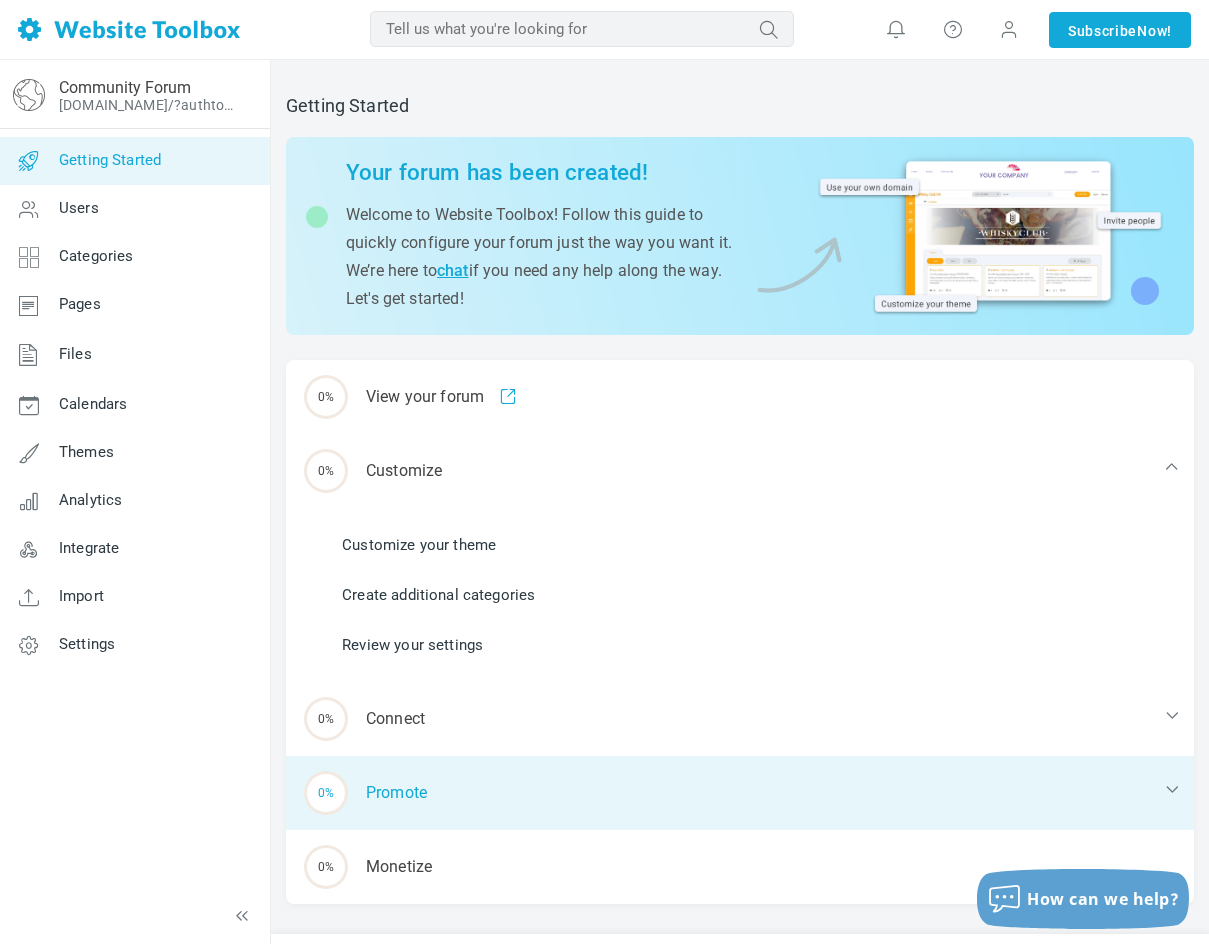 scroll, scrollTop: 45, scrollLeft: 0, axis: vertical 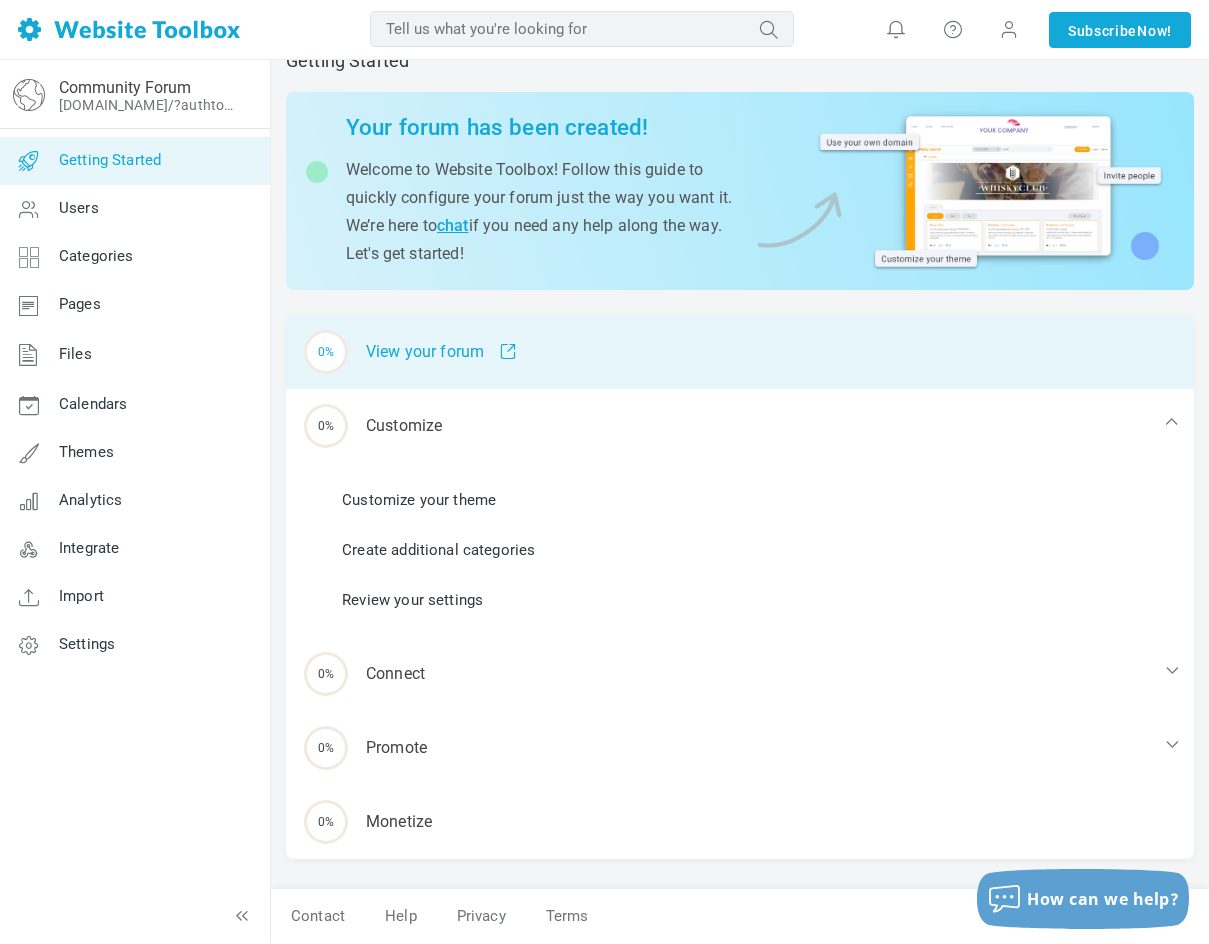 click on "0%
View your forum" at bounding box center (740, 352) 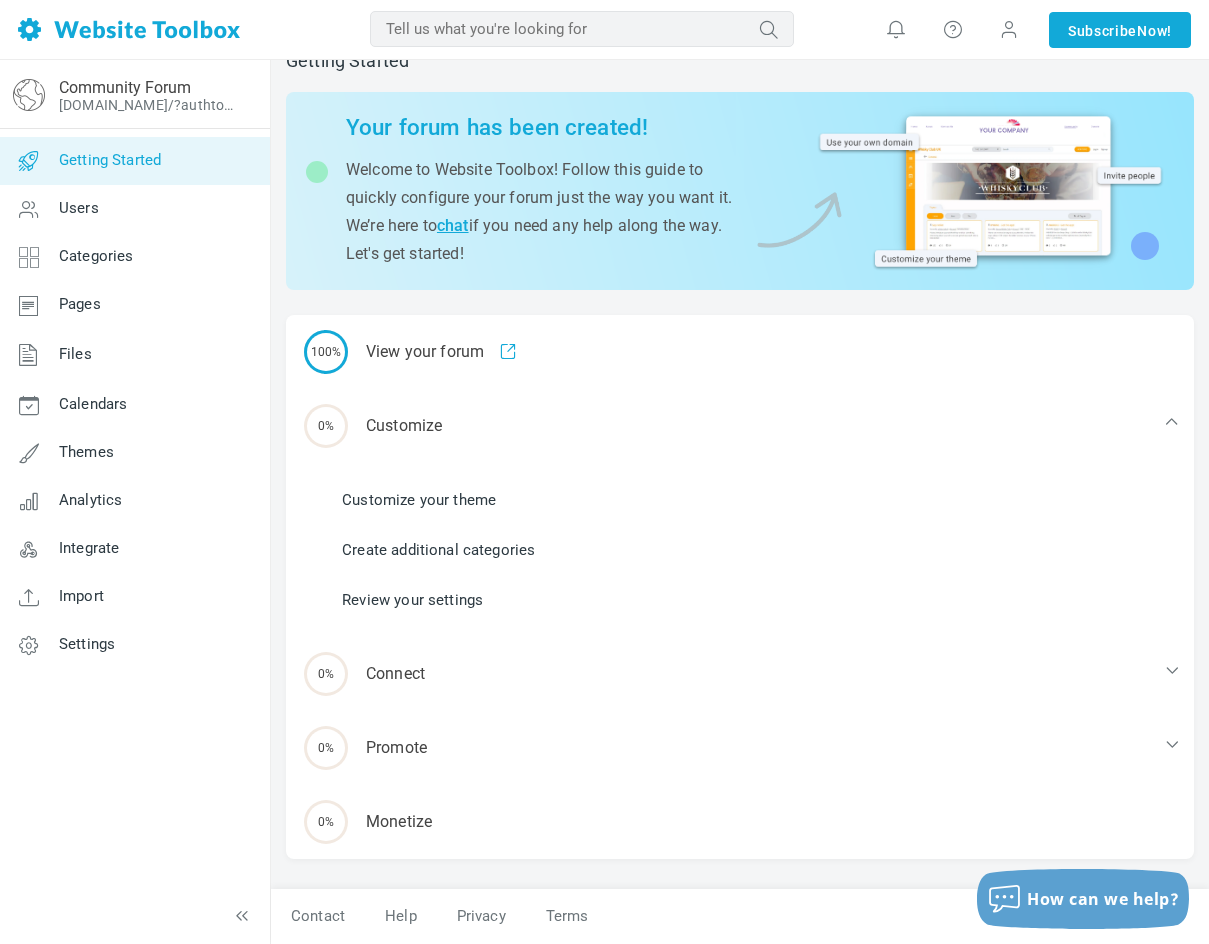 click on "Customize your theme" at bounding box center [419, 500] 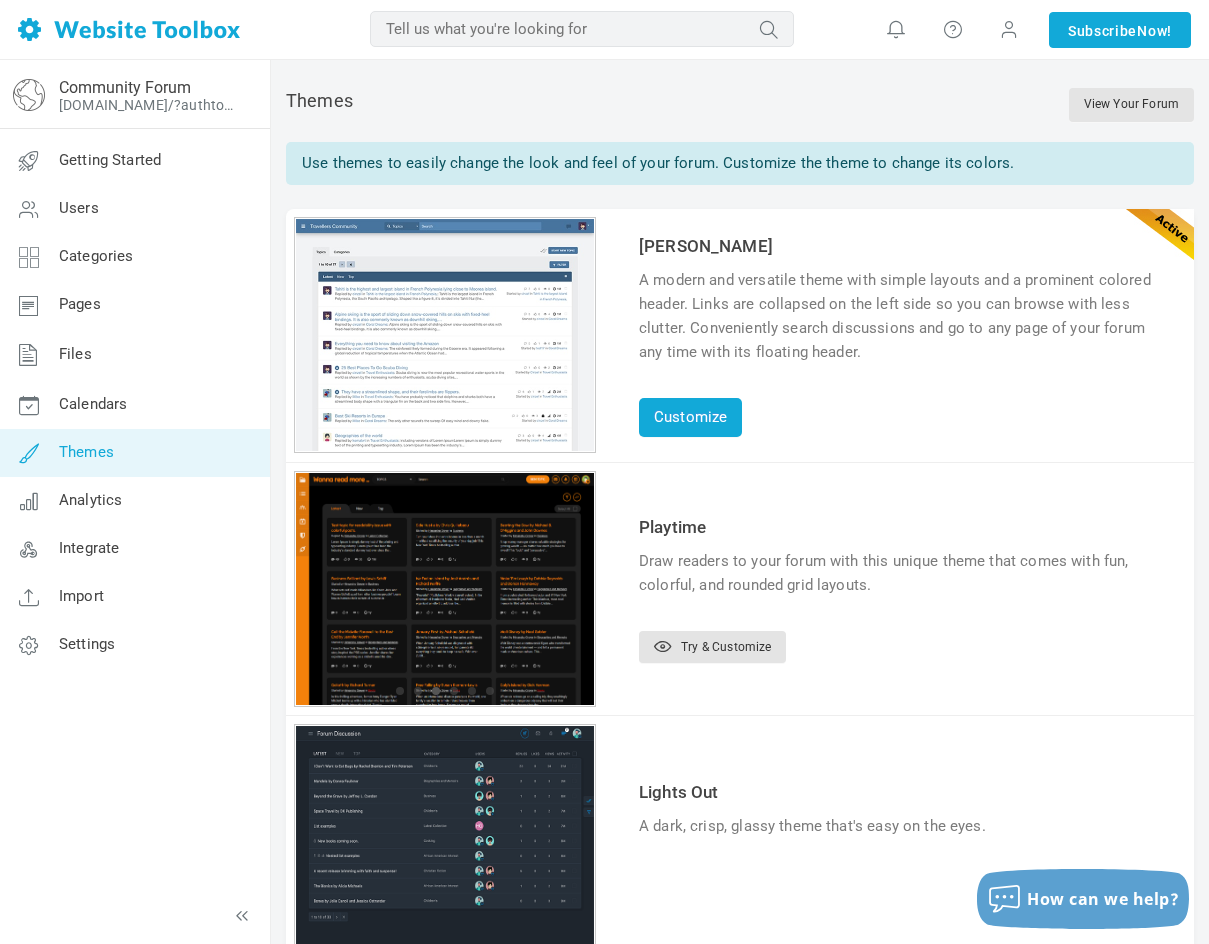 scroll, scrollTop: 4, scrollLeft: 0, axis: vertical 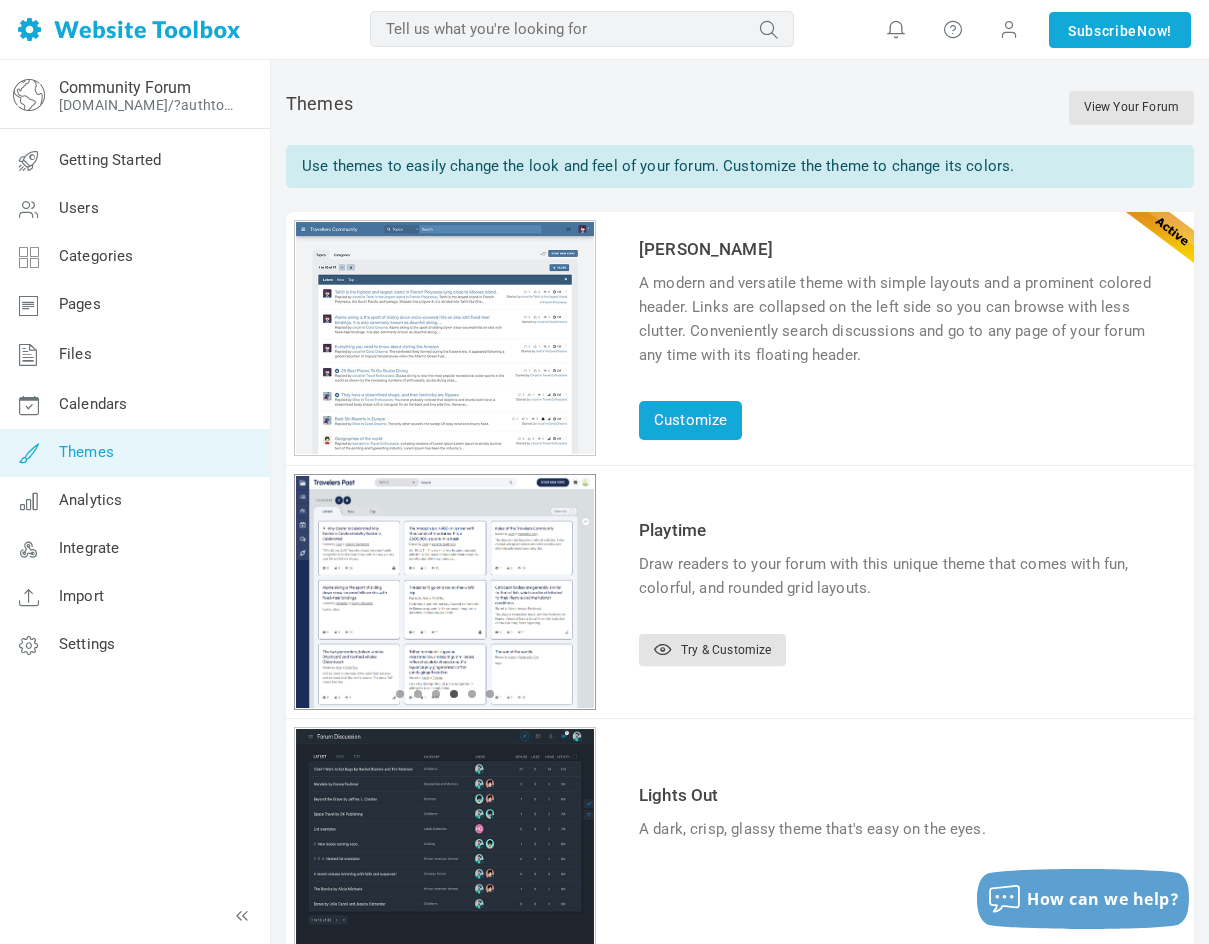 click on "1 2 3 4 5 6" at bounding box center [445, 338] 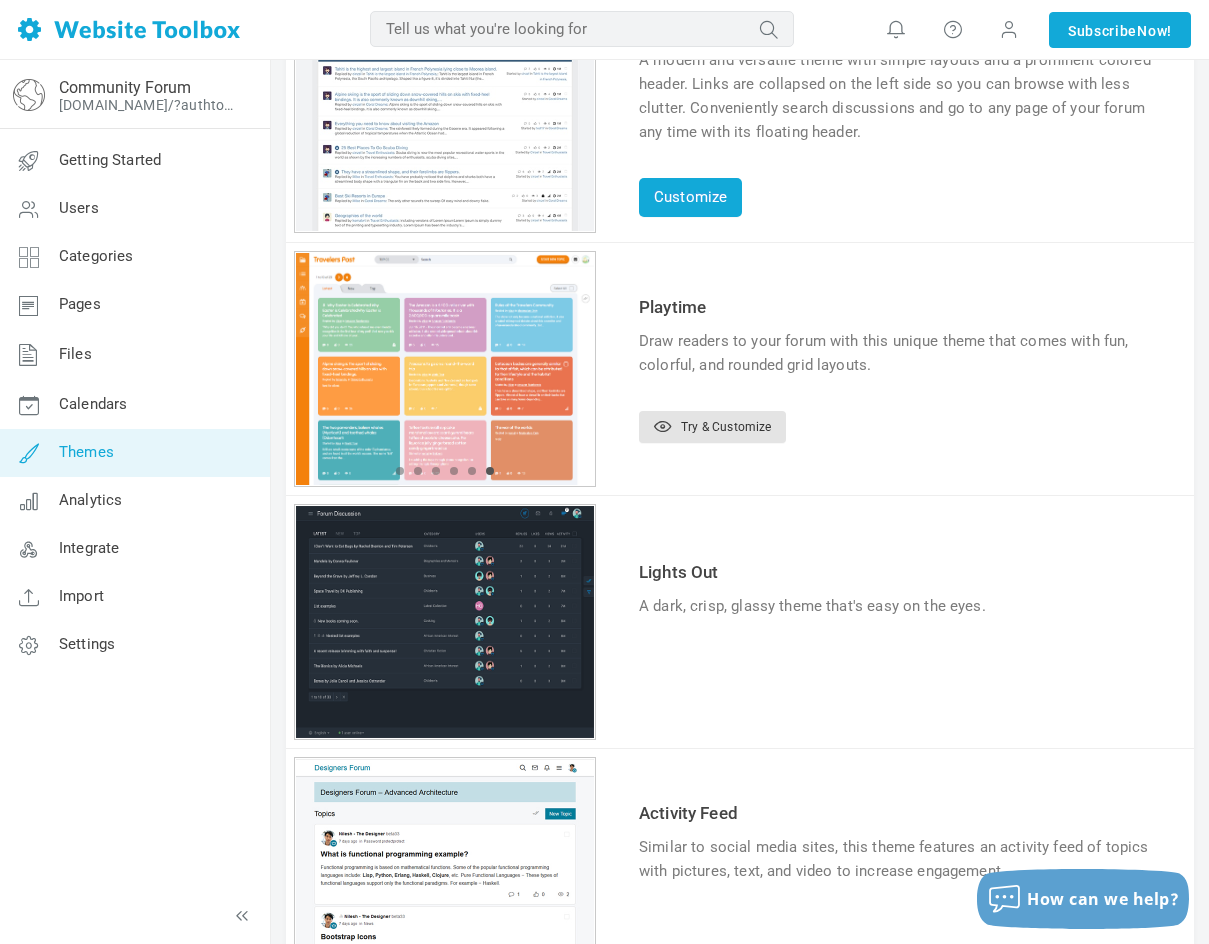 scroll, scrollTop: 281, scrollLeft: 0, axis: vertical 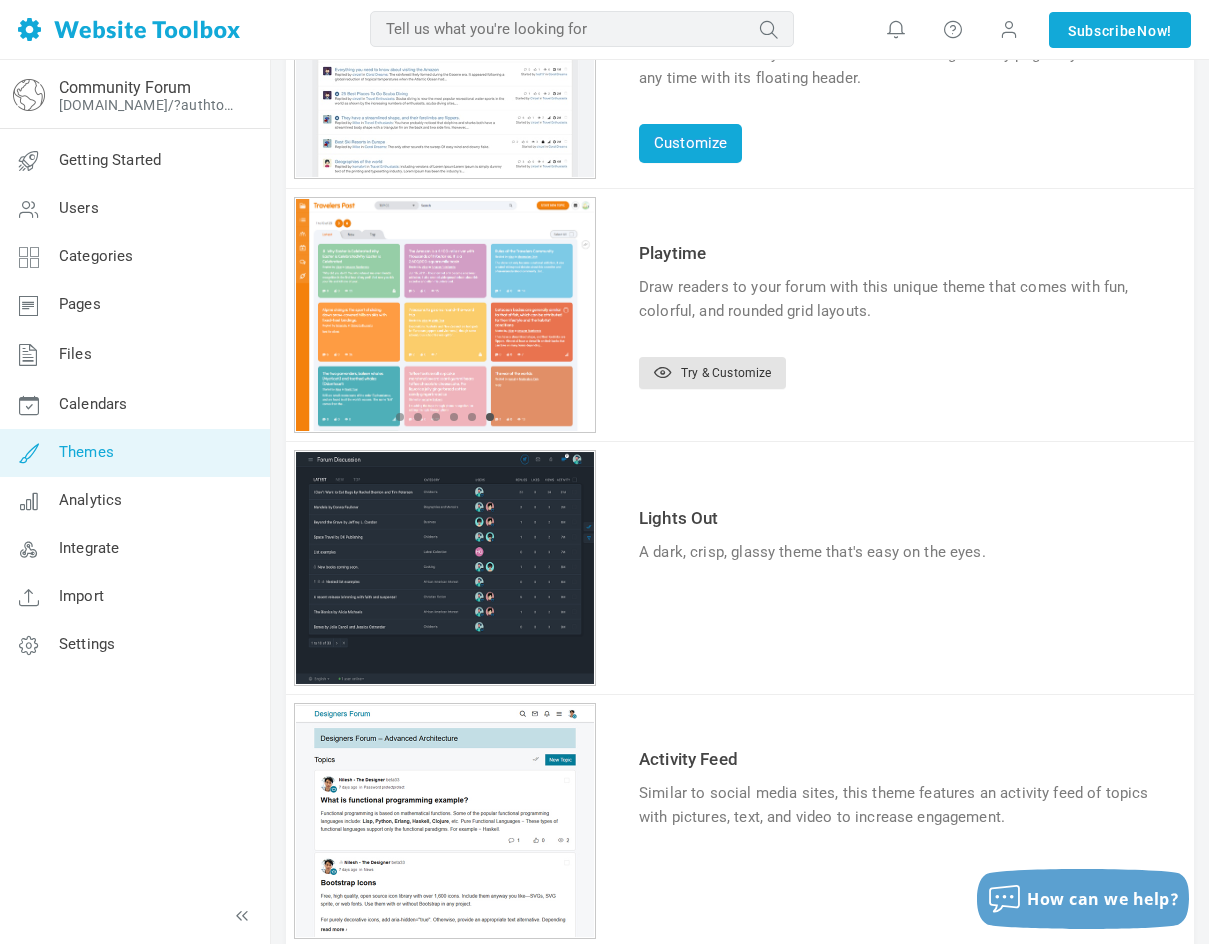 click on "Draw readers to your forum with this unique theme that comes with fun, colorful, and rounded grid layouts." at bounding box center [899, 299] 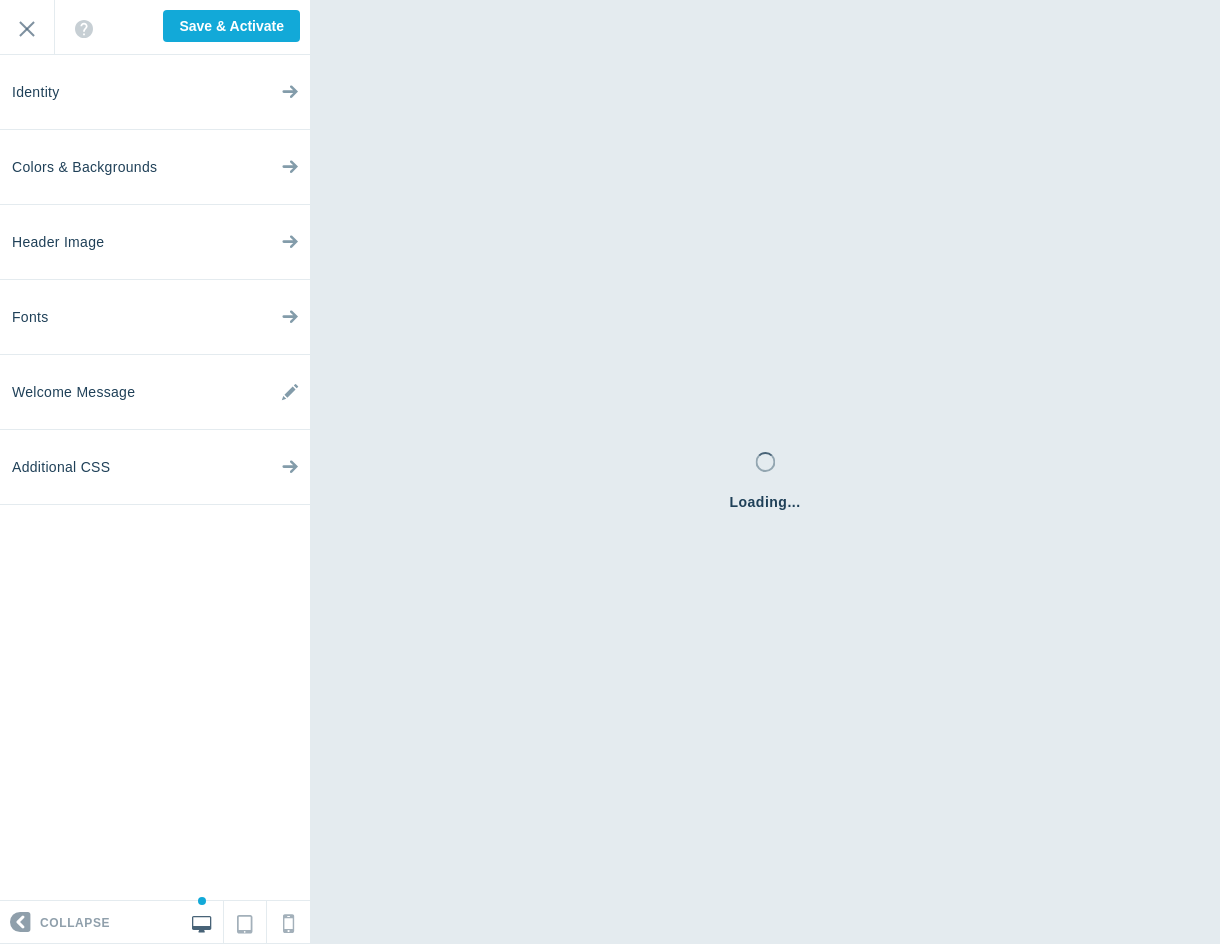 scroll, scrollTop: 0, scrollLeft: 0, axis: both 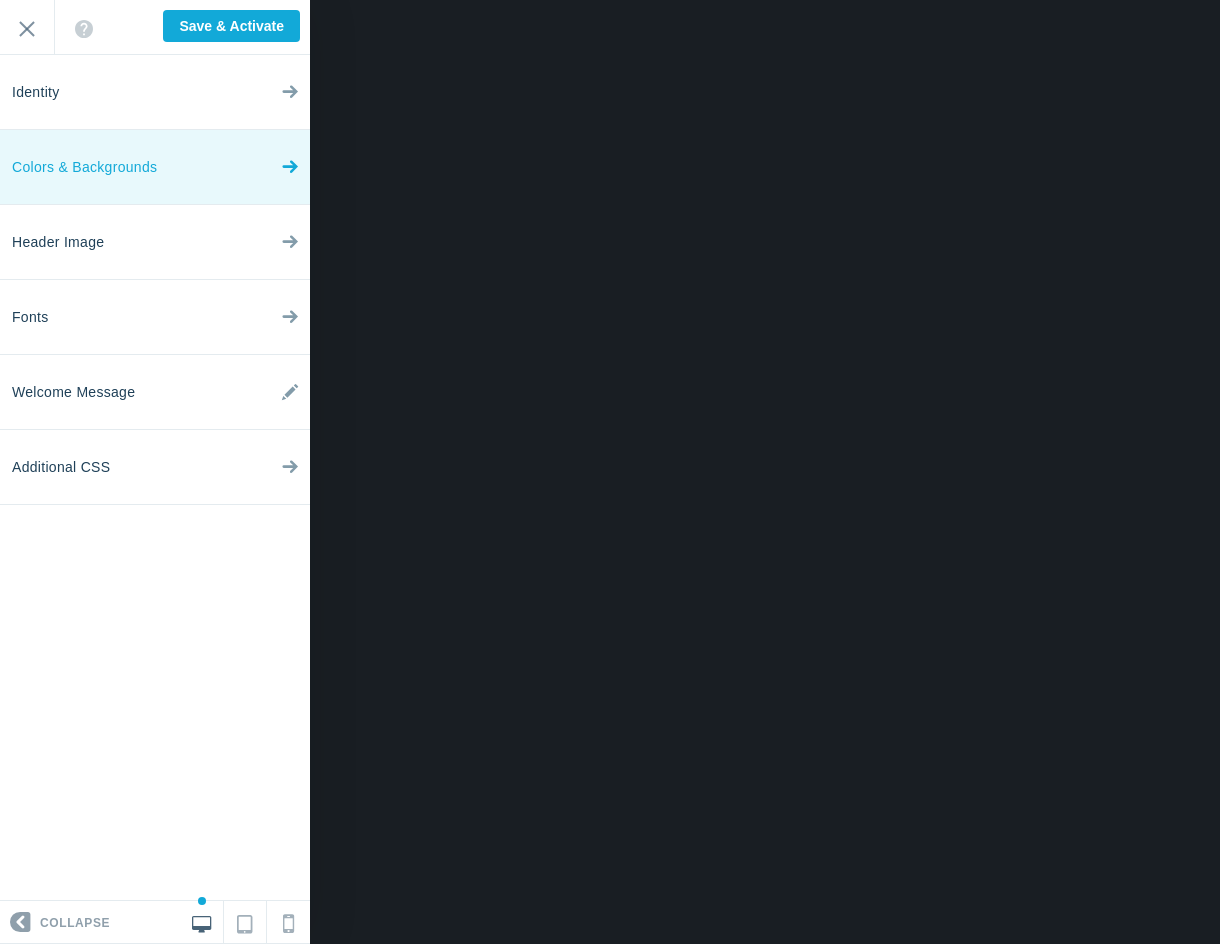 click on "Colors & Backgrounds" at bounding box center (84, 167) 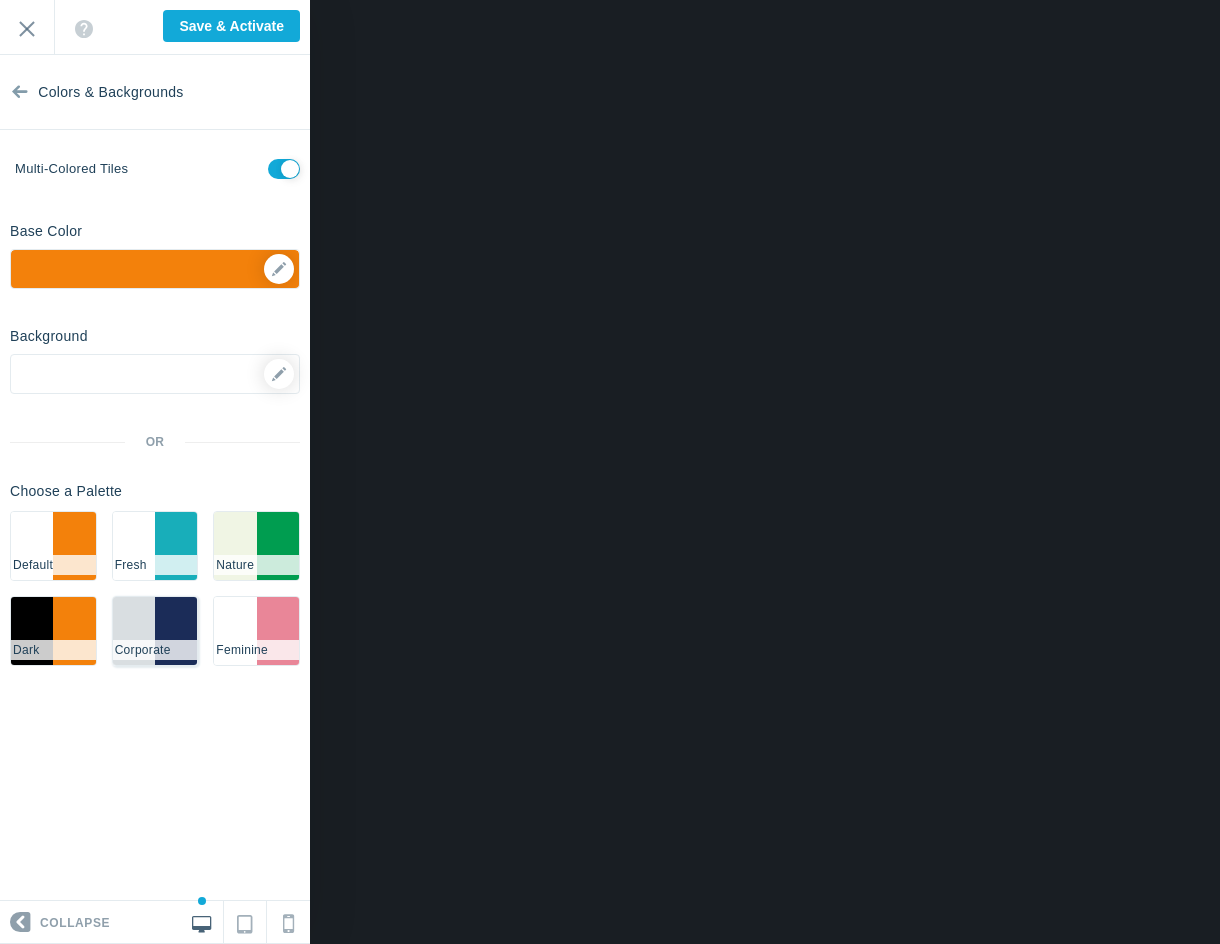 click on "#1b2c58" at bounding box center (176, 631) 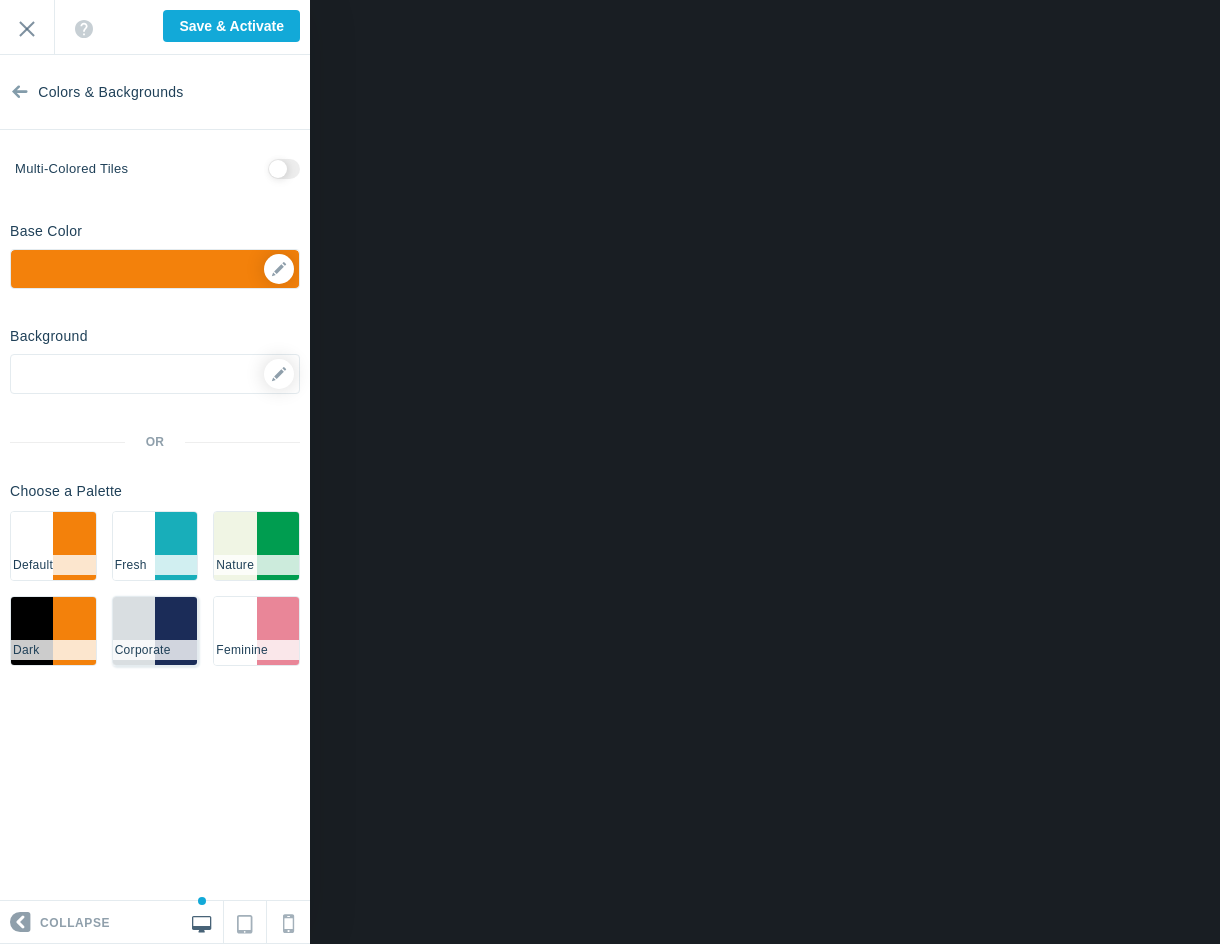 checkbox on "false" 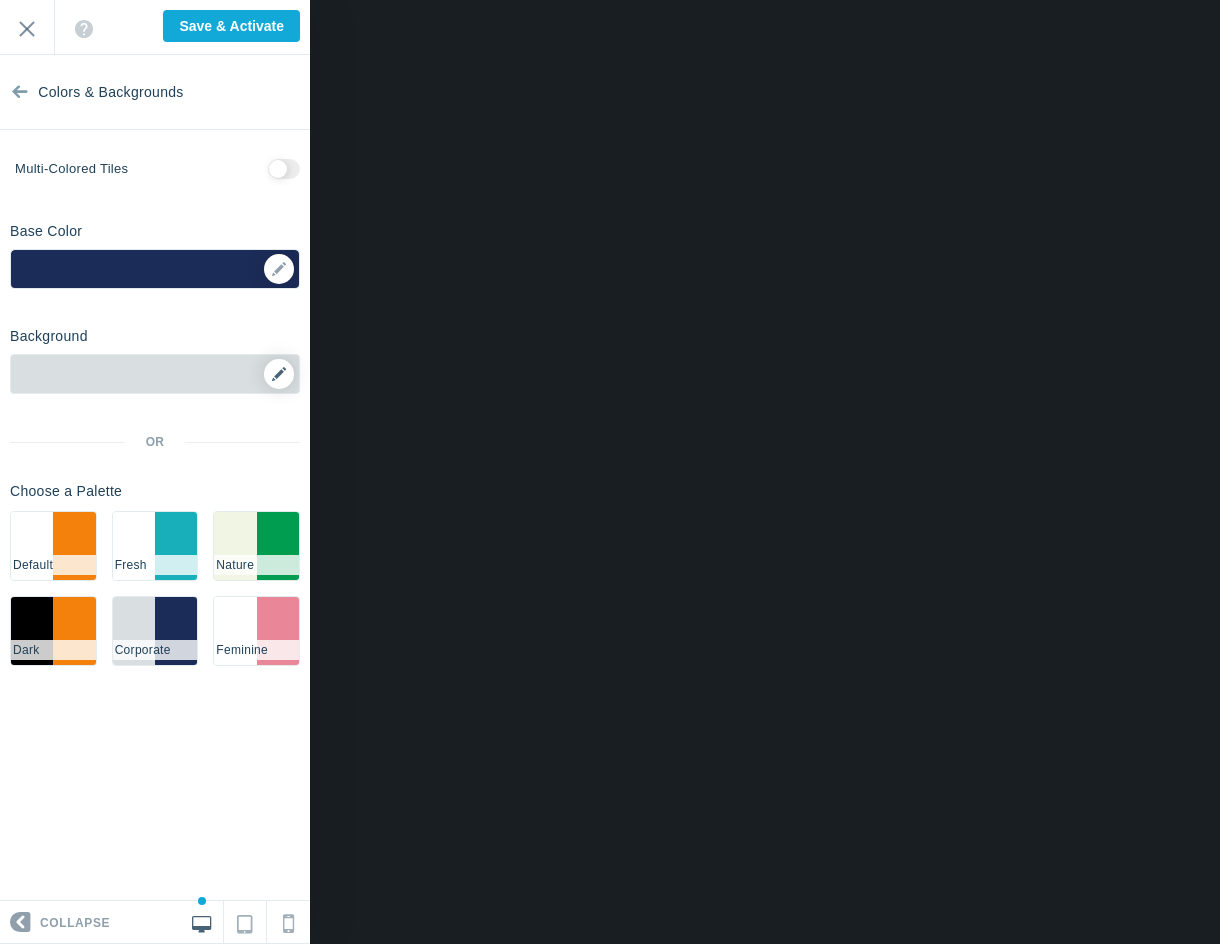 click at bounding box center [279, 374] 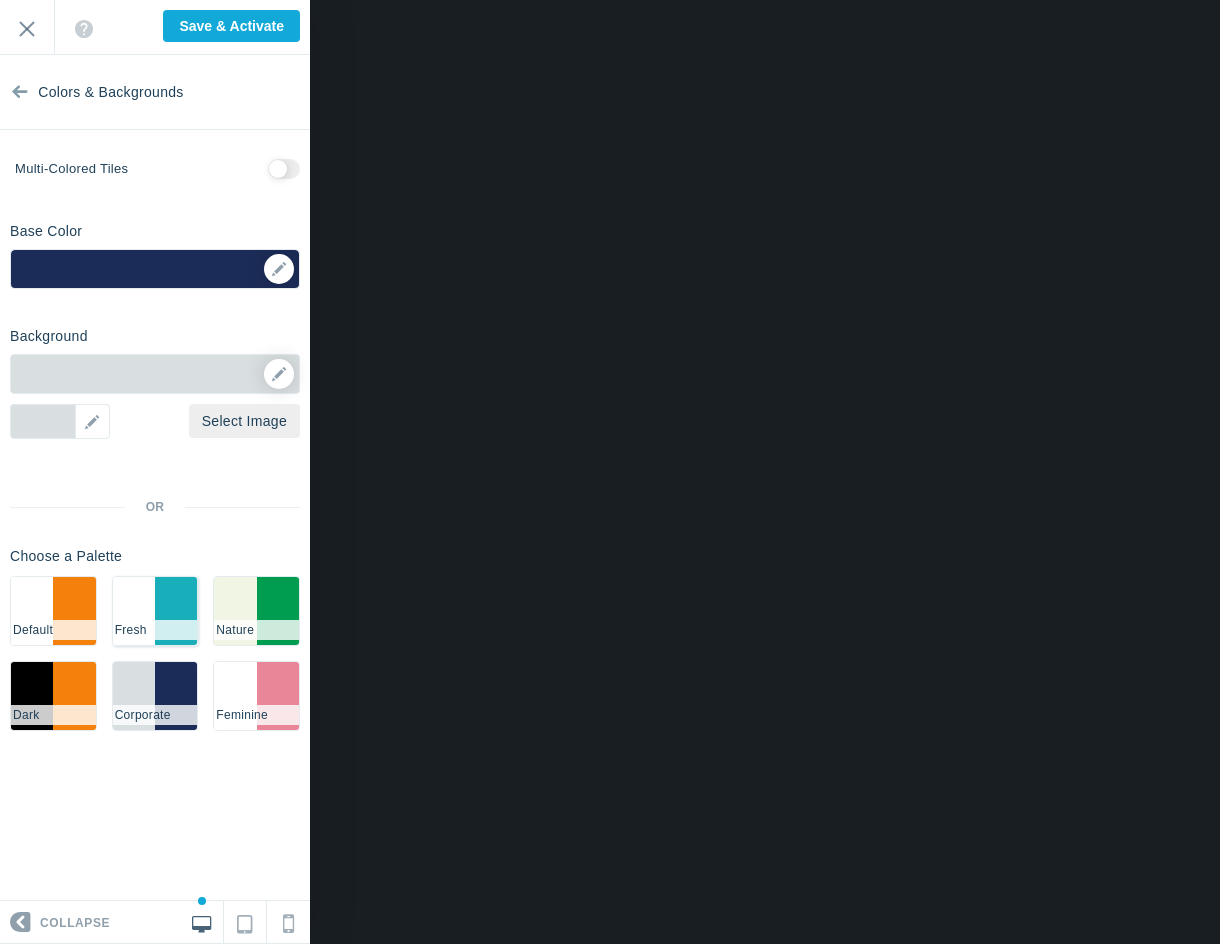 click on "#ffffff" at bounding box center (134, 611) 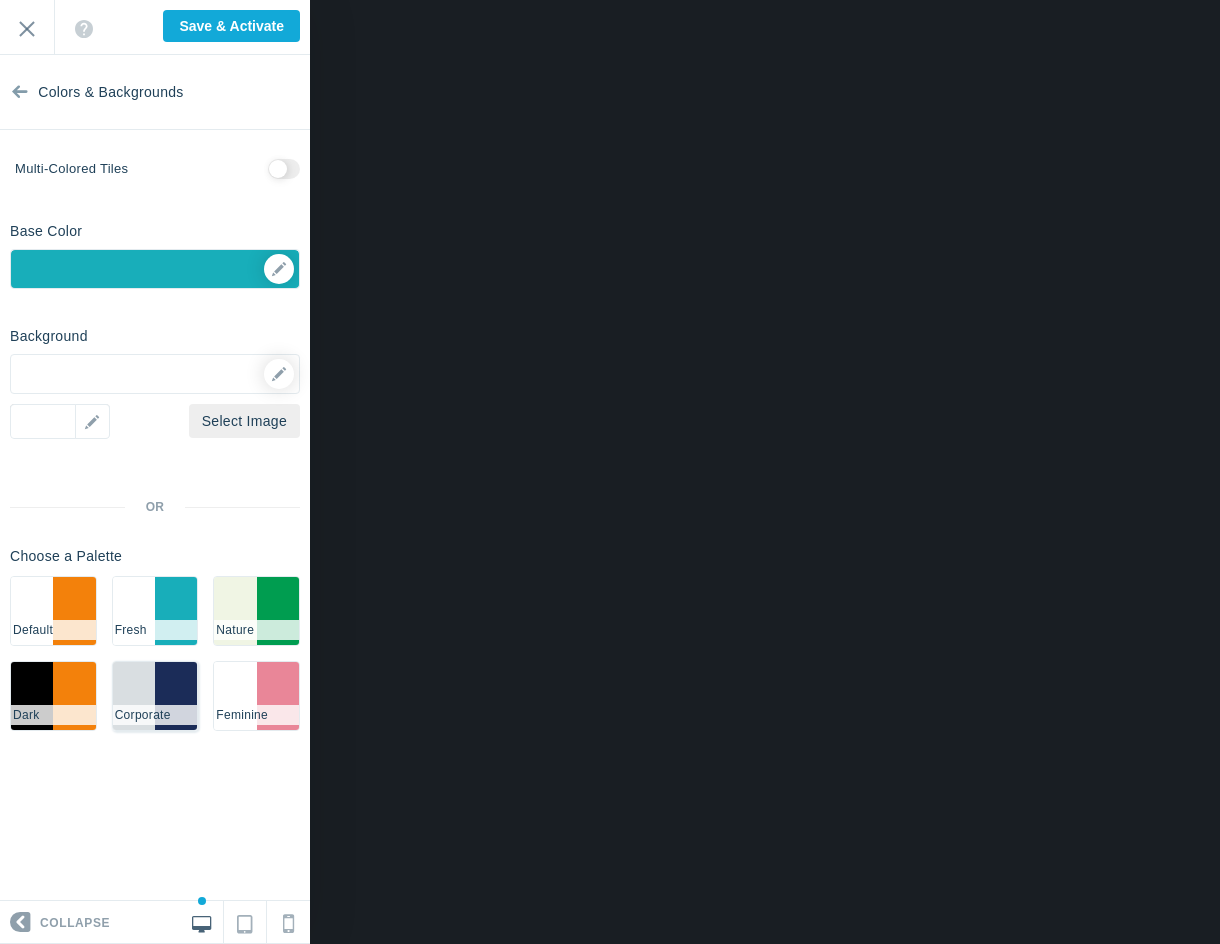 click on "#d9dee1" at bounding box center (134, 696) 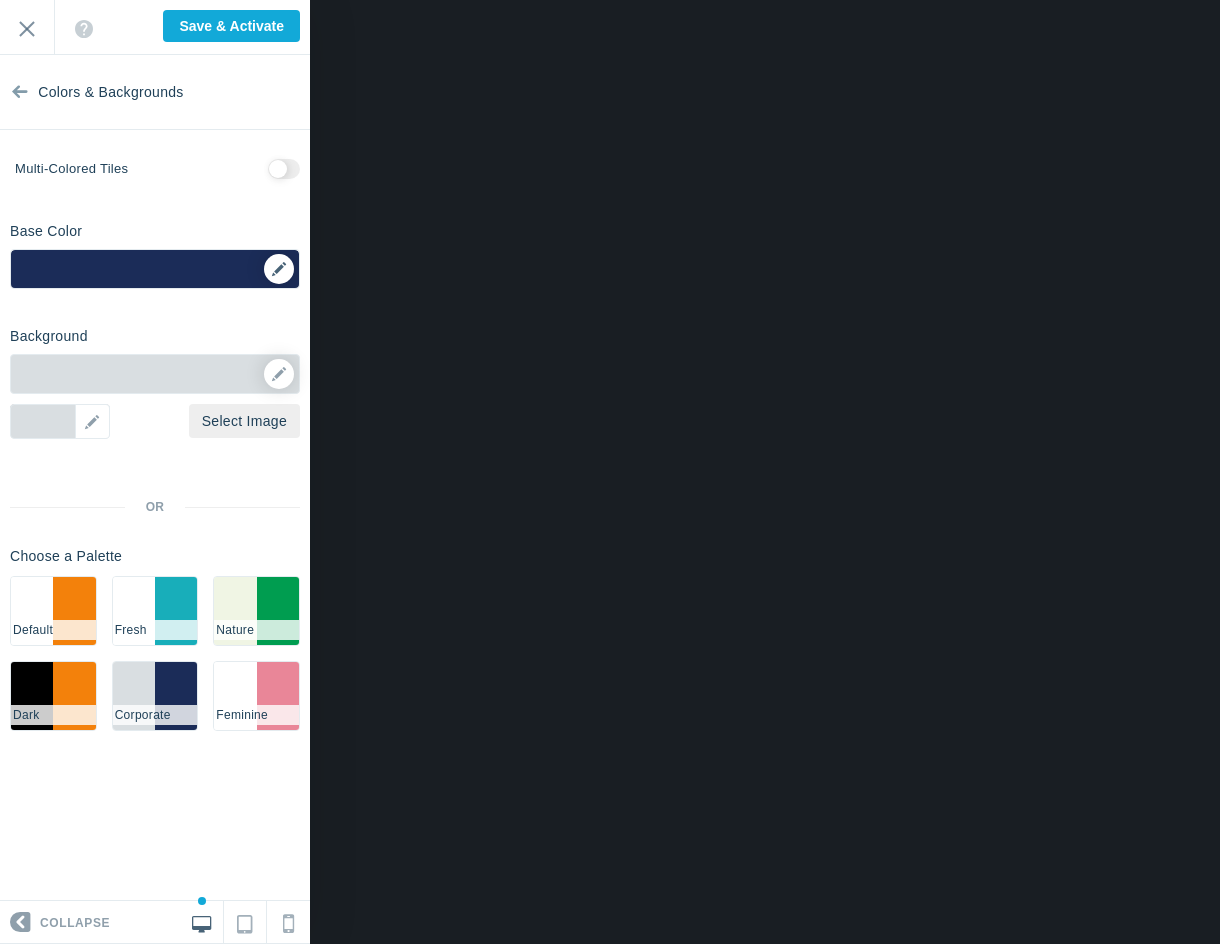 click on "▼" at bounding box center [155, 275] 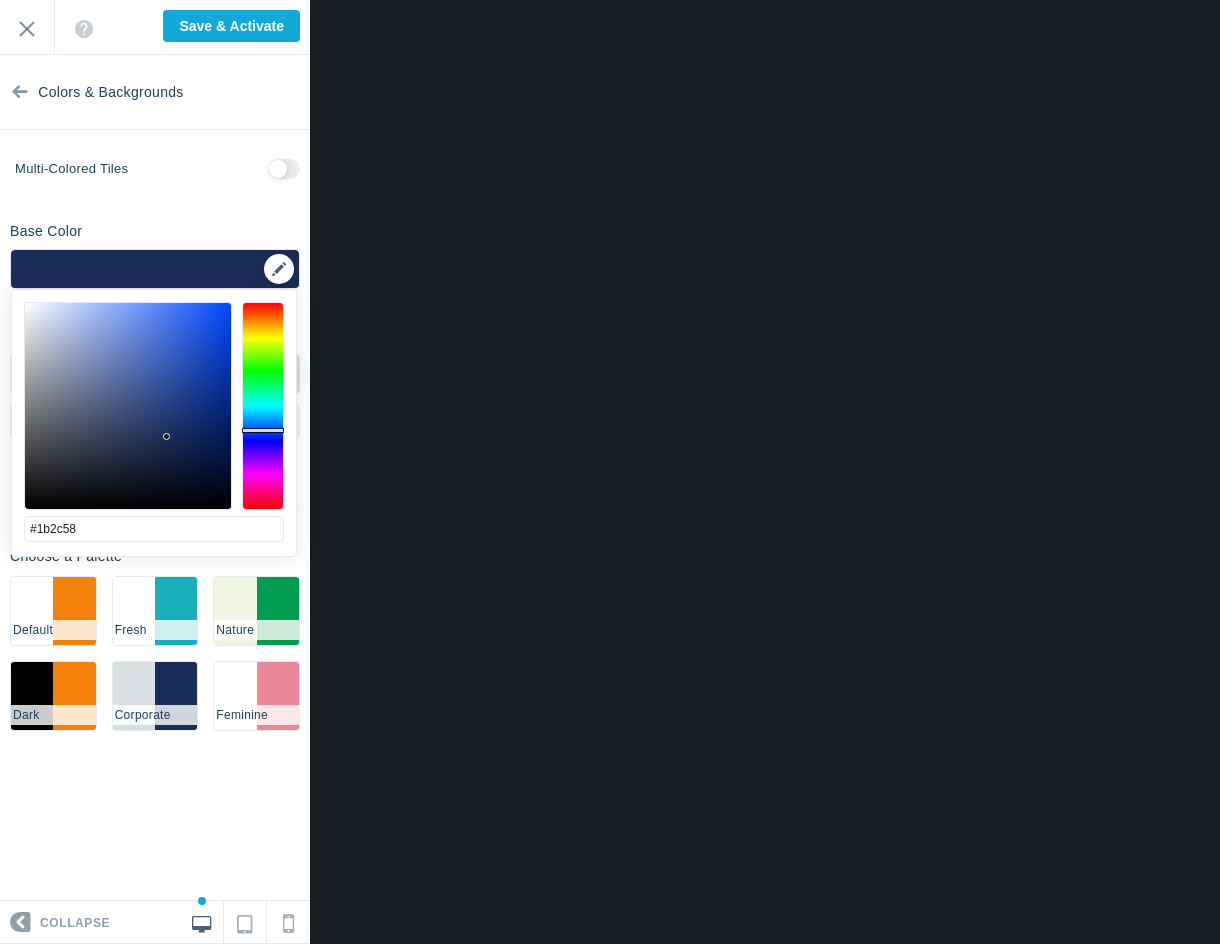 click on "▼" at bounding box center (155, 275) 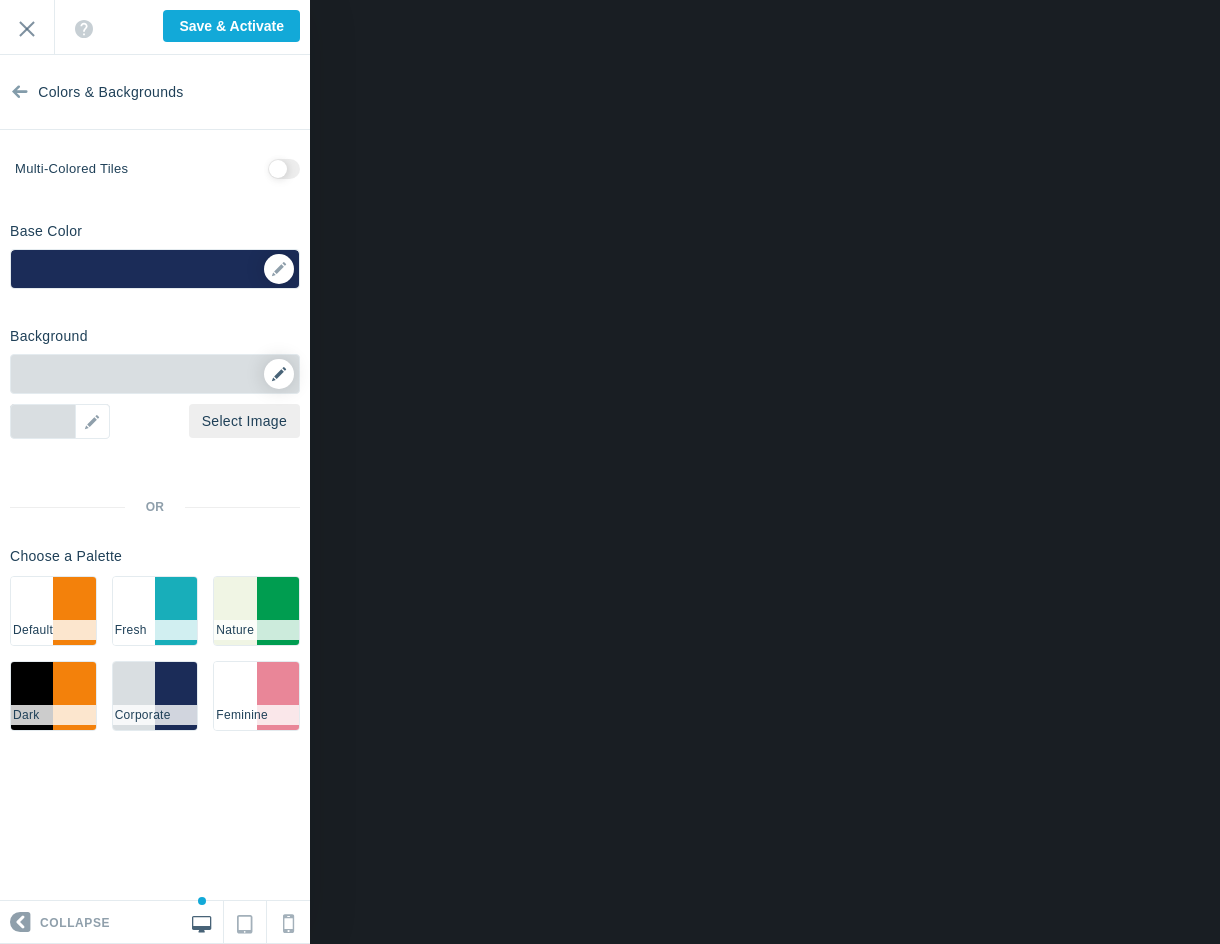 click at bounding box center (279, 374) 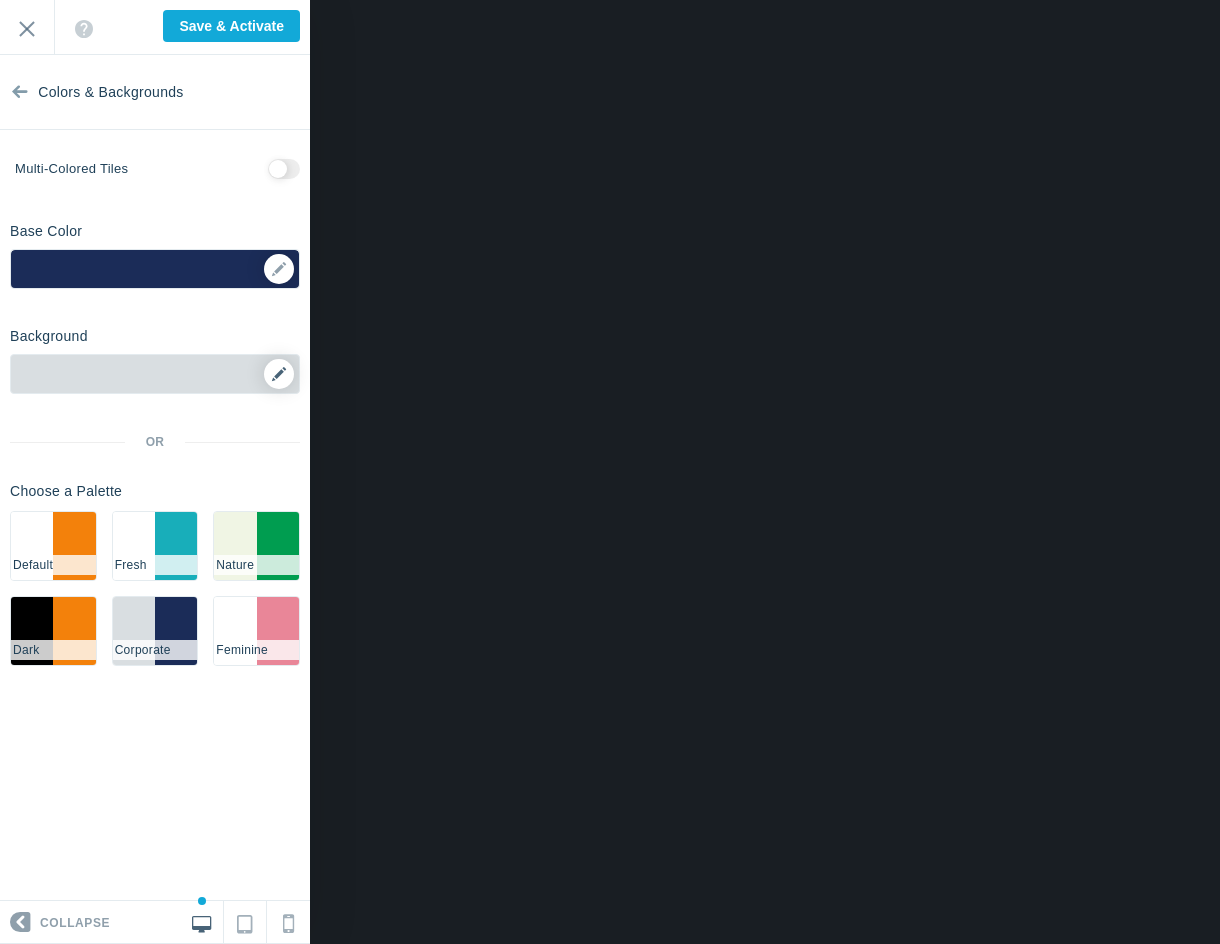 click at bounding box center (279, 374) 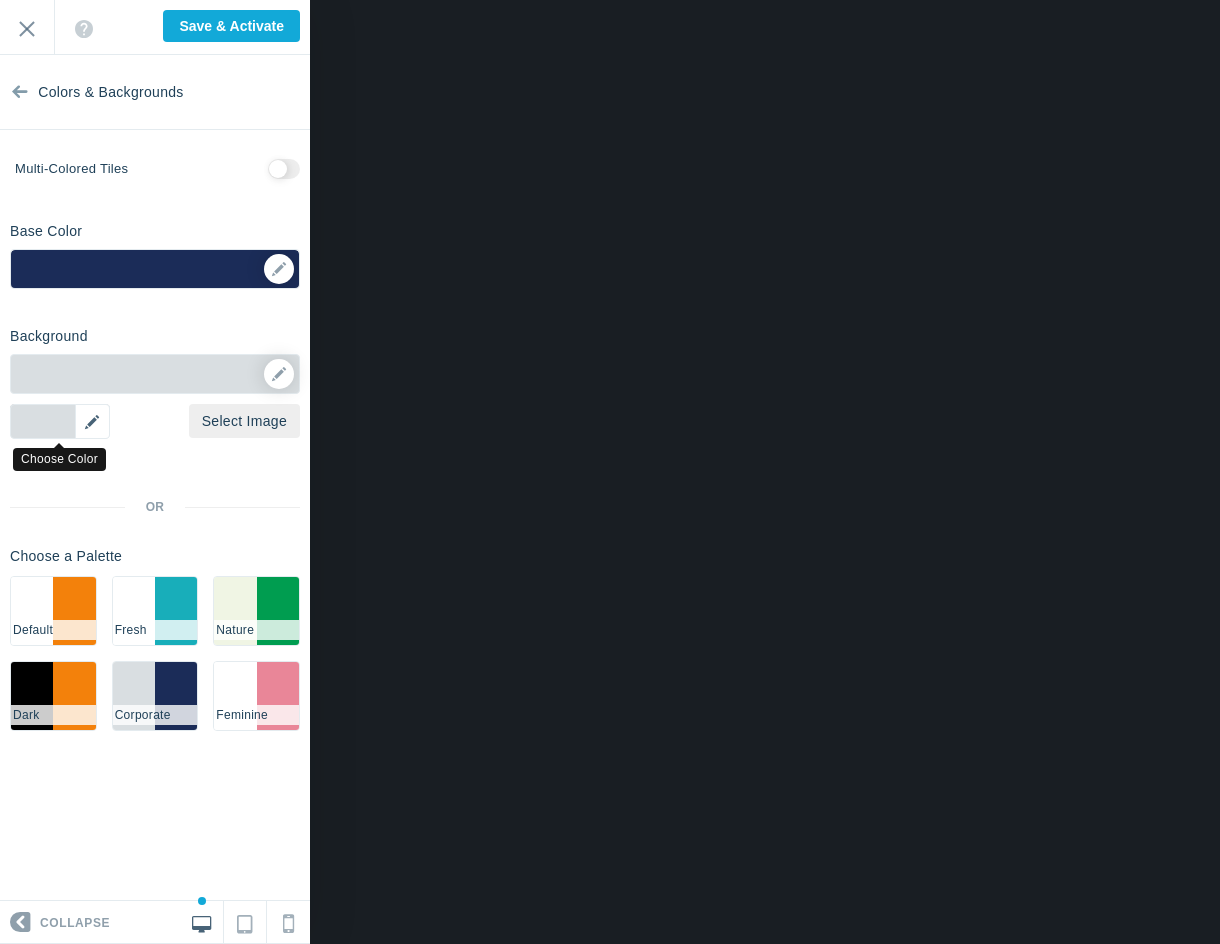 click on "▼" at bounding box center (60, 421) 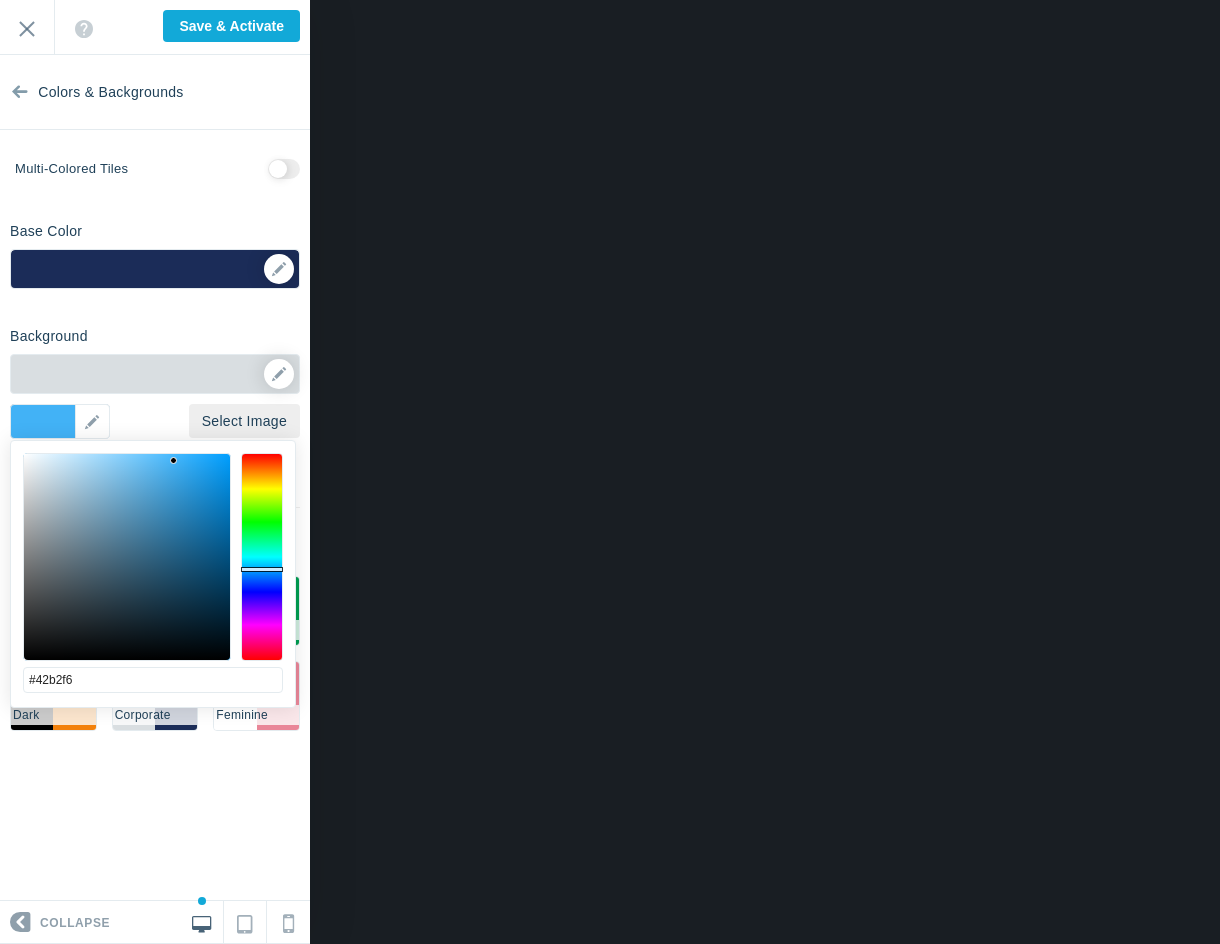 drag, startPoint x: 27, startPoint y: 477, endPoint x: 174, endPoint y: 461, distance: 147.86818 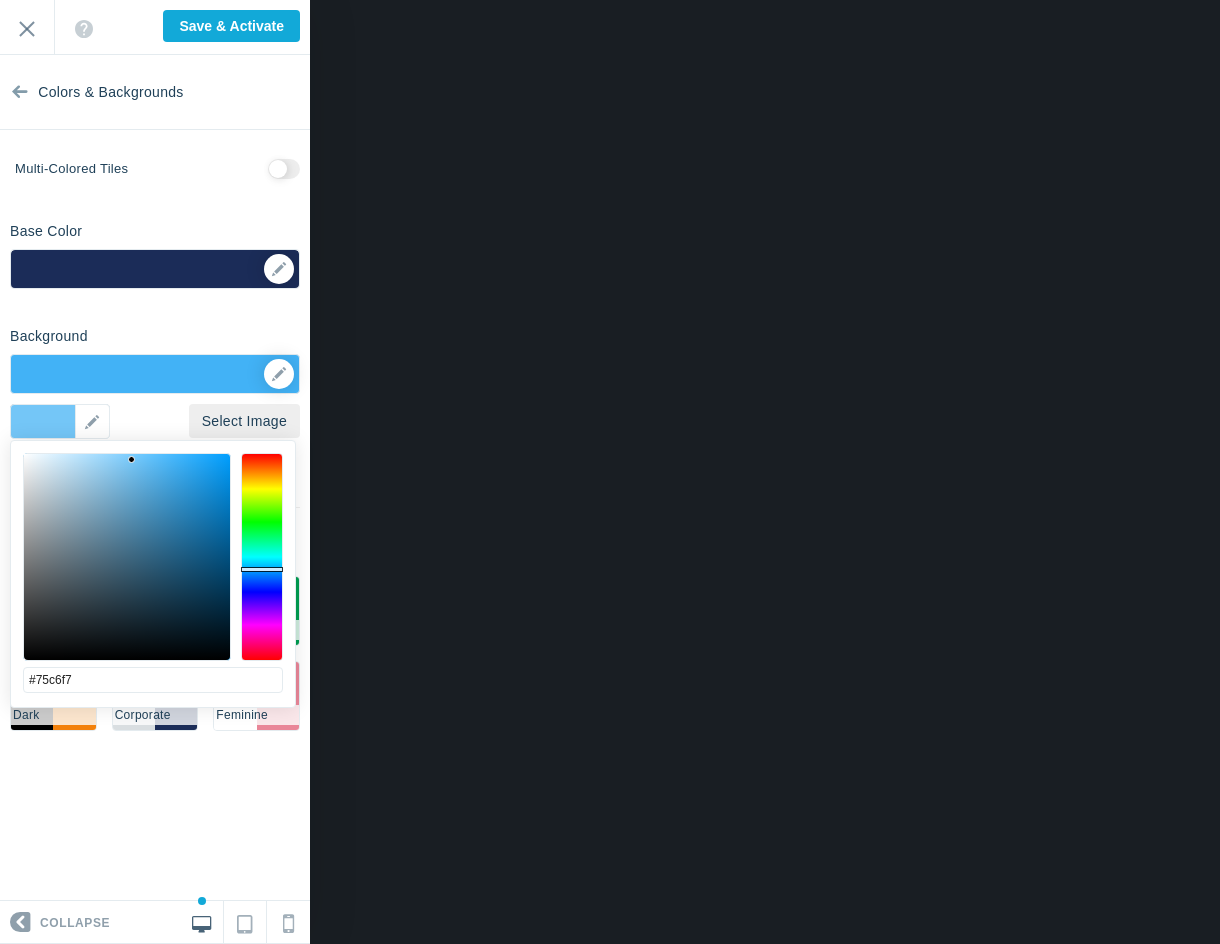 drag, startPoint x: 174, startPoint y: 461, endPoint x: 131, endPoint y: 460, distance: 43.011627 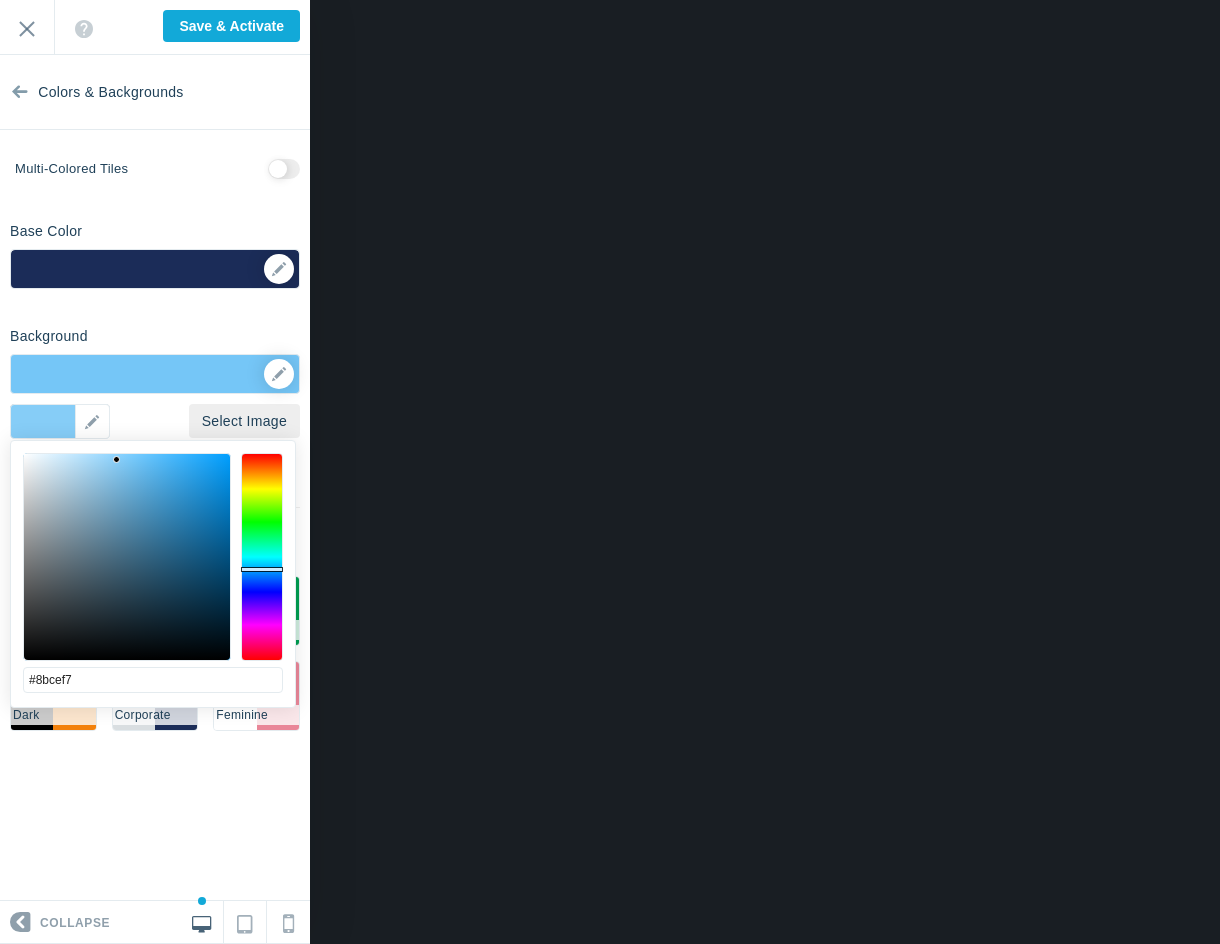 drag, startPoint x: 131, startPoint y: 460, endPoint x: 113, endPoint y: 460, distance: 18 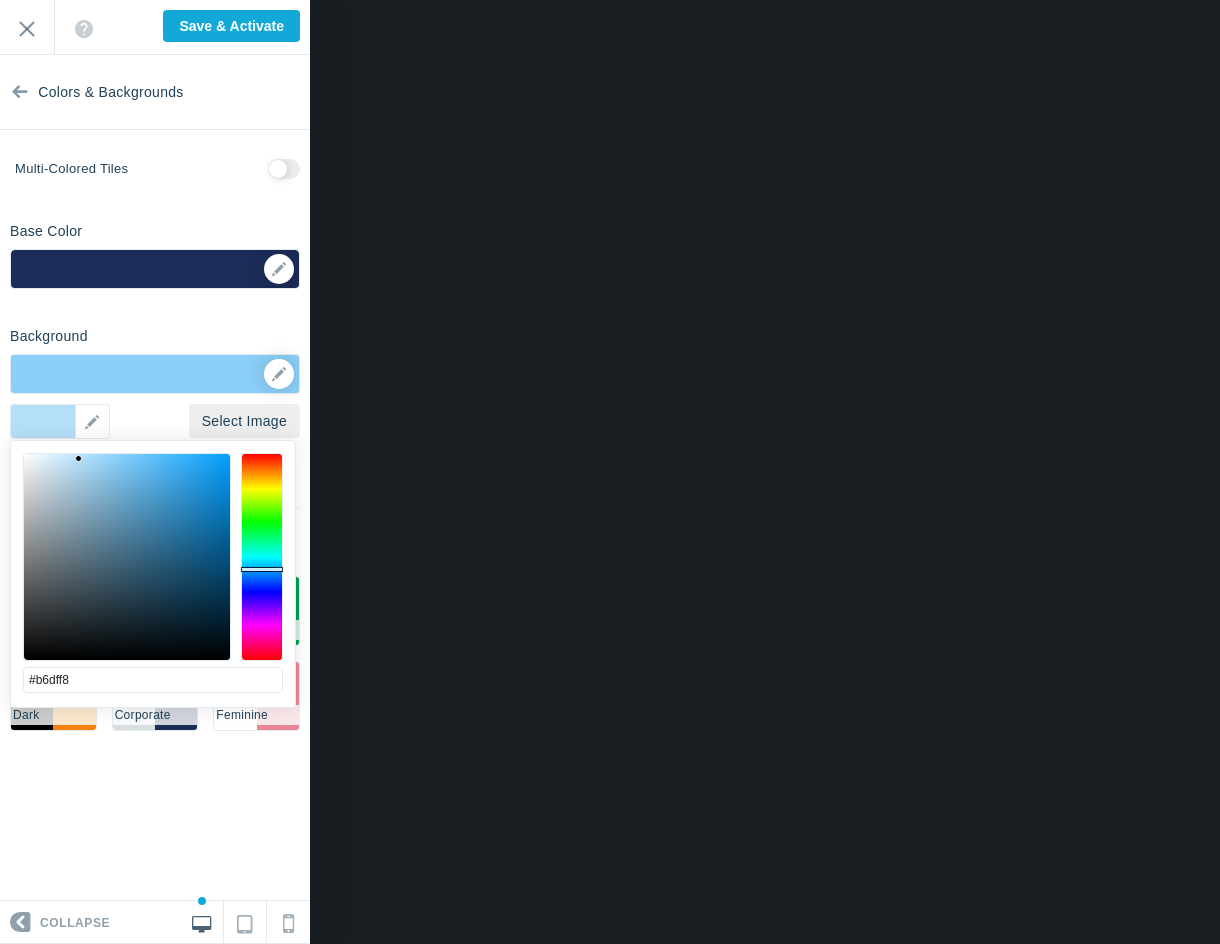 drag, startPoint x: 113, startPoint y: 460, endPoint x: 78, endPoint y: 459, distance: 35.014282 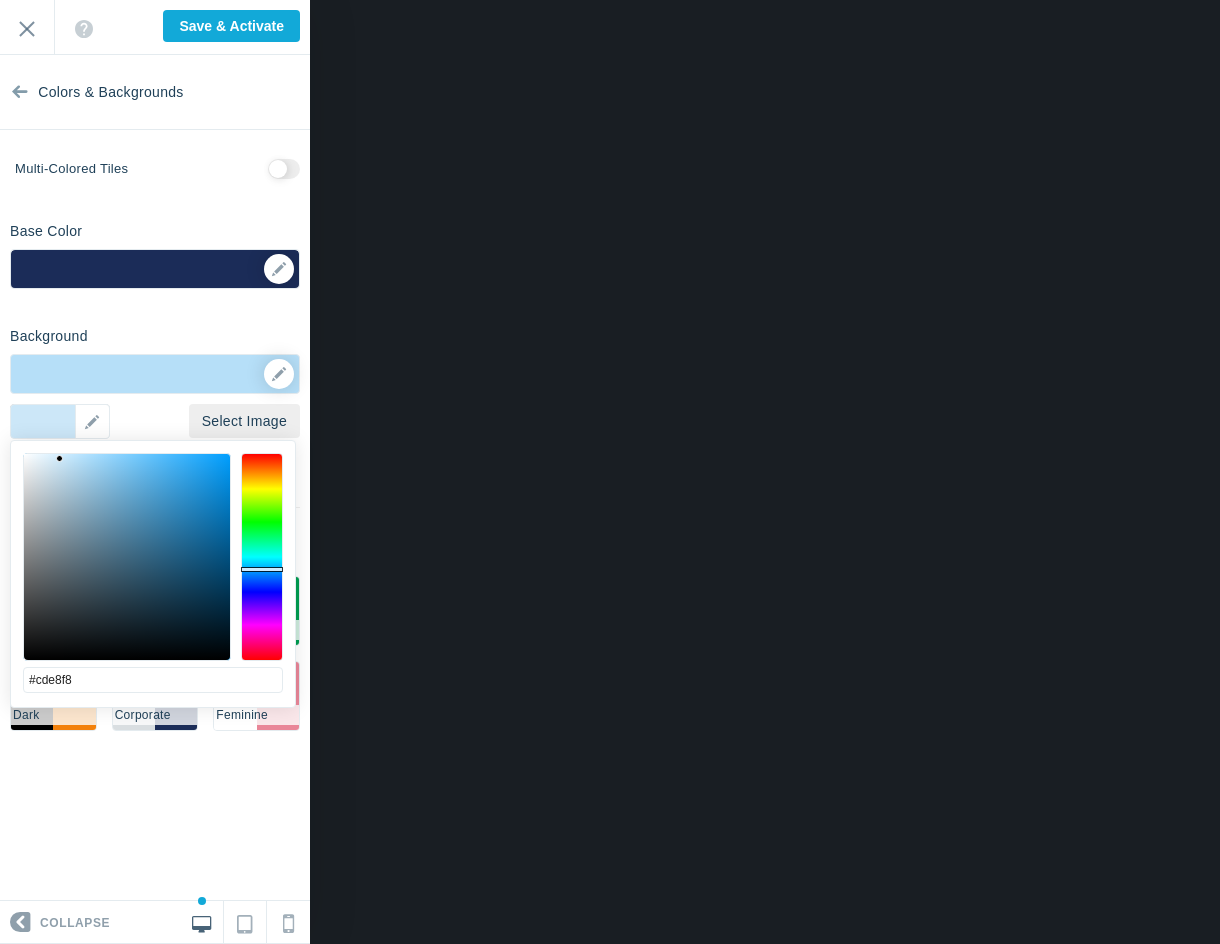 drag, startPoint x: 78, startPoint y: 459, endPoint x: 59, endPoint y: 459, distance: 19 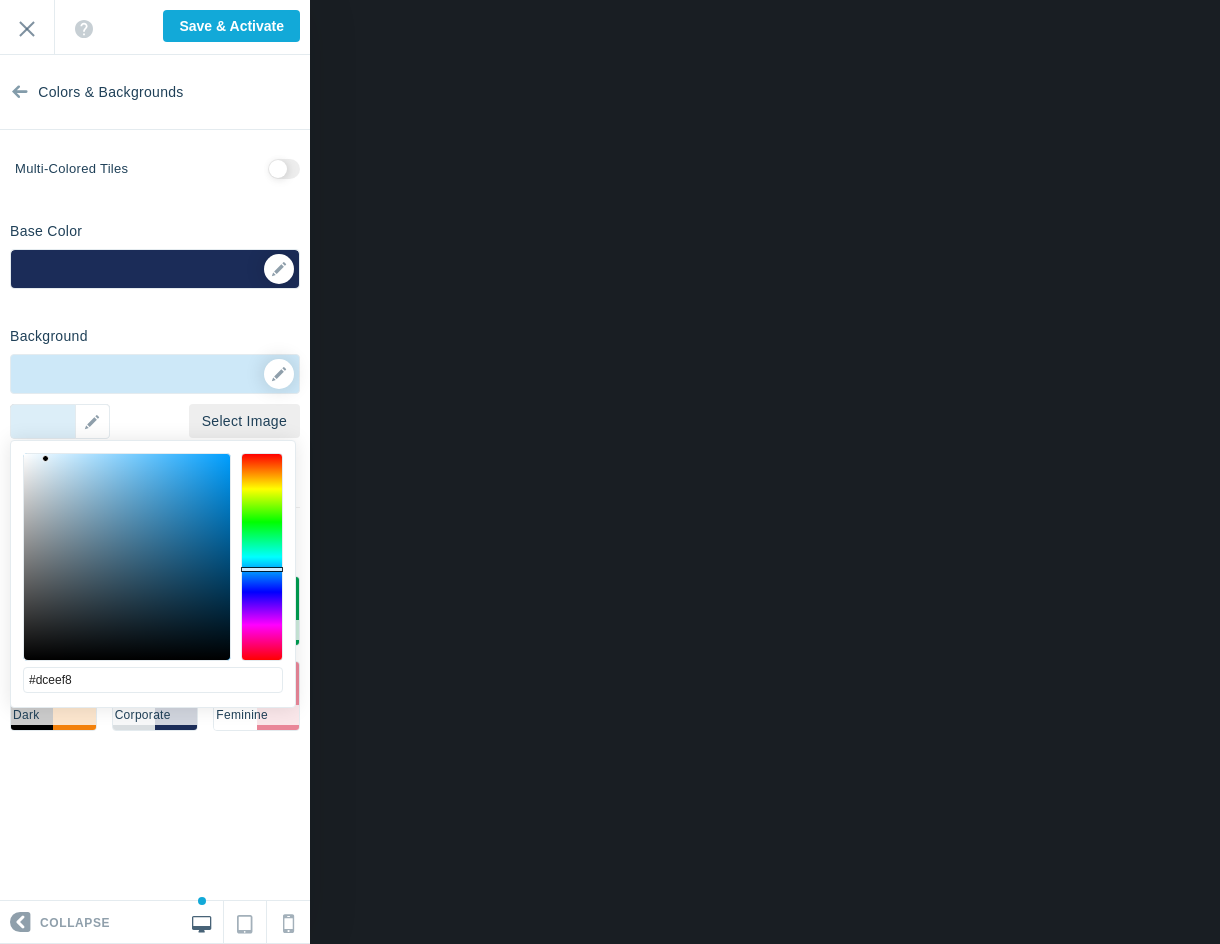 type on "#deeef8" 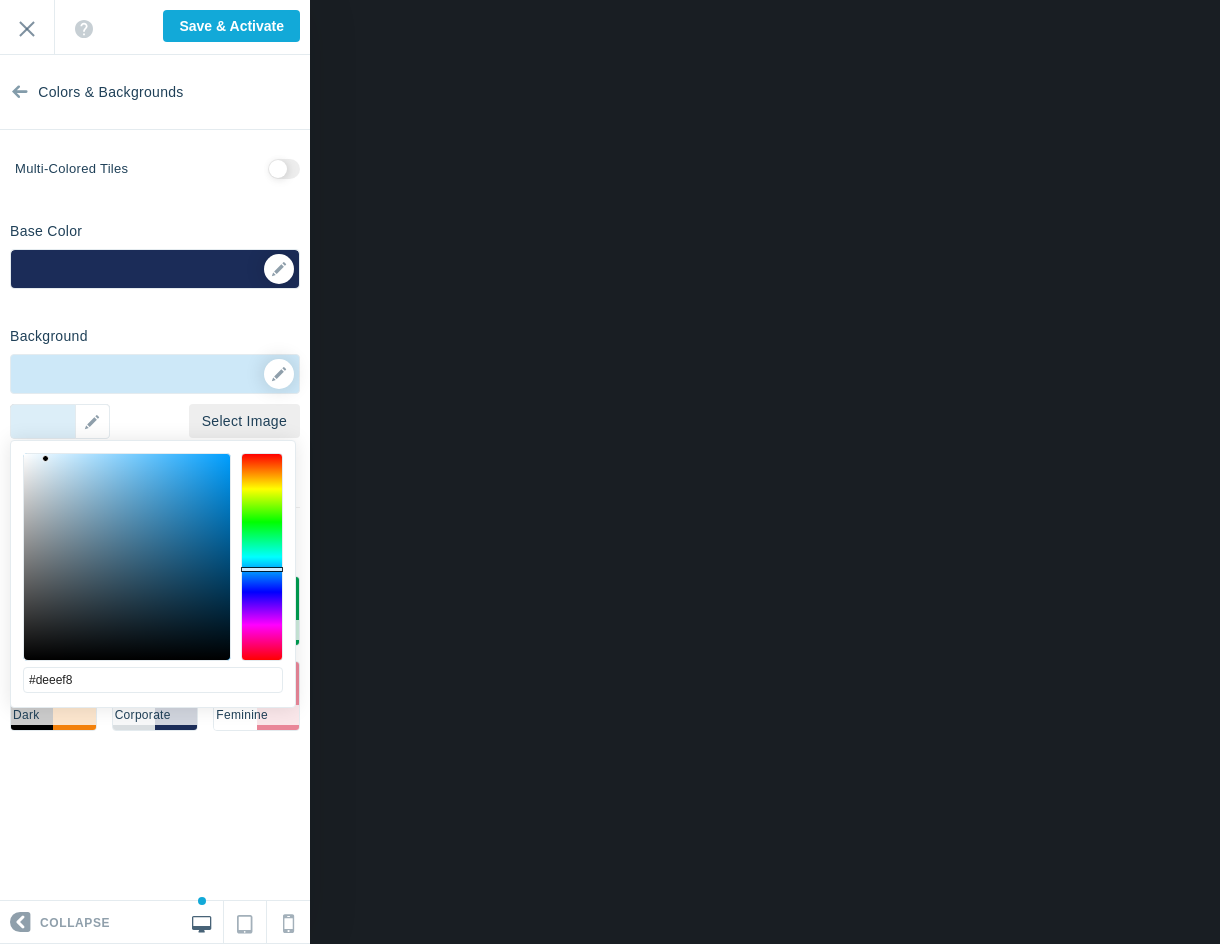drag, startPoint x: 59, startPoint y: 459, endPoint x: 45, endPoint y: 459, distance: 14 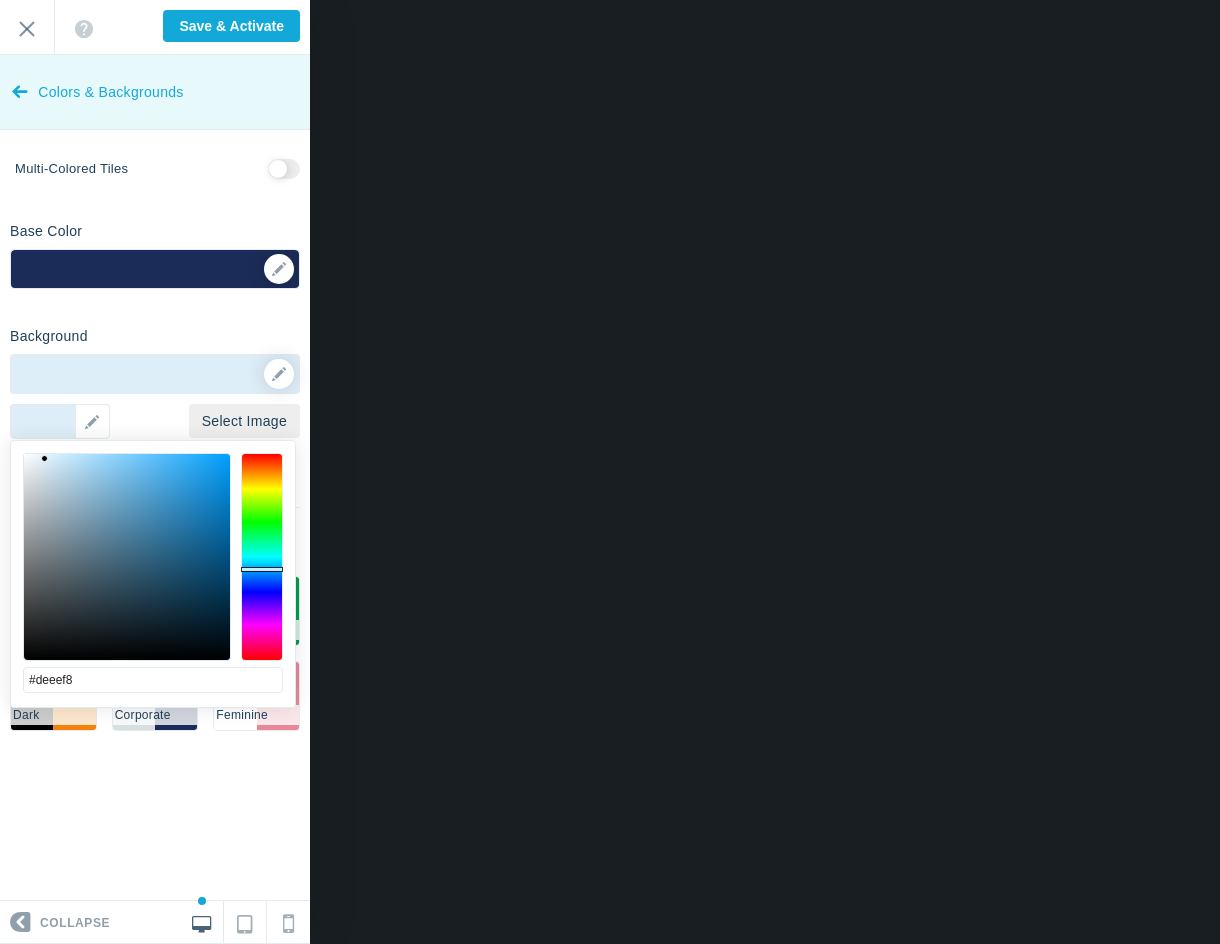 click on "Colors & Backgrounds" at bounding box center (110, 92) 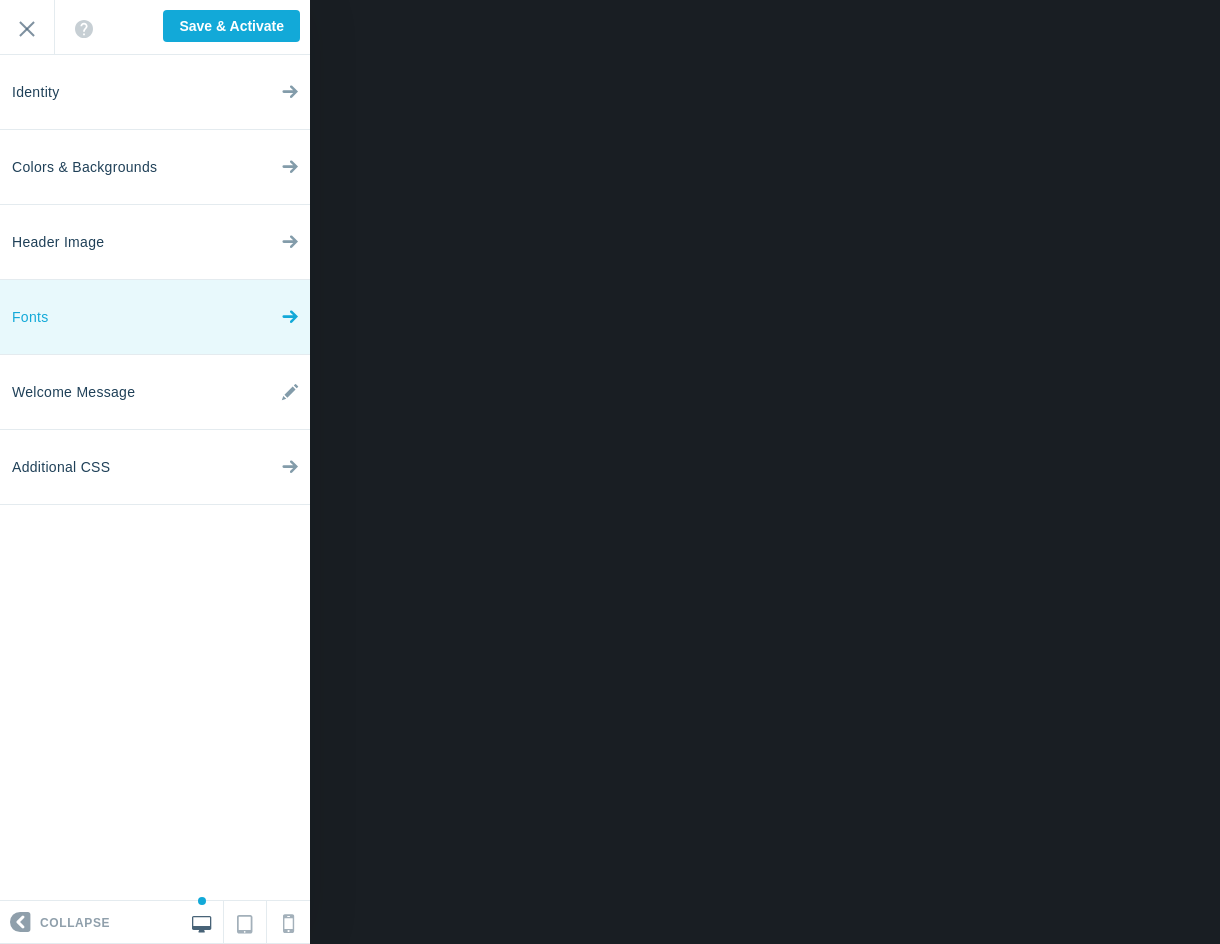 click on "Fonts" at bounding box center [155, 317] 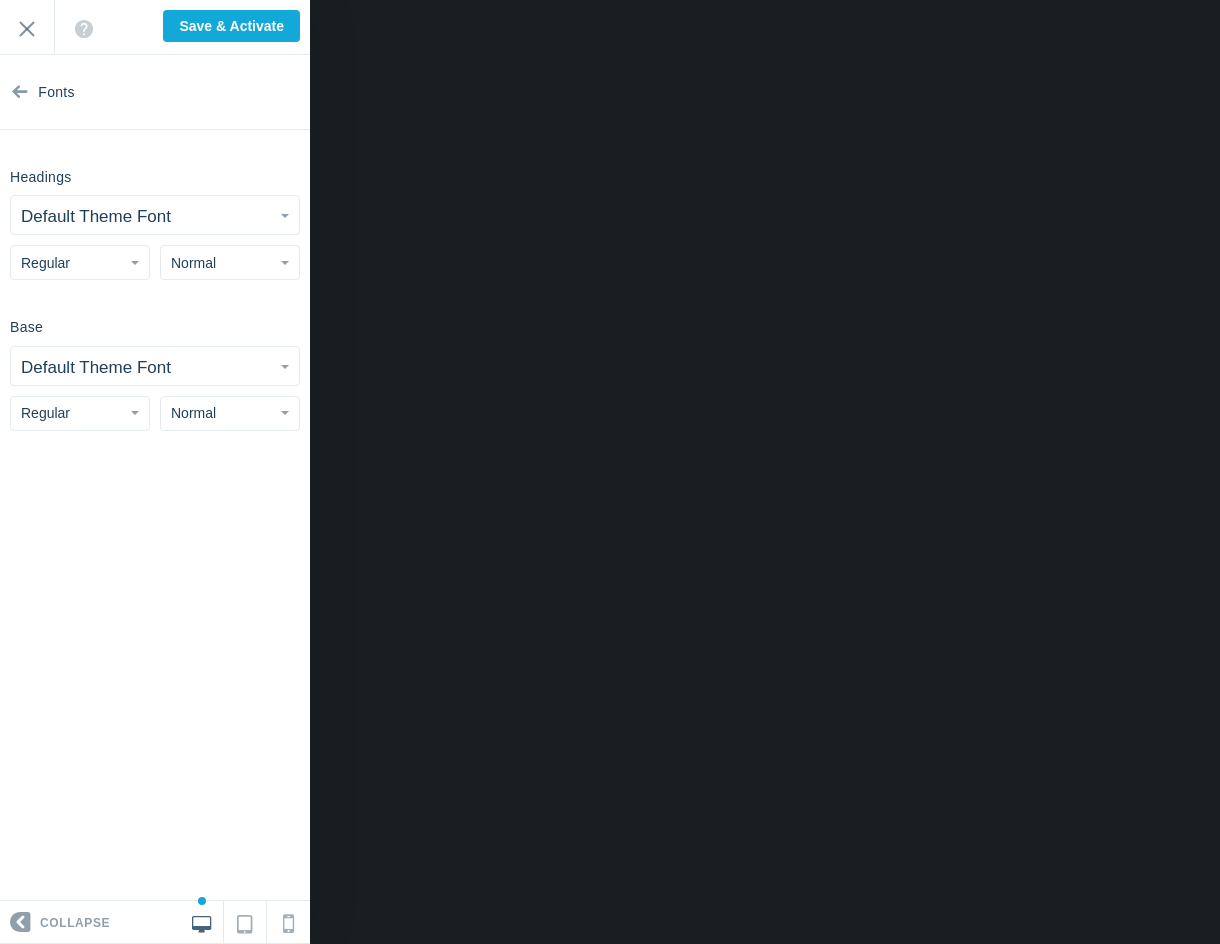 click on "Default Theme Font" at bounding box center [96, 216] 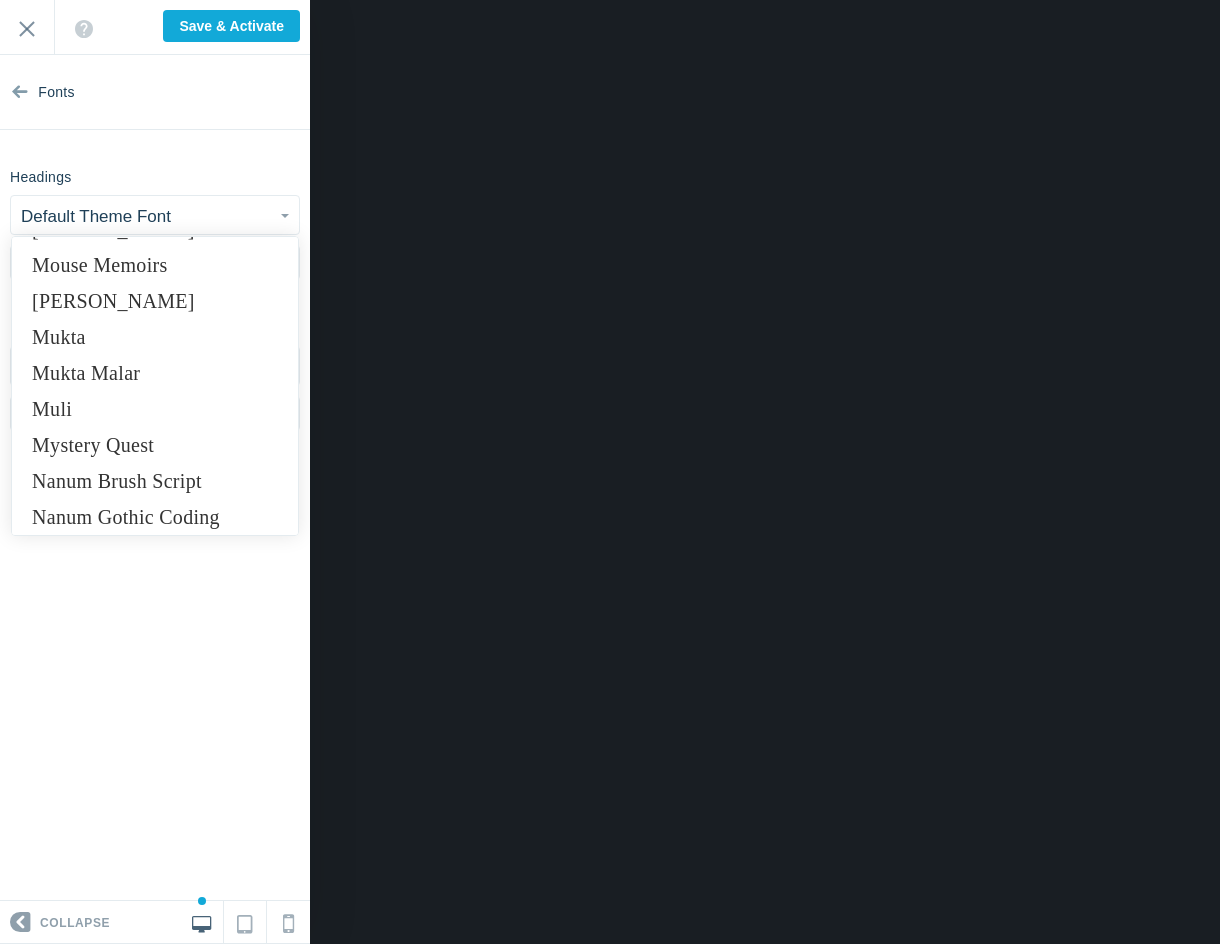 scroll, scrollTop: 9587, scrollLeft: 0, axis: vertical 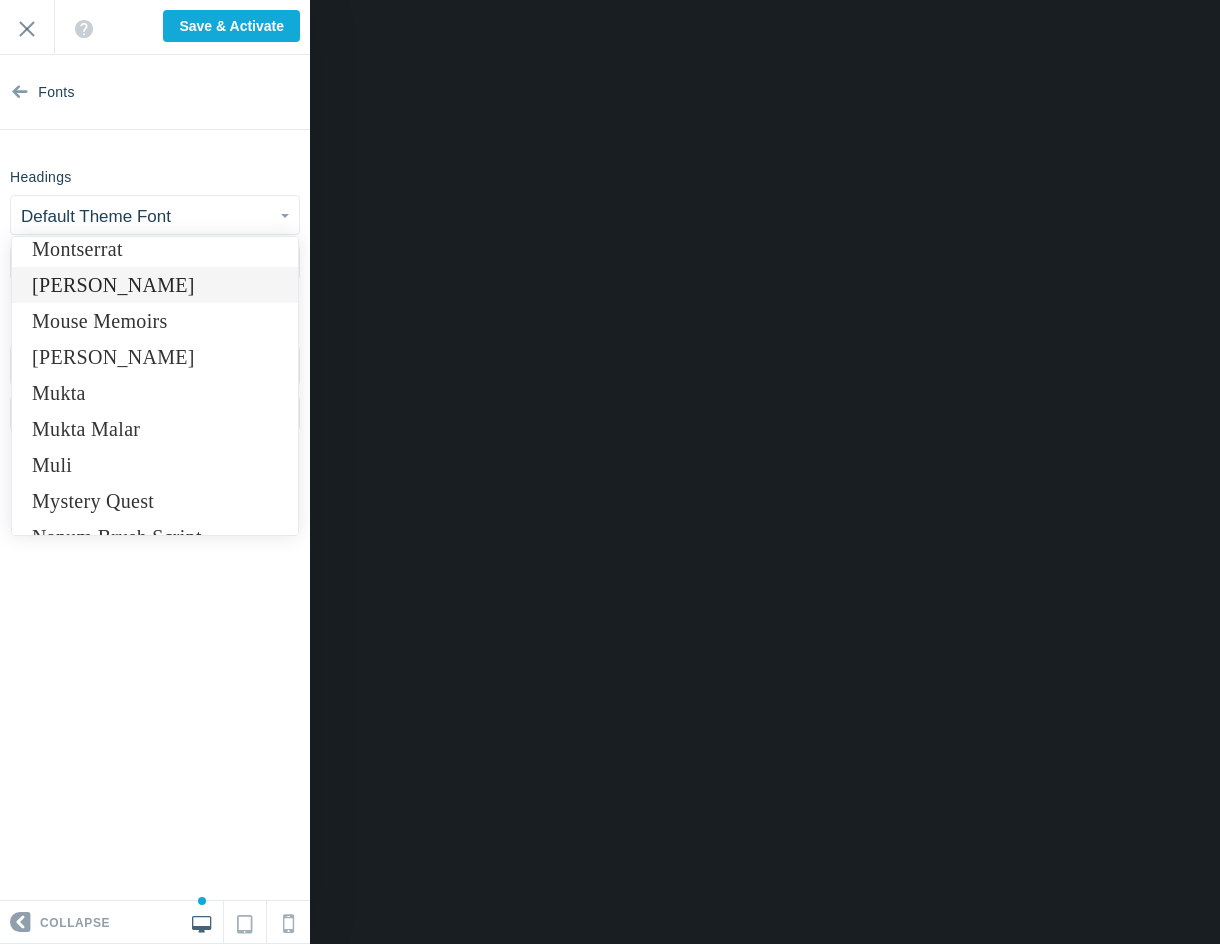 click on "Montserrat Alternates" at bounding box center [155, 285] 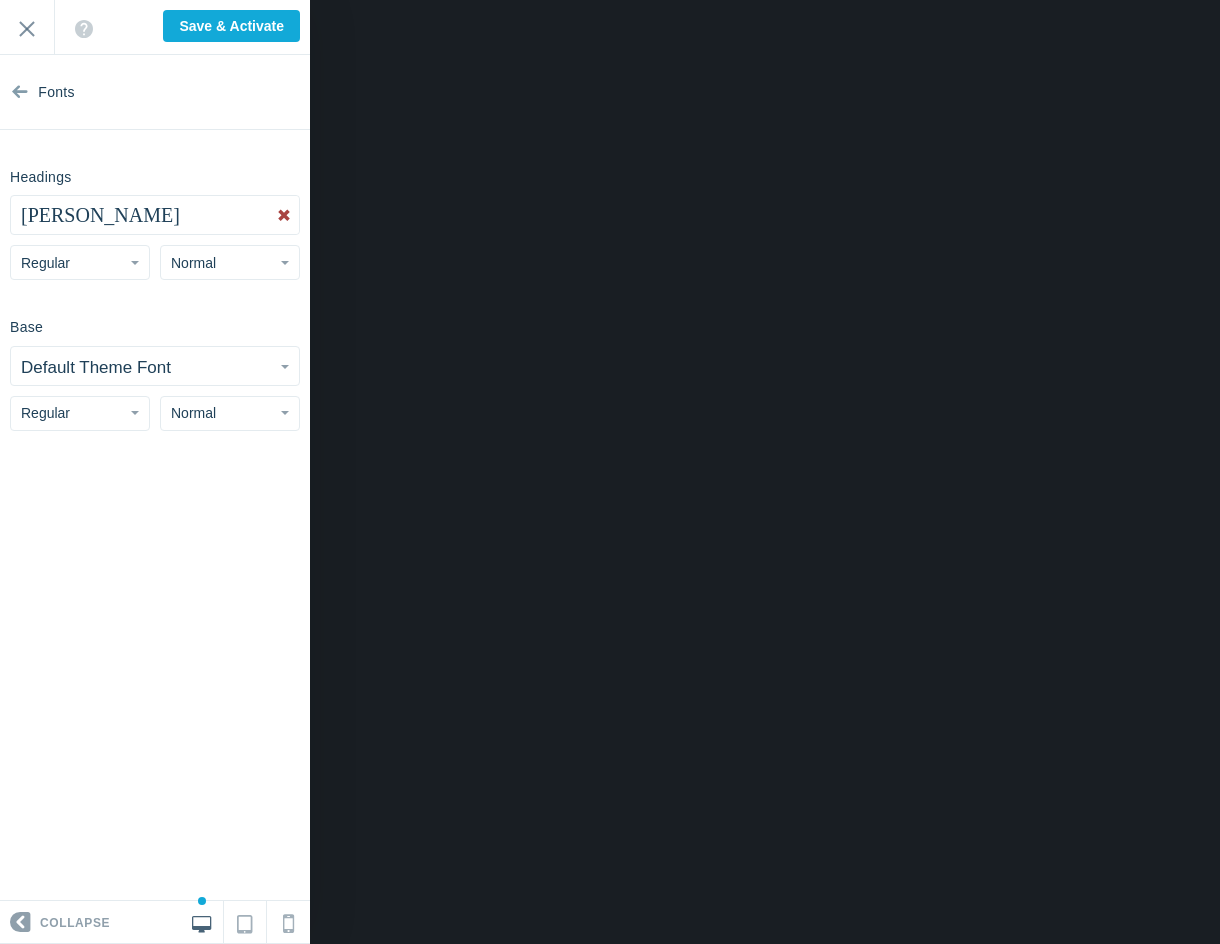 click on "Default Theme Font" at bounding box center (96, 367) 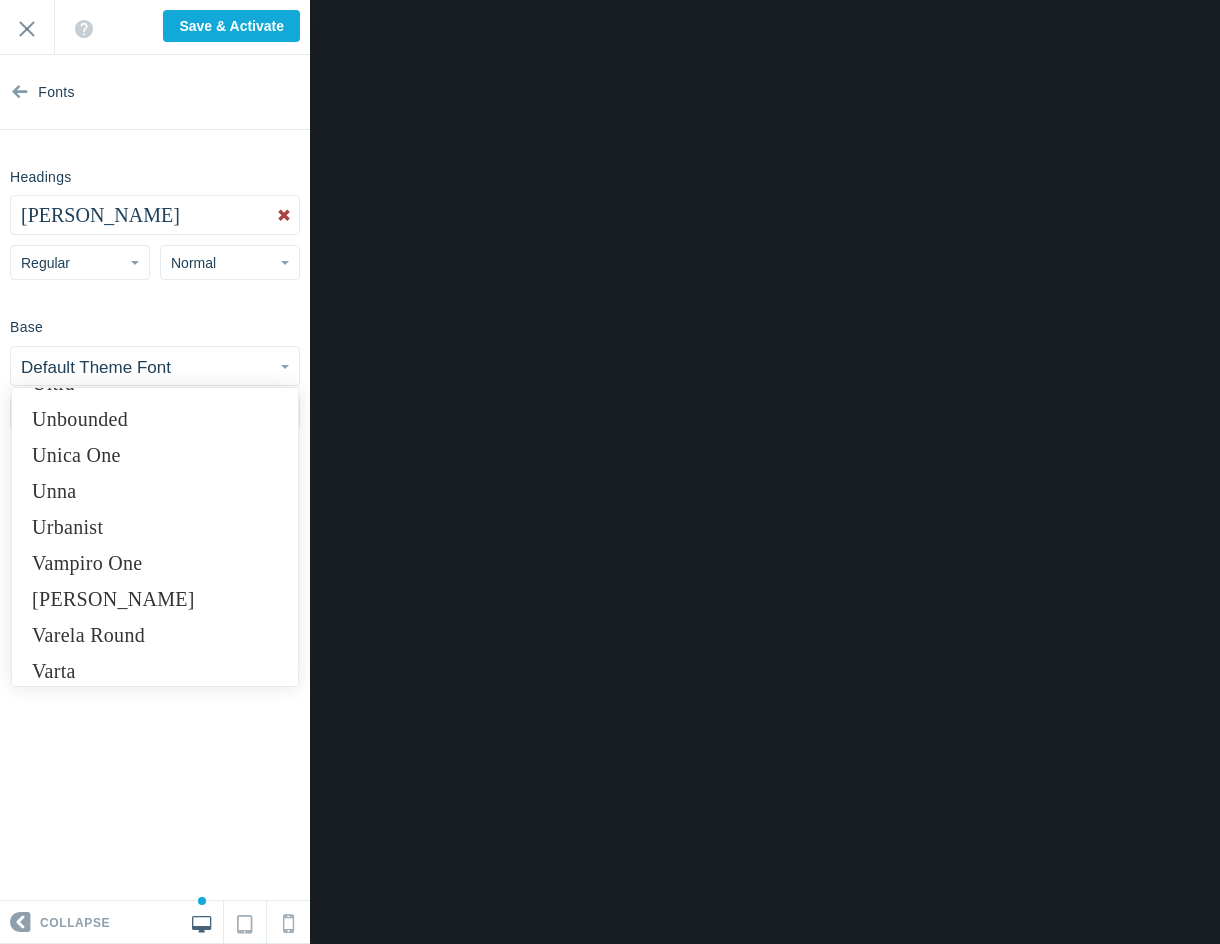 scroll, scrollTop: 15799, scrollLeft: 0, axis: vertical 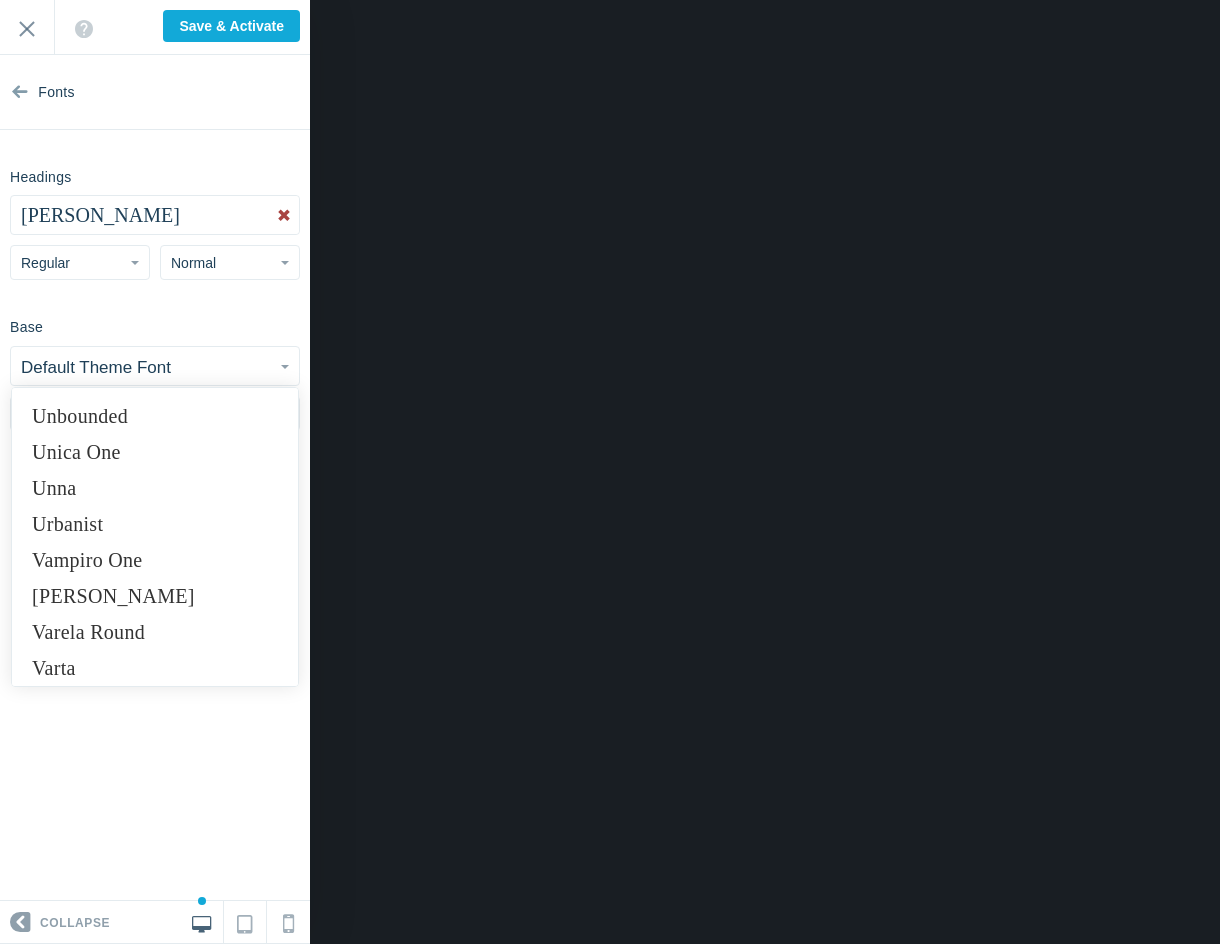 click on "Fonts
Headings
Montserrat Alternates
Abel
Abhaya Libre
Aboreto
Abril Fatface
Aclonica
Acme
Actor
Adamina
Advent Pro
Alata
Alatsi
Aldrich
Alef
Alegreya
Alegreya Sans SC
Aleo
Alex Brush
Alfa Slab One
Alice
Allerta Stencil
Allura
Almarai
Amaranth
Amatic SC
Amethysta
Amita
Anonymous Pro
Antic
Antic Slab
Anton
Antonio
Arapey
Arbutus Slab
Architects Daughter
Archivo
Archivo Black
Archivo Narrow
Arima Madurai
Arimo
Arizonia
Armata
Arsenal
Arvo
Asap
Asap Condensed
Assistant
Asul
Athiti
Atma
Audiowide
Average Sans
Bad Script
Bai Jamjuree
Bakbak One
Bangers
Barlow Condensed
Barlow Semi Condensed
Barriecito
Basic" at bounding box center (155, 478) 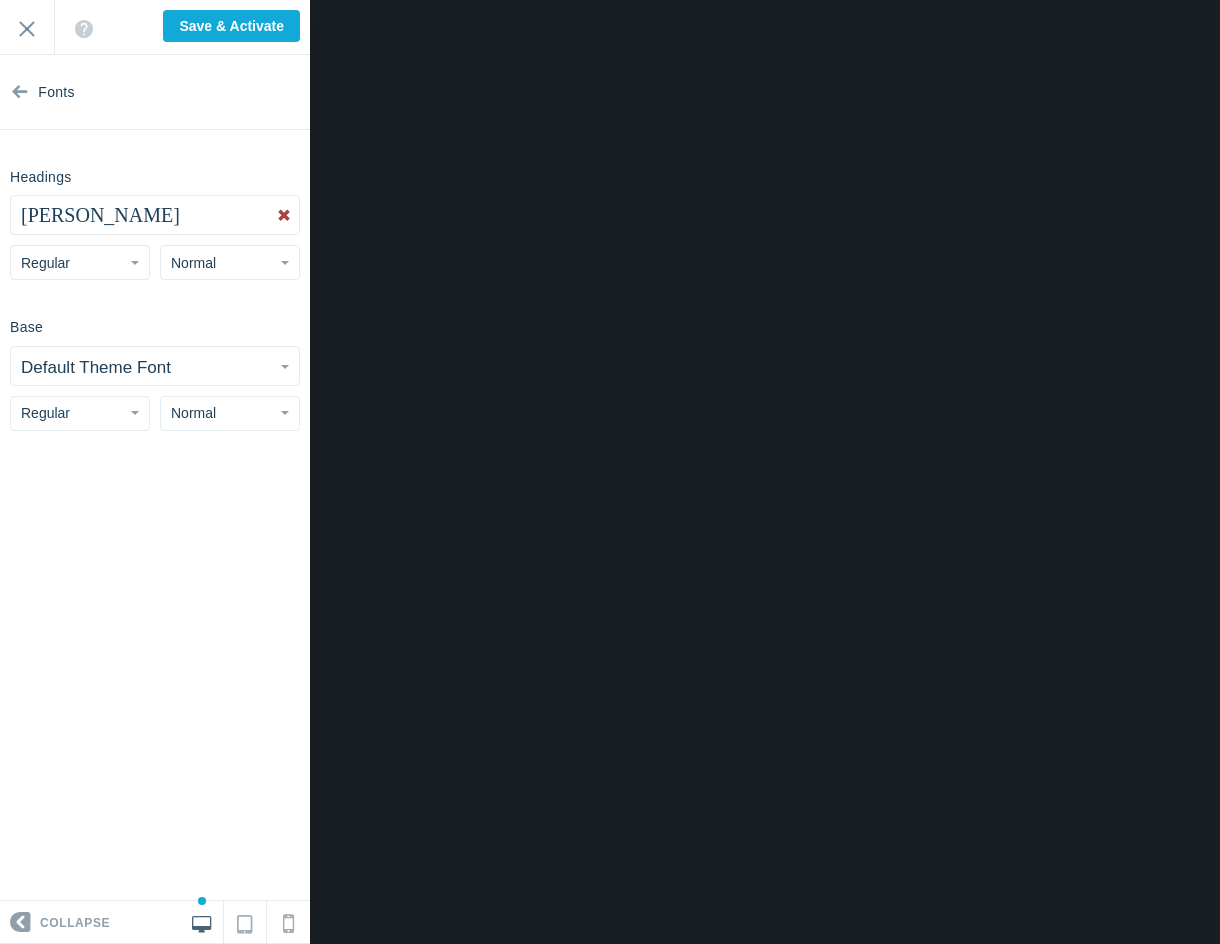 click on "Base
Default Theme Font
Abel
Abhaya Libre
Aboreto
Abril Fatface
Aclonica
Acme
Actor
Adamina
Advent Pro
Alata
Alatsi
Aldrich
Alef
Alegreya
Alegreya Sans SC
Aleo
Alex Brush
Alfa Slab One
Alice
Allerta Stencil
Allura
Almarai
Amaranth
Amatic SC
Amethysta
Amita
Anonymous Pro
Antic
Antic Slab
Anton
Antonio
Arapey
Arbutus Slab
Architects Daughter
Archivo
Archivo Black
Archivo Narrow
Arima Madurai
Arimo
Arizonia
Armata
Arsenal
Arvo
Asap
Asap Condensed
Assistant
Asul
Athiti
Atma
Audiowide
Average Sans
Bad Script
Bai Jamjuree
Bakbak One
Bangers
Barlow Condensed
Barlow Semi Condensed
Barriecito
Basic
Baskerville
Be Vietnam Pro
Bebas Neue
Belleza
BenchNine" at bounding box center (155, 370) 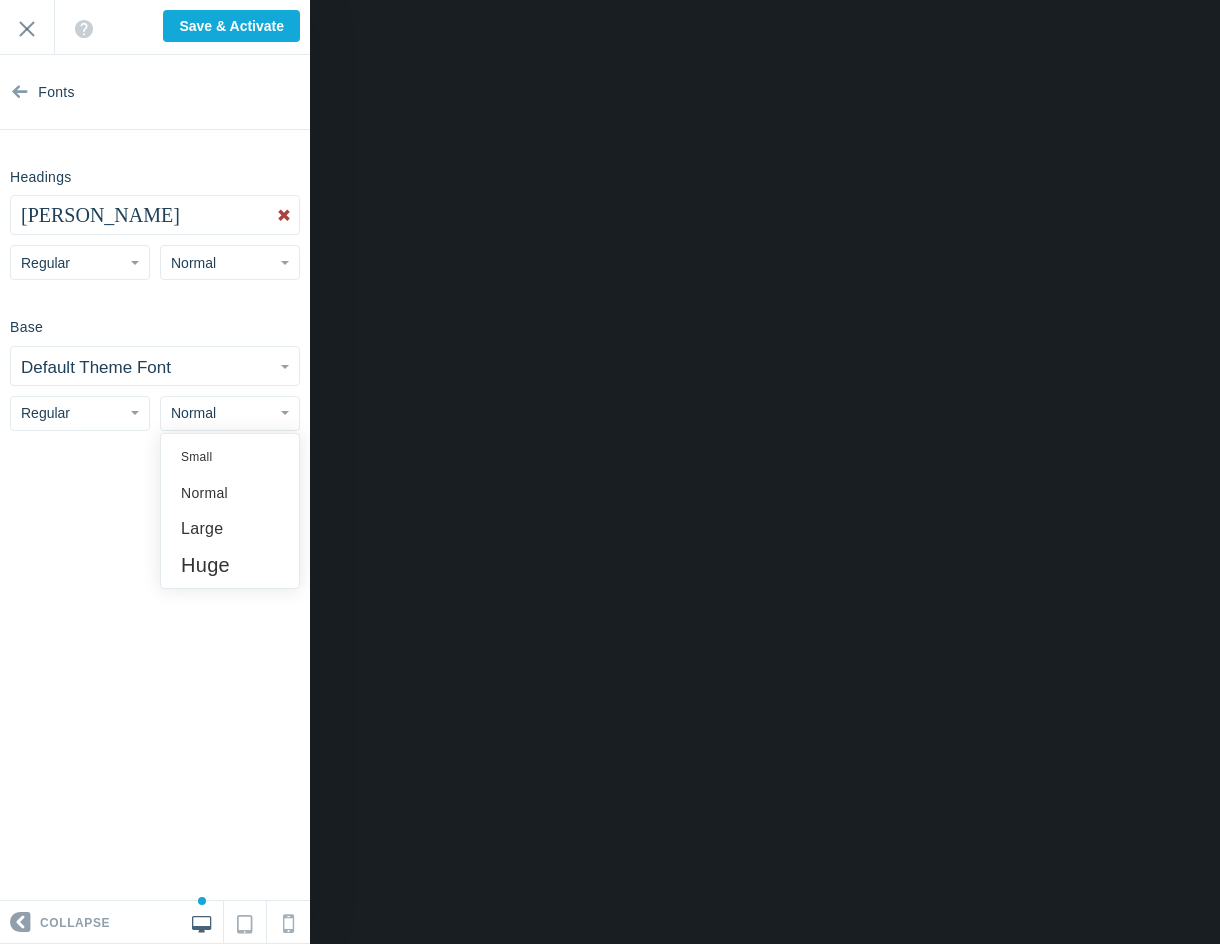 click on "Regular" at bounding box center (80, 413) 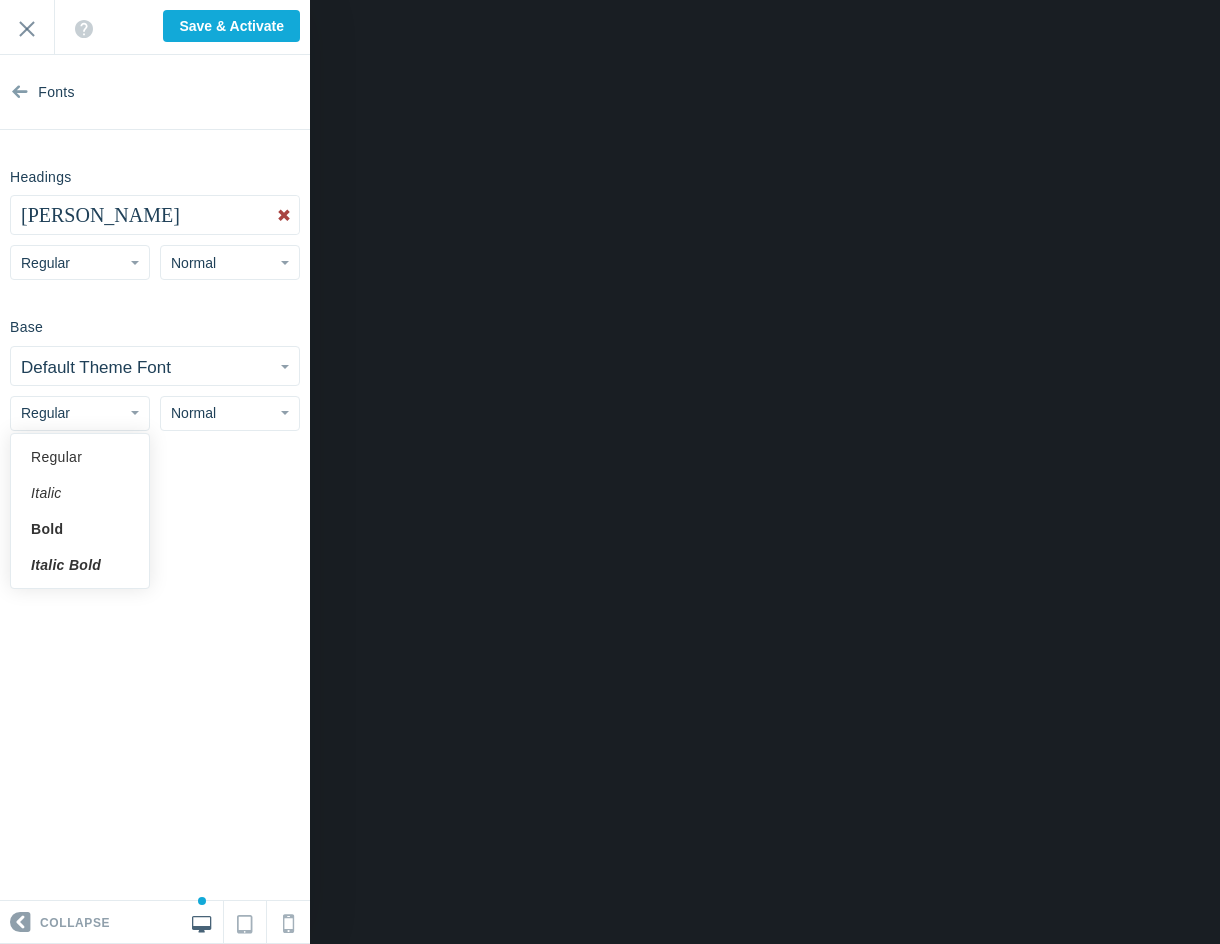 click on "Default Theme Font" at bounding box center [96, 367] 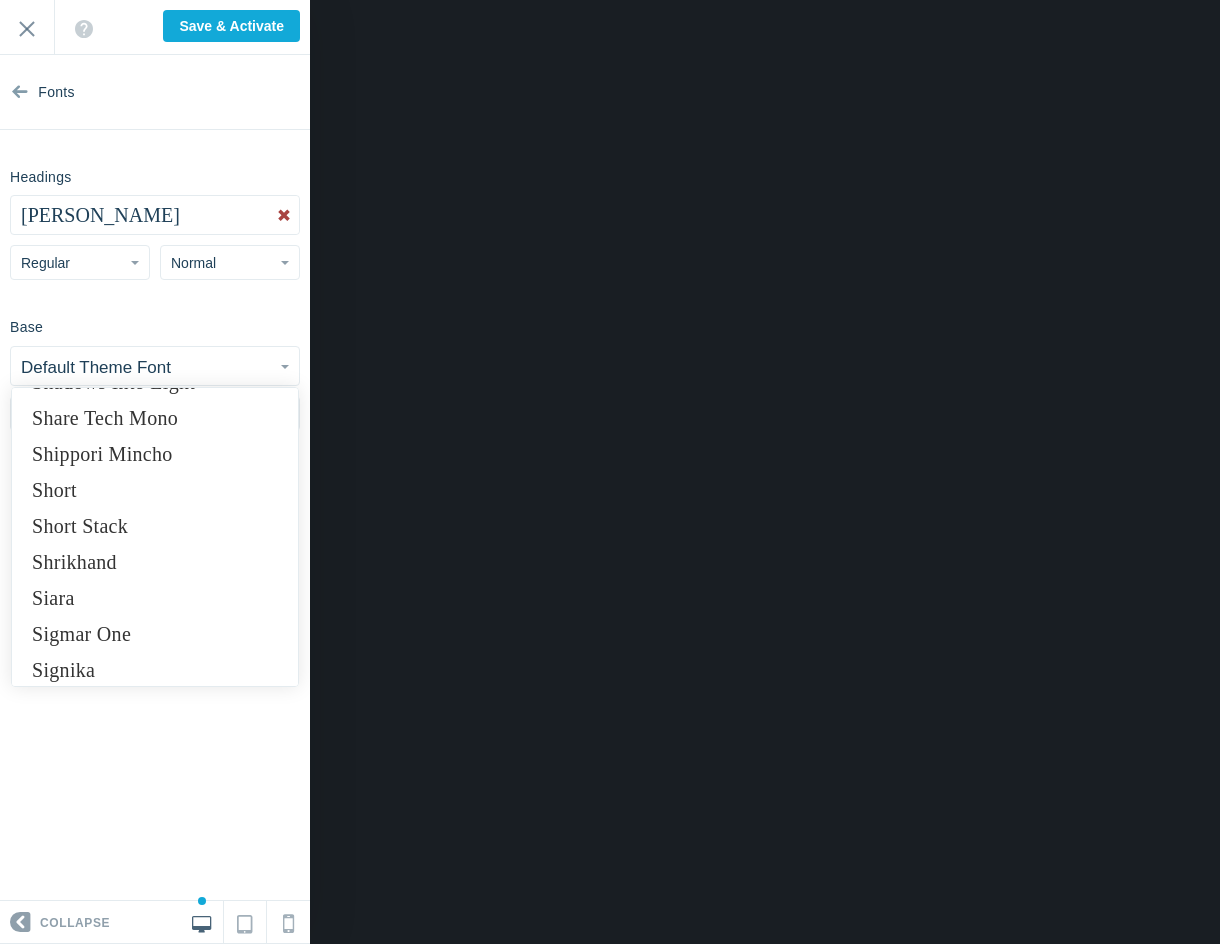 scroll, scrollTop: 14281, scrollLeft: 0, axis: vertical 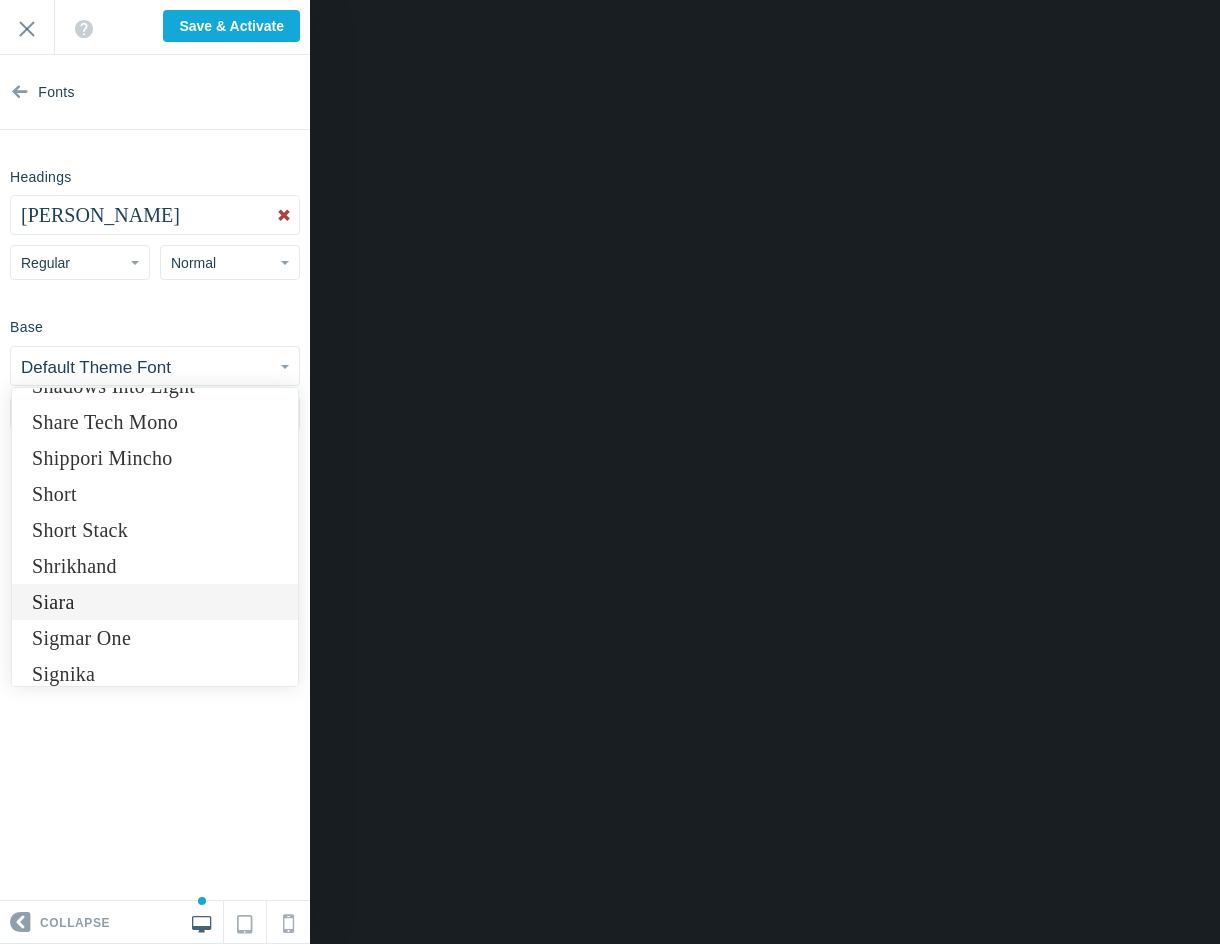 click on "Siara" at bounding box center (155, 602) 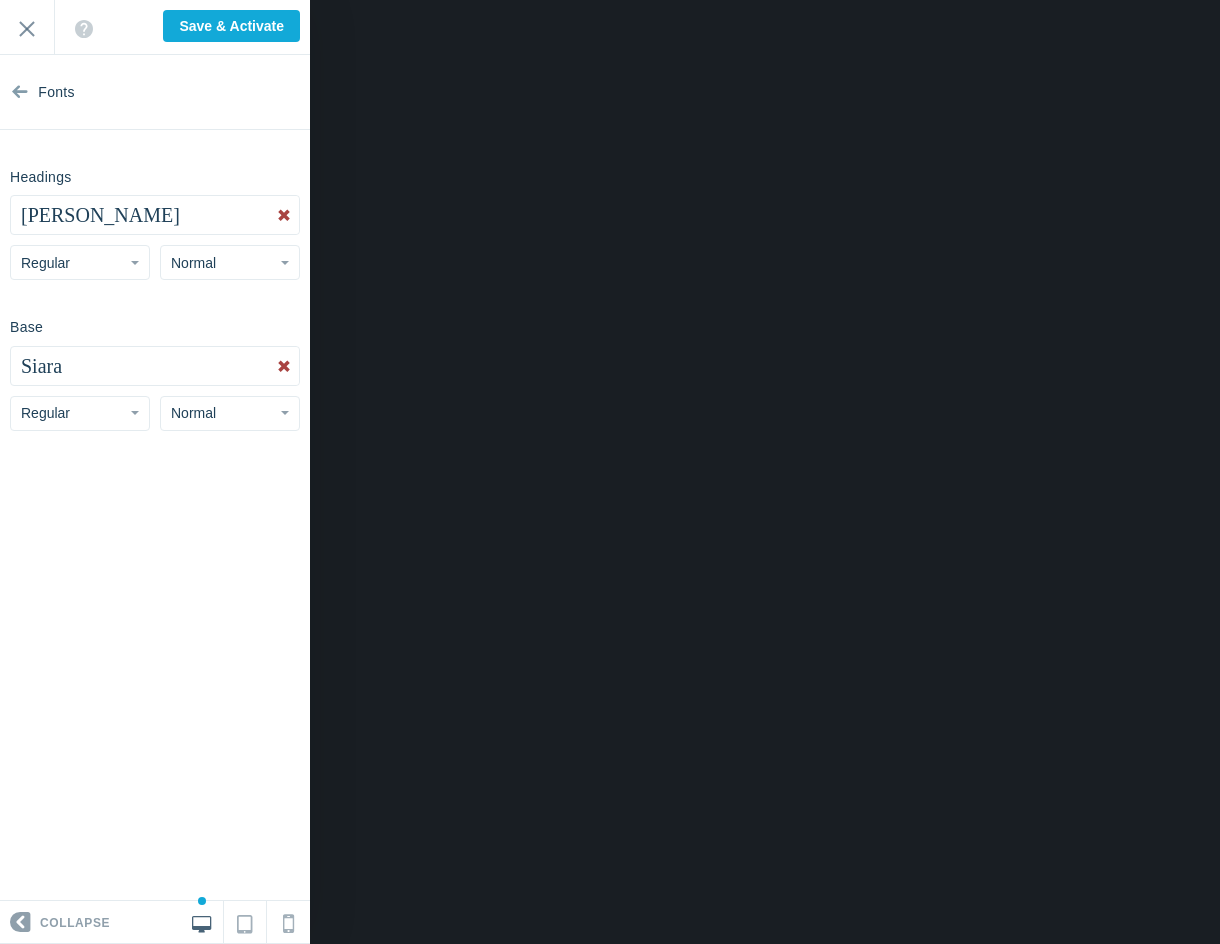 click on "Siara" at bounding box center [155, 366] 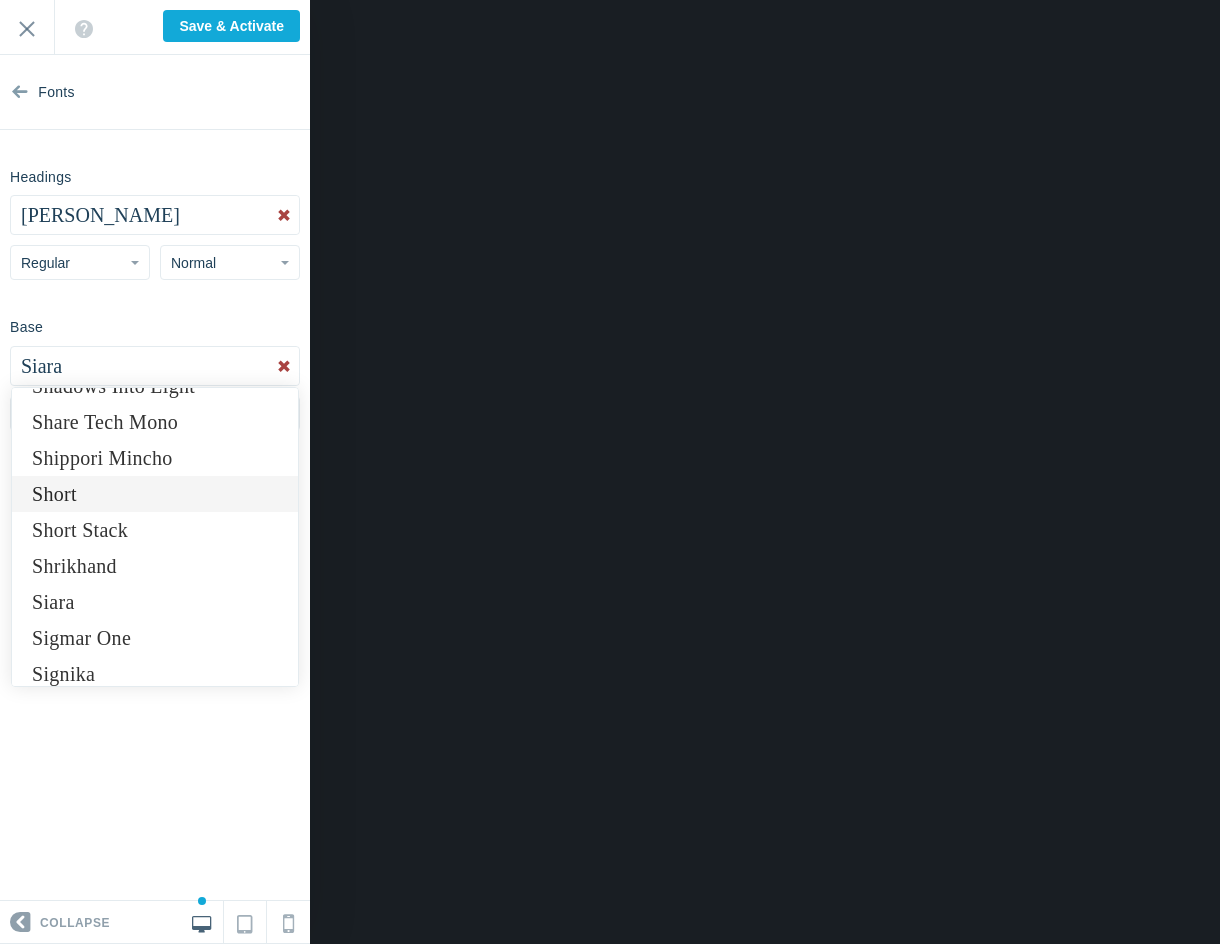 click on "Short" at bounding box center (155, 494) 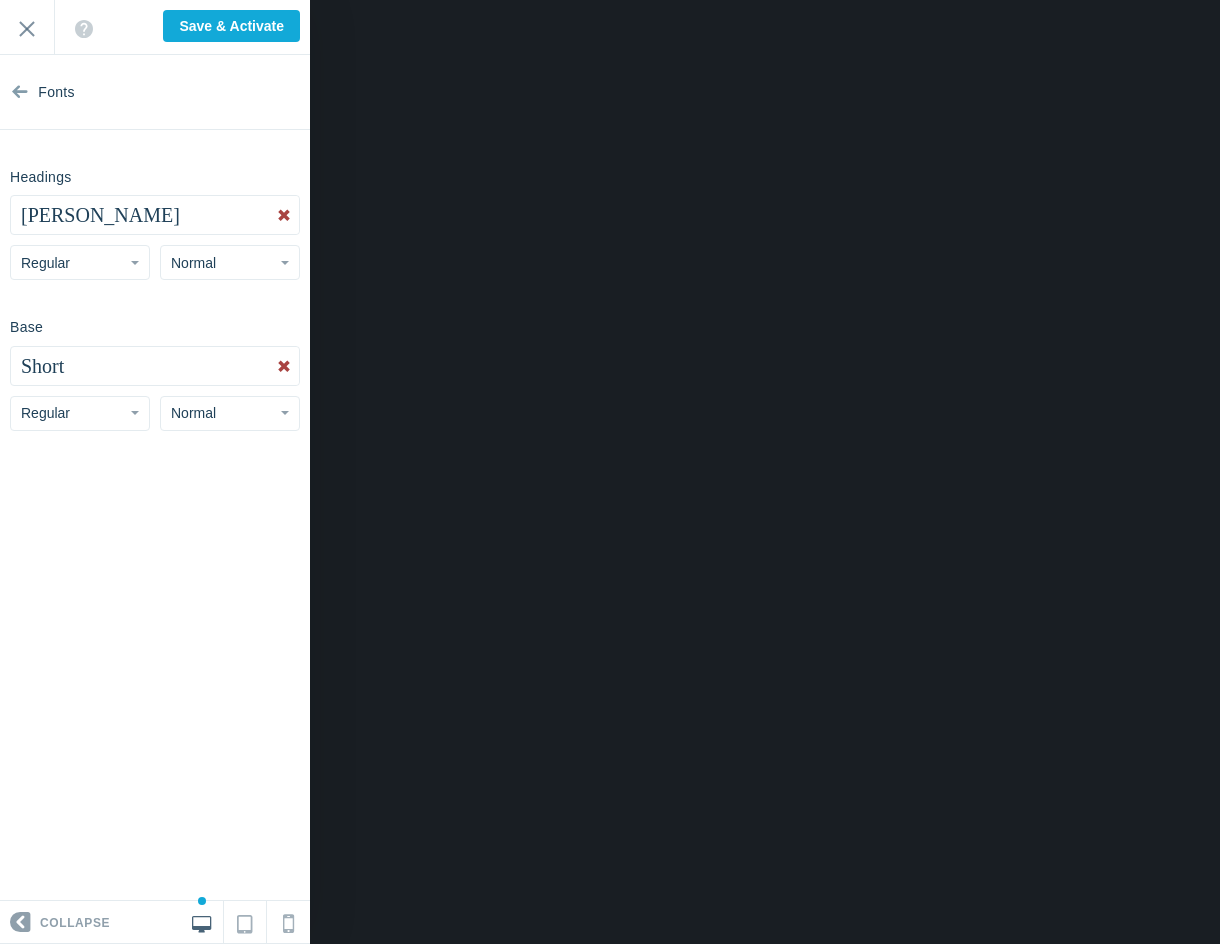 click on "Normal" at bounding box center [230, 413] 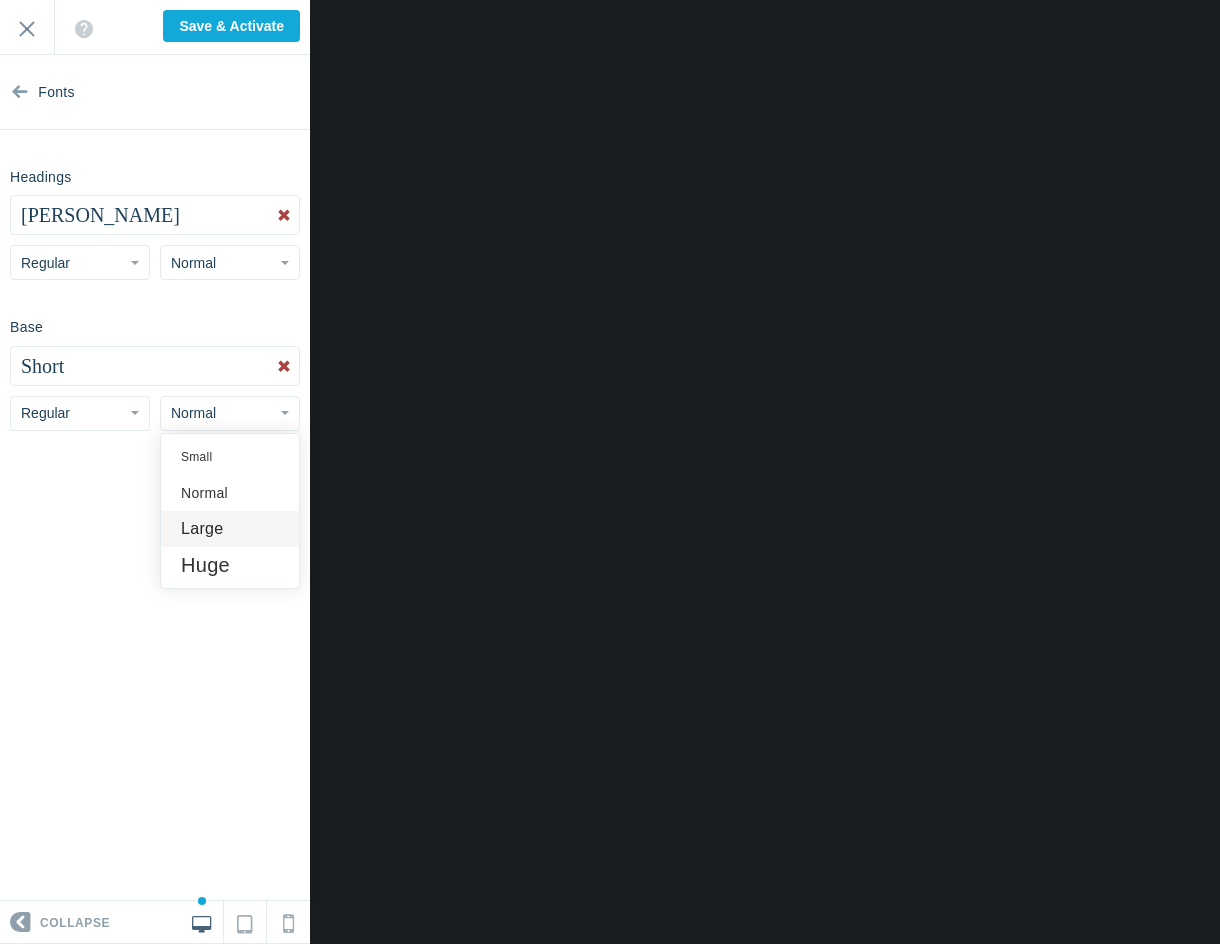 click on "Large" at bounding box center (230, 529) 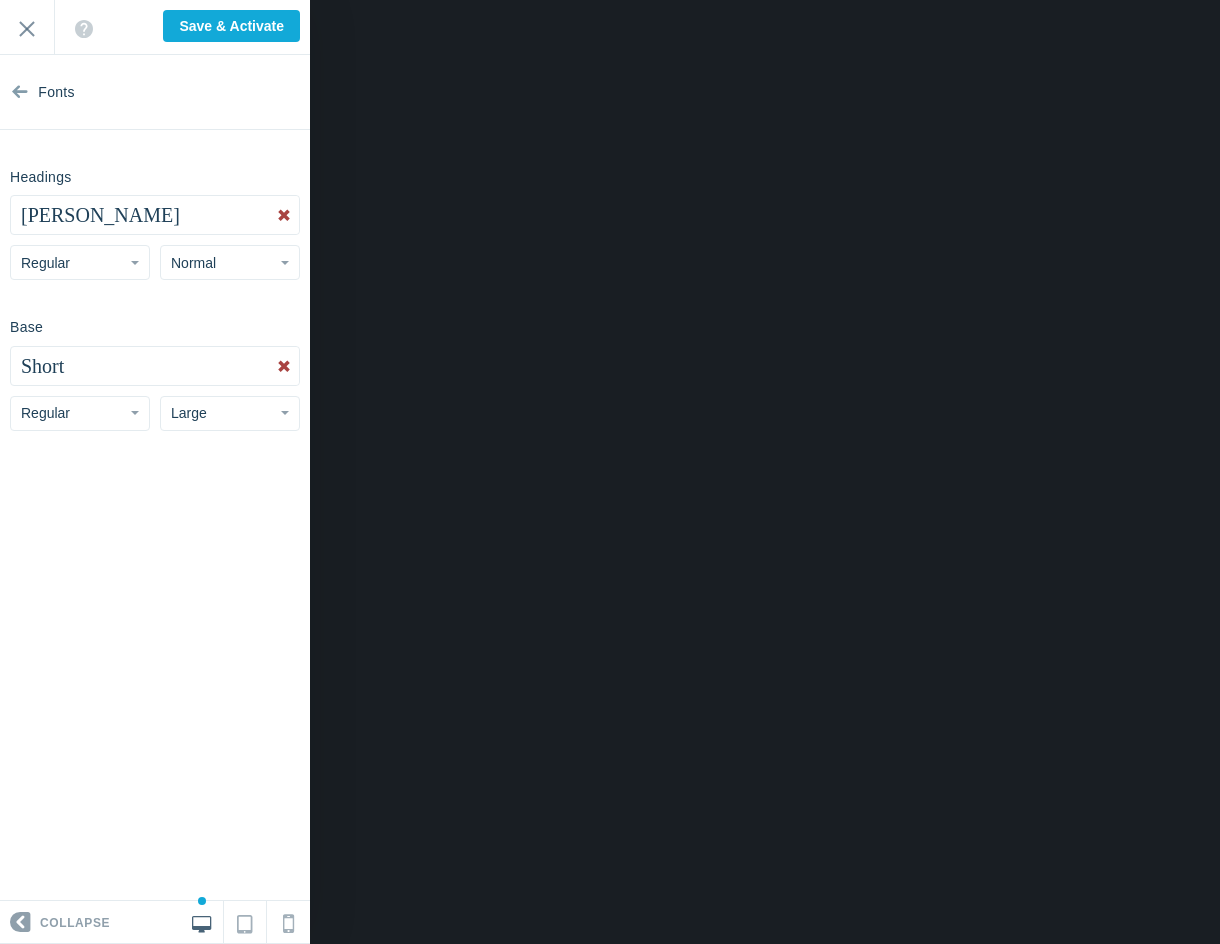 click on "Montserrat Alternates" at bounding box center (100, 215) 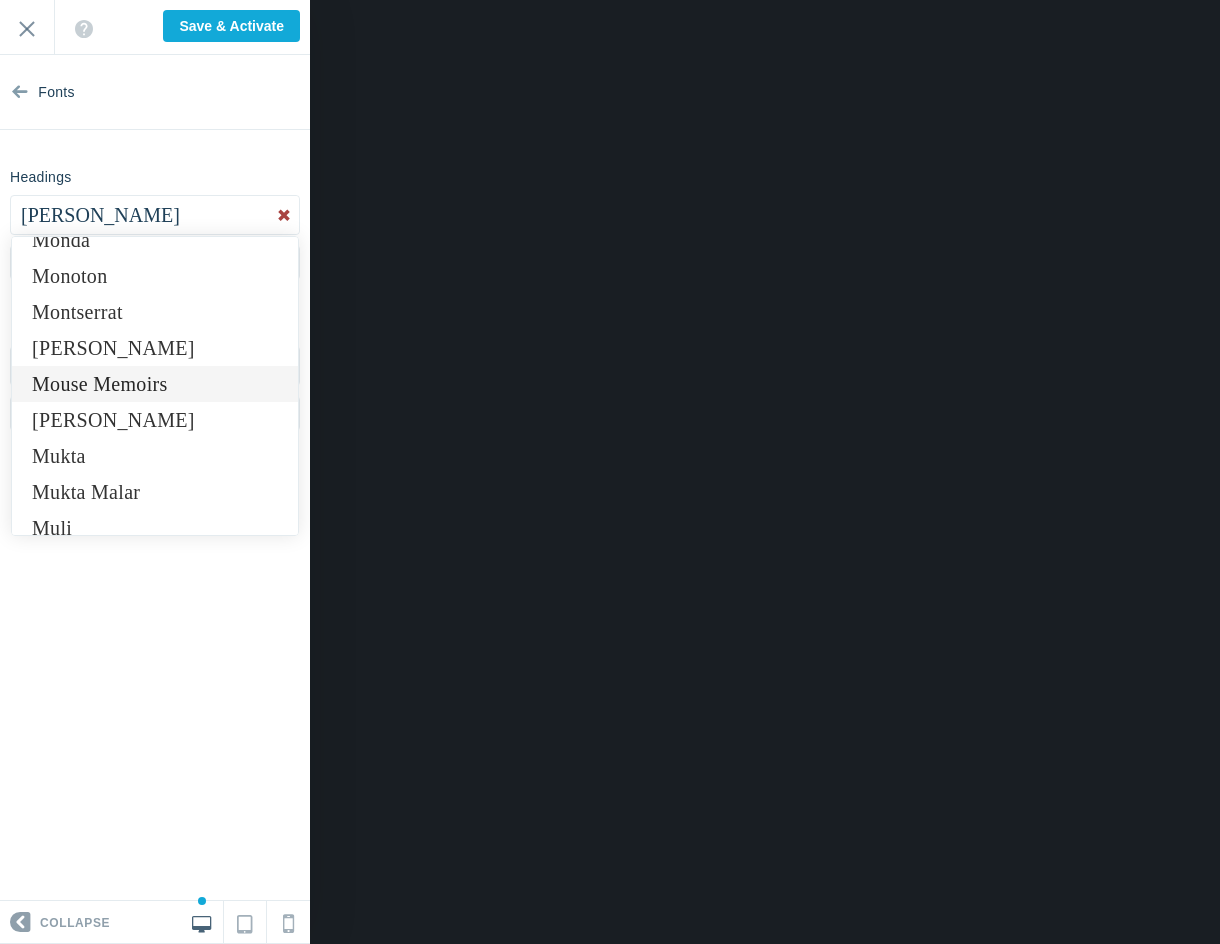 scroll, scrollTop: 9521, scrollLeft: 0, axis: vertical 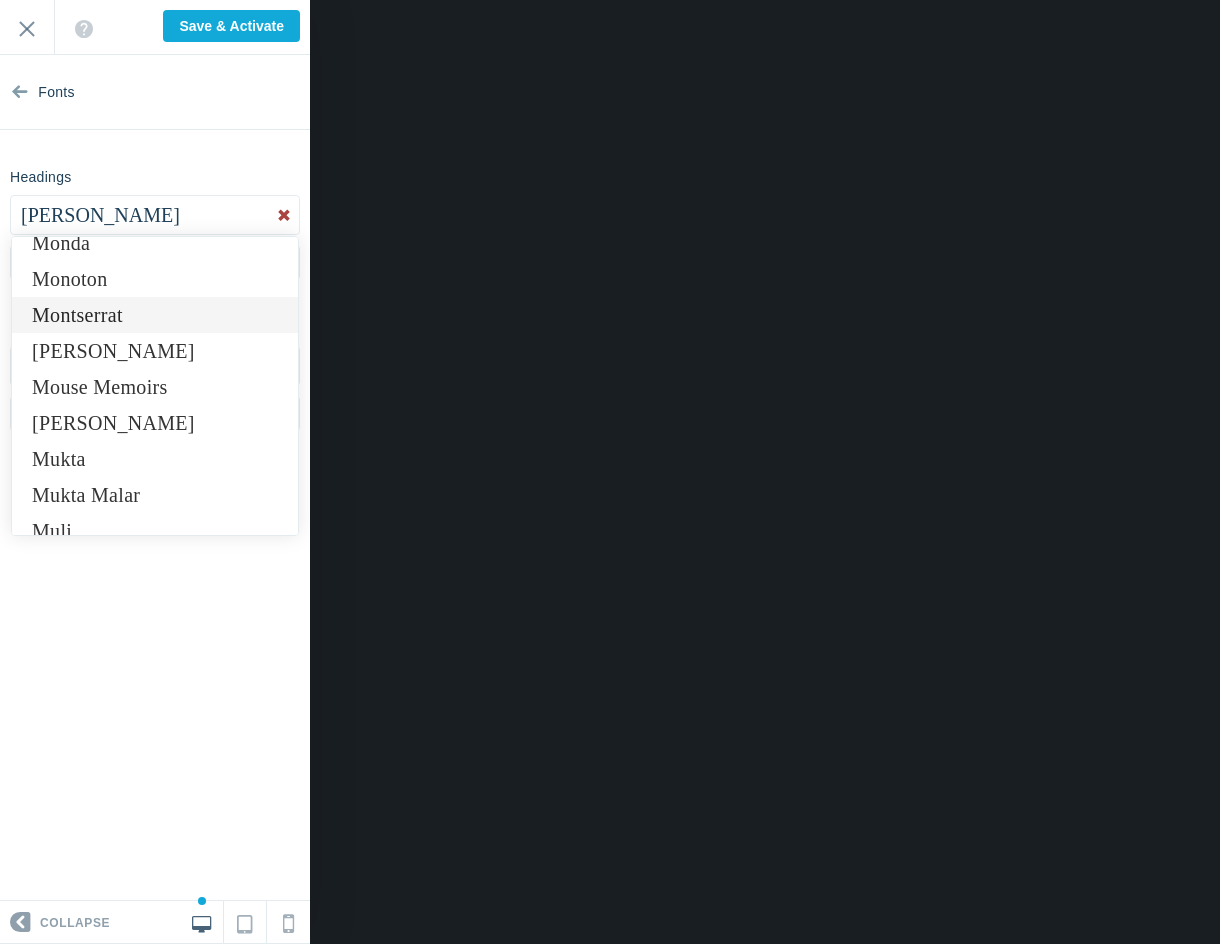 click on "Montserrat" at bounding box center [155, 315] 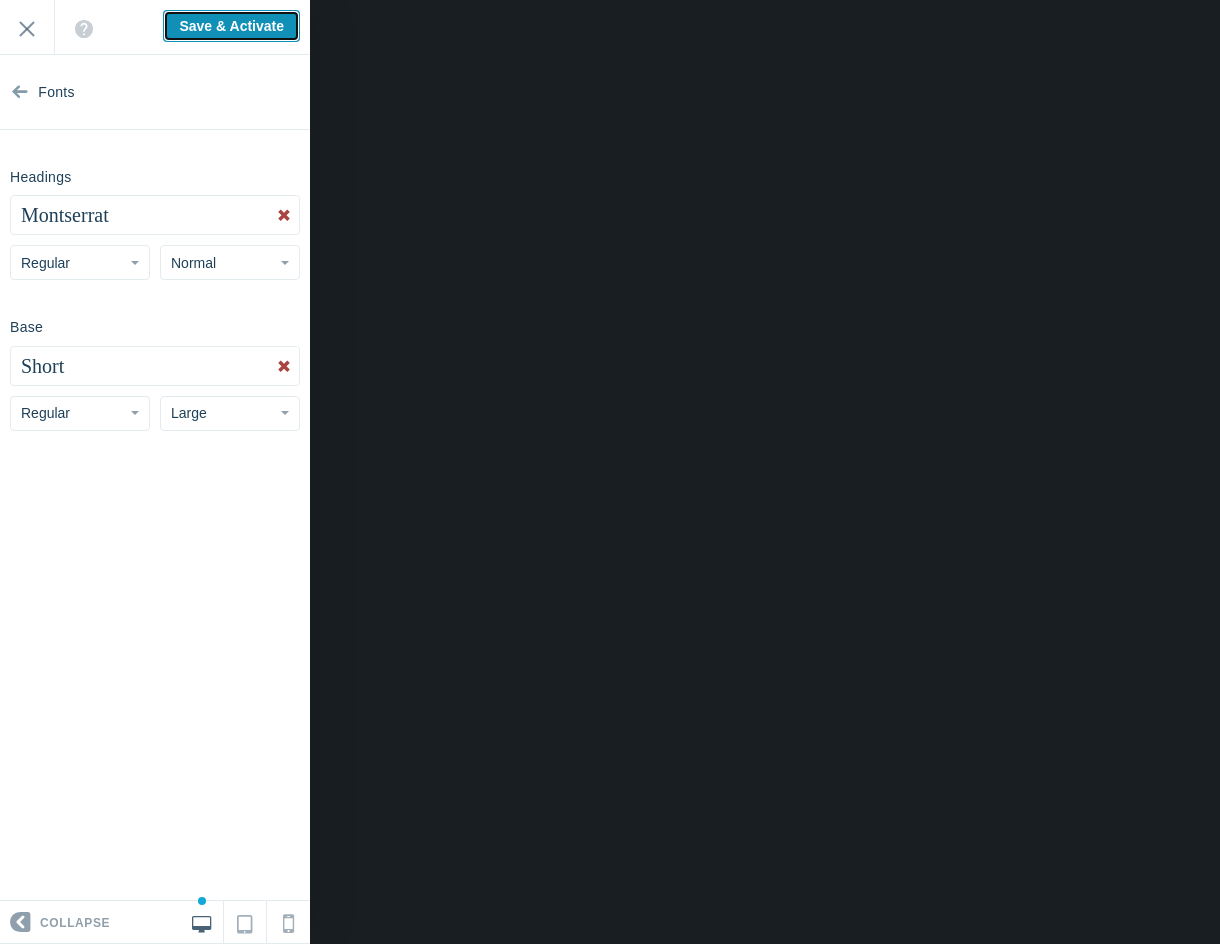 click on "Save & Activate" at bounding box center (231, 26) 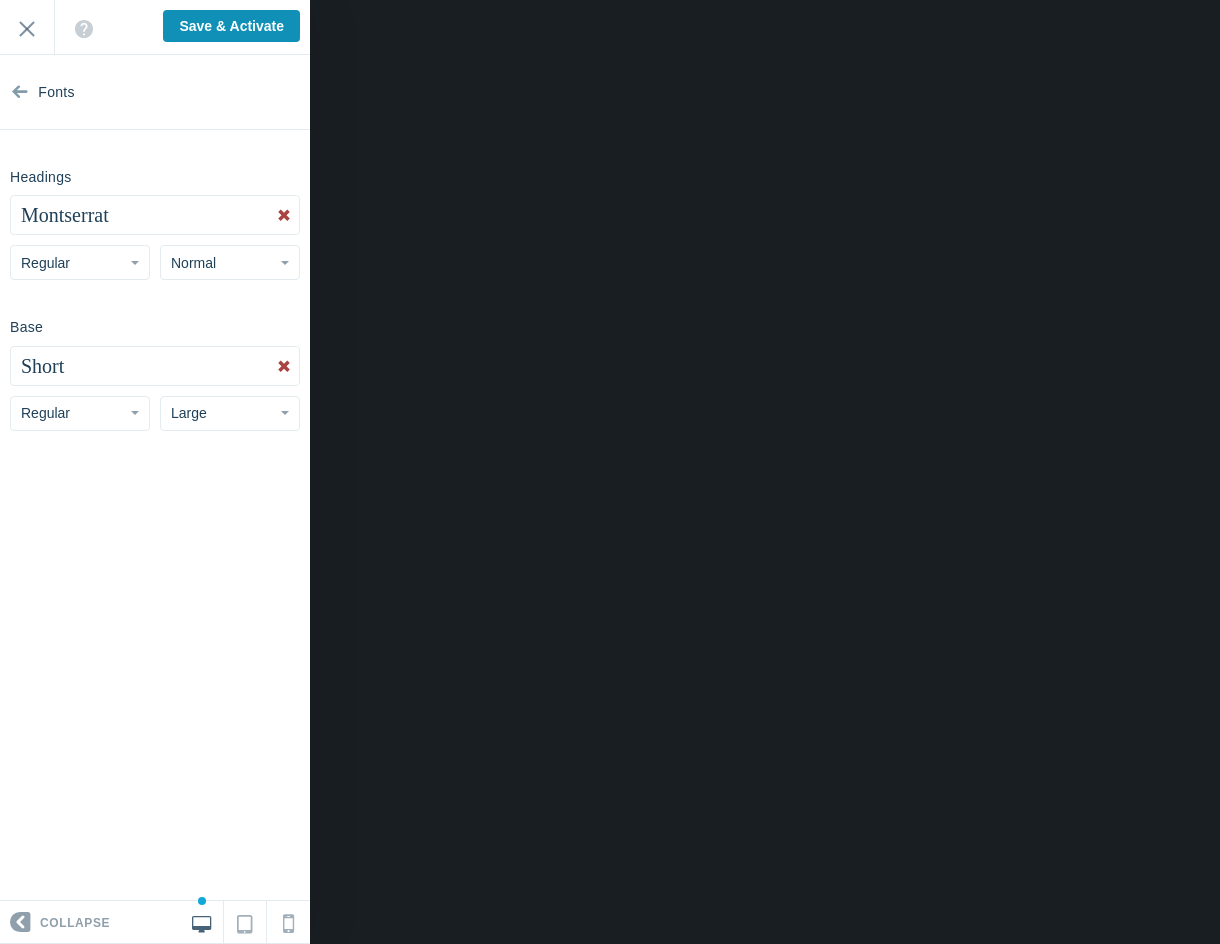 type on "Saving..." 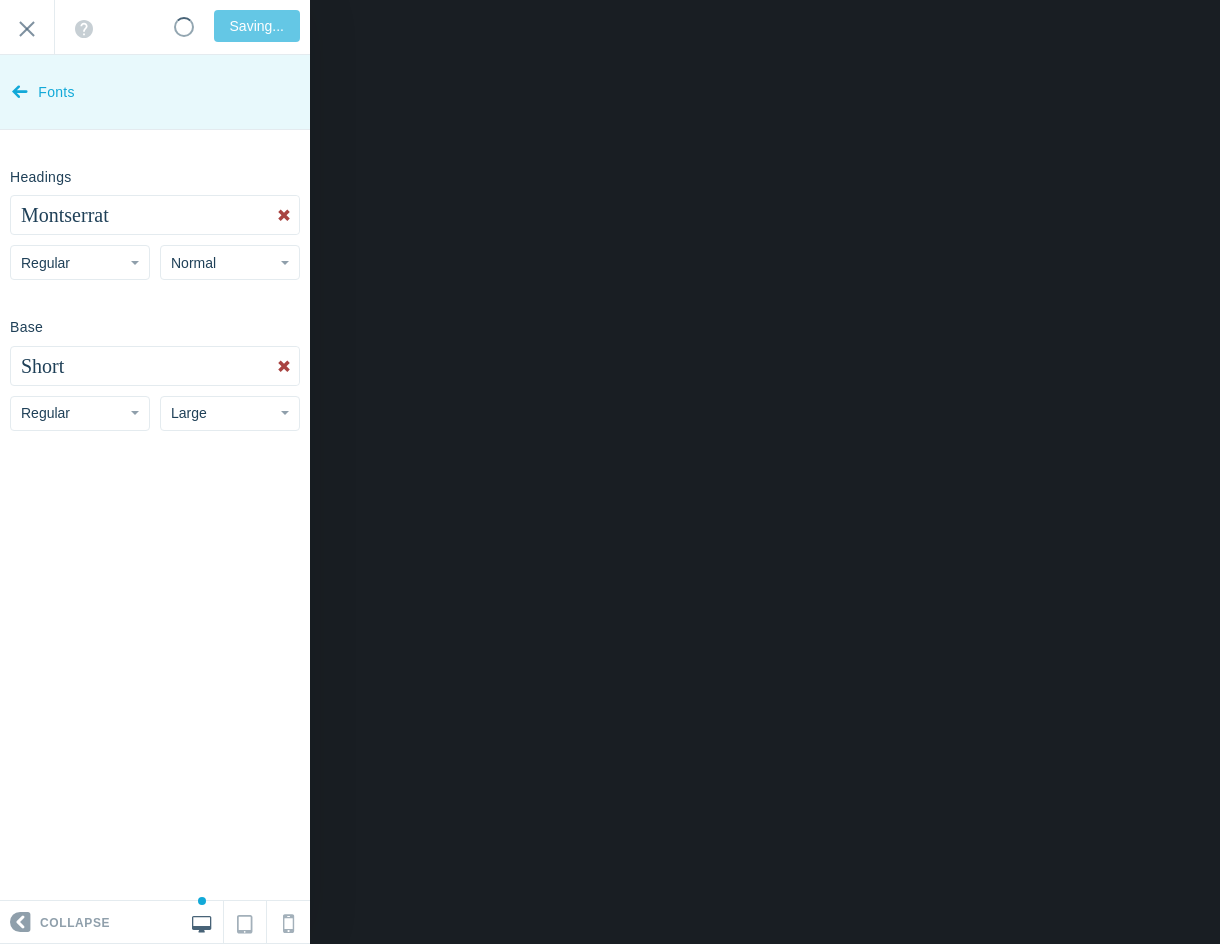 click at bounding box center [20, 87] 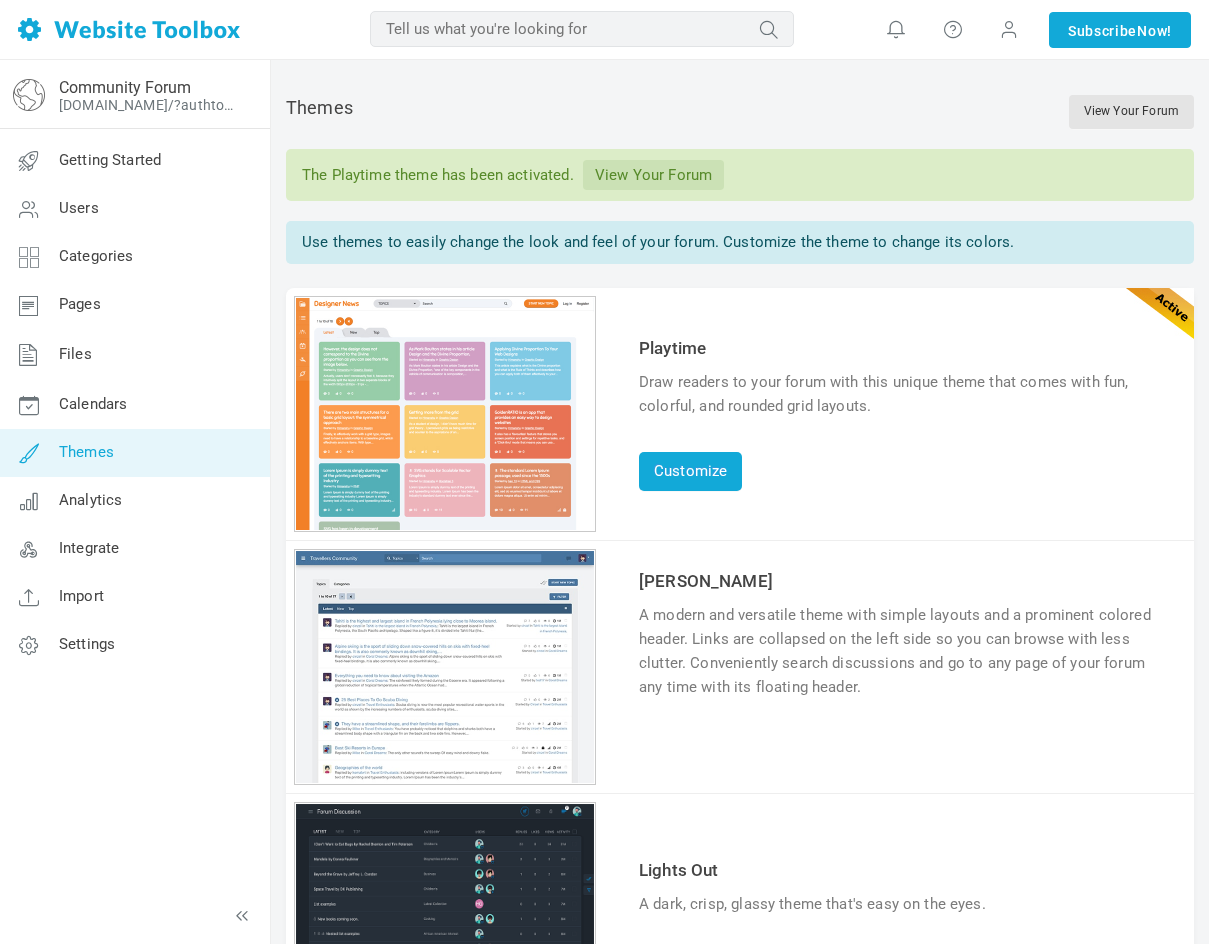 scroll, scrollTop: 0, scrollLeft: 0, axis: both 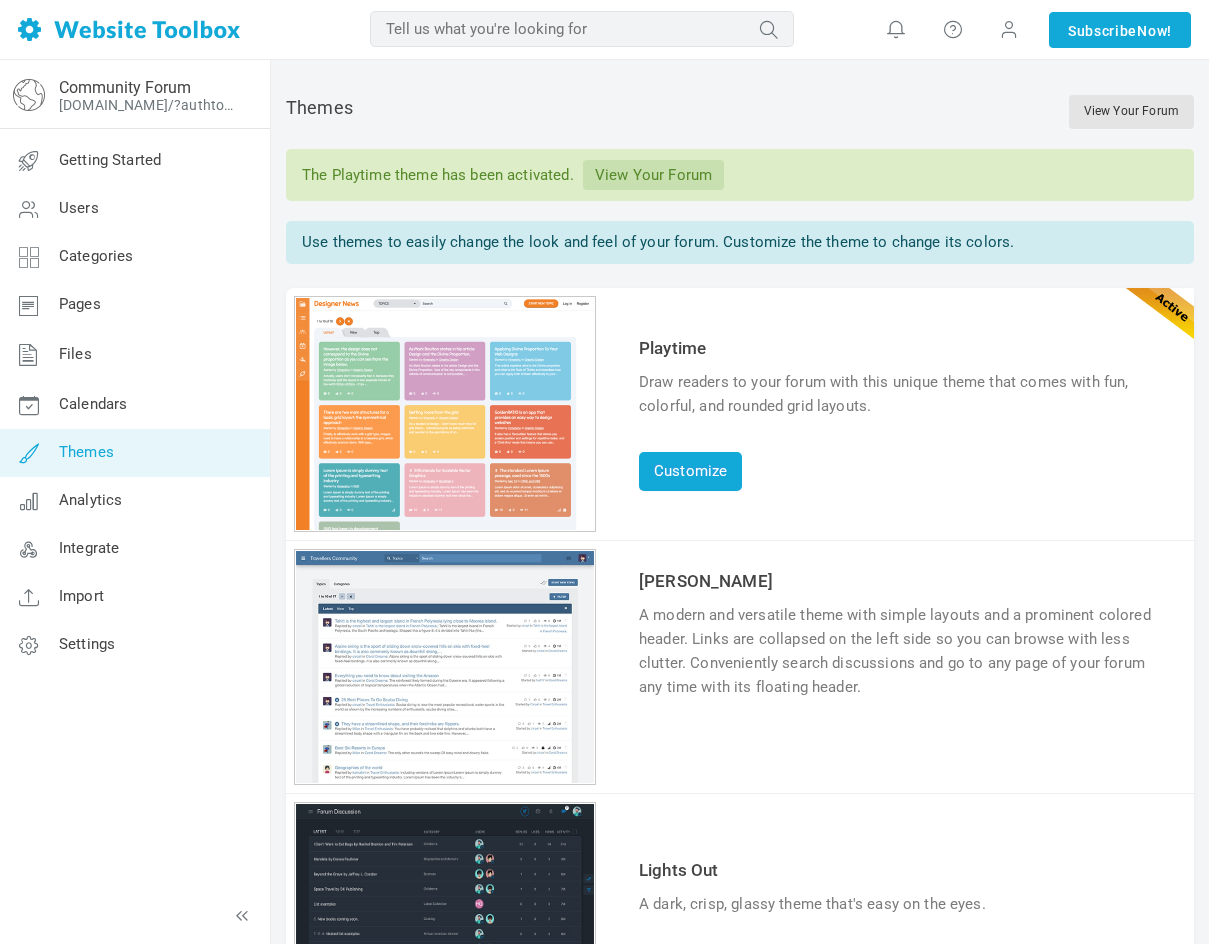 click on "View Your Forum" at bounding box center (653, 175) 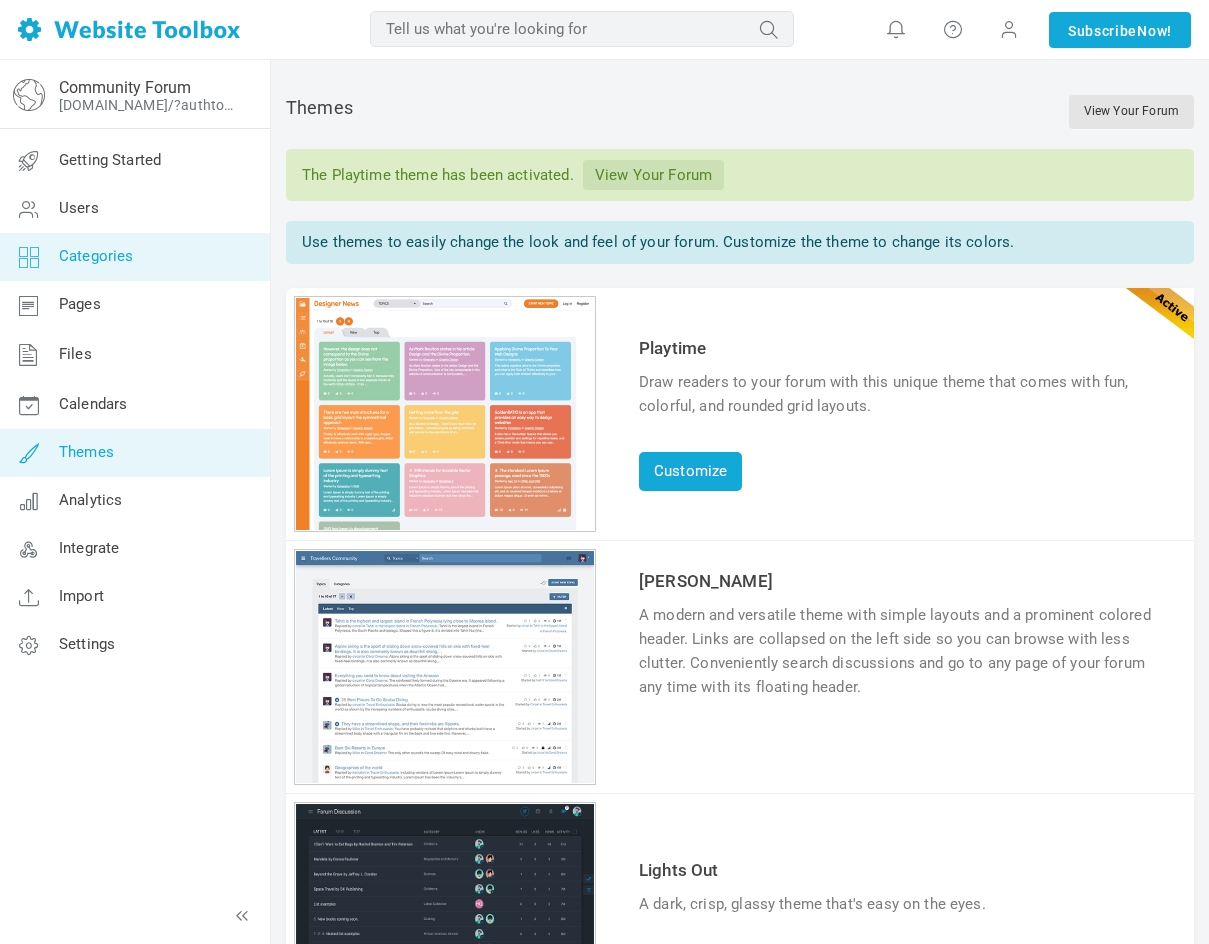 click on "Categories" at bounding box center [134, 257] 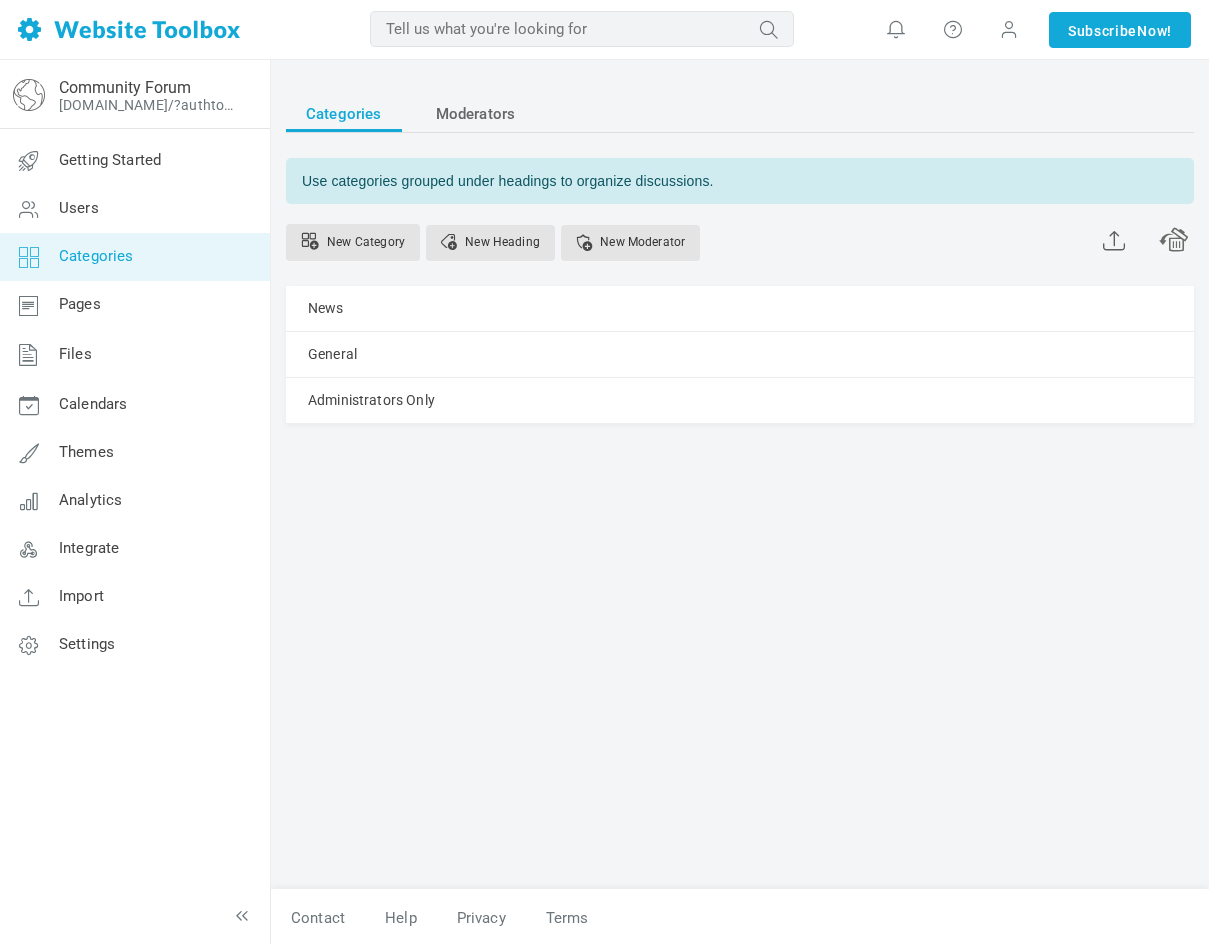 scroll, scrollTop: 0, scrollLeft: 0, axis: both 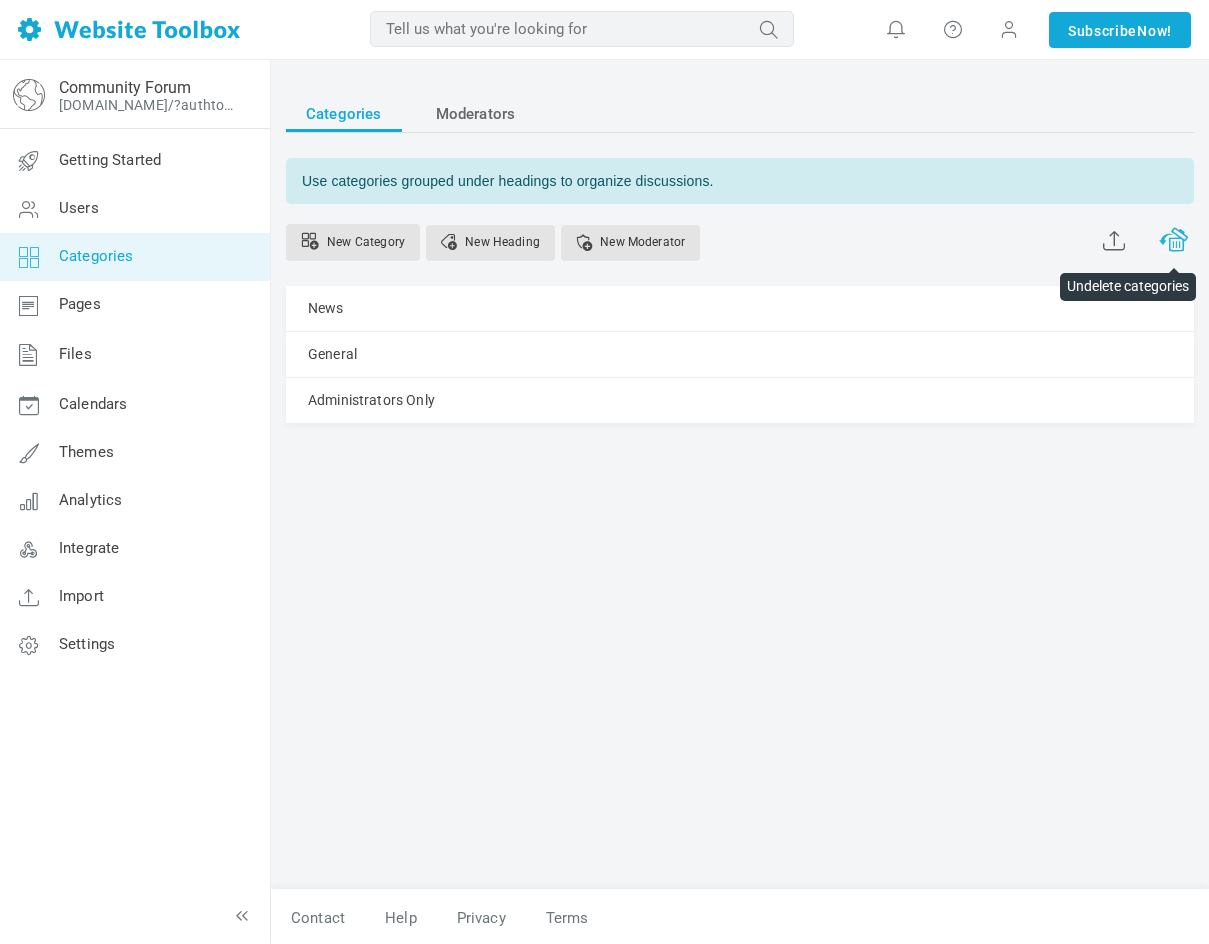 click at bounding box center (1174, 238) 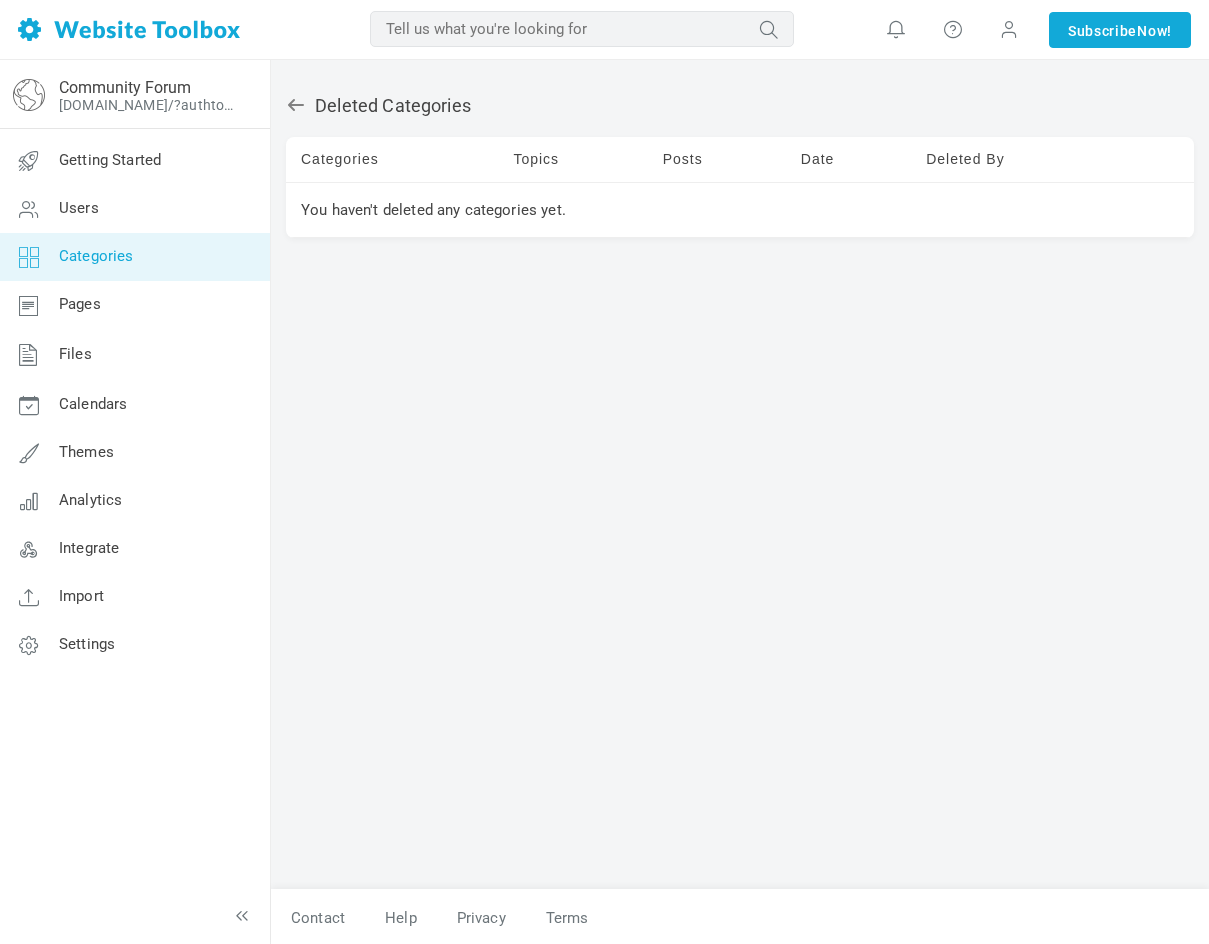scroll, scrollTop: 0, scrollLeft: 0, axis: both 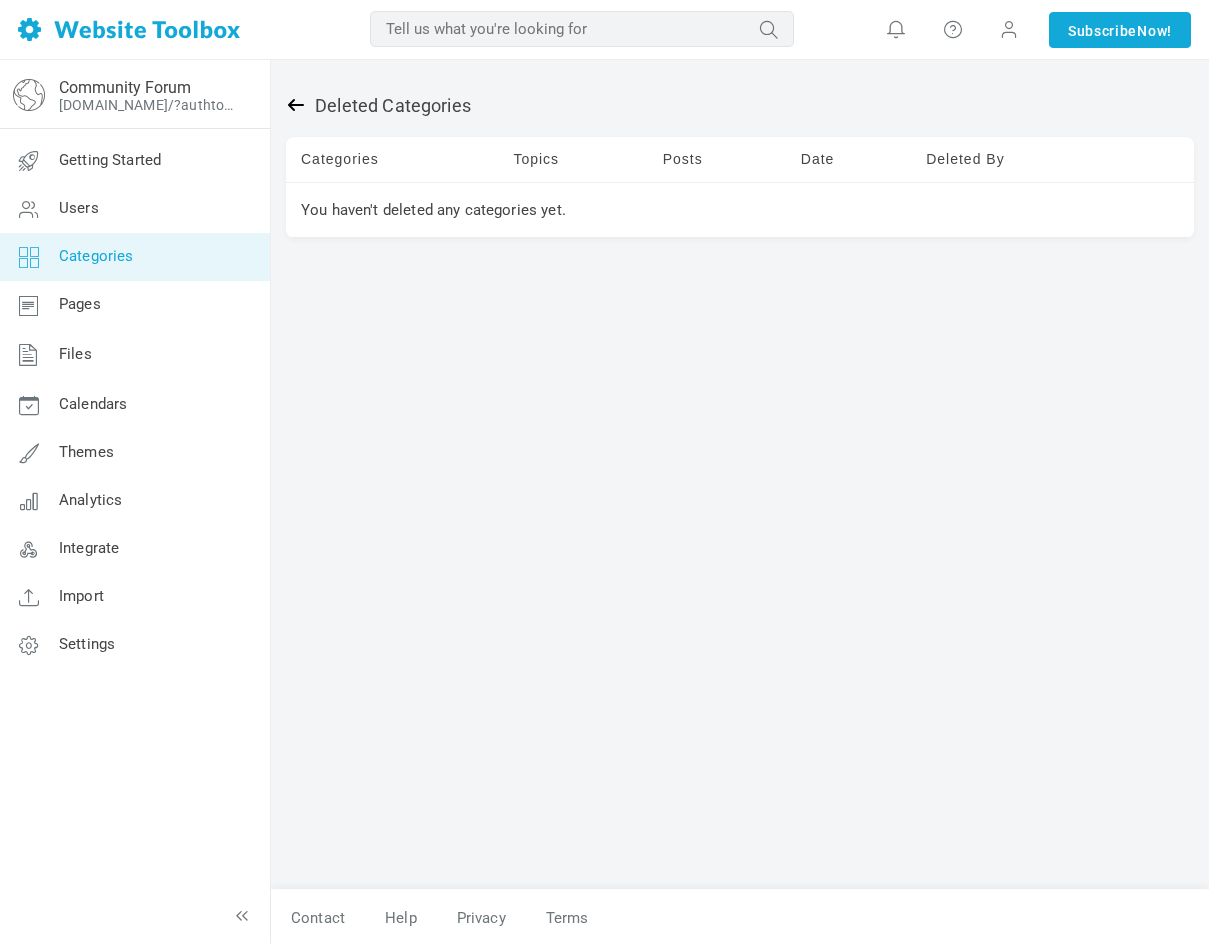 click 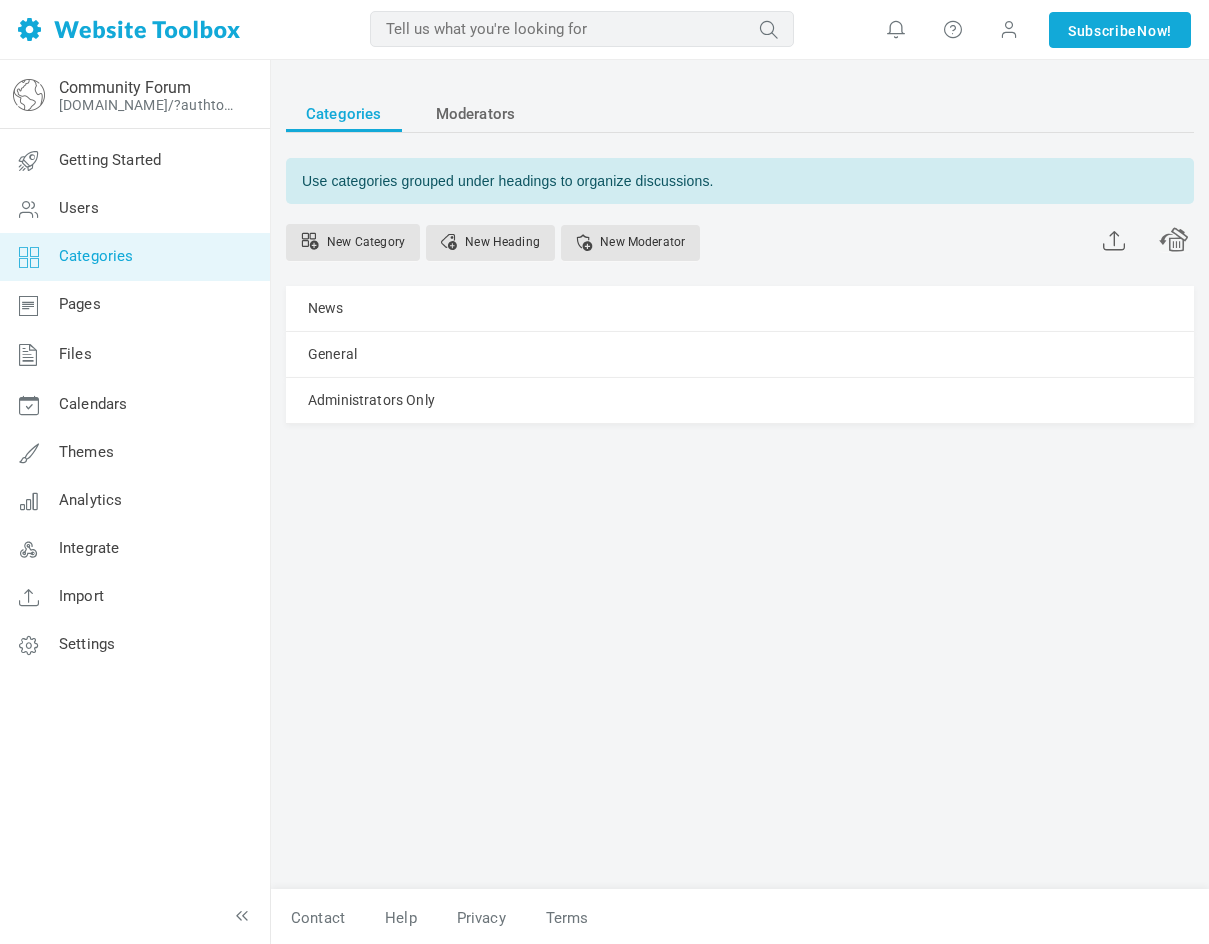 scroll, scrollTop: 0, scrollLeft: 0, axis: both 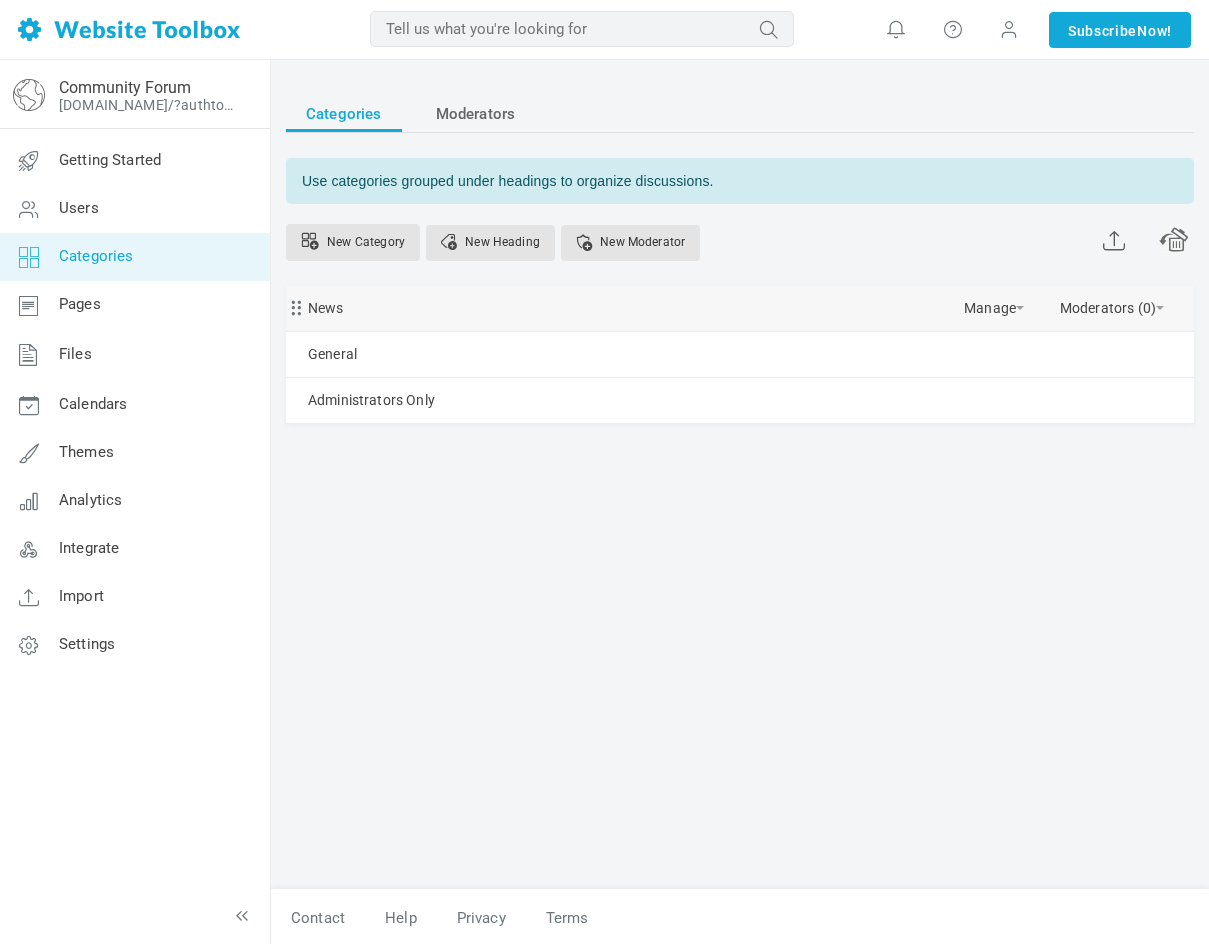 click at bounding box center (293, 303) 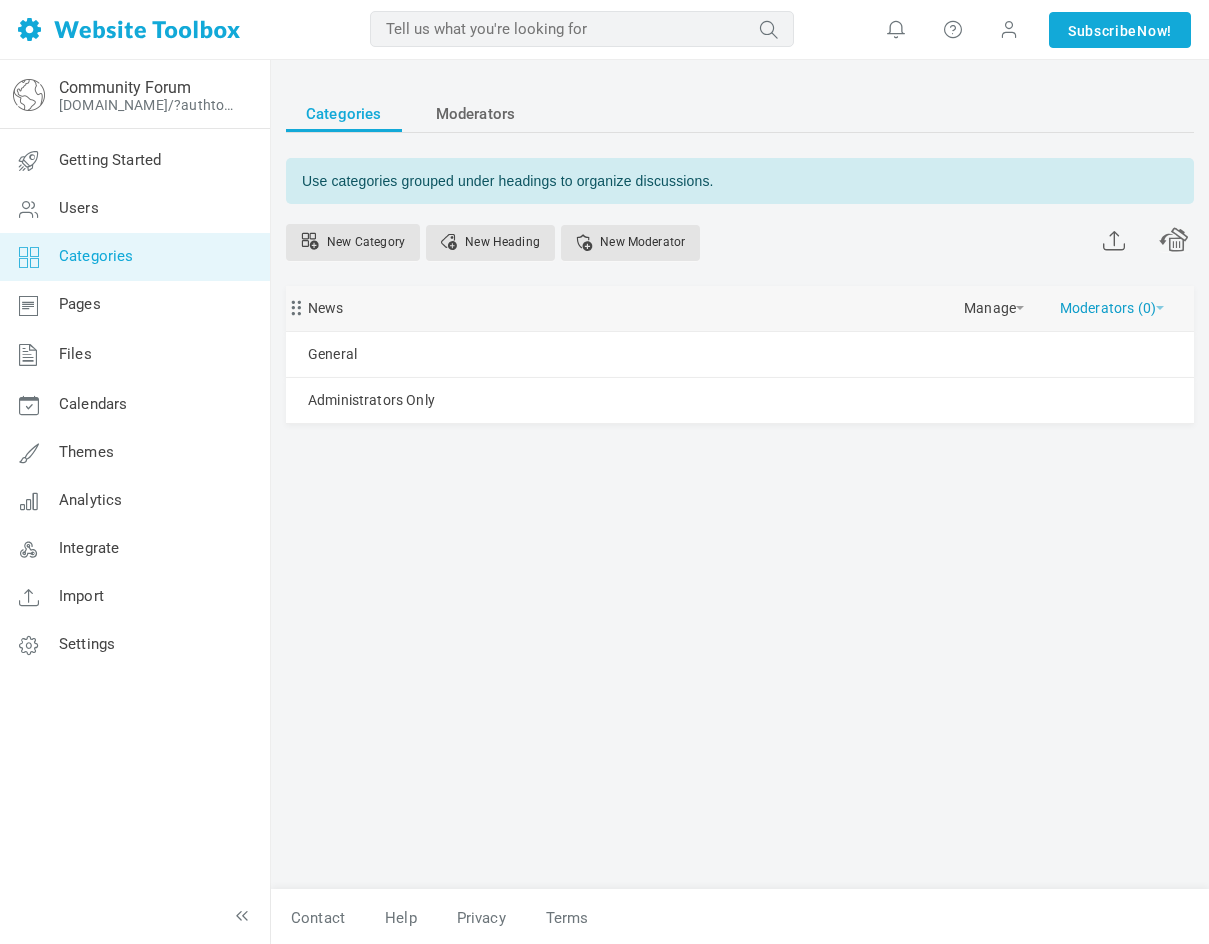 click on "Moderators (0)" at bounding box center (1112, 303) 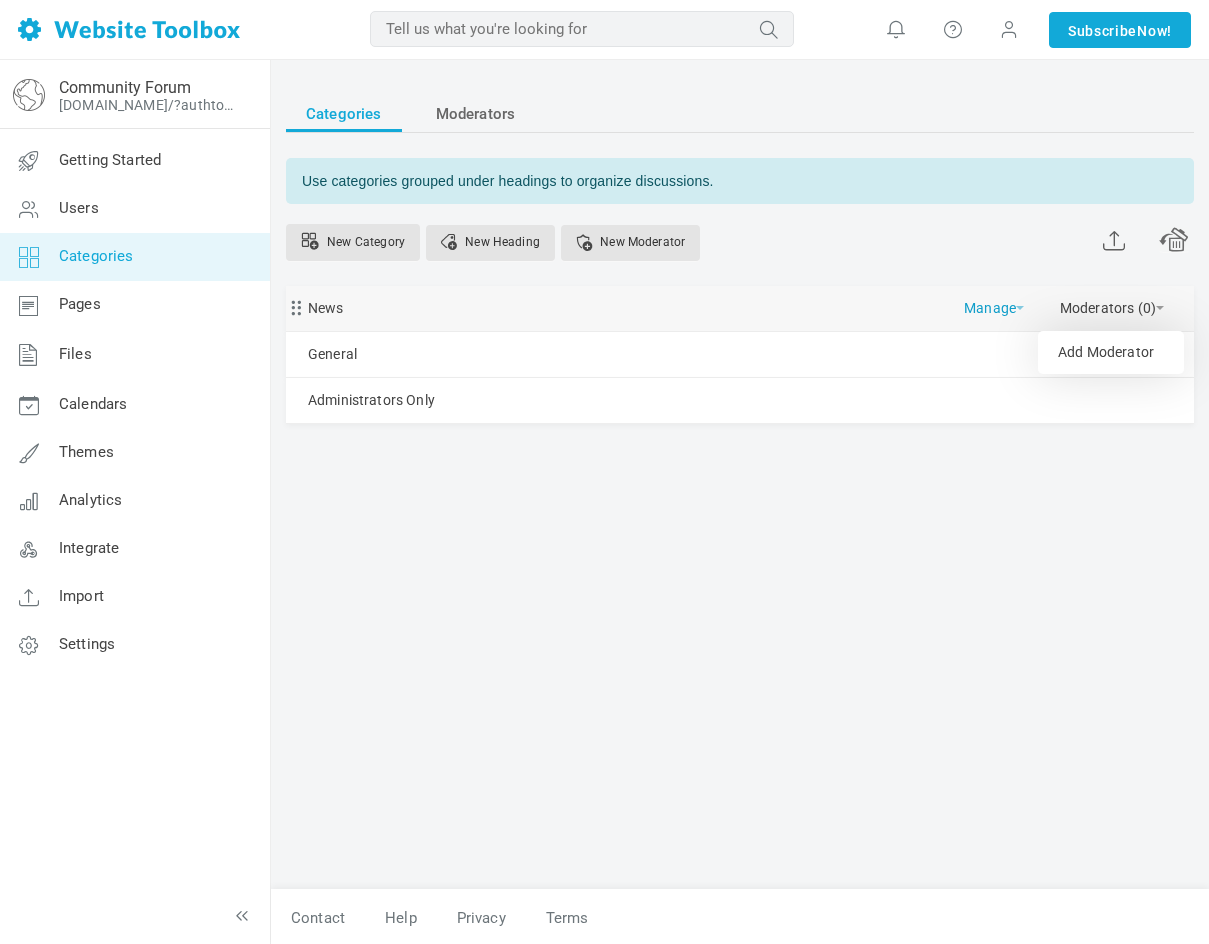 click on "Manage" at bounding box center [994, 303] 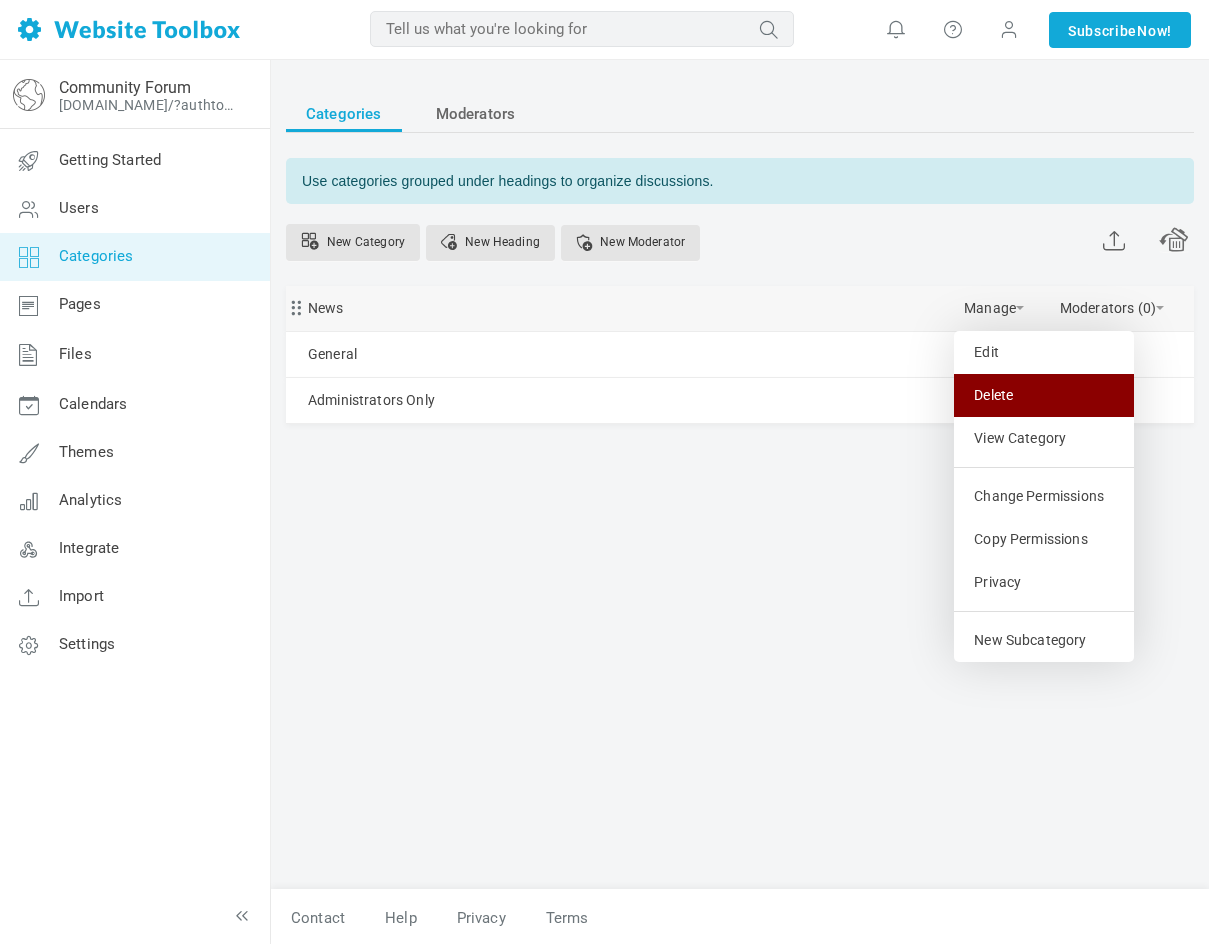 click on "Delete" at bounding box center (1044, 395) 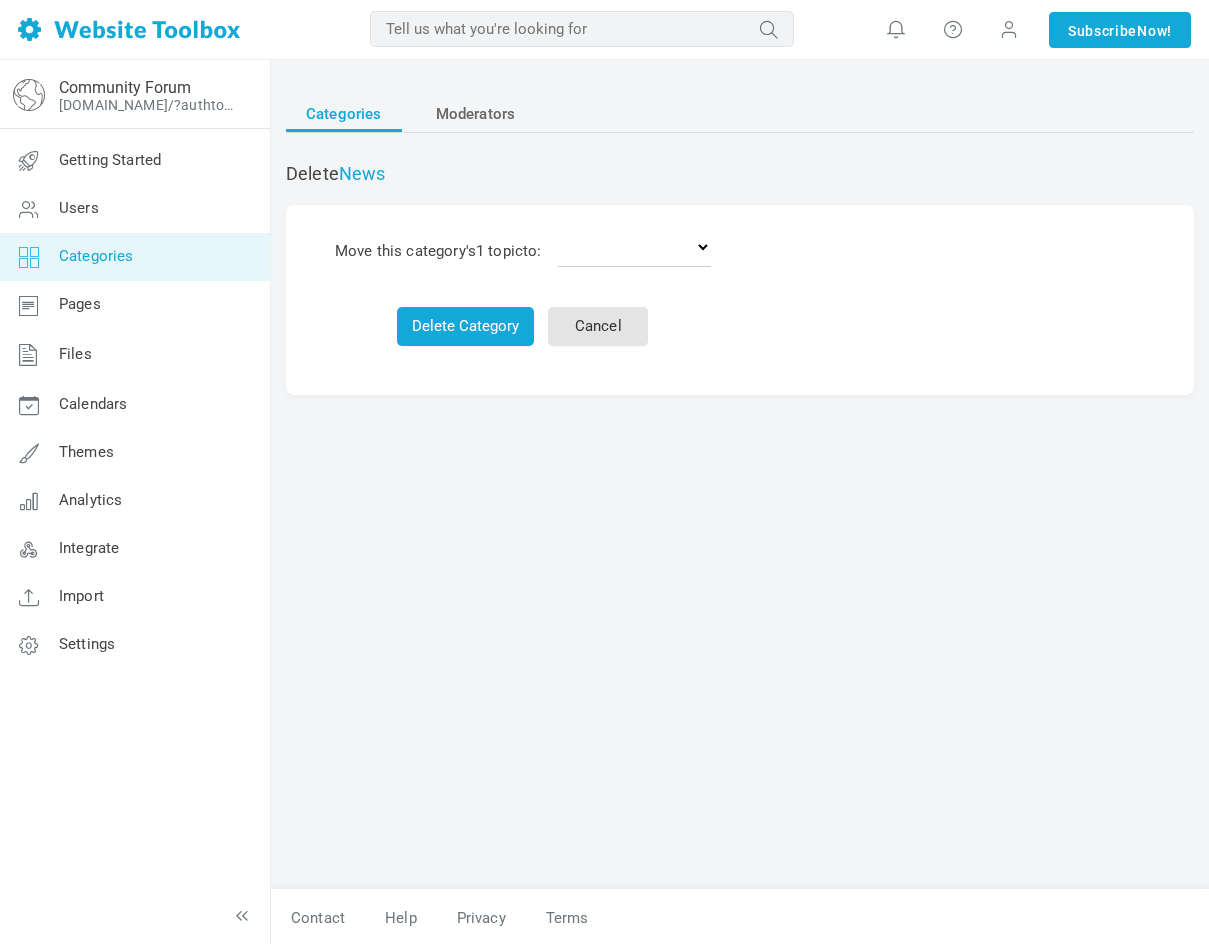 scroll, scrollTop: 0, scrollLeft: 0, axis: both 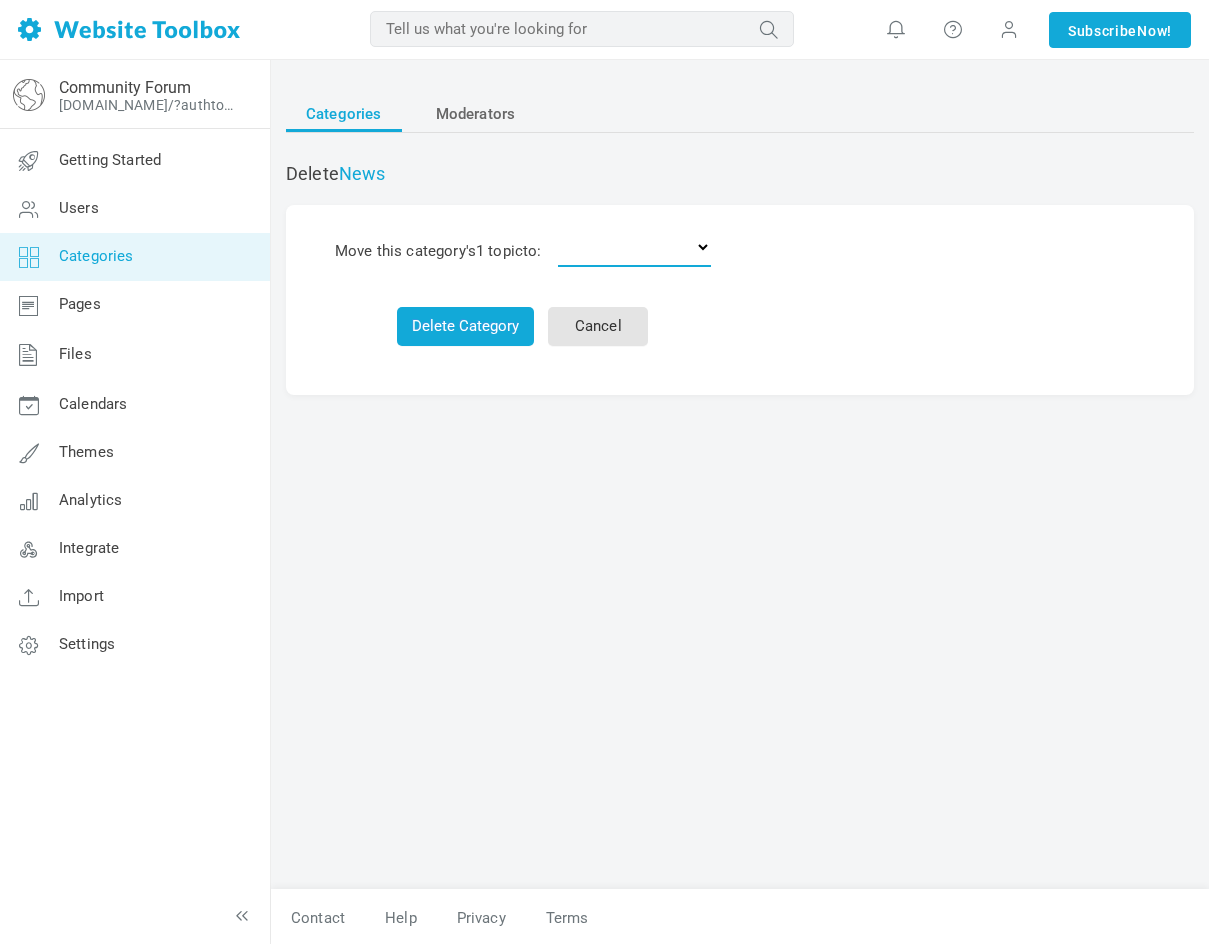 click on "Delete the topics
General
Administrators Only" at bounding box center (634, 247) 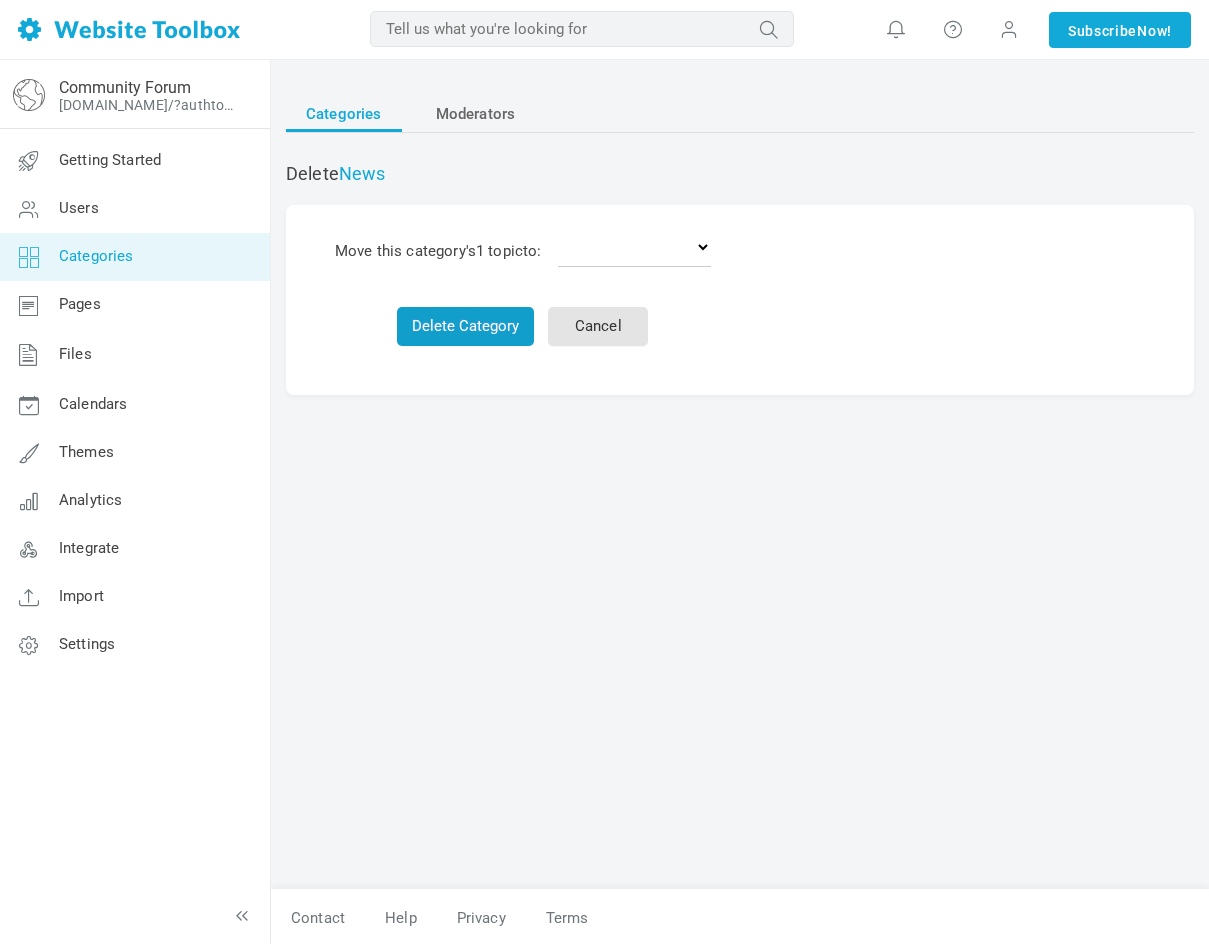 click on "Delete Category" at bounding box center [465, 326] 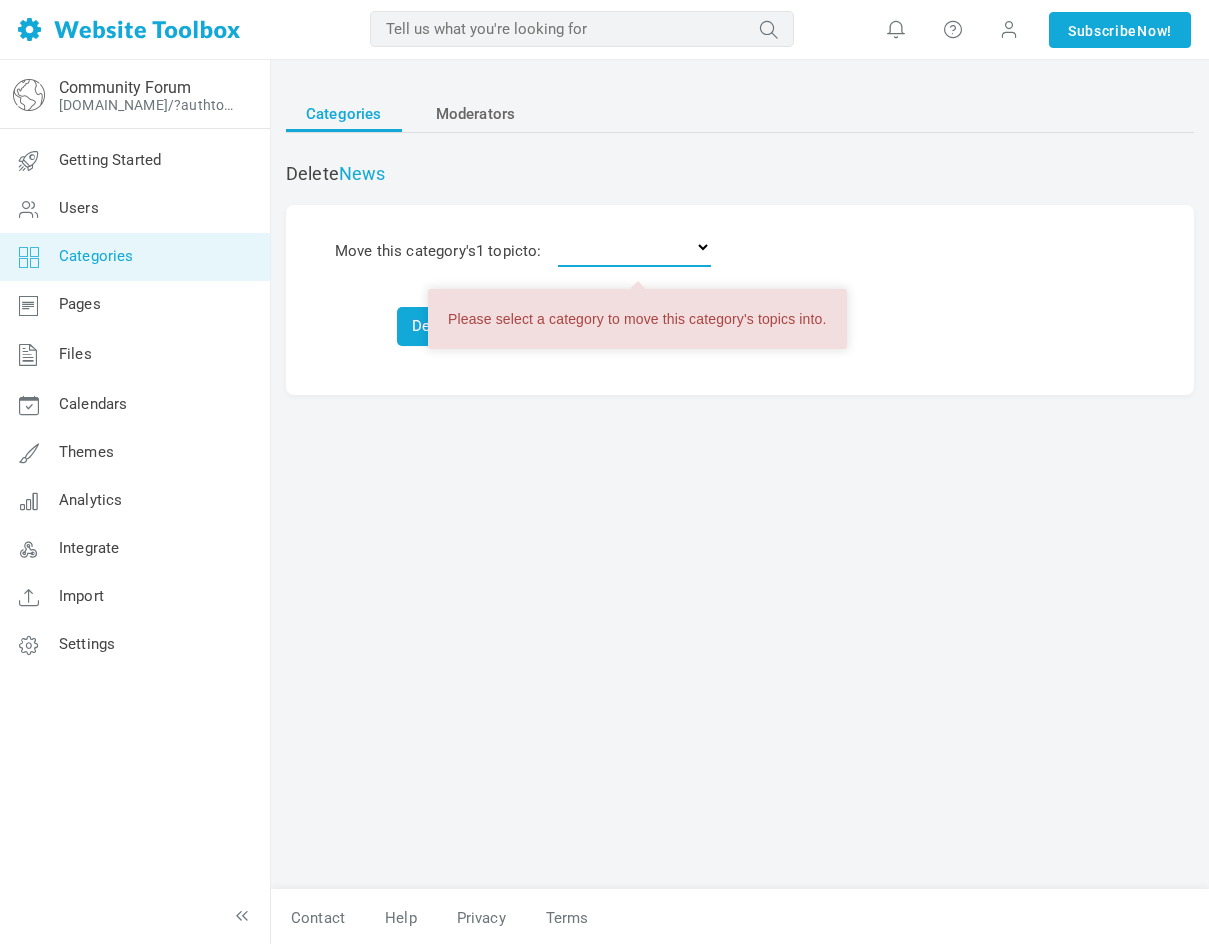 click on "Delete the topics
General
Administrators Only" at bounding box center (634, 247) 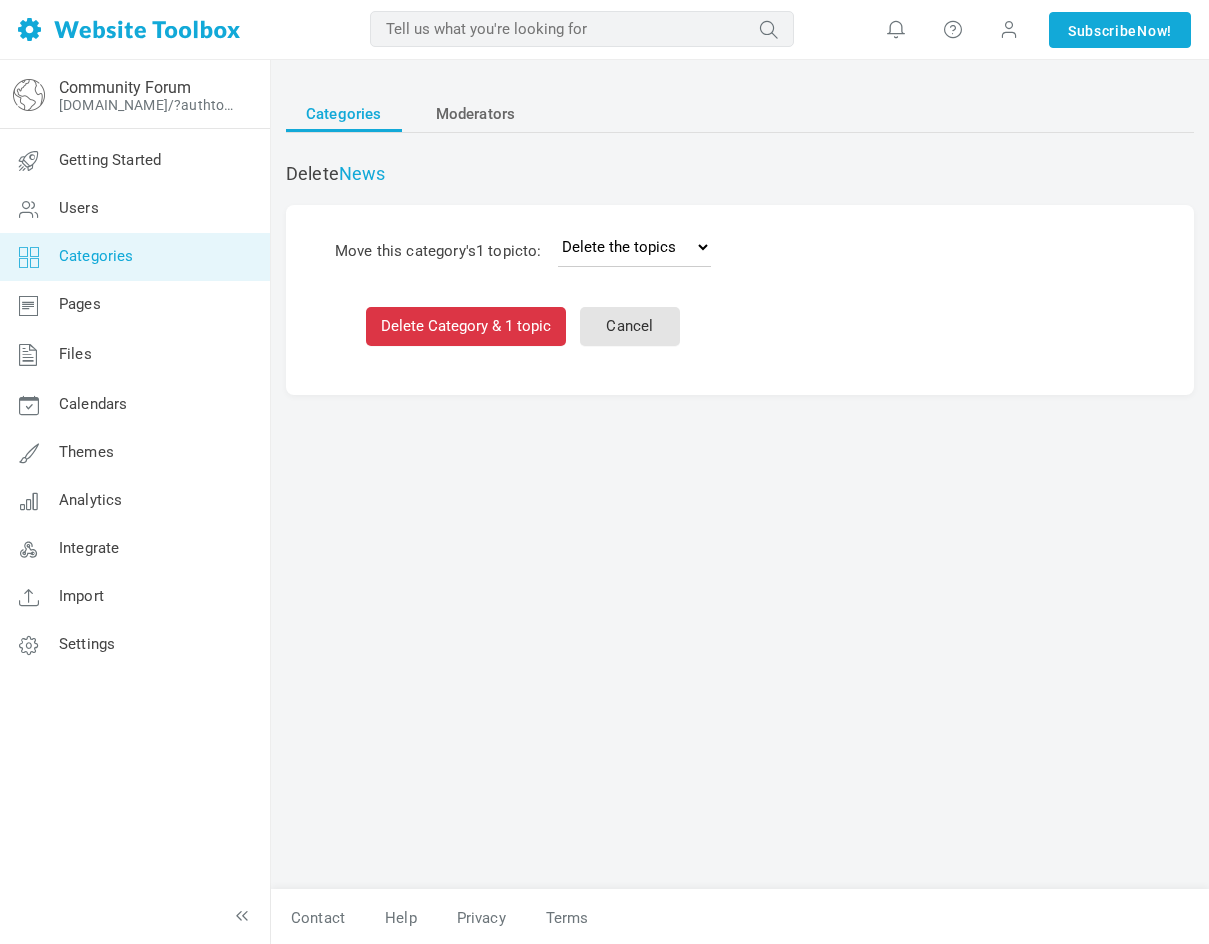 click on "Move this category's  1 topic  to:
Delete the topics
General
Administrators Only
Delete Category & 1 topic
Cancel" at bounding box center (740, 300) 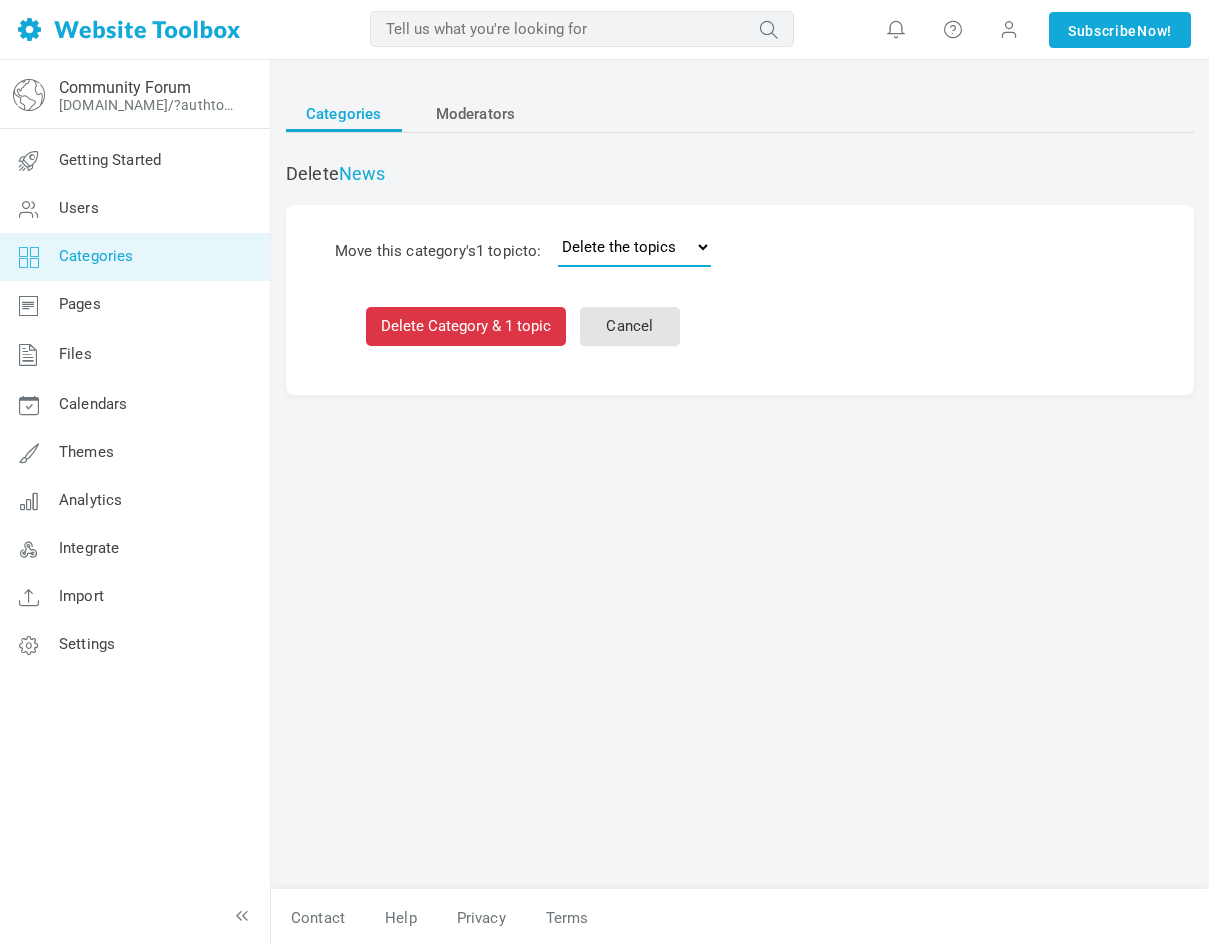 click on "Delete the topics
General
Administrators Only" at bounding box center [634, 247] 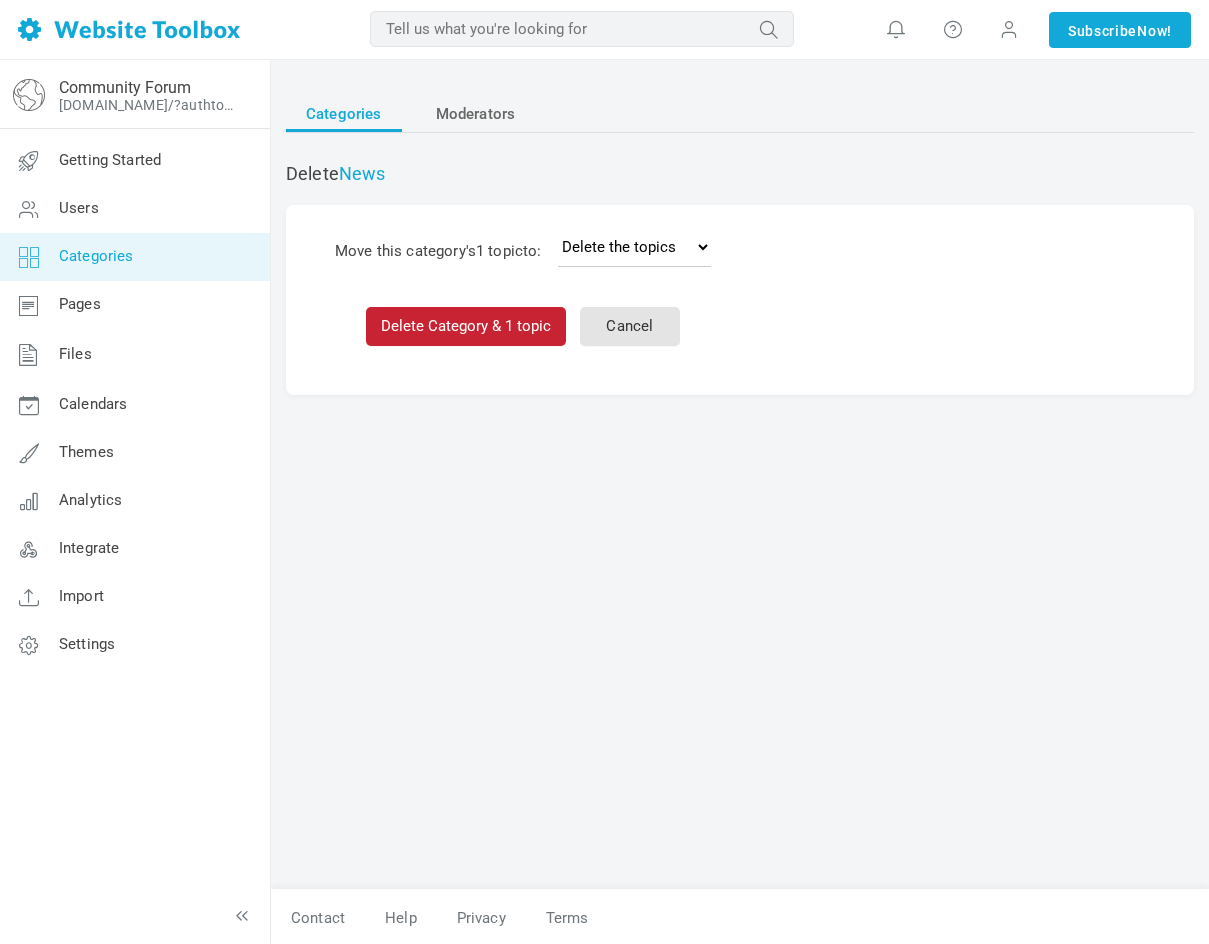 click on "Delete Category & 1 topic" at bounding box center (466, 326) 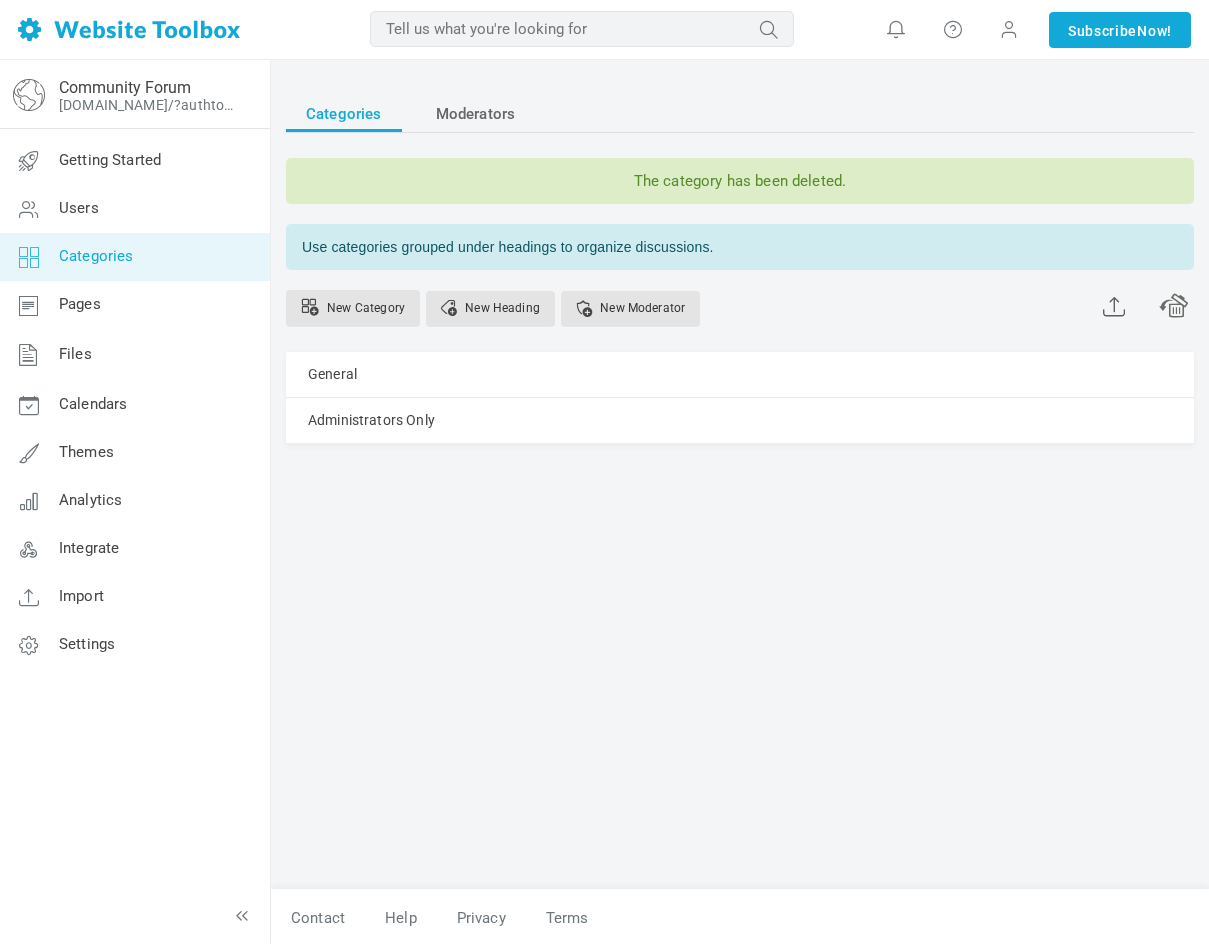 scroll, scrollTop: 0, scrollLeft: 0, axis: both 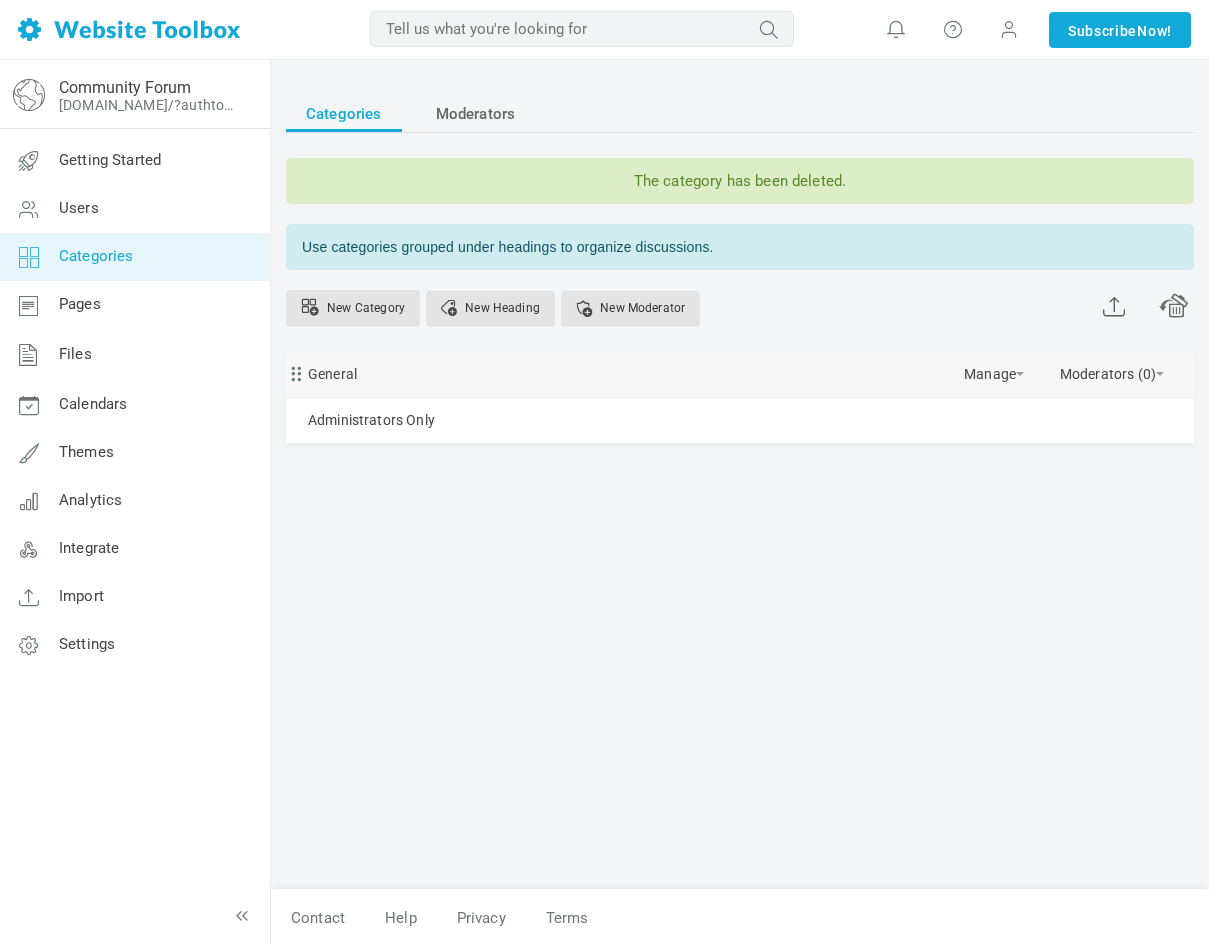 click at bounding box center (293, 369) 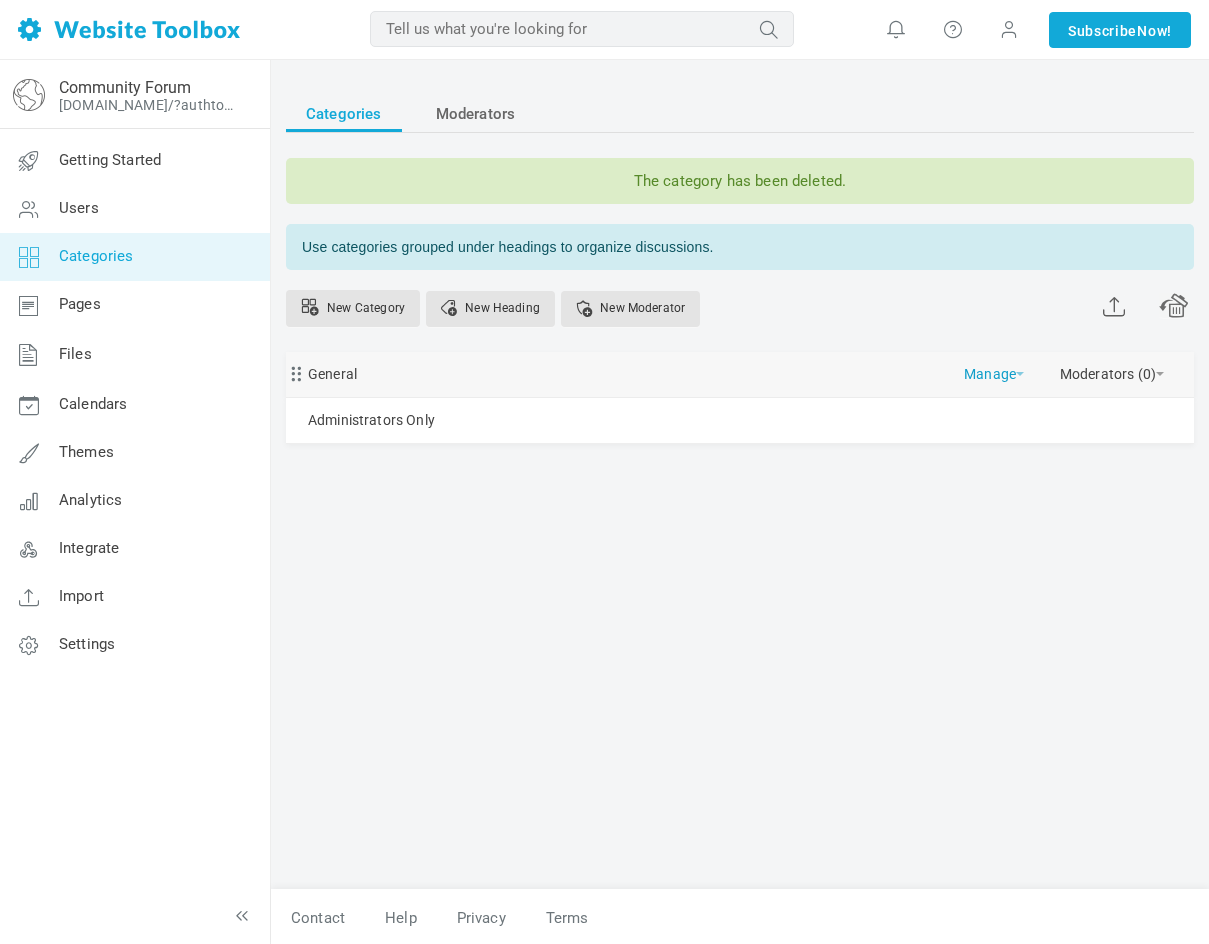 click on "Manage" at bounding box center [994, 369] 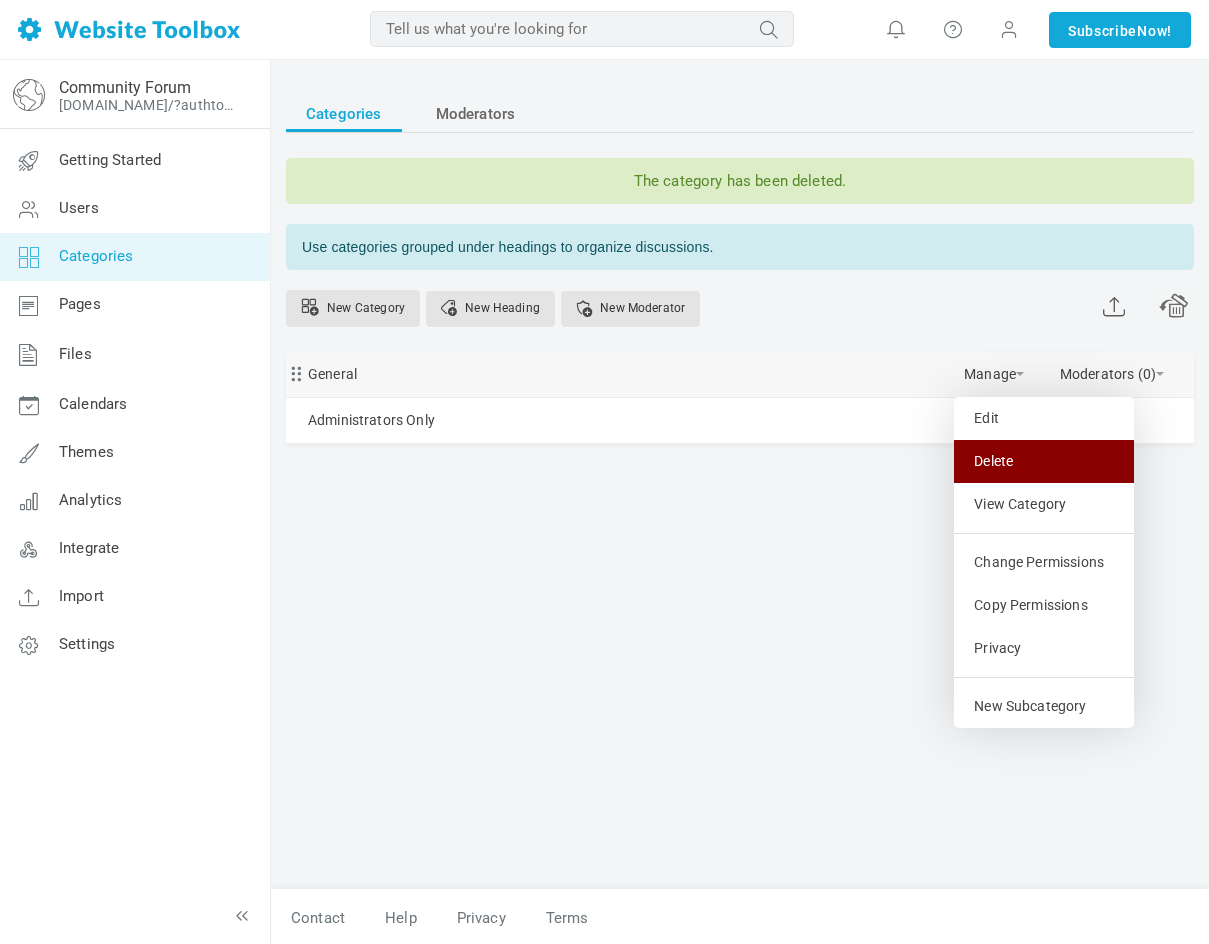 click on "Delete" at bounding box center (1044, 461) 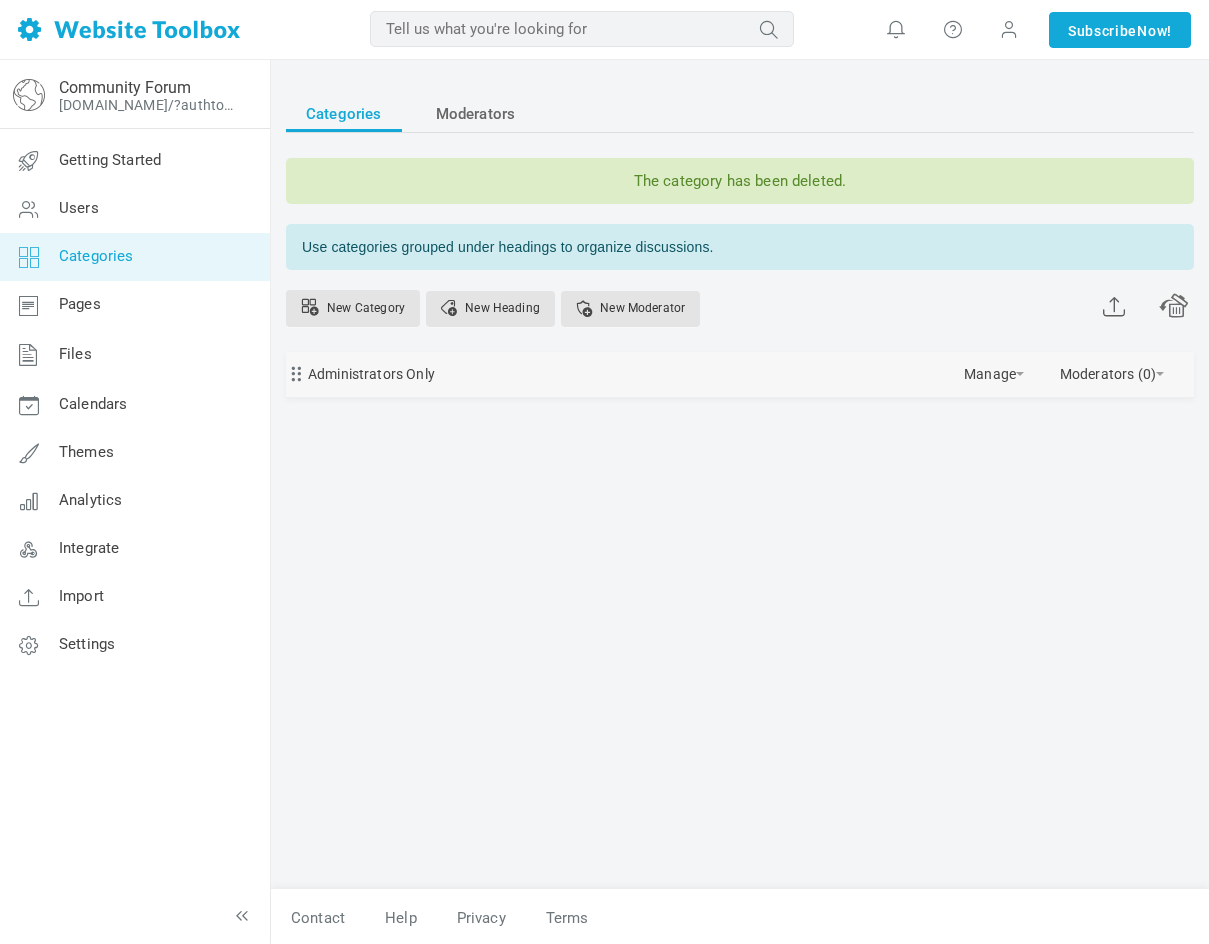 click on "Administrators Only
Manage
Edit
Delete
View Category
Change Permissions
Copy Permissions
Privacy
New Subcategory
Unindent
Indent
Moderators (0)
Add Moderator" at bounding box center [740, 374] 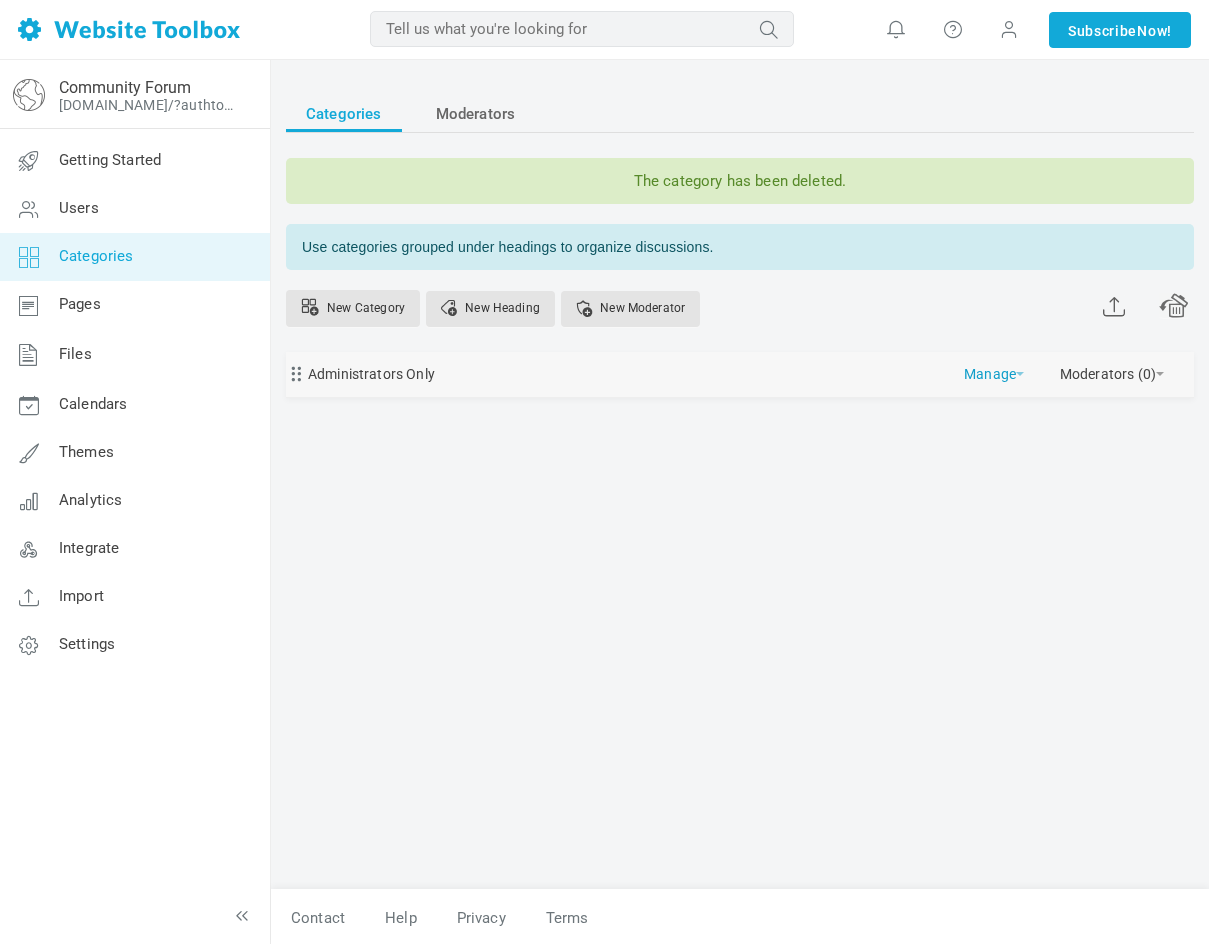 click on "Manage" at bounding box center (994, 369) 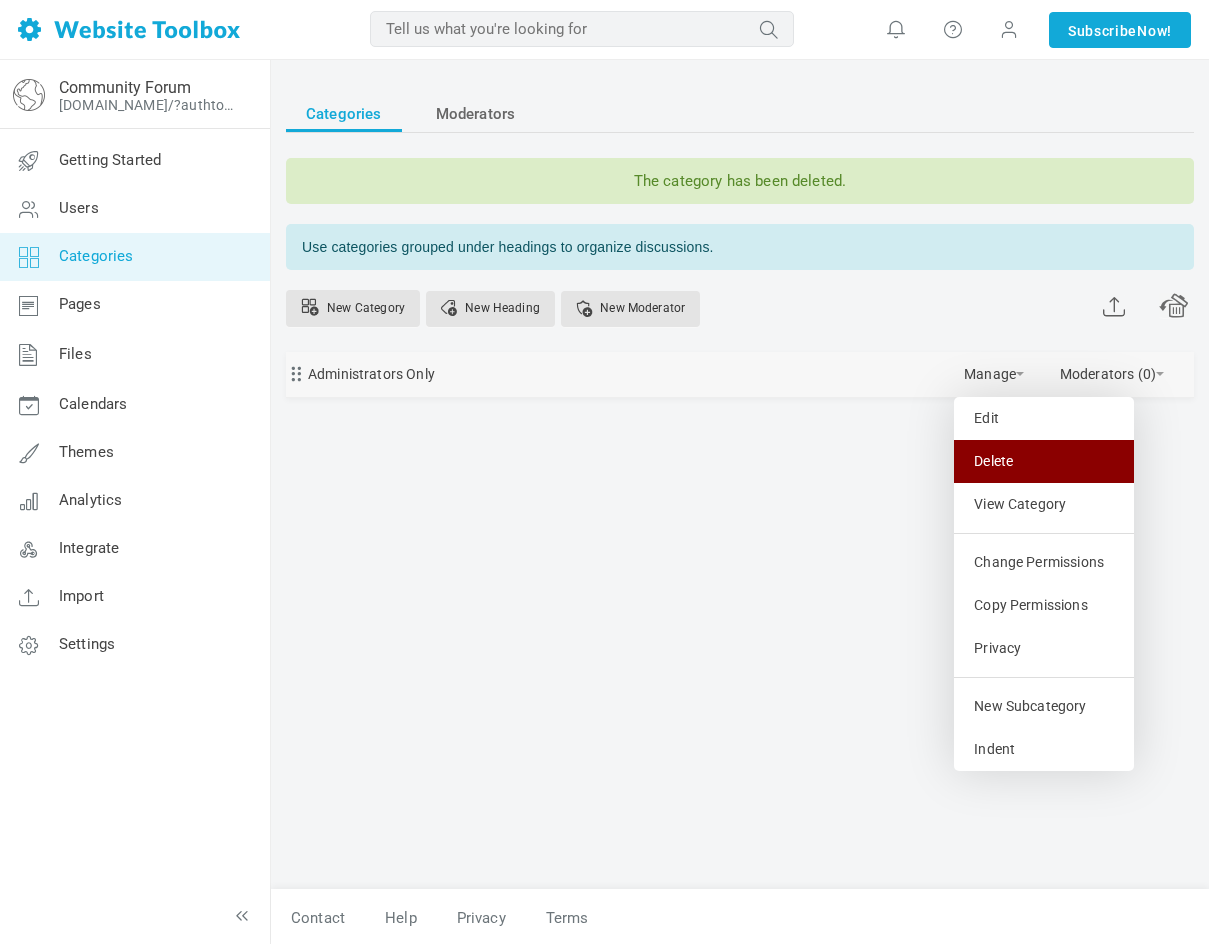 click on "Delete" at bounding box center [1044, 461] 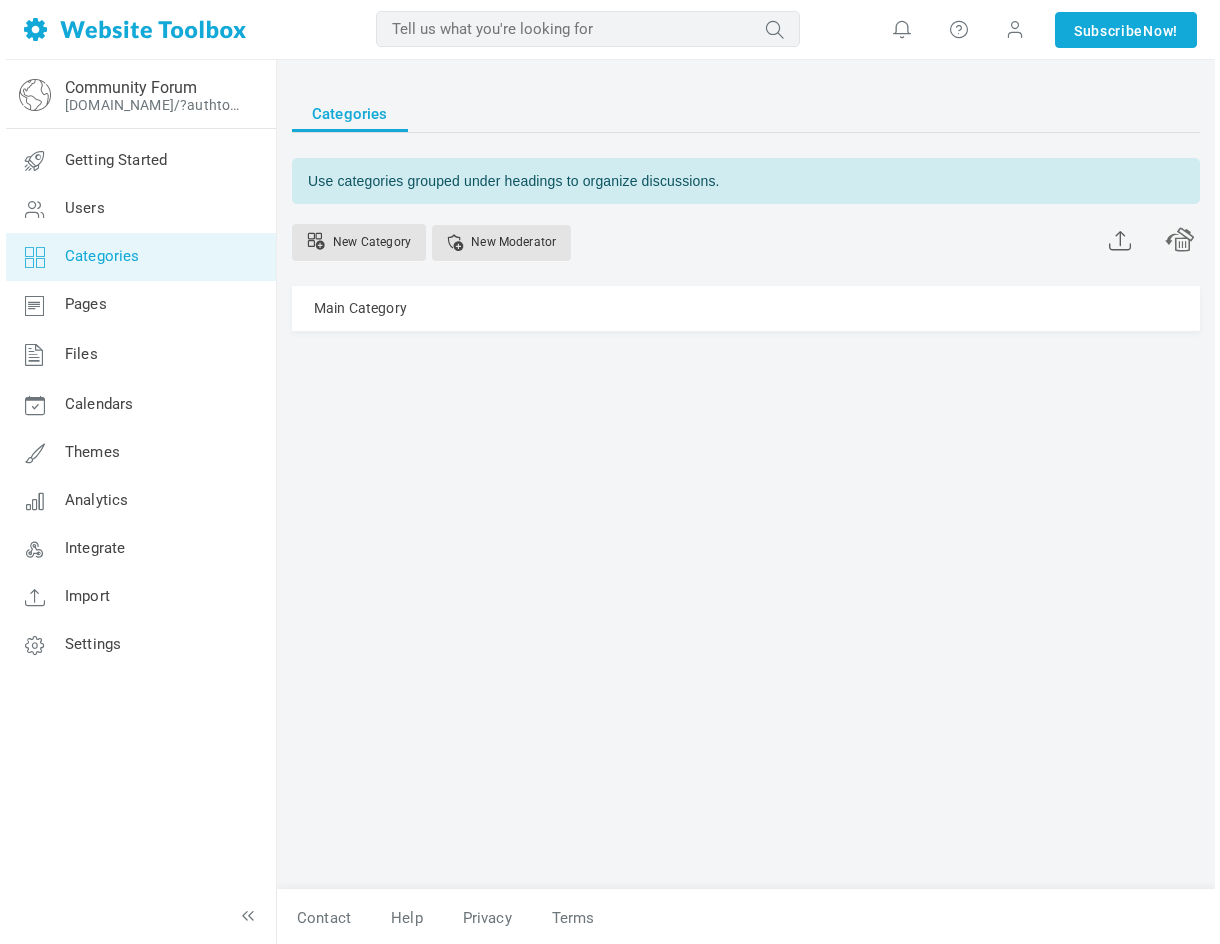 scroll, scrollTop: 0, scrollLeft: 0, axis: both 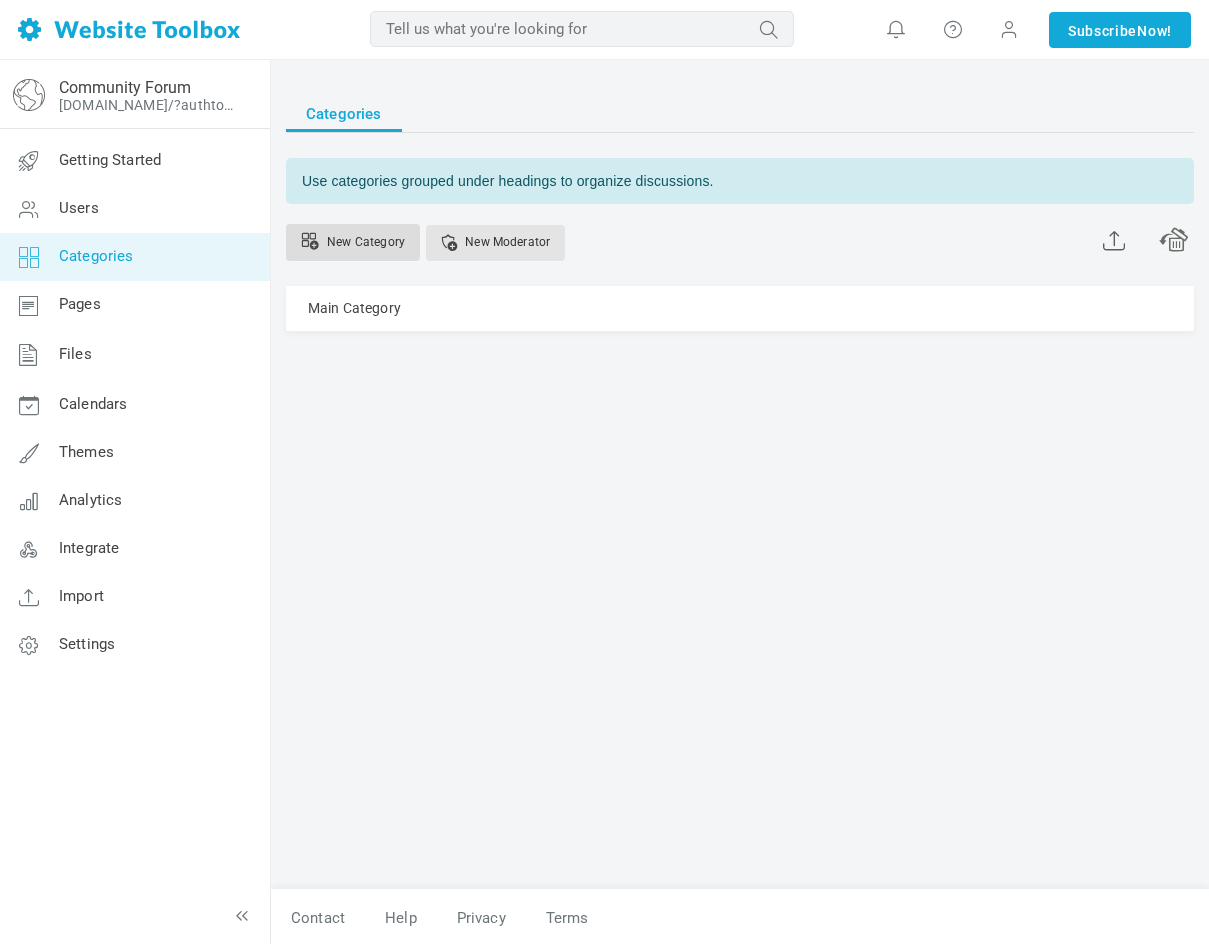 click on "New Category" at bounding box center (353, 242) 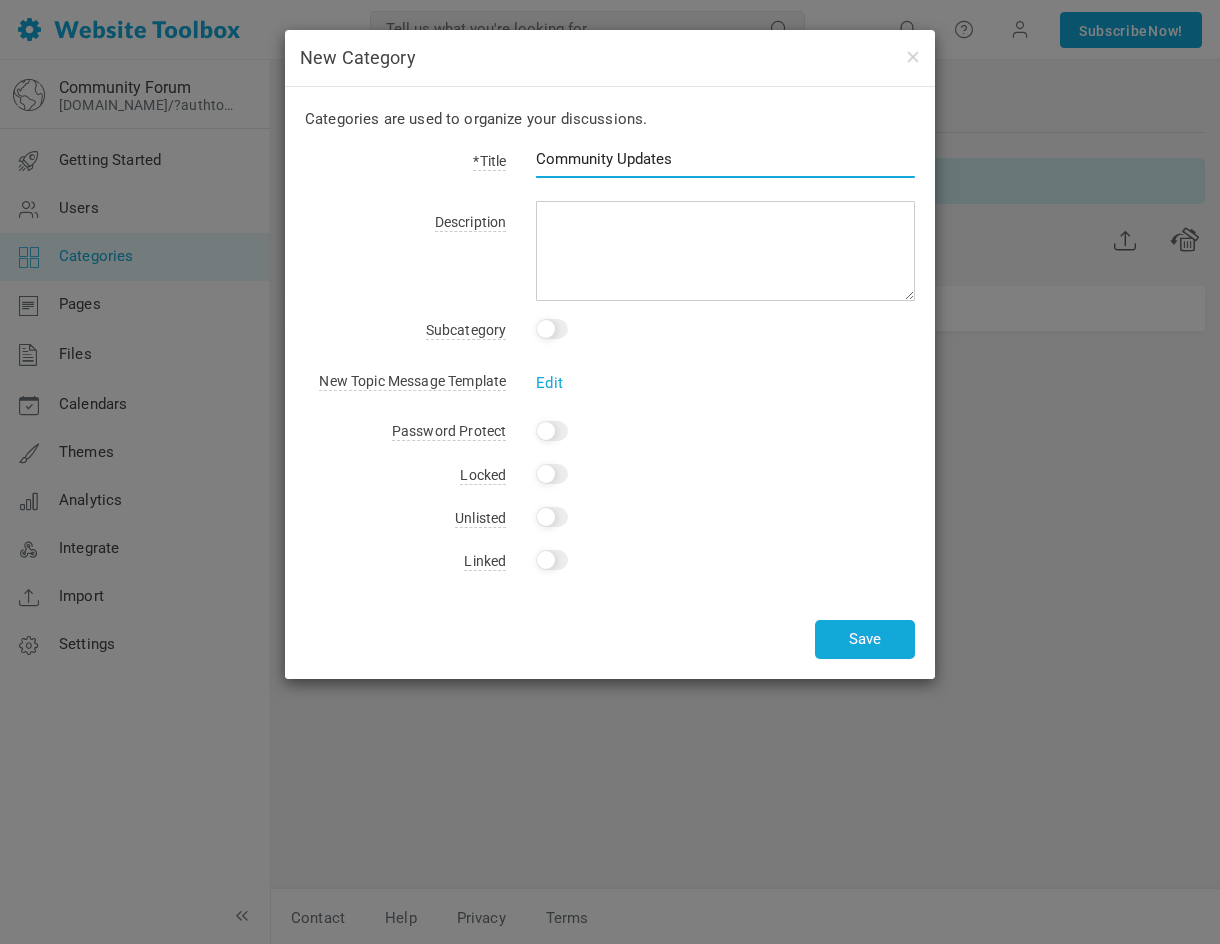 type on "Community Updates" 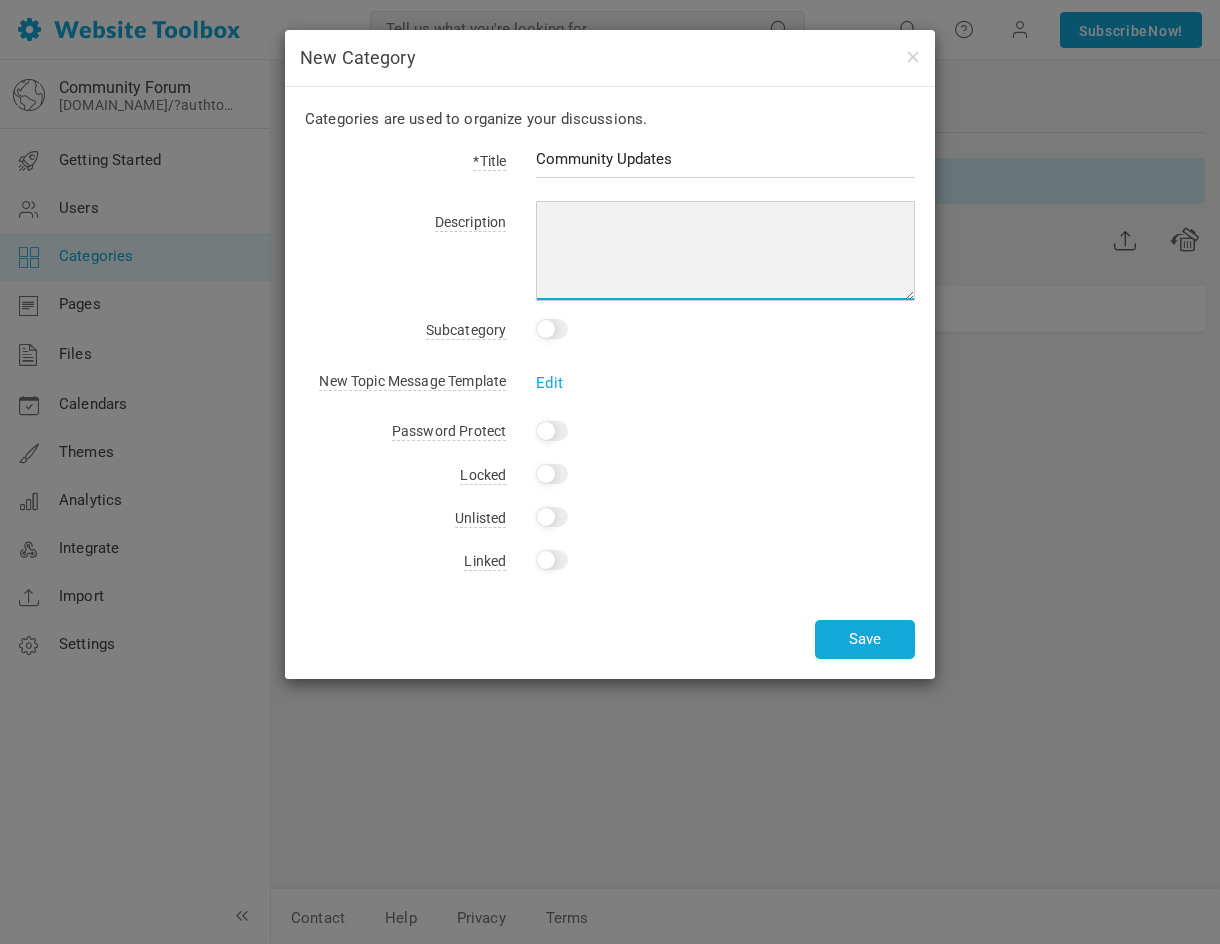 click at bounding box center [725, 251] 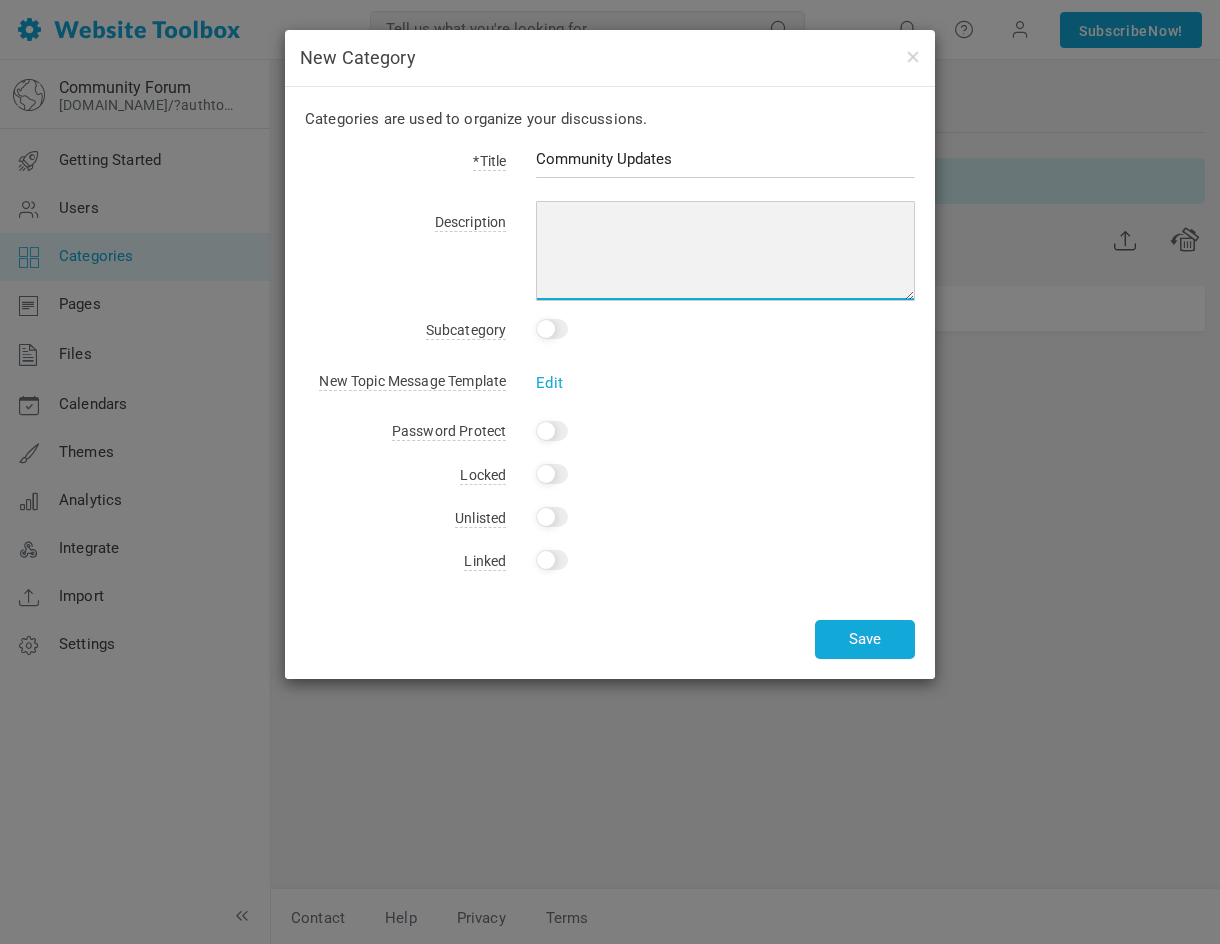 type on "T" 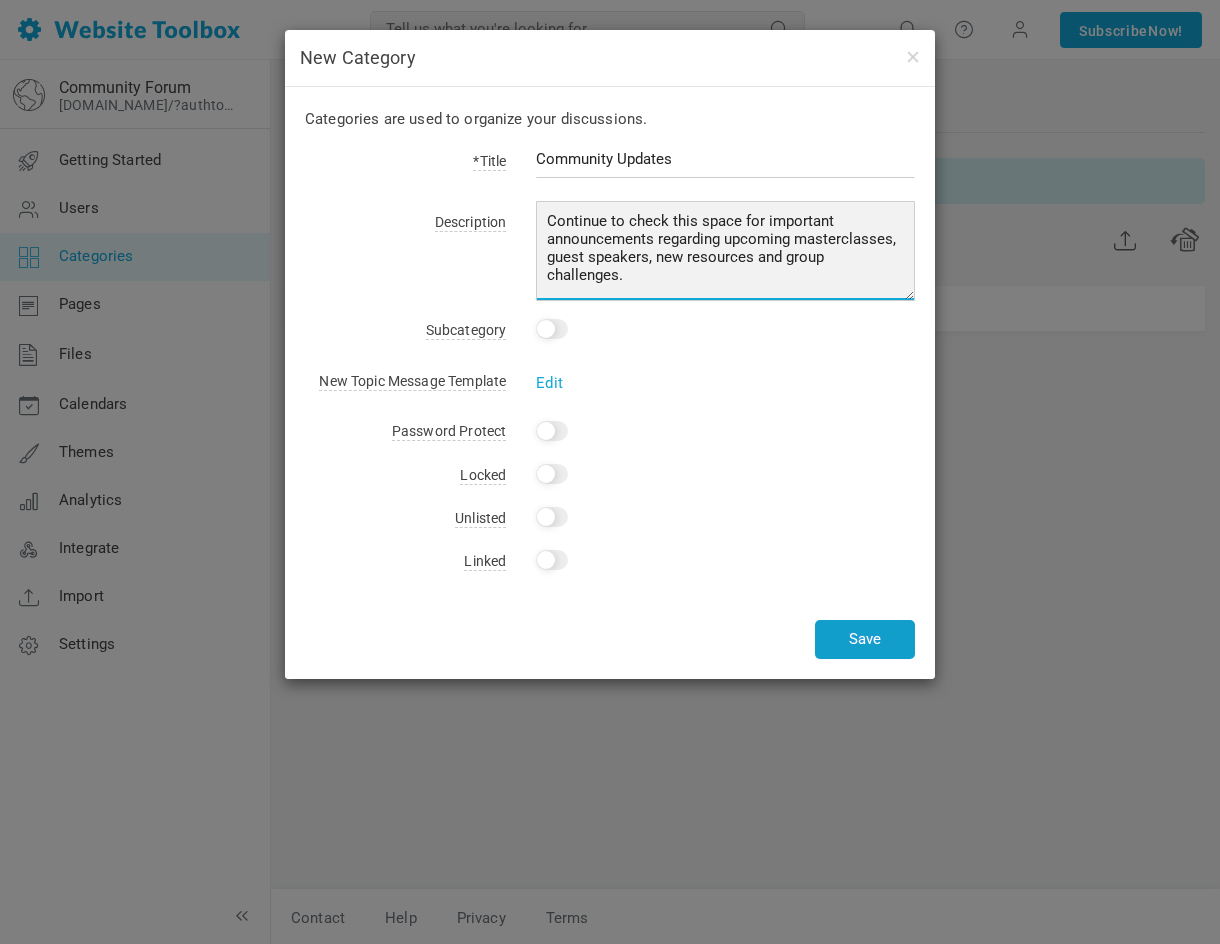 type on "Continue to check this space for important announcements regarding upcoming masterclasses, guest speakers, new resources and group challenges." 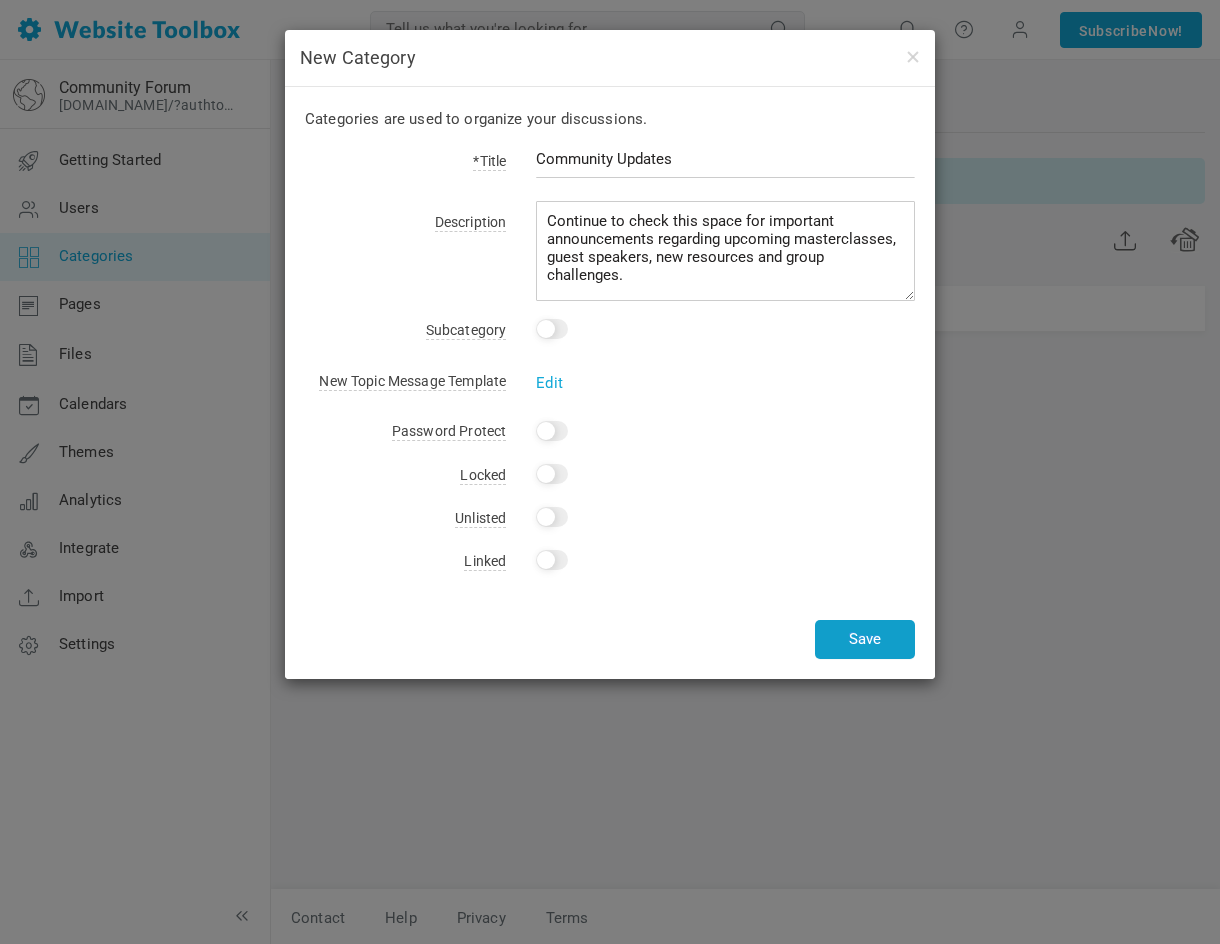 click on "Save" at bounding box center [865, 639] 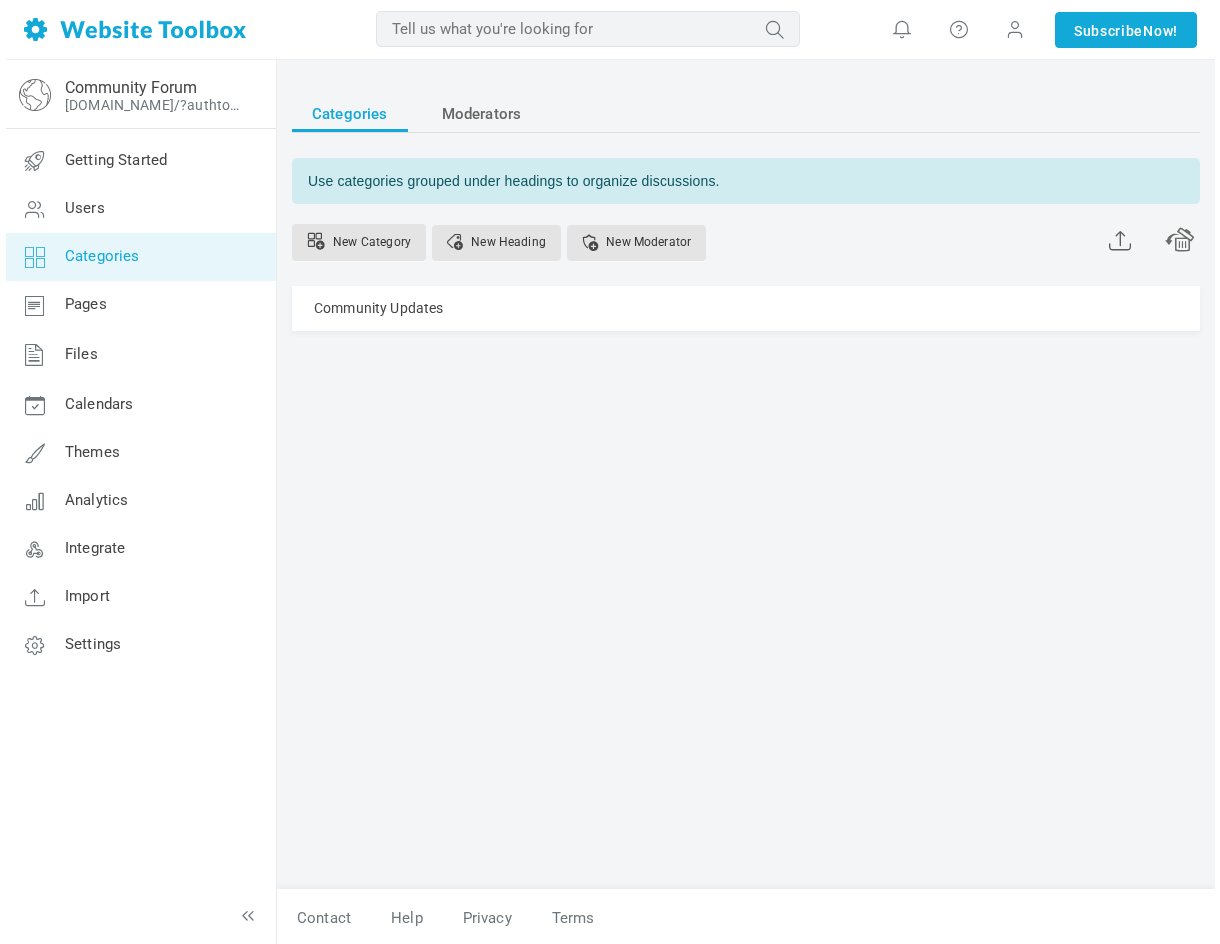 scroll, scrollTop: 0, scrollLeft: 0, axis: both 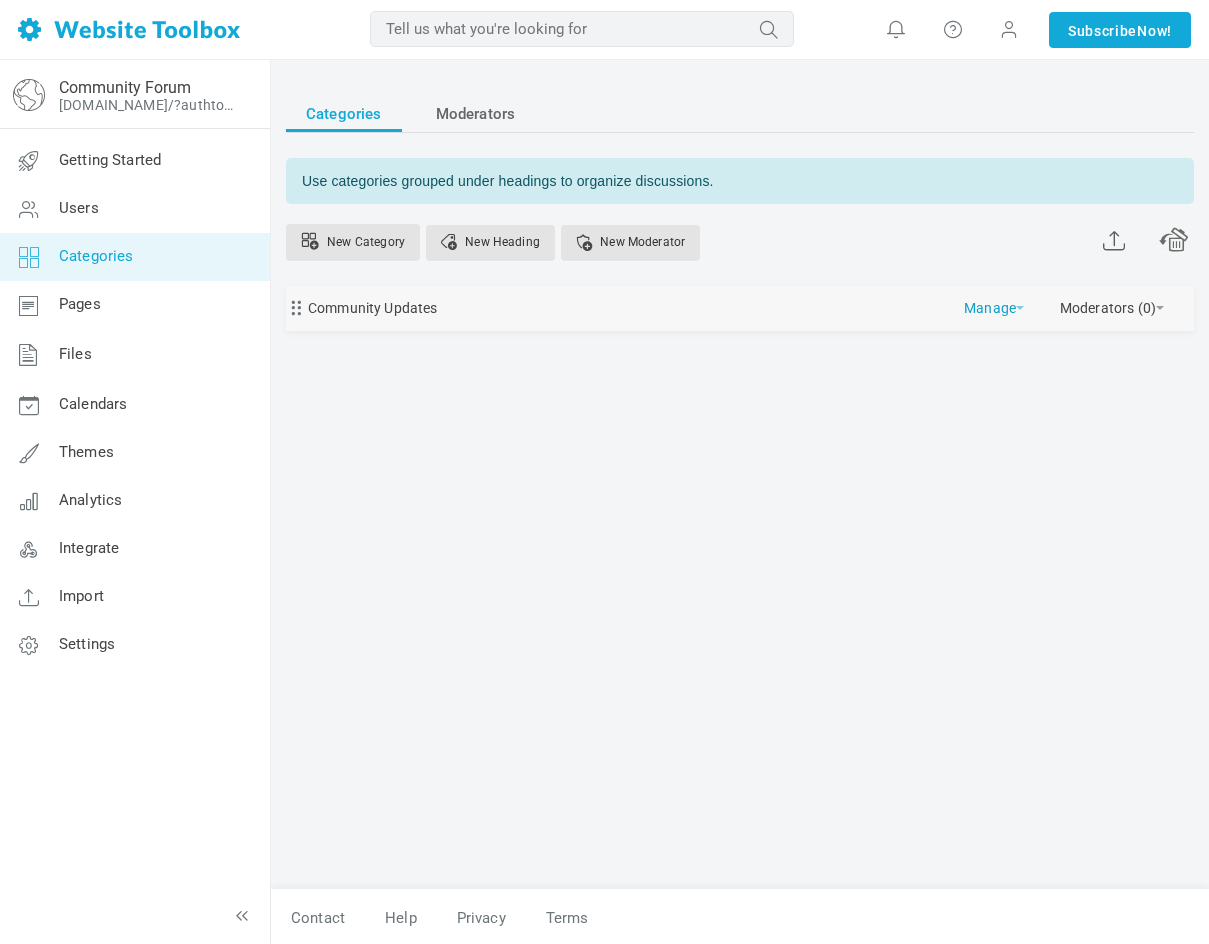 click on "Manage" at bounding box center (994, 303) 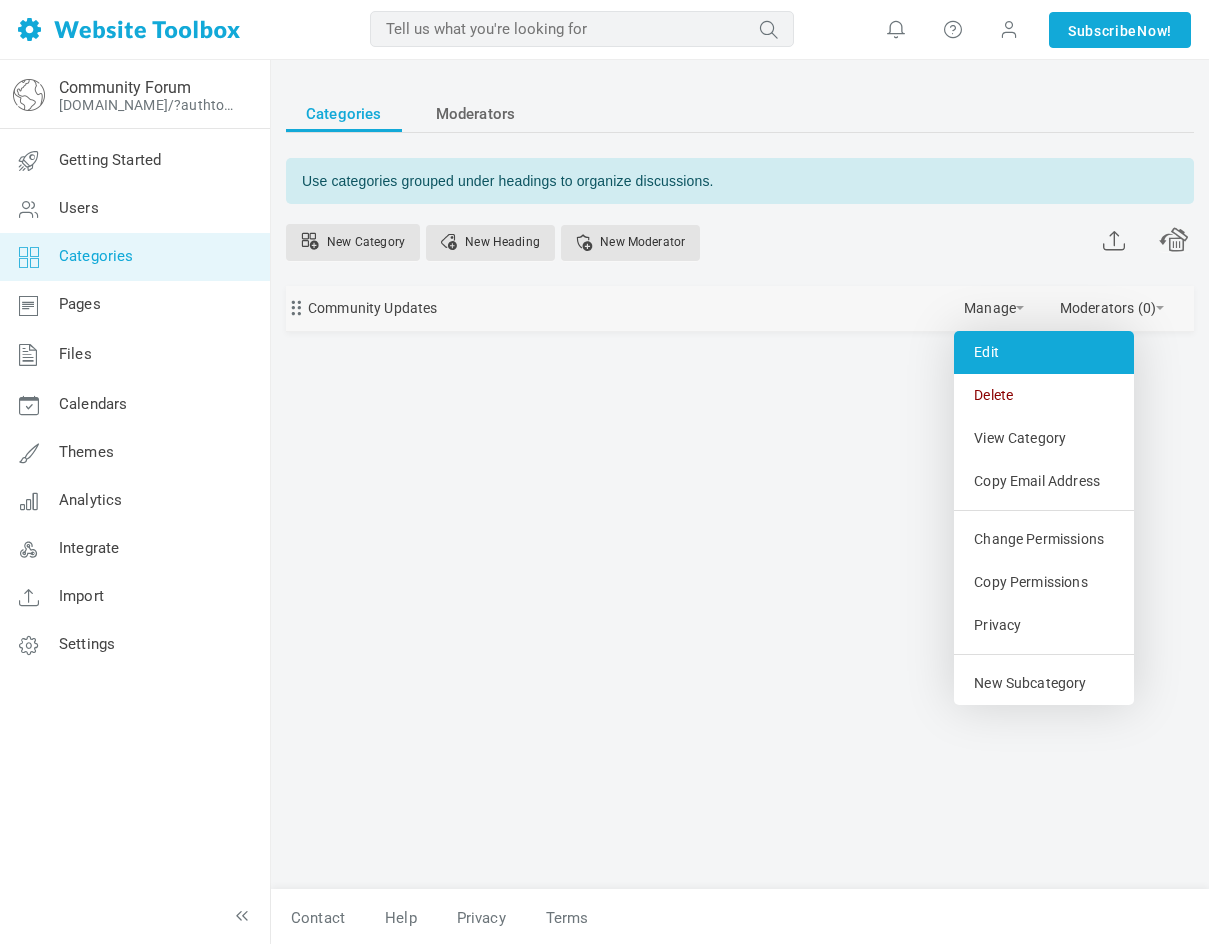 click on "Edit" at bounding box center [1044, 352] 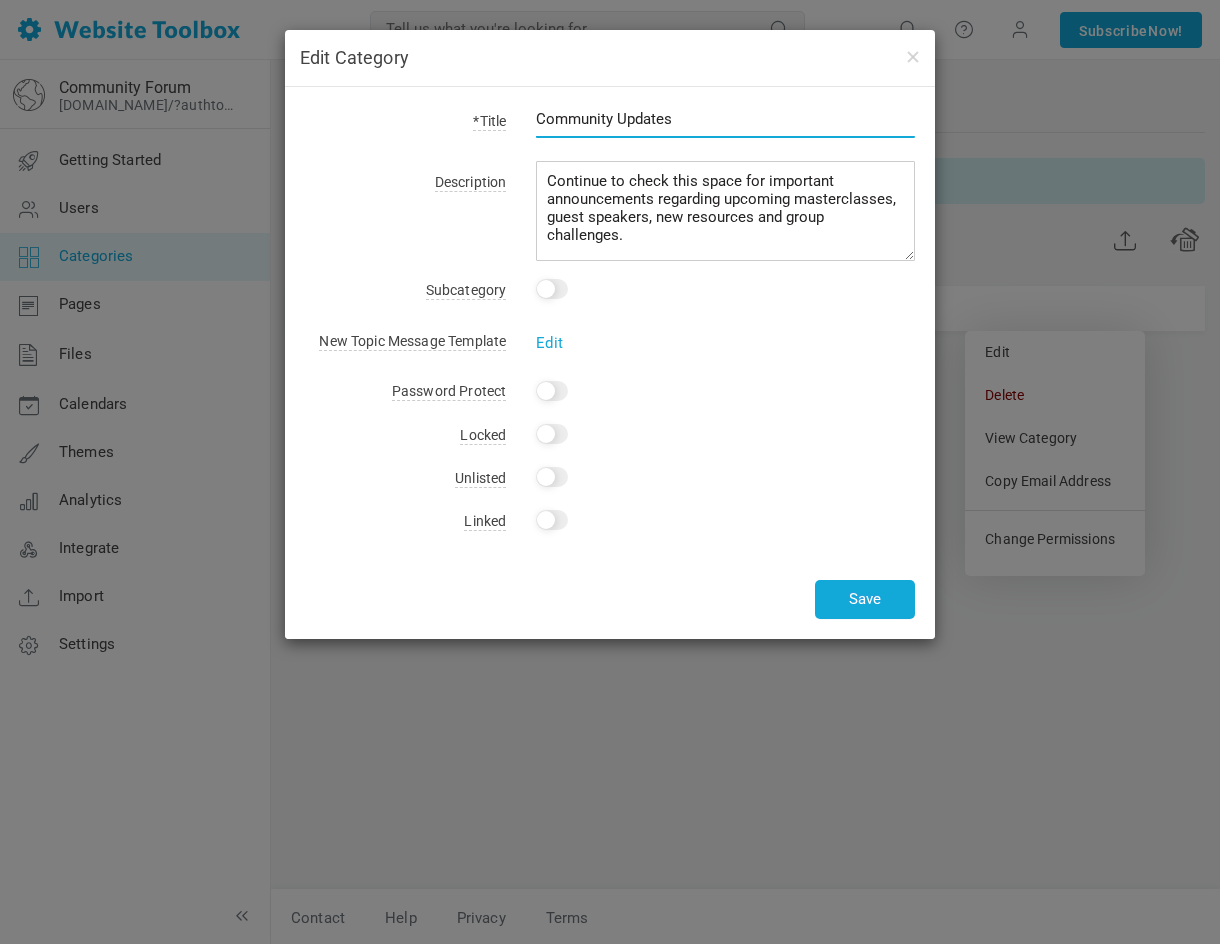 click on "Community Updates" at bounding box center [725, 119] 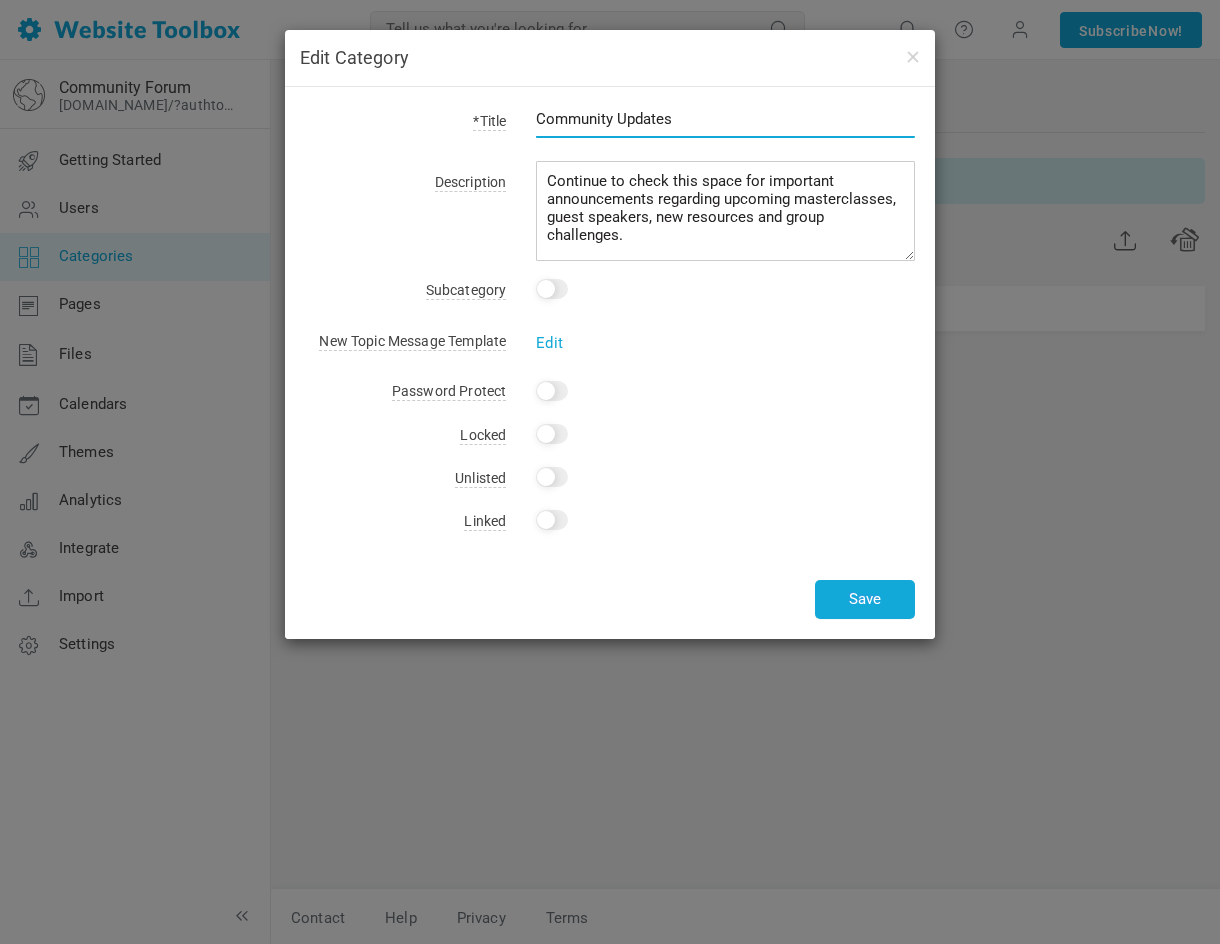 click on "Community Updates" at bounding box center (725, 119) 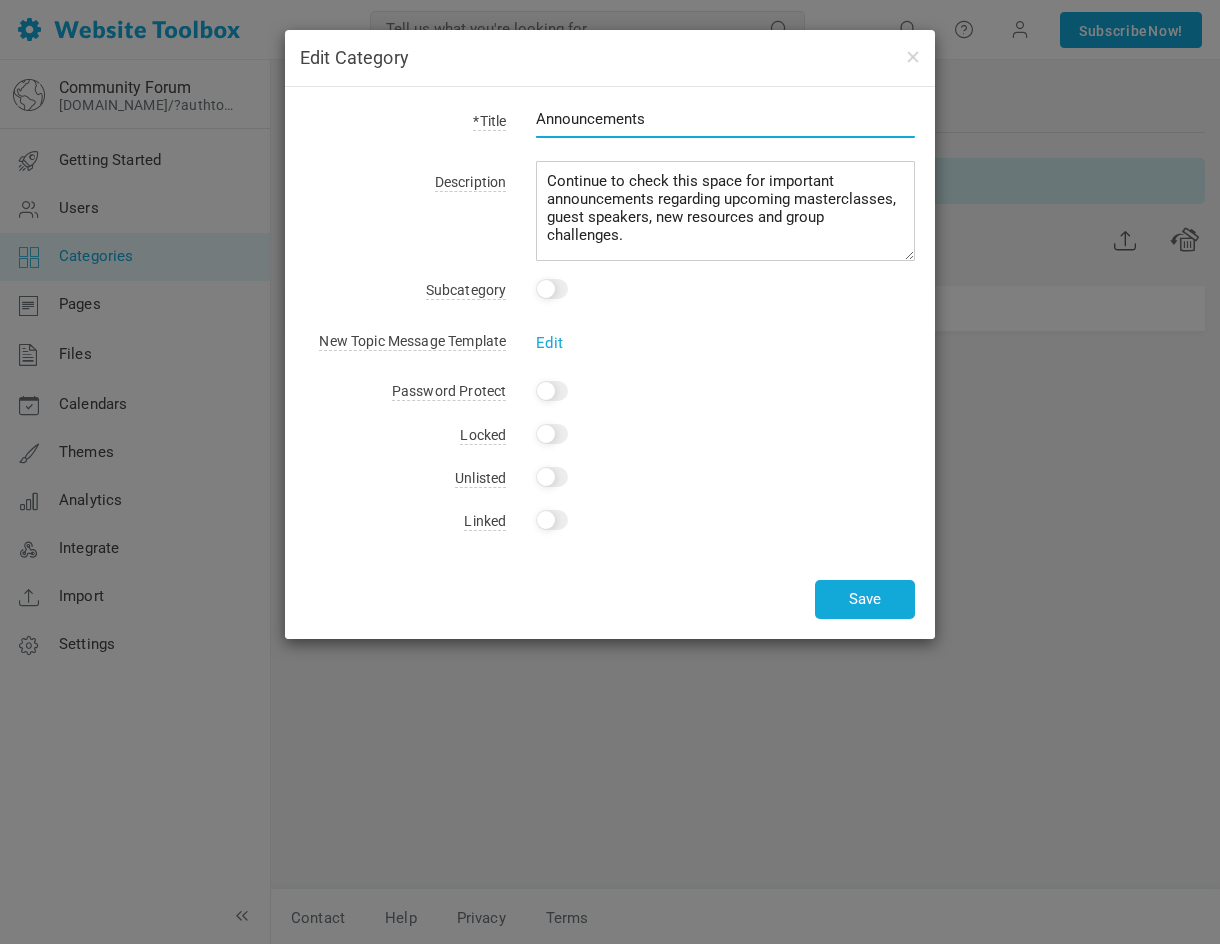 type on "Announcements" 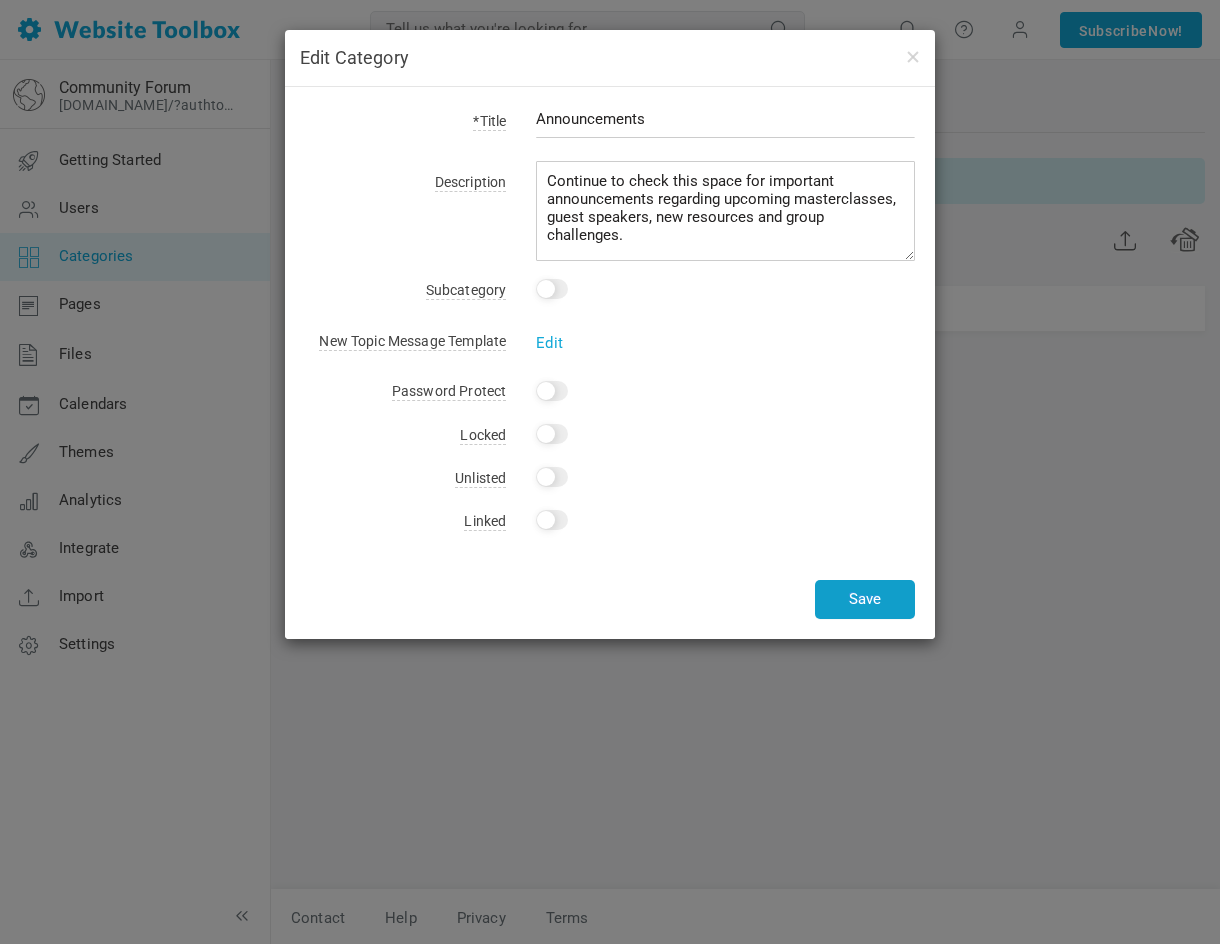click on "Save" at bounding box center (865, 599) 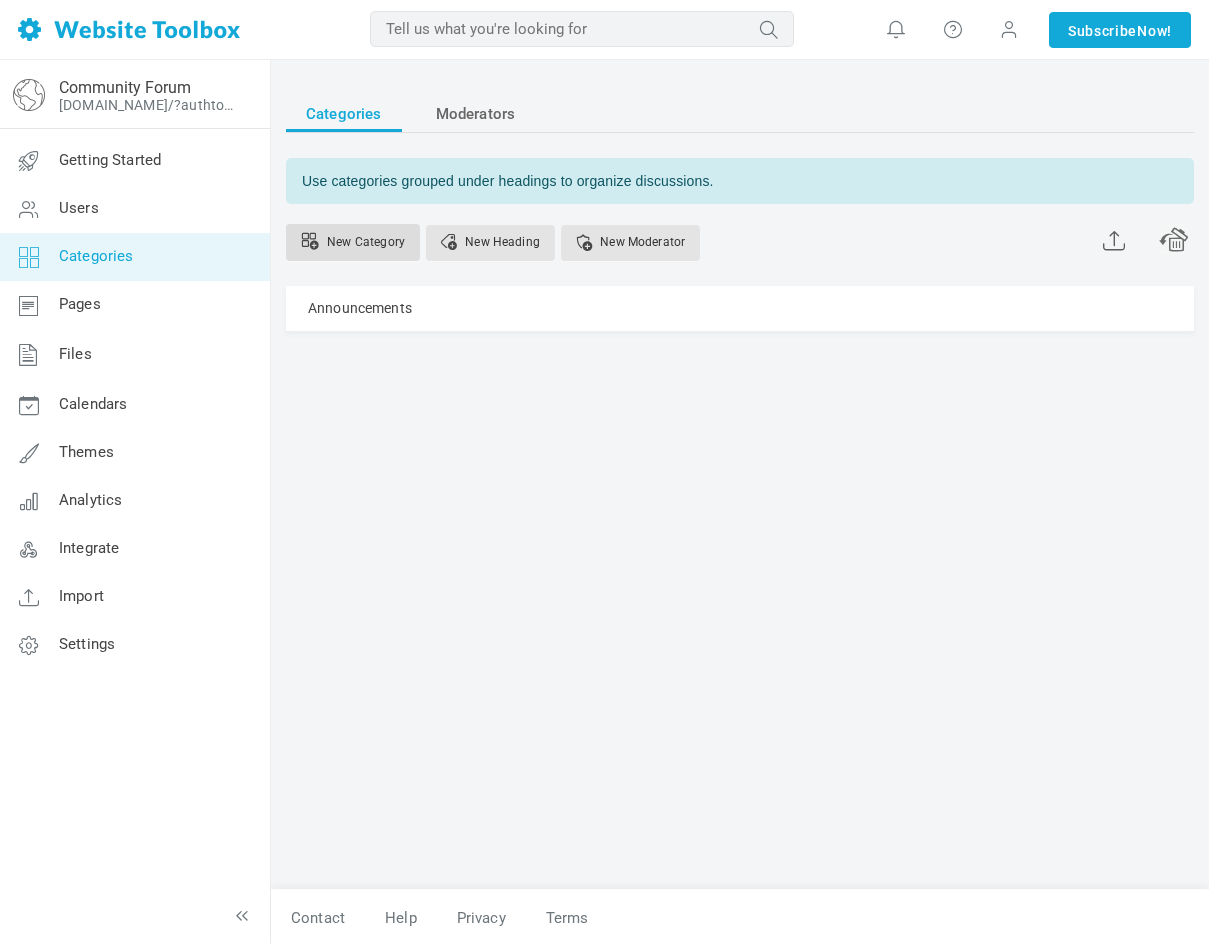 click on "New Category" at bounding box center [353, 242] 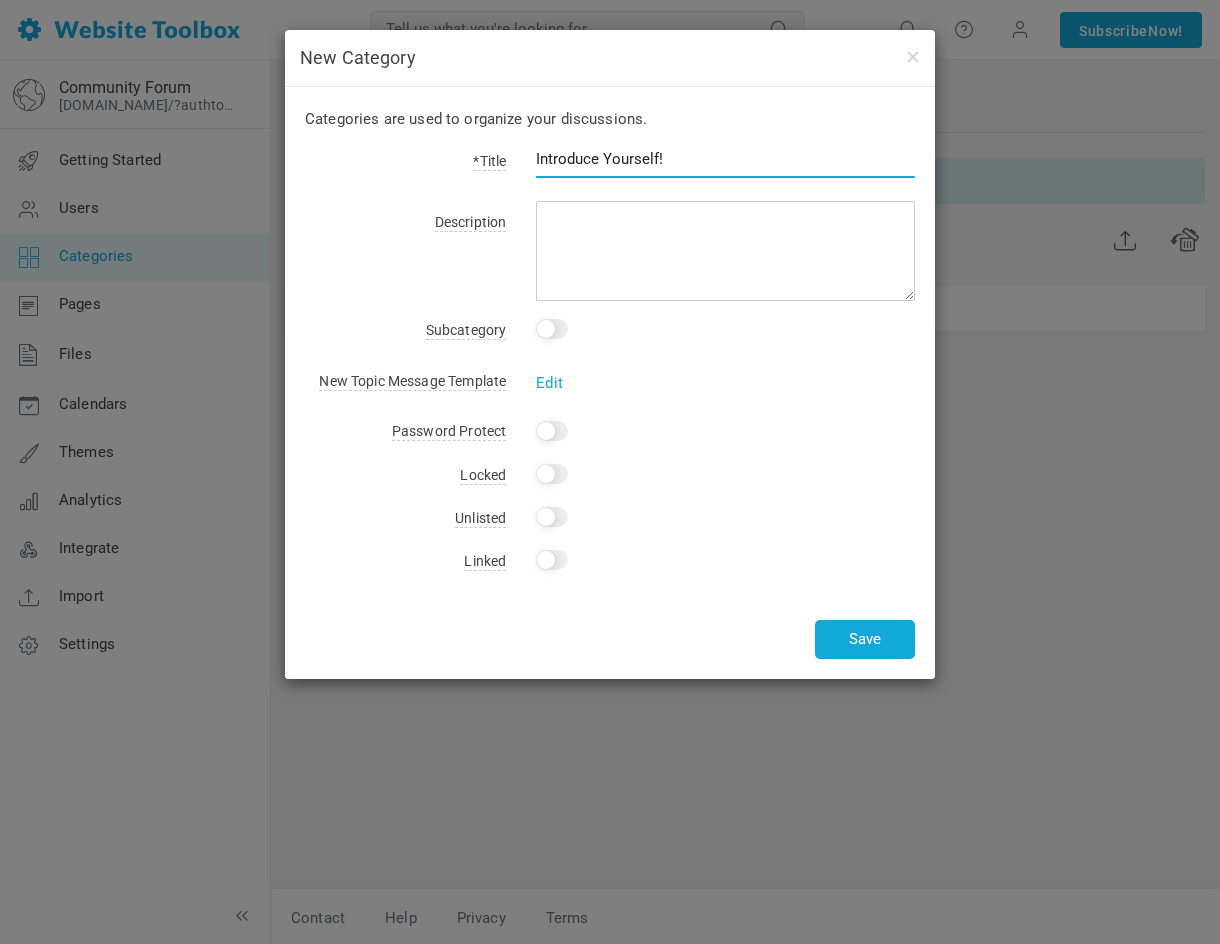 type on "Introduce Yourself!" 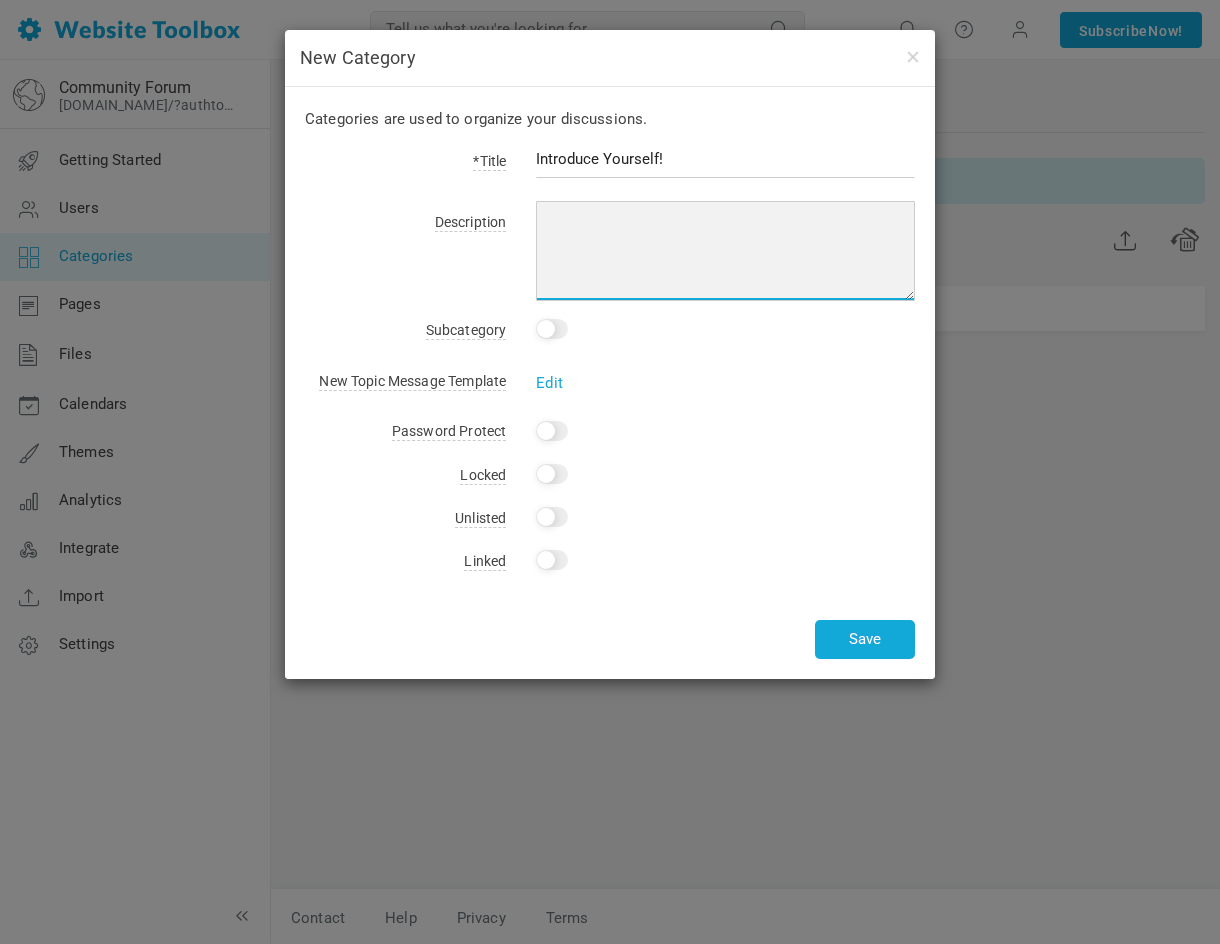 click at bounding box center (725, 251) 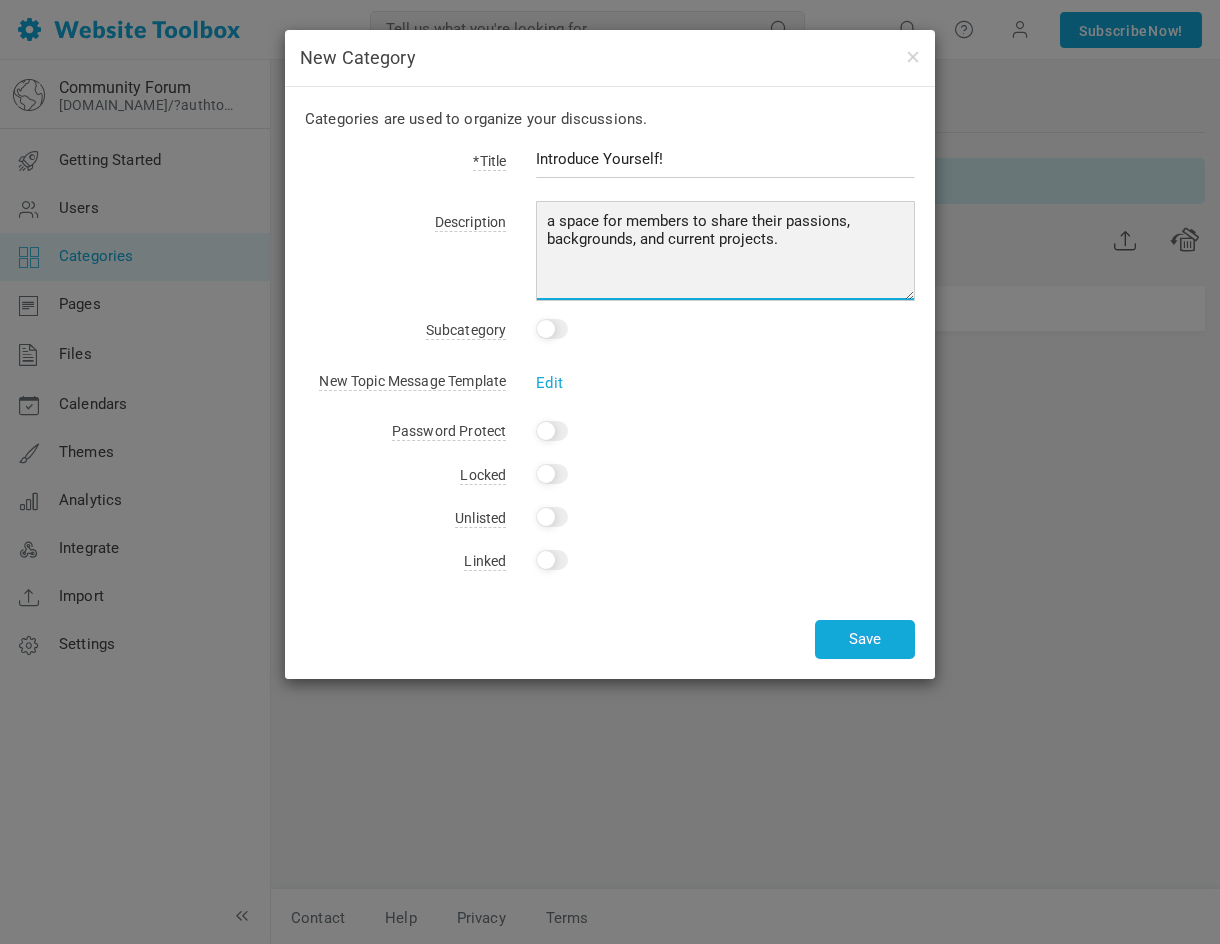 click on "a space for members to share their passions, backgrounds, and current projects." at bounding box center (725, 251) 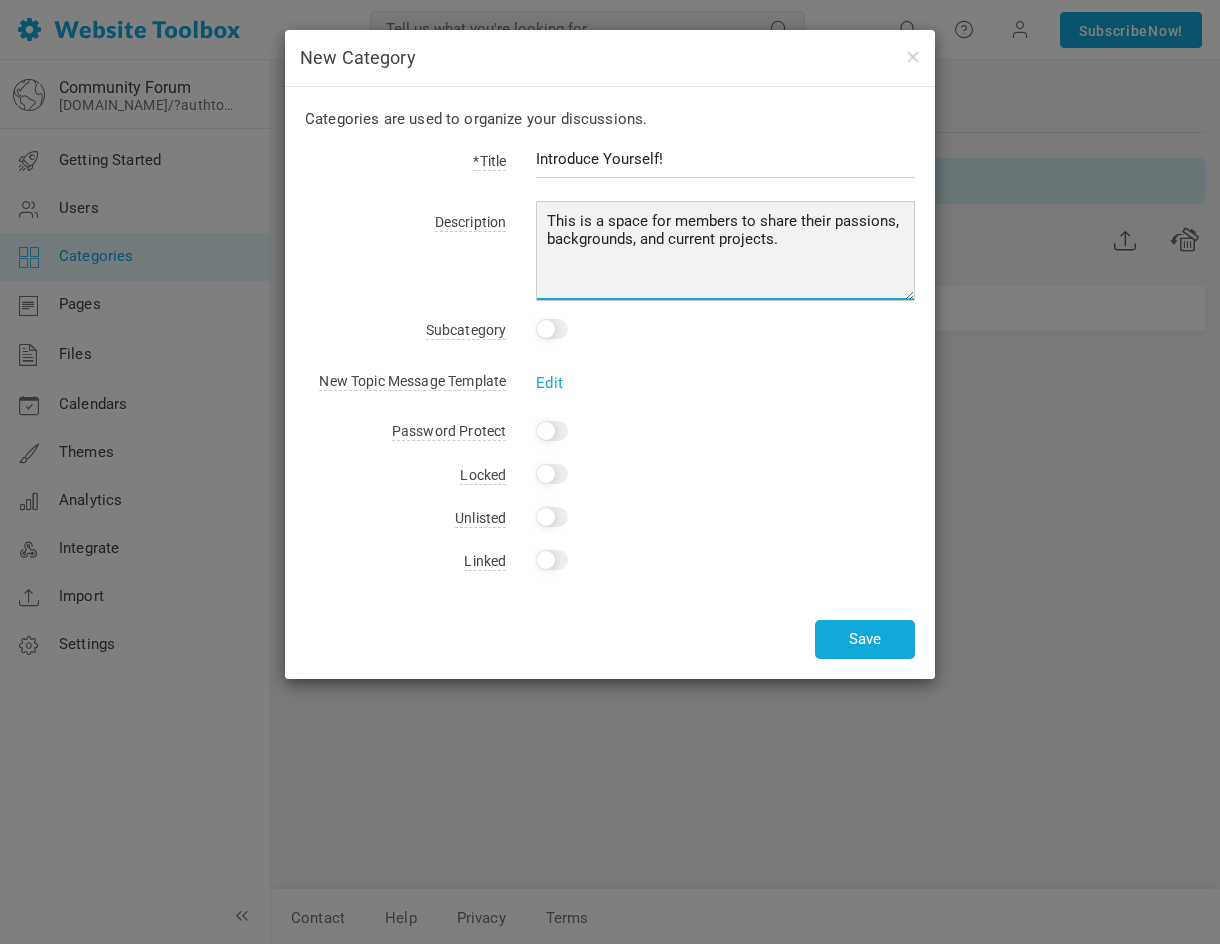 click on "This is a space for members to share their passions, backgrounds, and current projects." at bounding box center (725, 251) 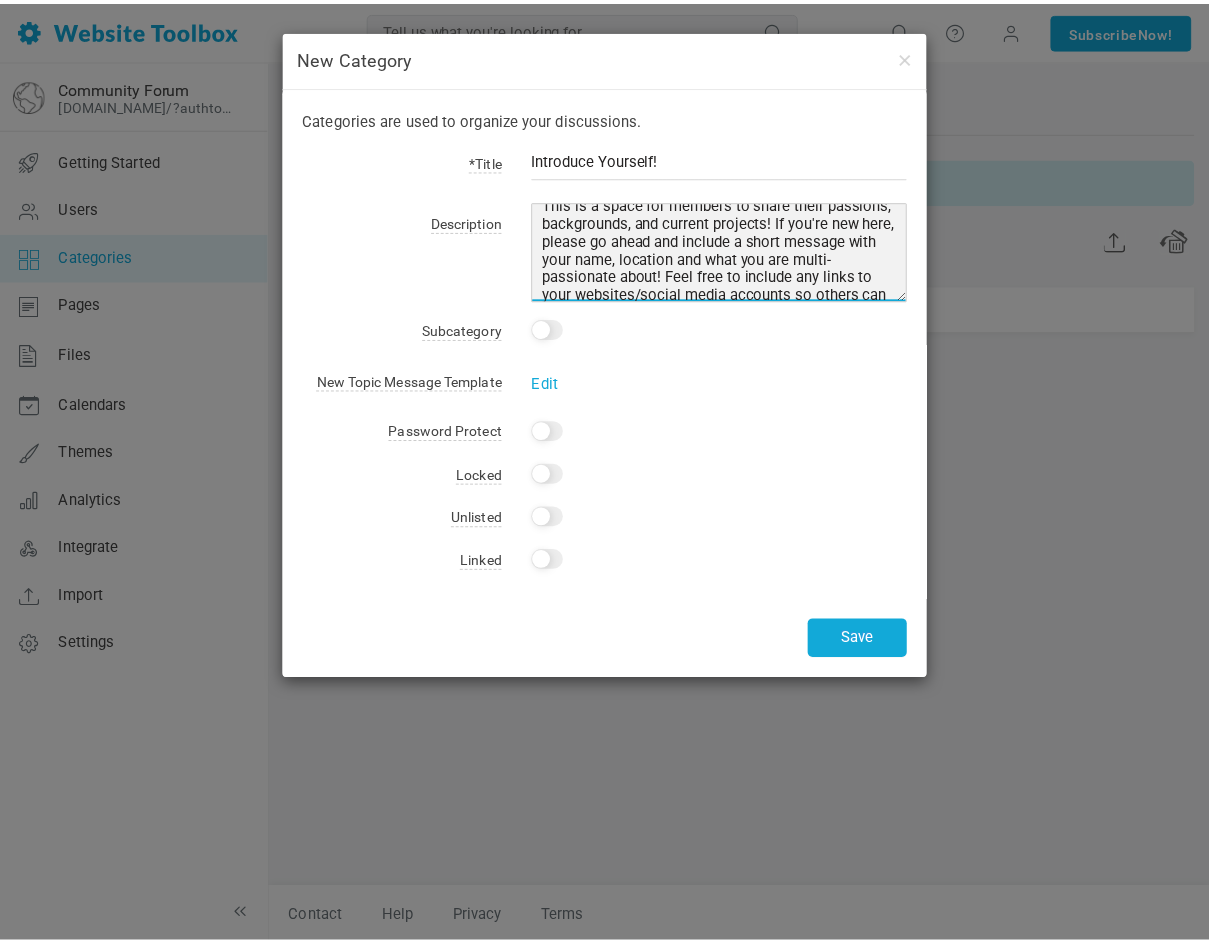 scroll, scrollTop: 35, scrollLeft: 0, axis: vertical 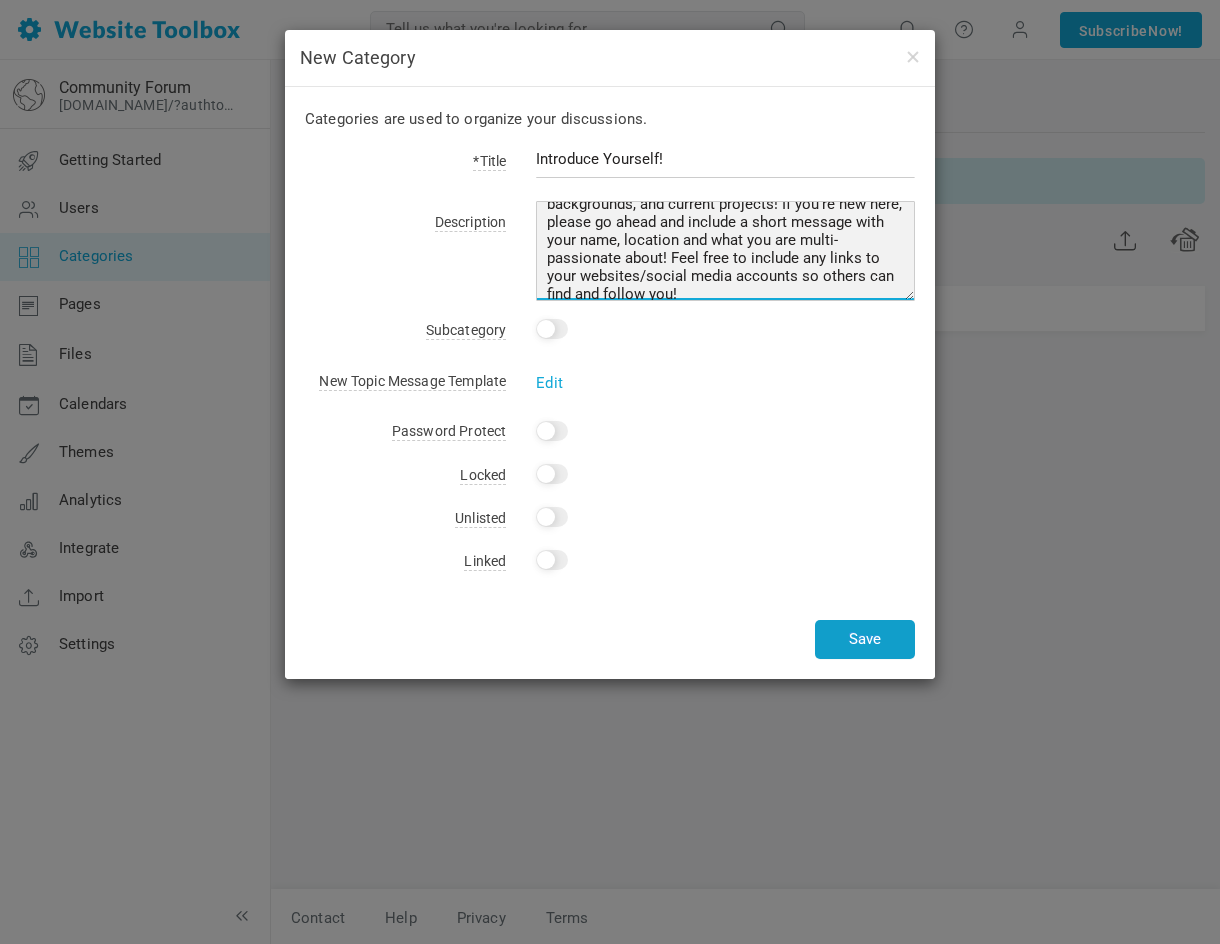 type on "This is a space for members to share their passions, backgrounds, and current projects! If you're new here, please go ahead and include a short message with your name, location and what you are multi-passionate about! Feel free to include any links to your websites/social media accounts so others can find and follow you!" 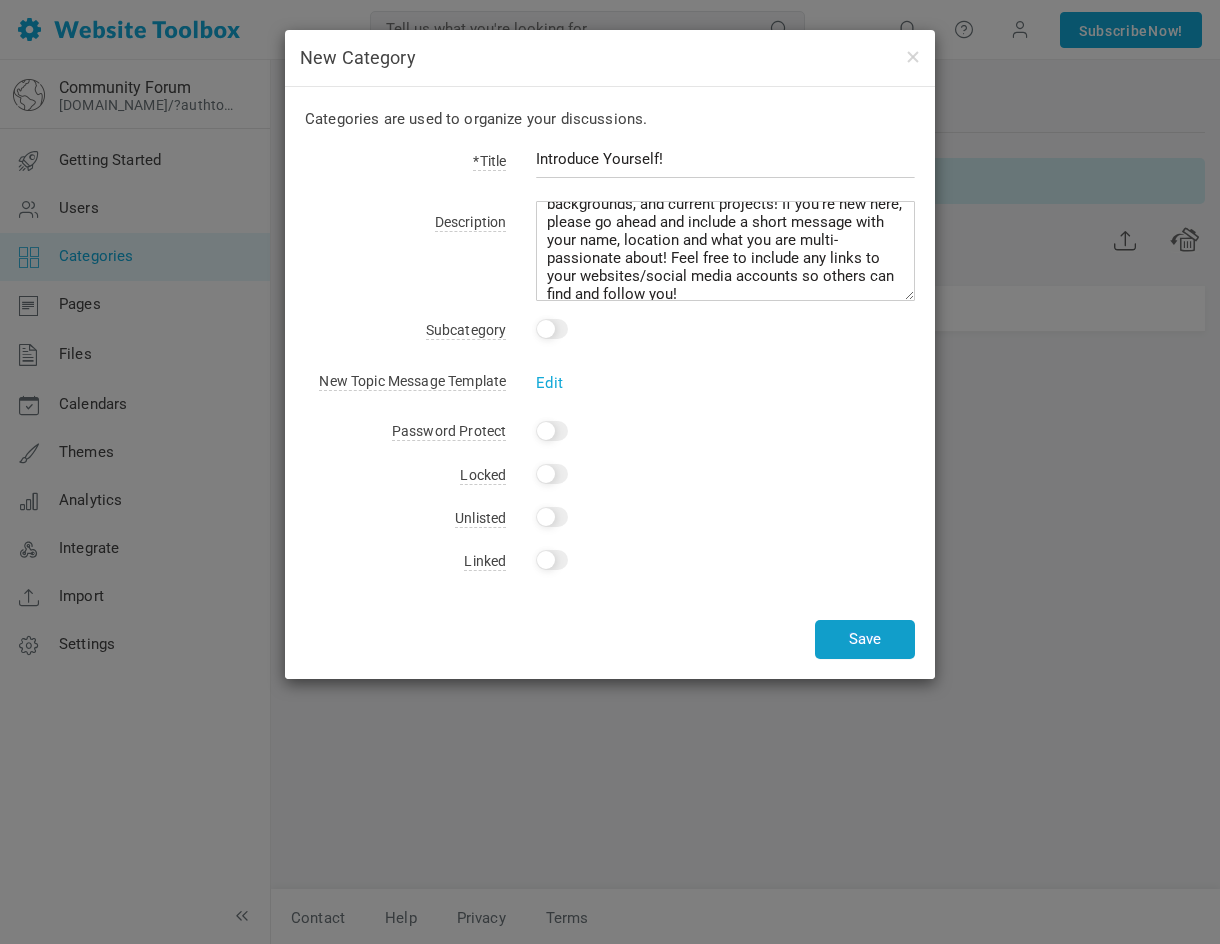 click on "Save" at bounding box center (865, 639) 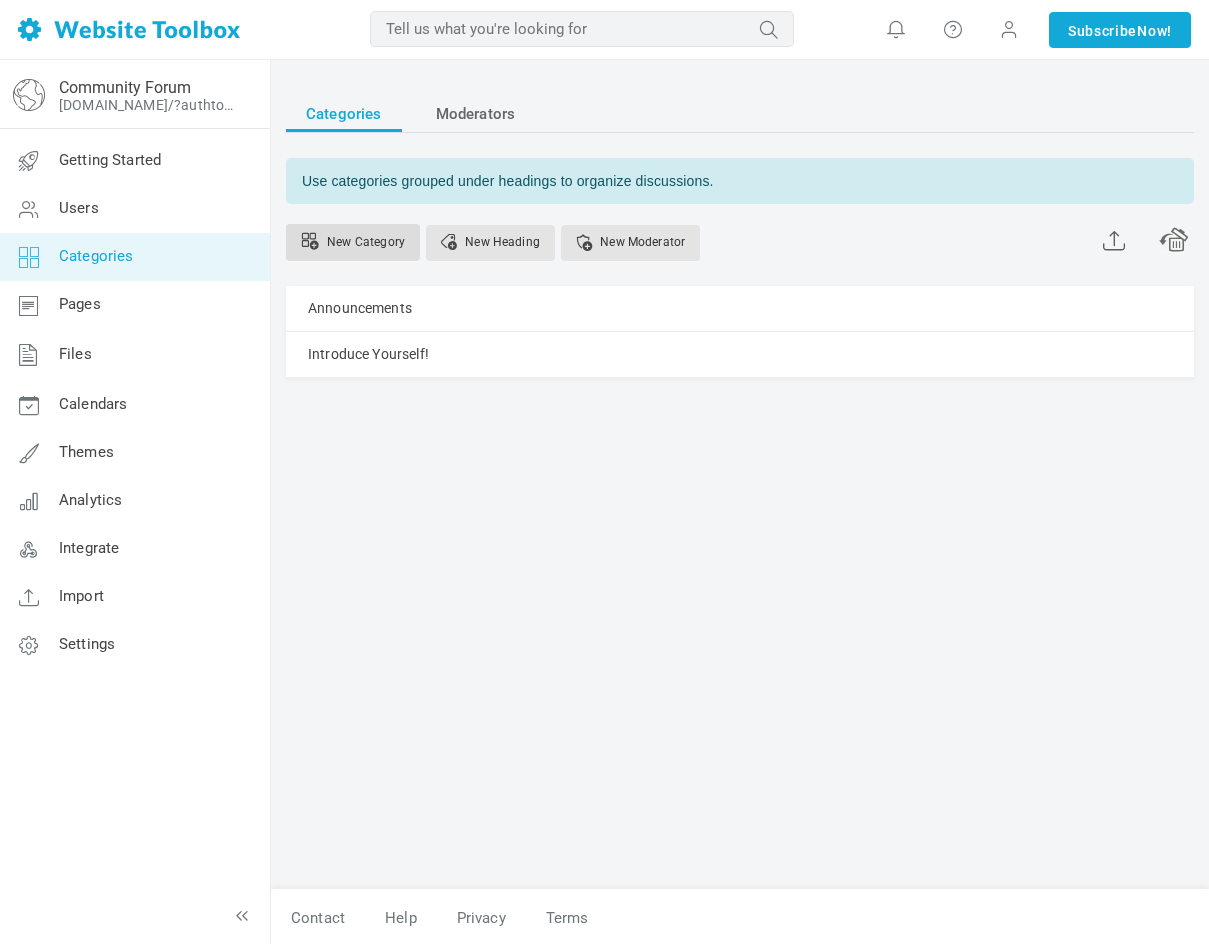 click on "New Category" at bounding box center (353, 242) 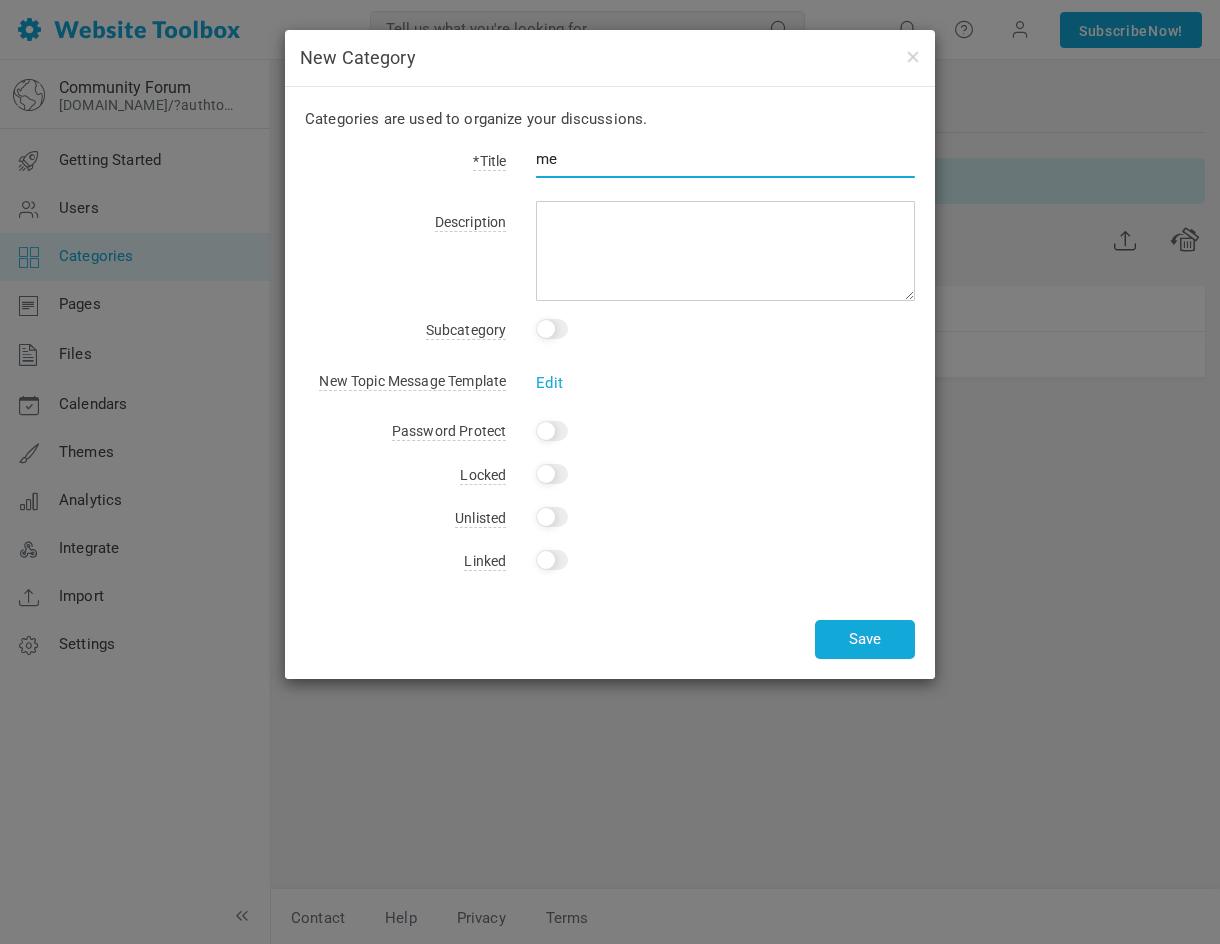 type on "m" 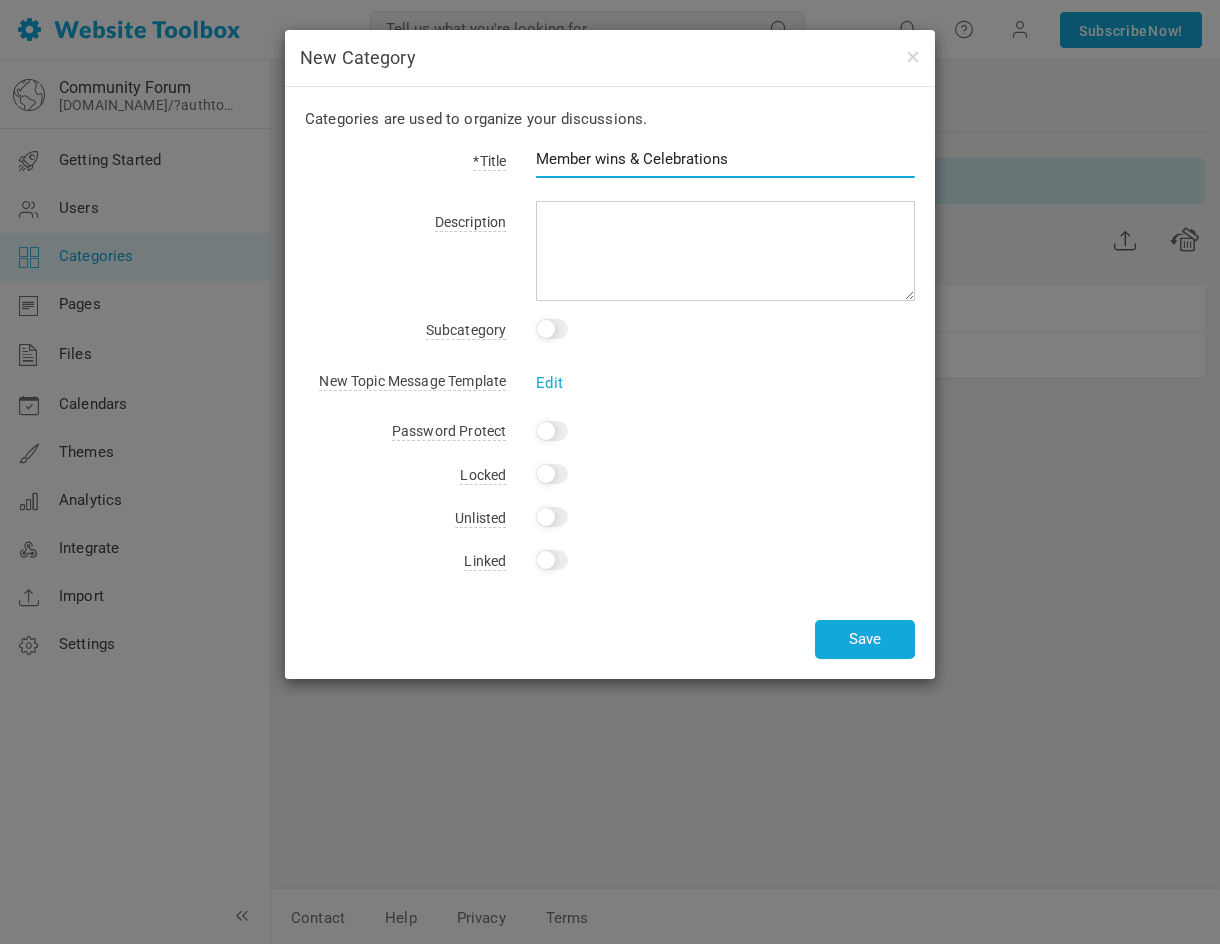 click on "Member wins & Celebrations" at bounding box center (725, 159) 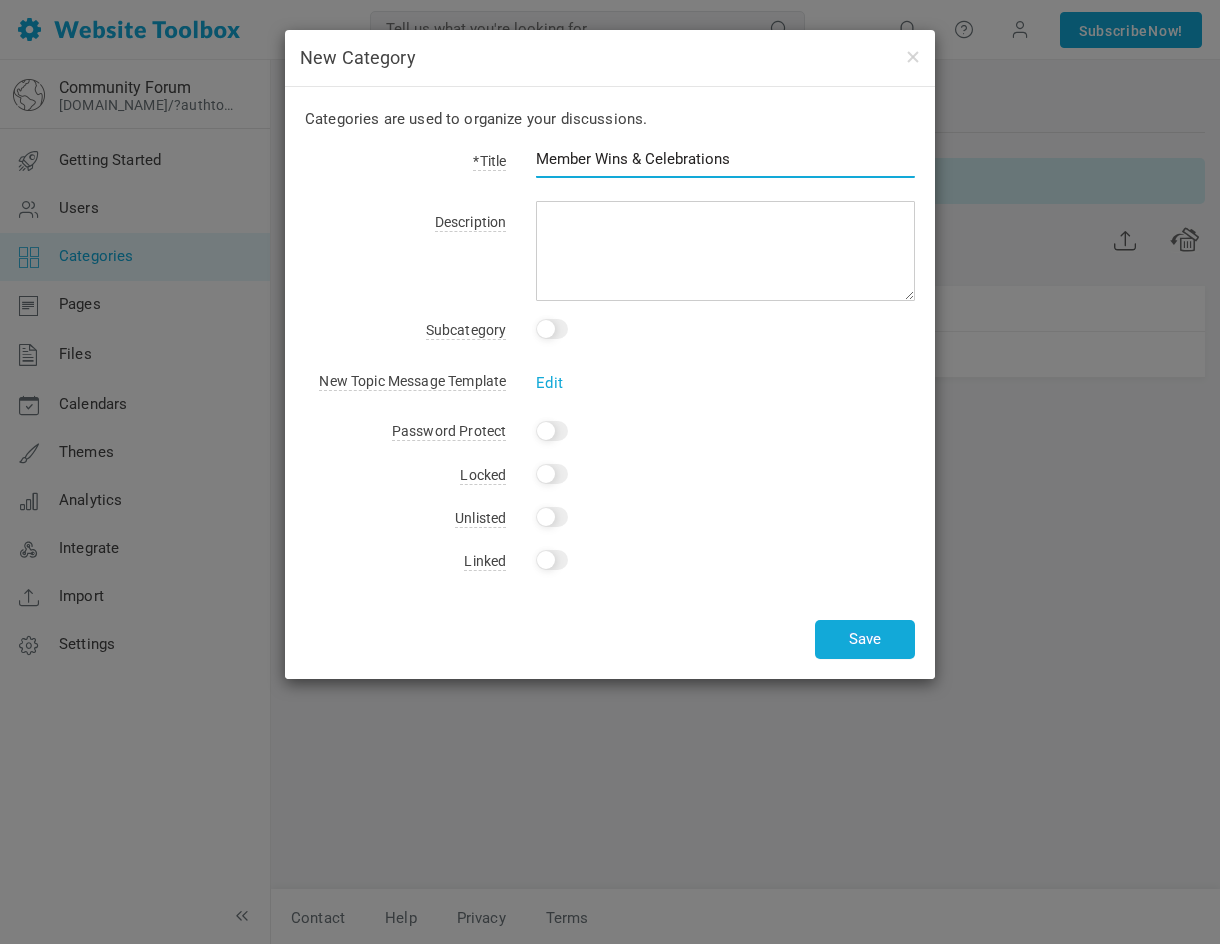 type on "Member Wins & Celebrations" 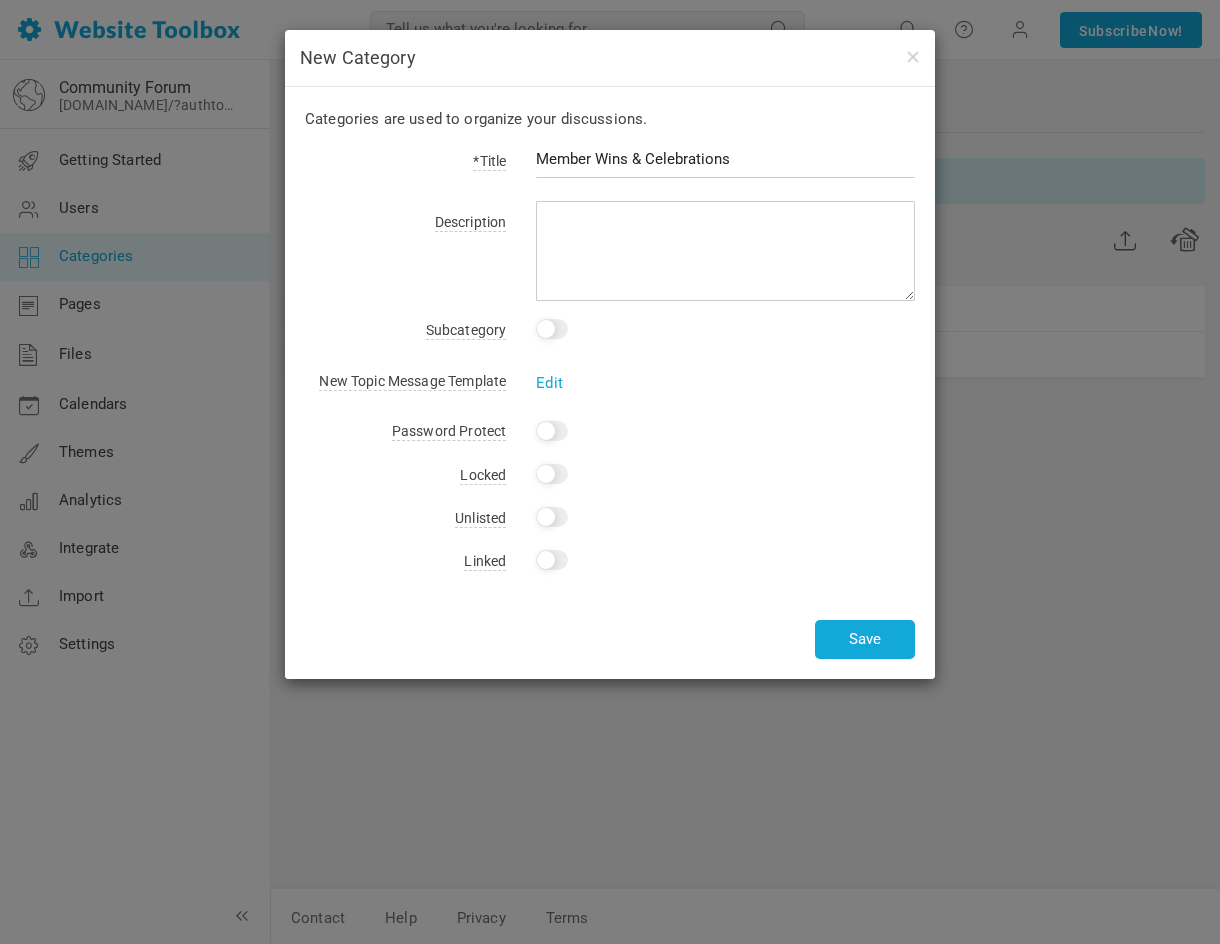 click on "Member Wins & Celebrations" at bounding box center [710, 170] 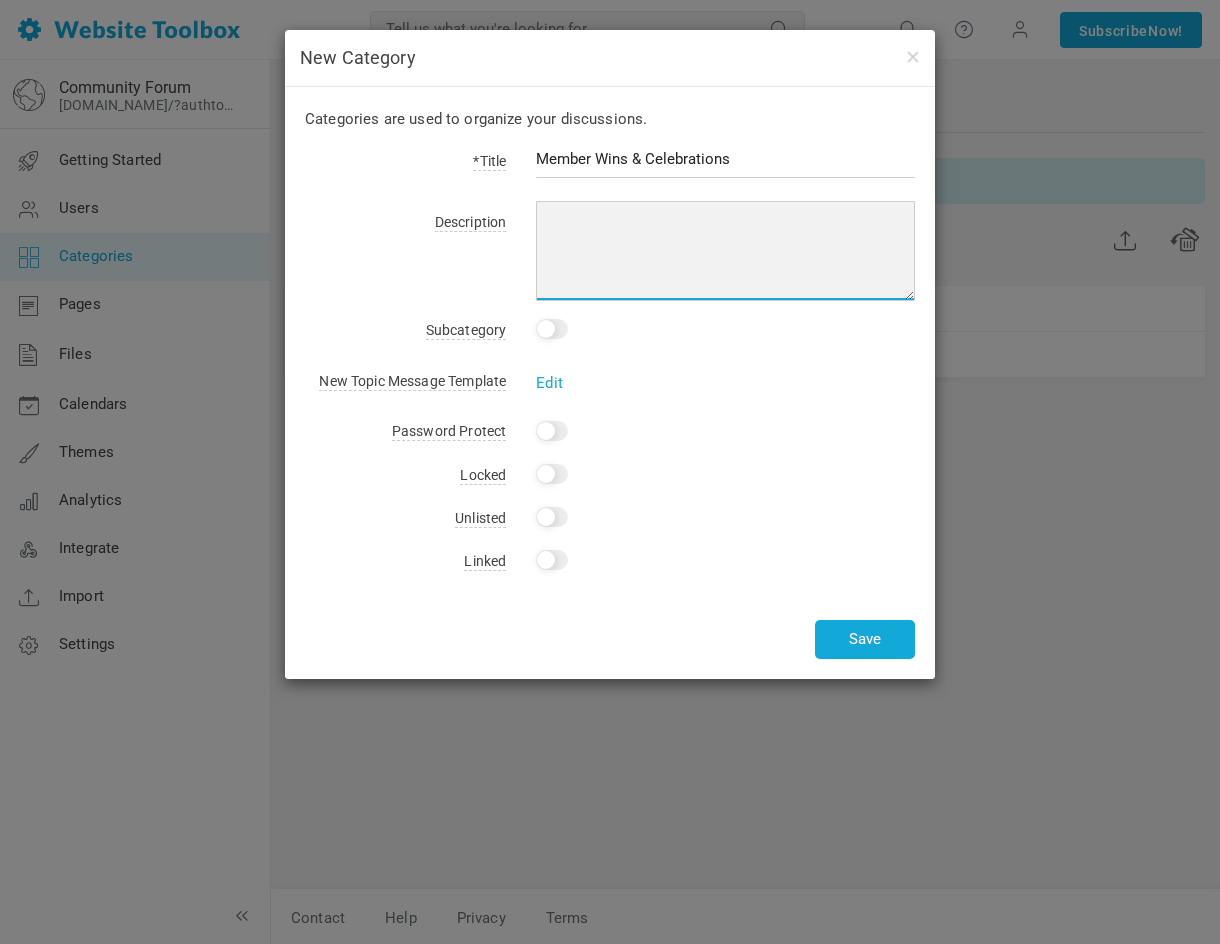 click at bounding box center [725, 251] 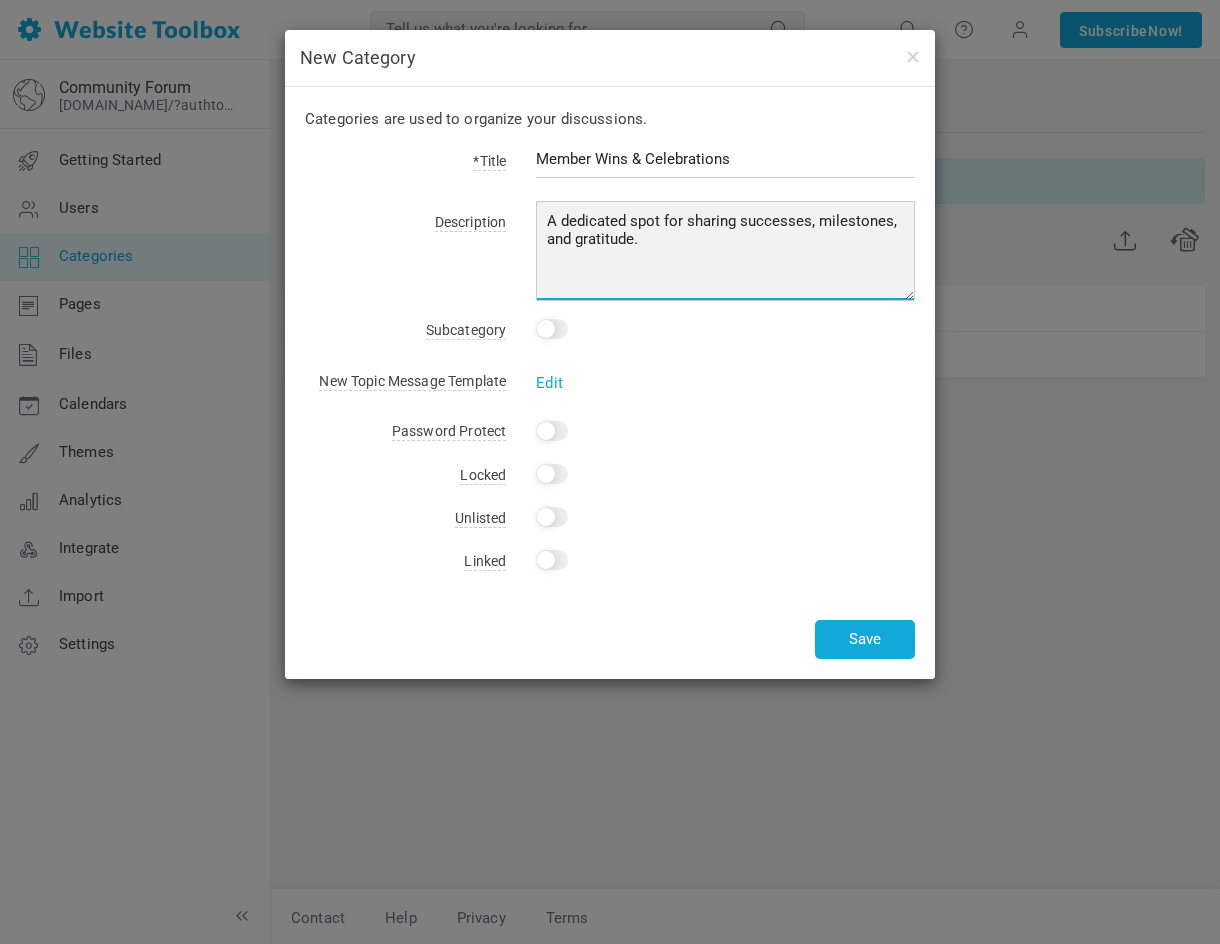 click on "A dedicated spot for sharing successes, milestones, and gratitude." at bounding box center (725, 251) 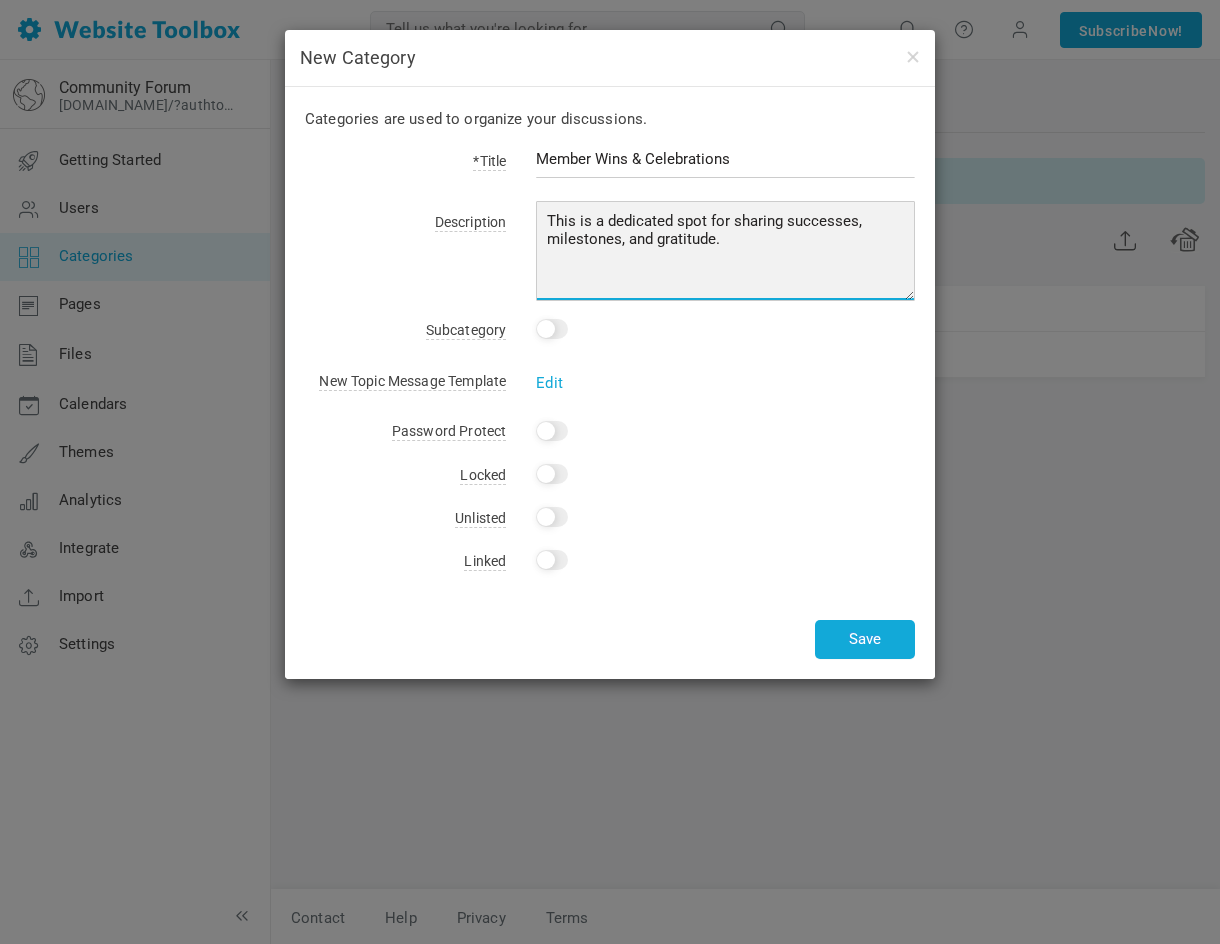 click on "This is a dedicated spot for sharing successes, milestones, and gratitude." at bounding box center (725, 251) 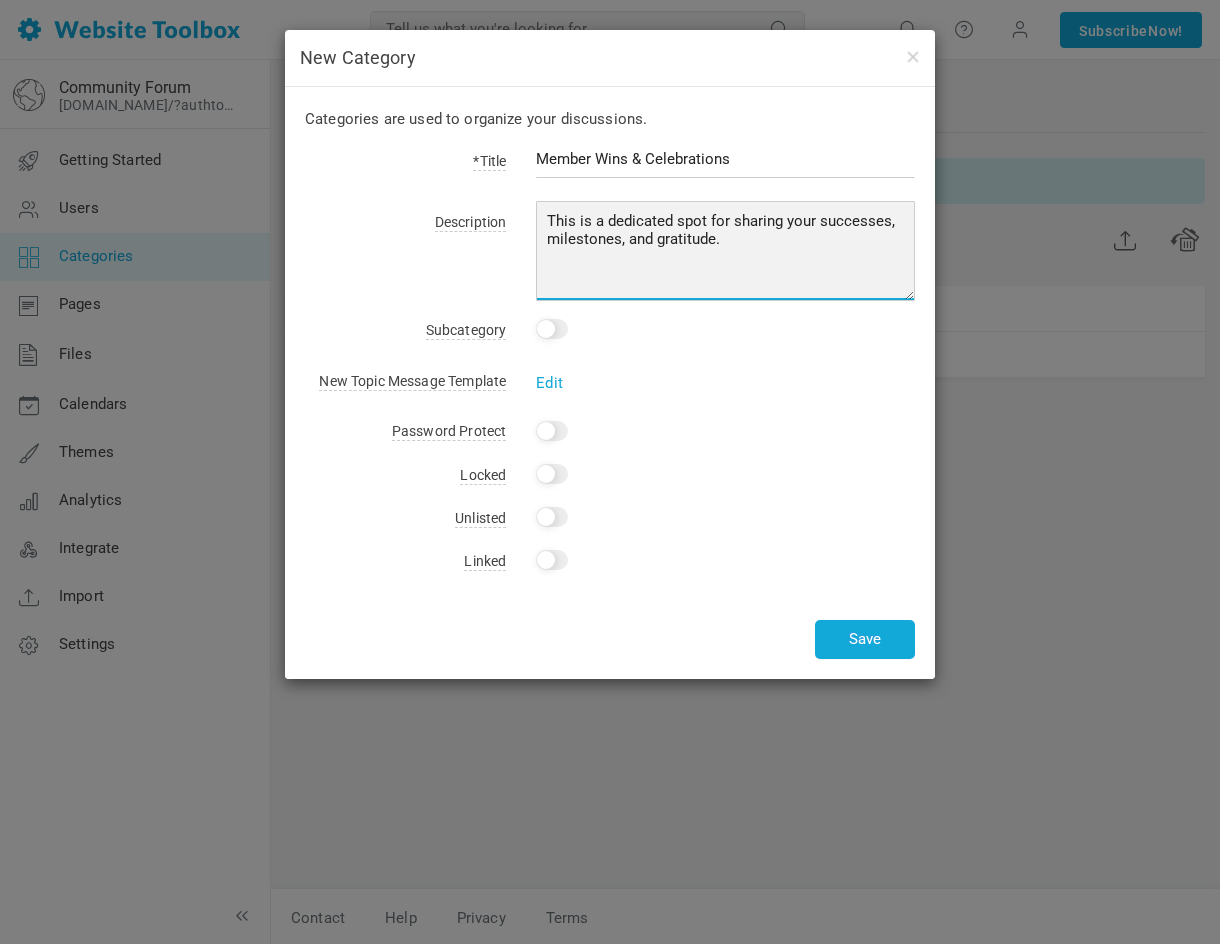 click on "This is a dedicated spot for sharing your successes, milestones, and gratitude." at bounding box center [725, 251] 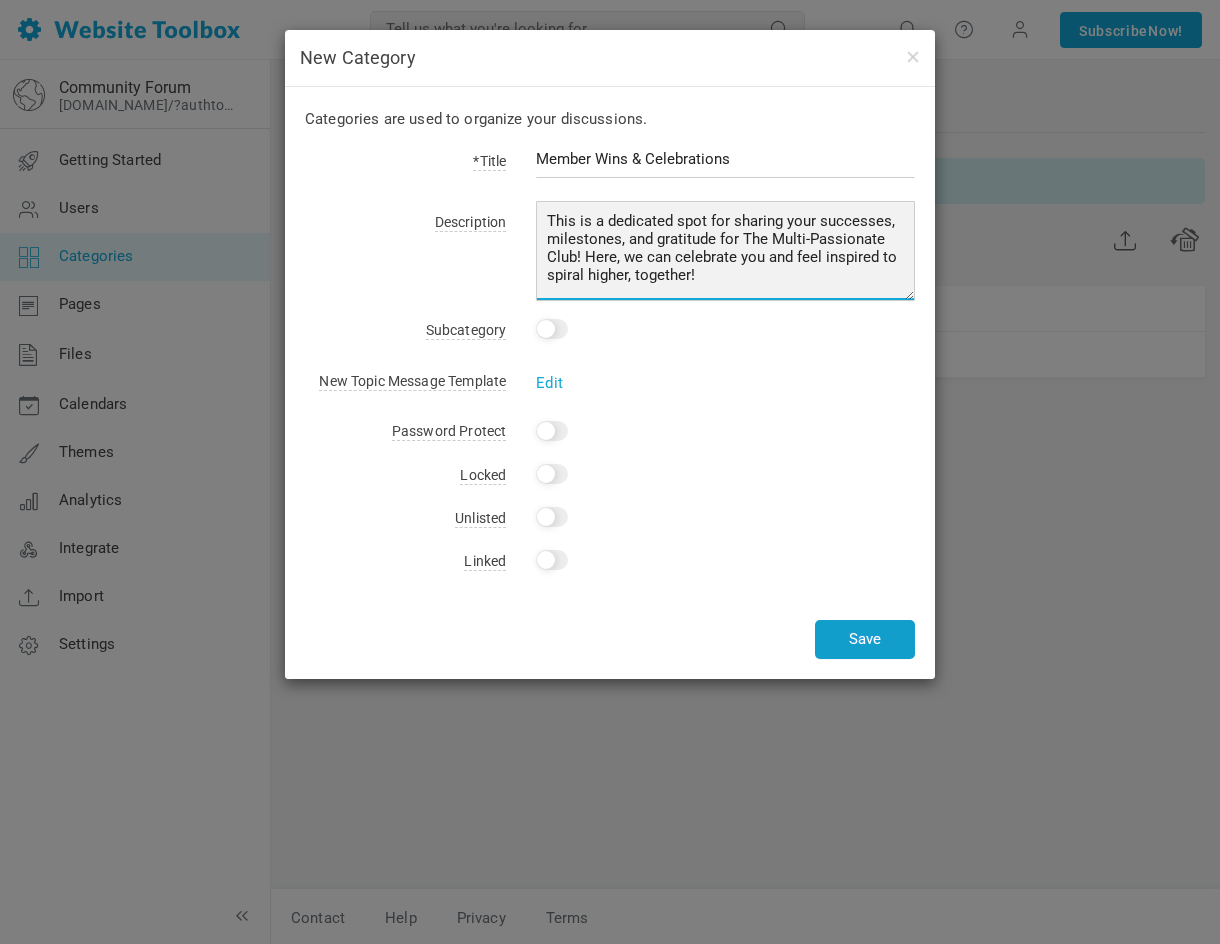 type on "This is a dedicated spot for sharing your successes, milestones, and gratitude for The Multi-Passionate Club! Here, we can celebrate you and feel inspired to spiral higher, together!" 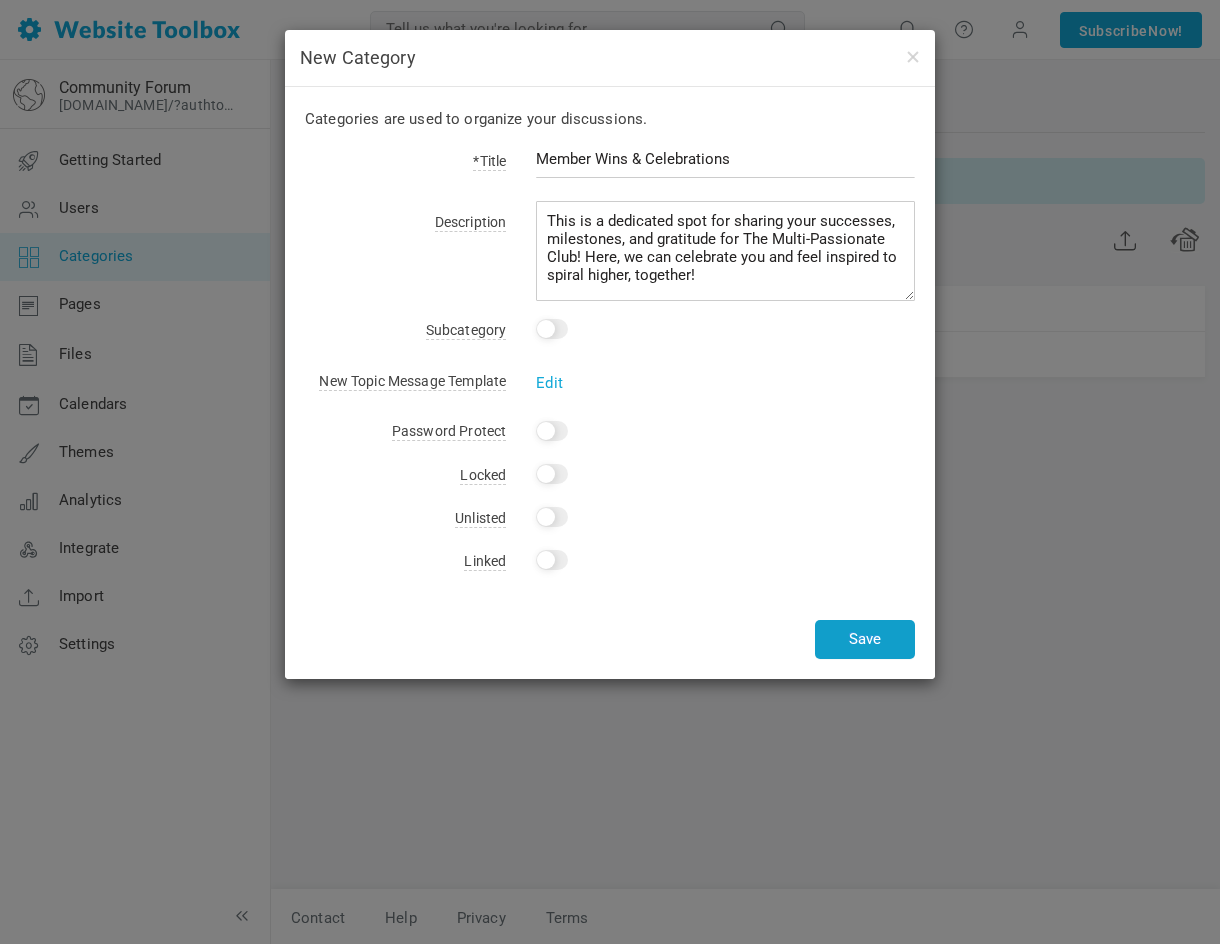 click on "Save" at bounding box center (865, 639) 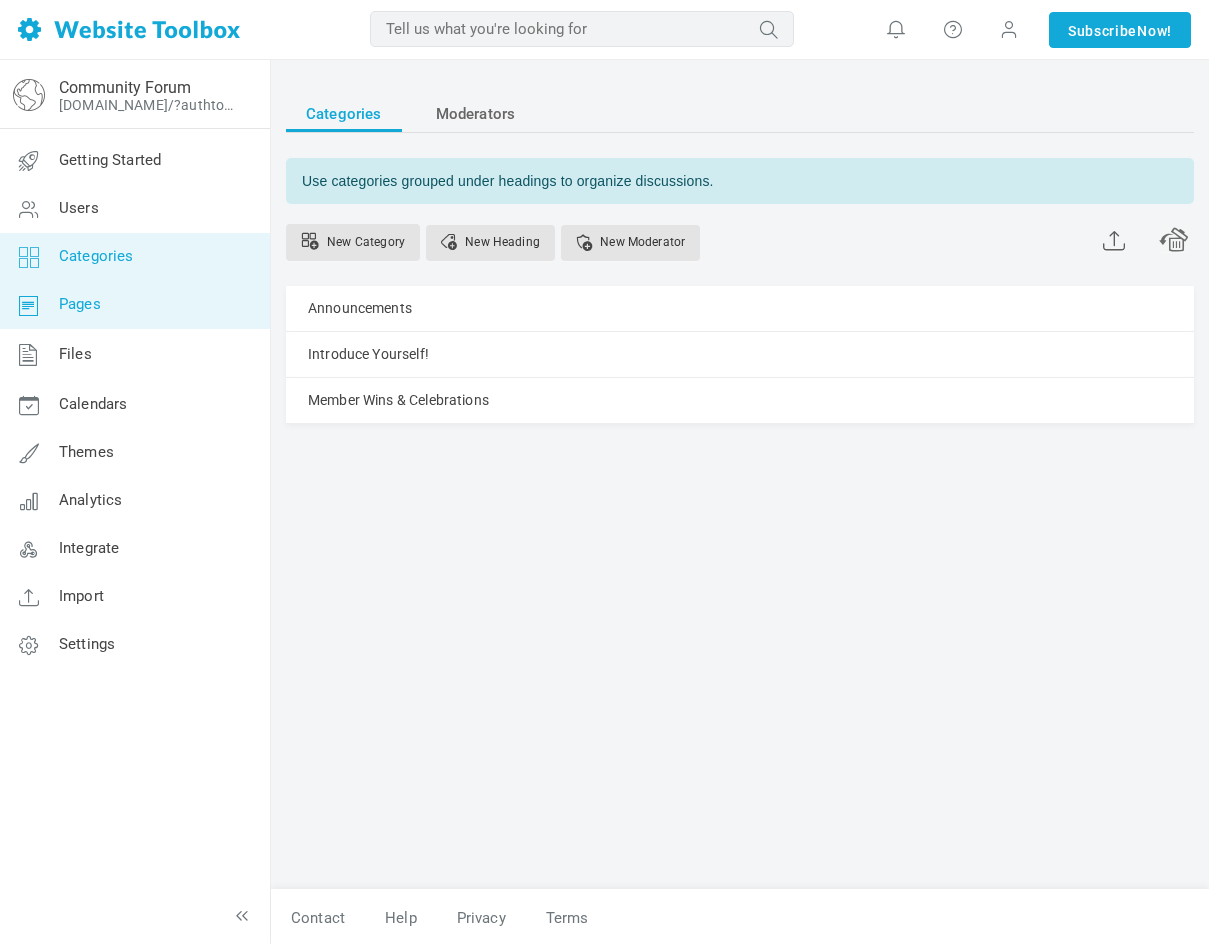 click on "Pages" at bounding box center [134, 305] 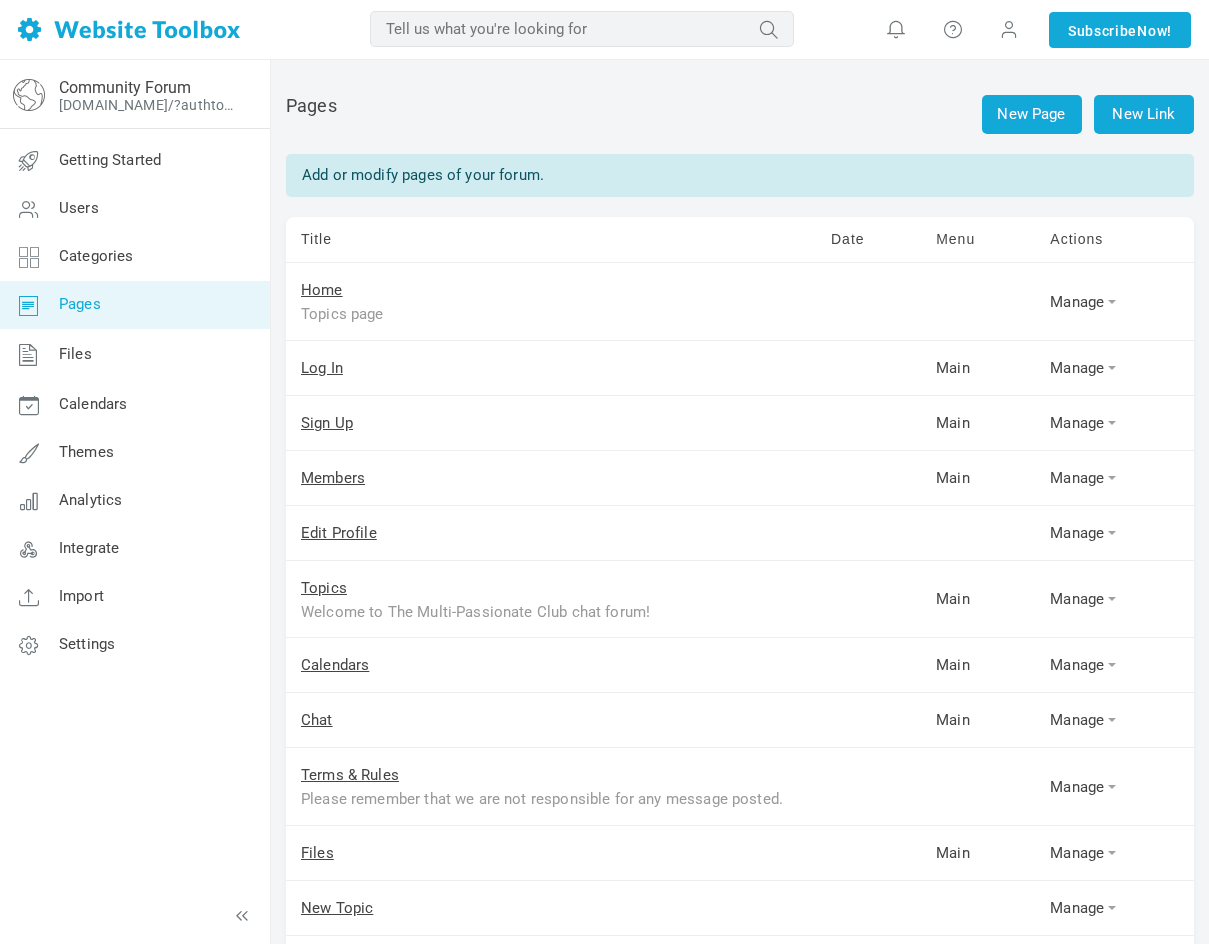 scroll, scrollTop: 0, scrollLeft: 0, axis: both 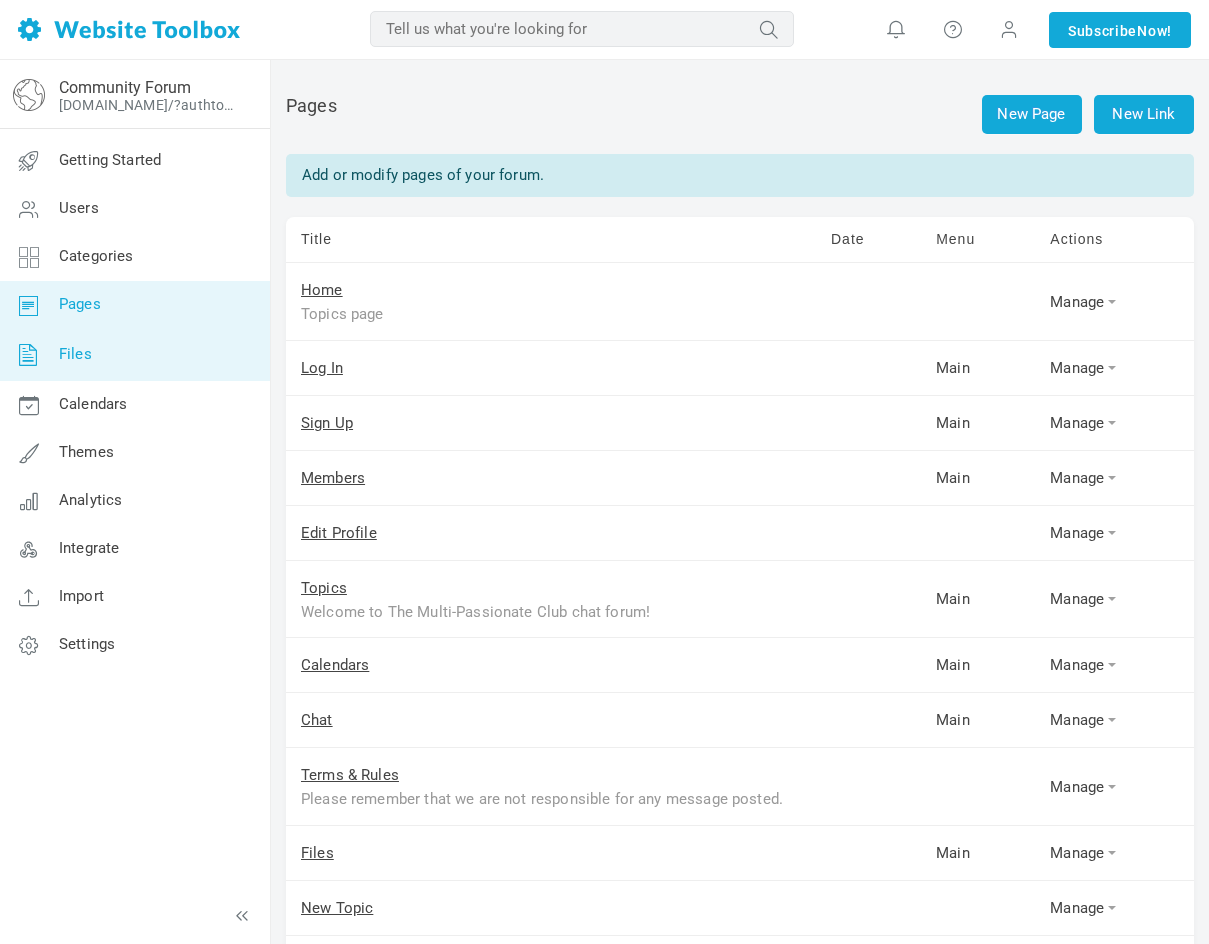 click on "Files" at bounding box center [134, 355] 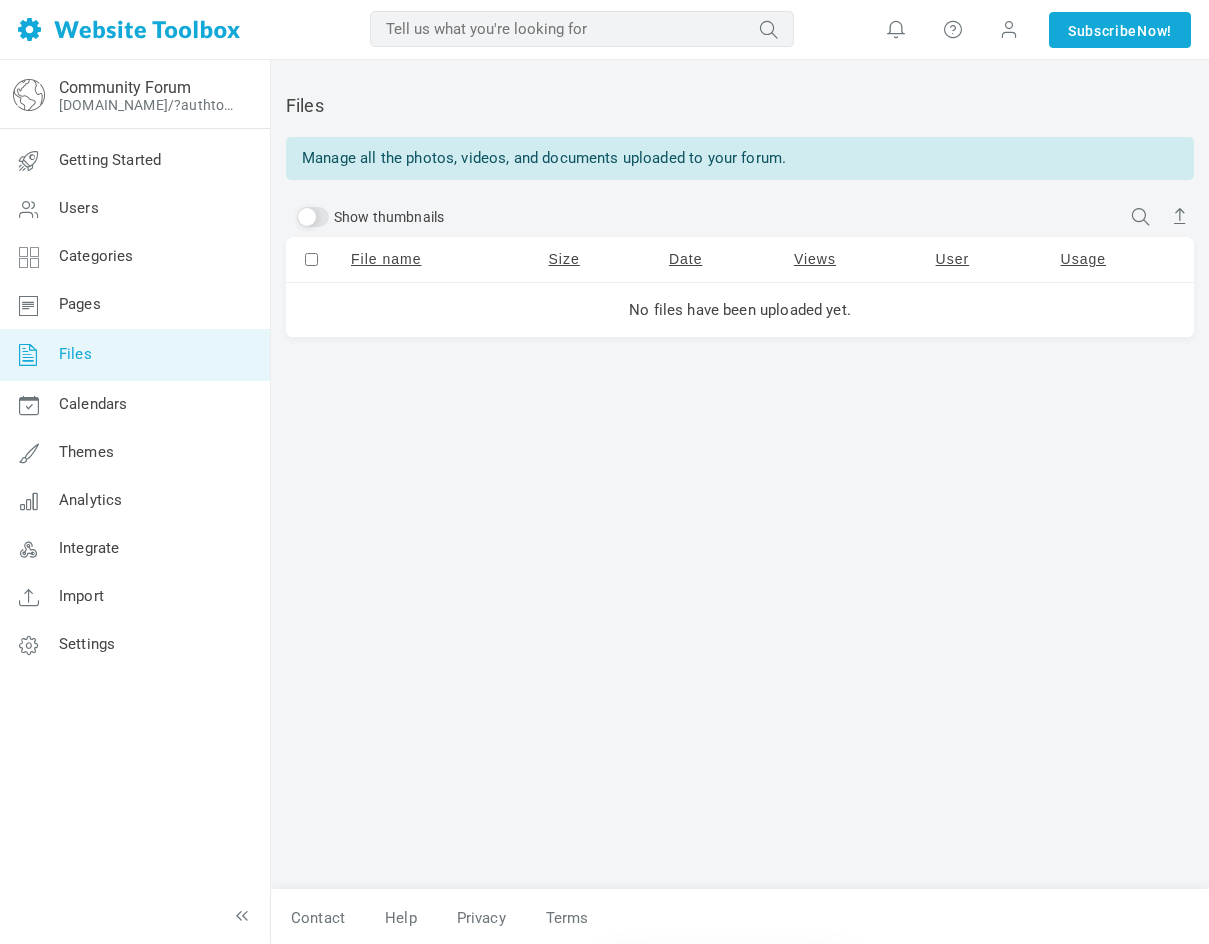 scroll, scrollTop: 0, scrollLeft: 0, axis: both 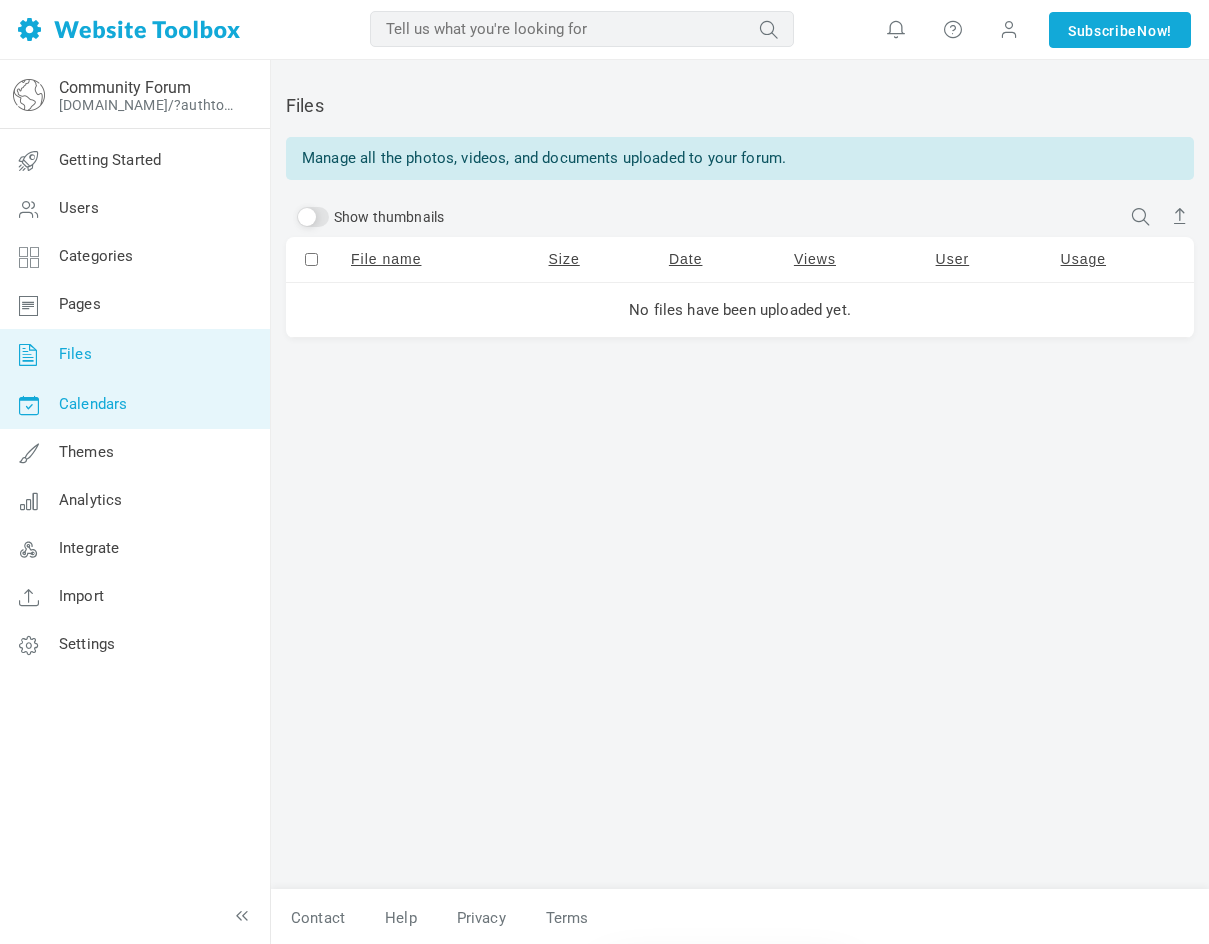 click on "Calendars" at bounding box center (134, 405) 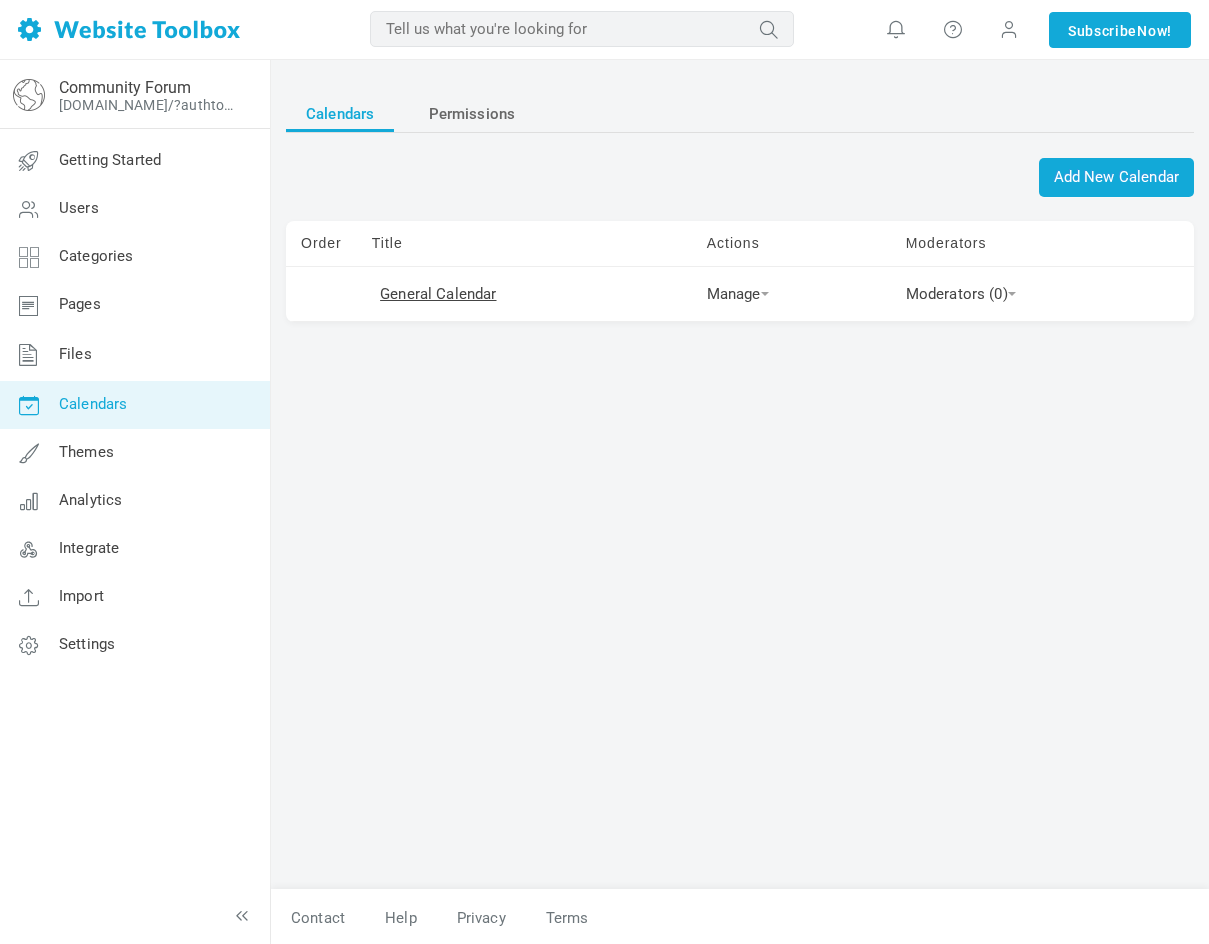 scroll, scrollTop: 0, scrollLeft: 0, axis: both 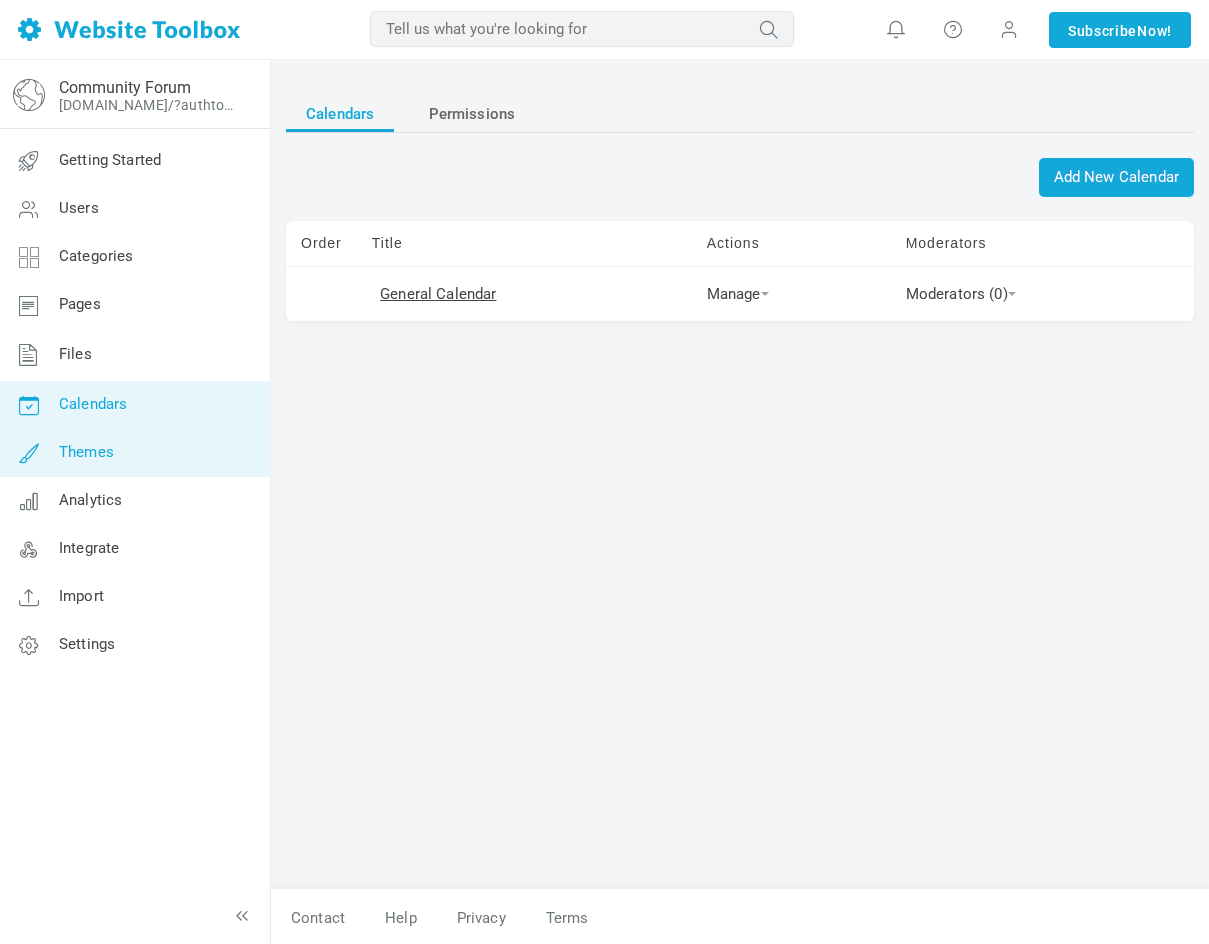 click on "Themes" at bounding box center [134, 453] 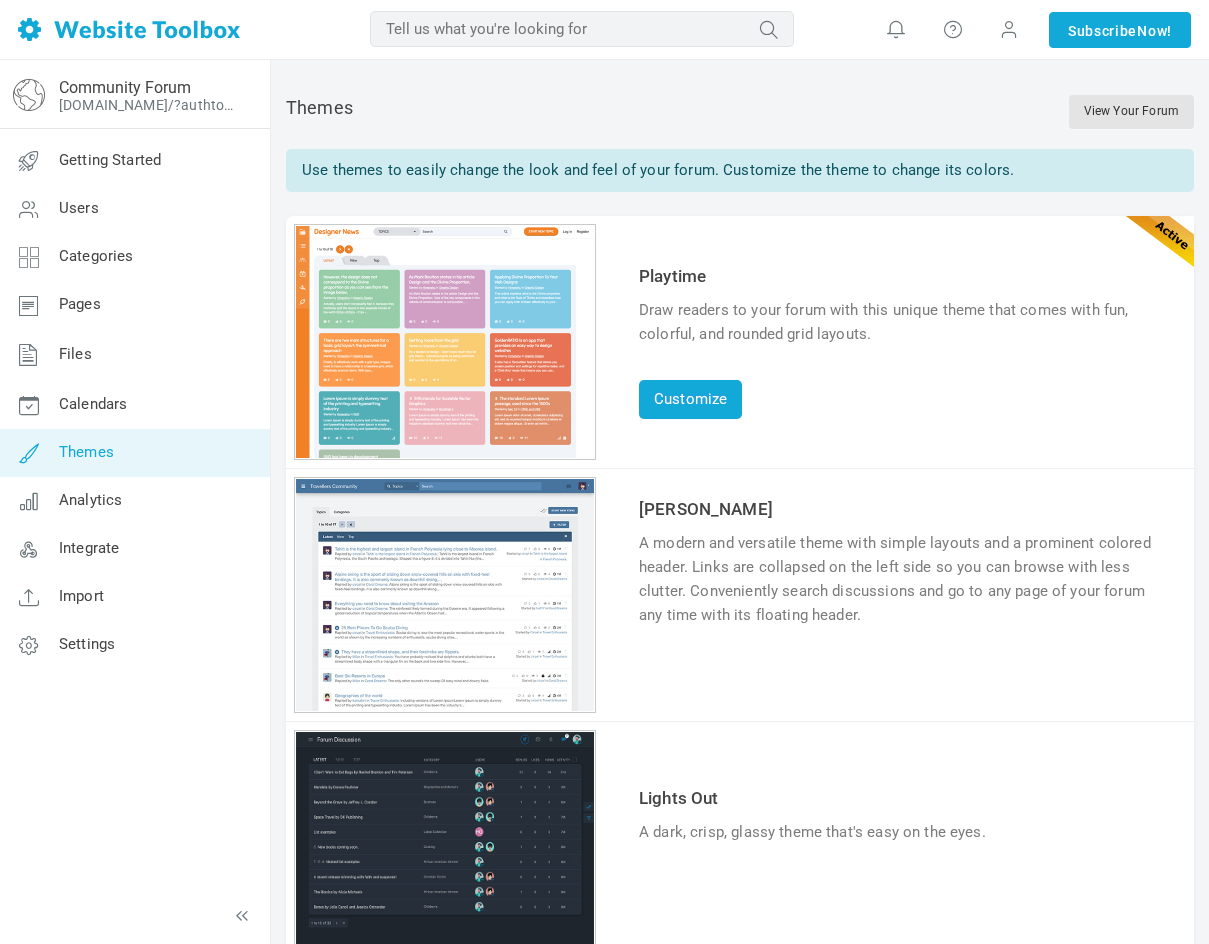 scroll, scrollTop: 0, scrollLeft: 0, axis: both 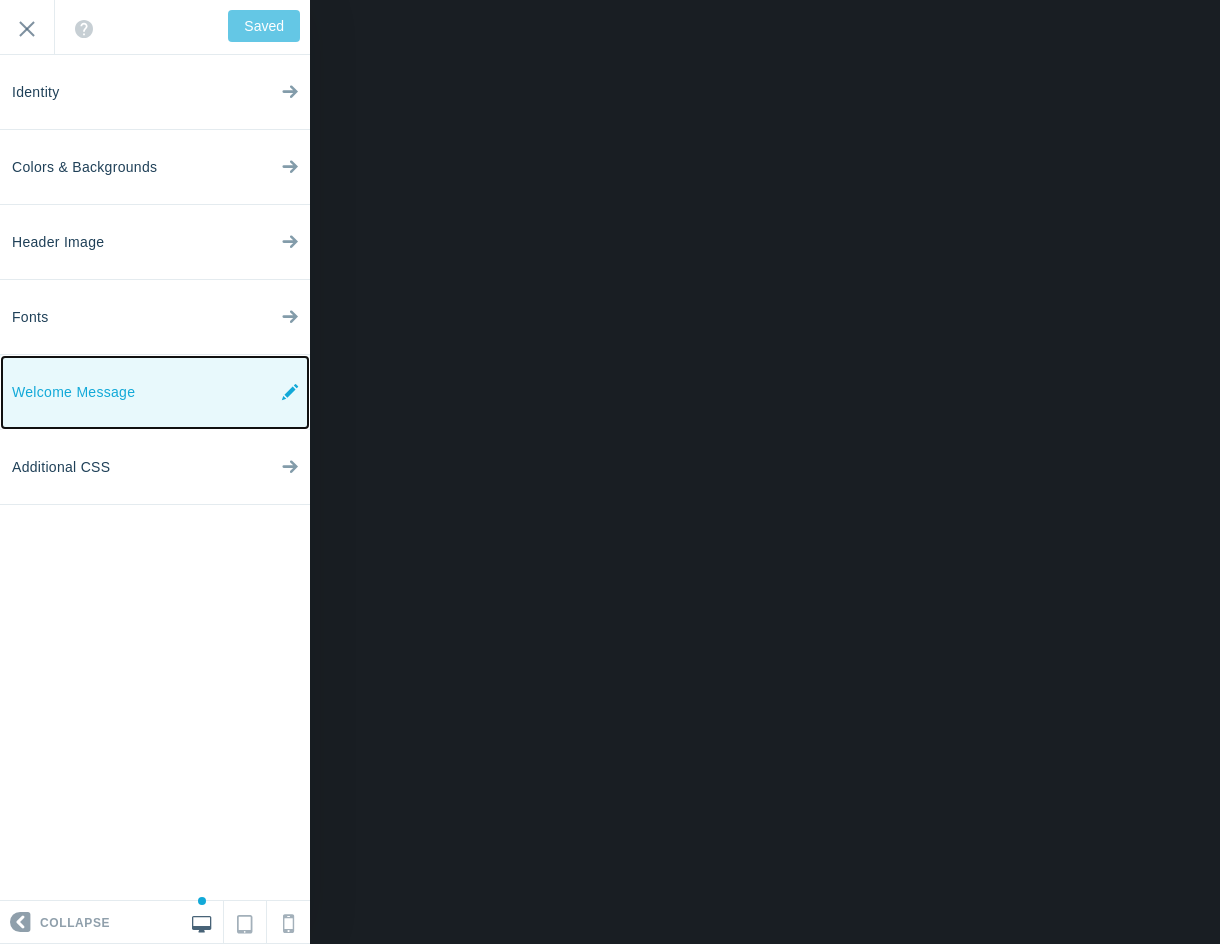 click on "Welcome Message" at bounding box center (155, 392) 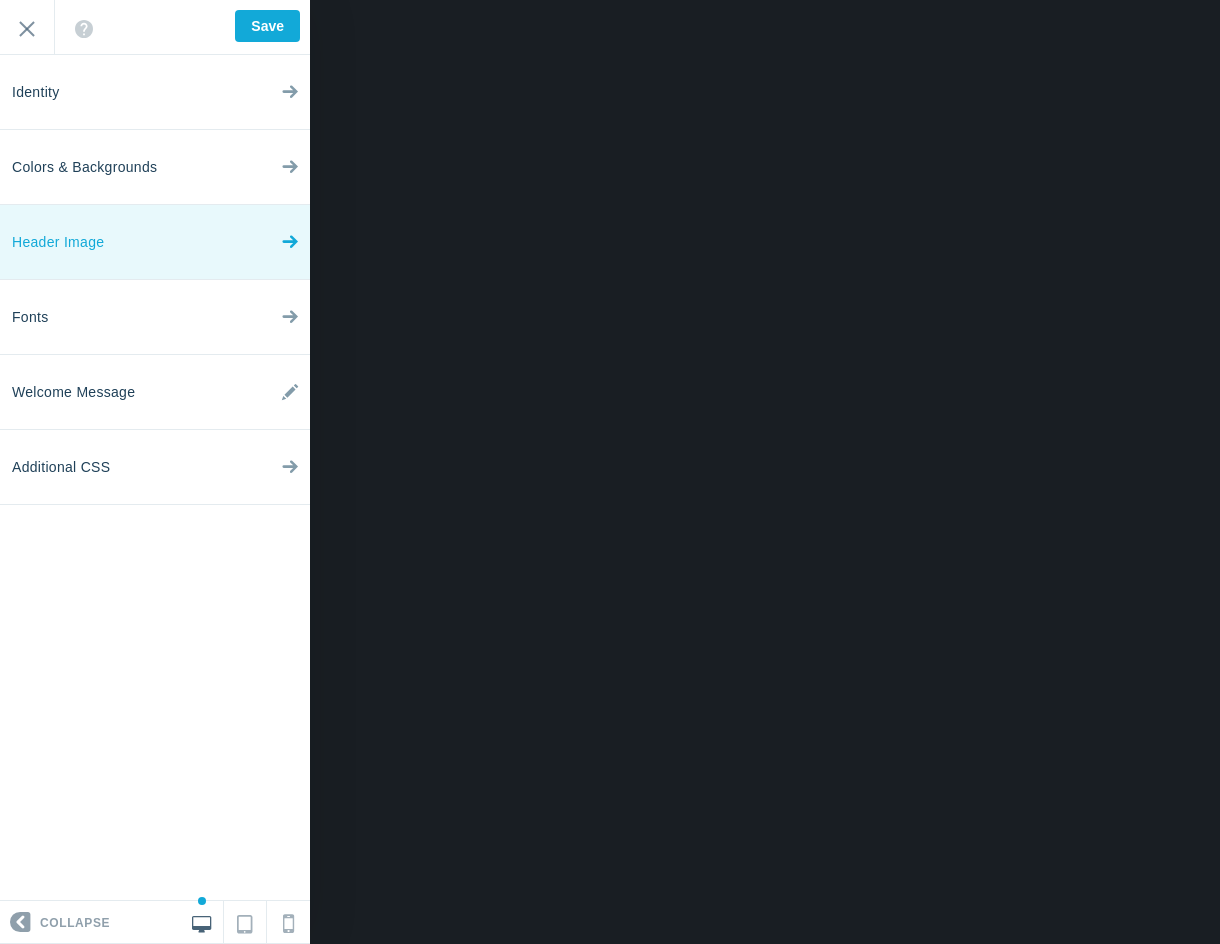click on "Header Image" at bounding box center (58, 242) 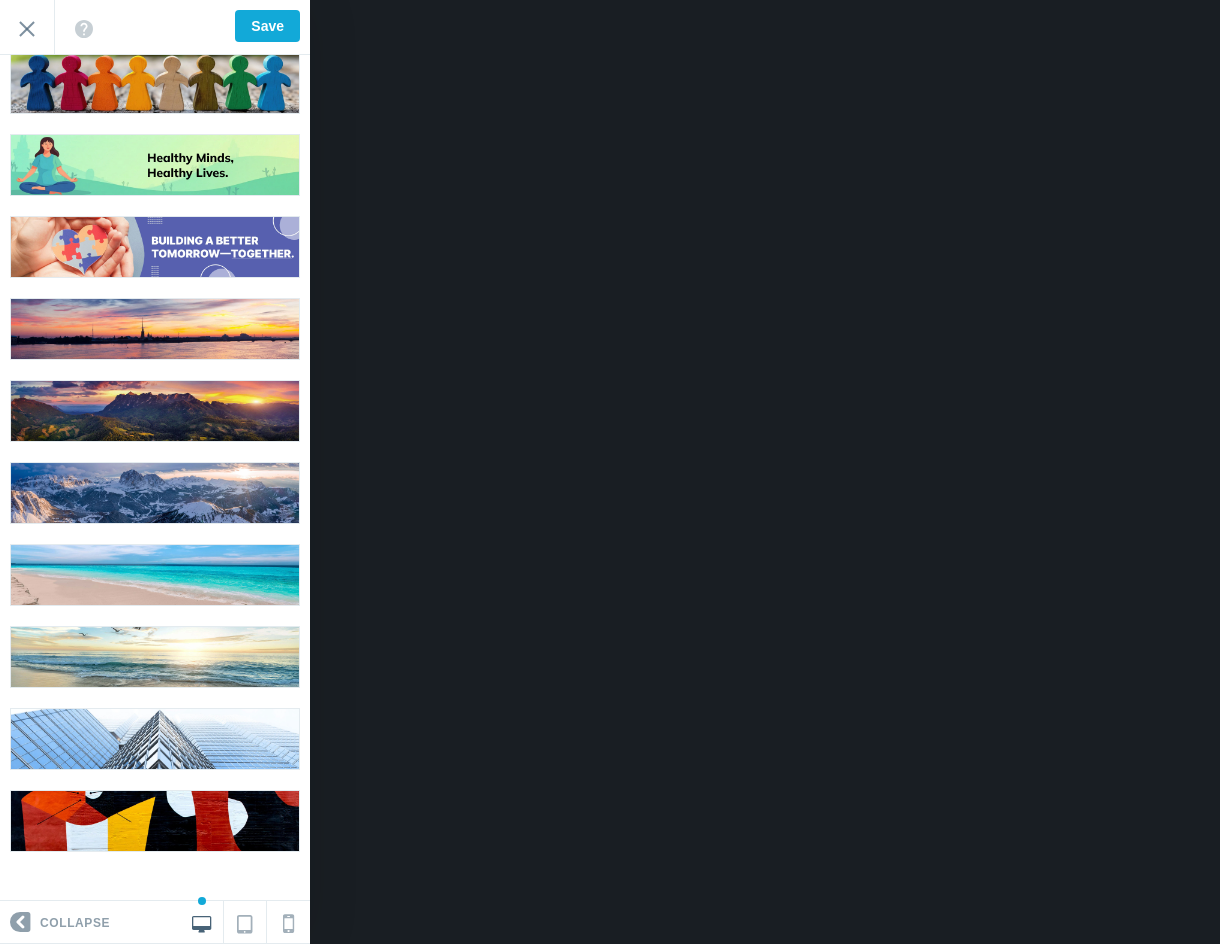 scroll, scrollTop: 0, scrollLeft: 0, axis: both 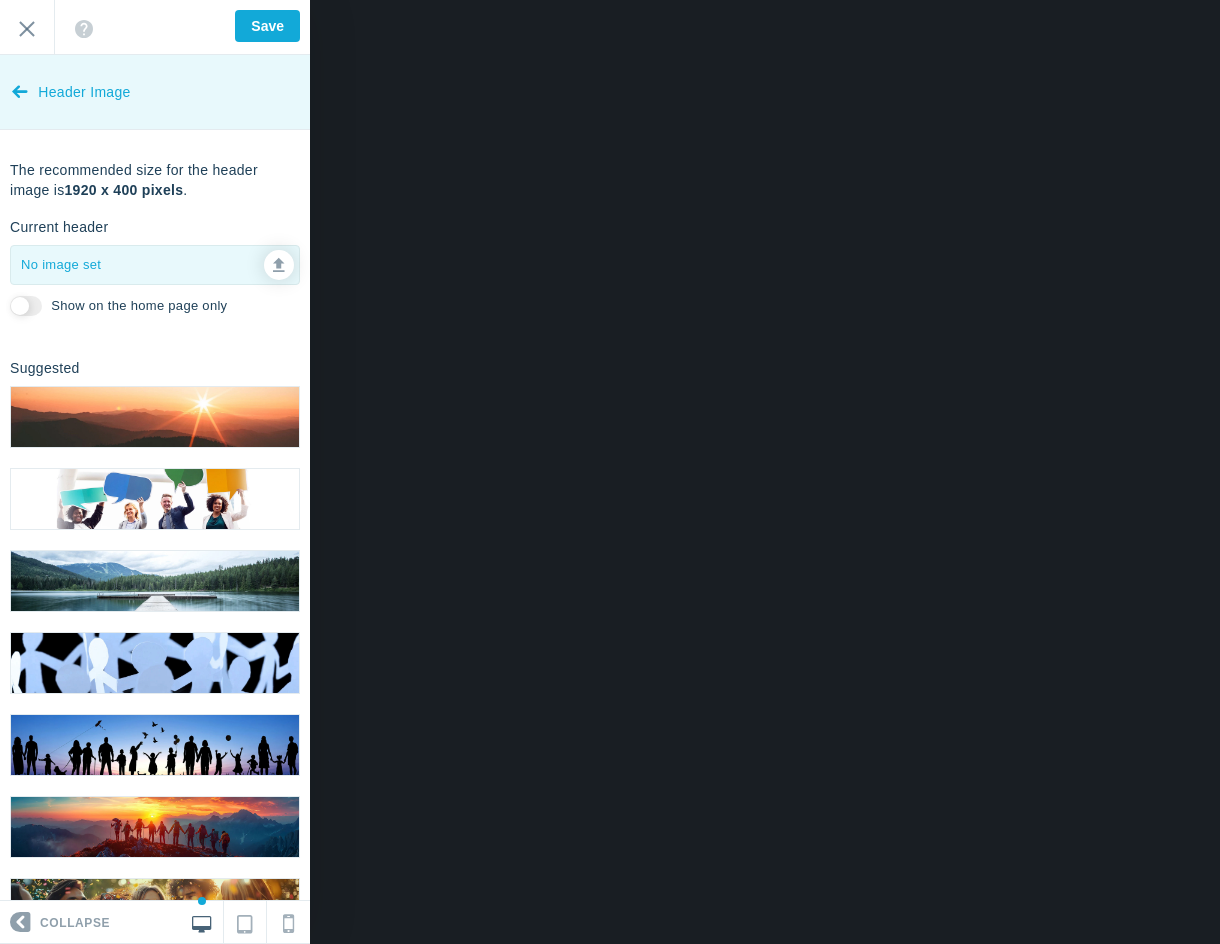 click at bounding box center (20, 87) 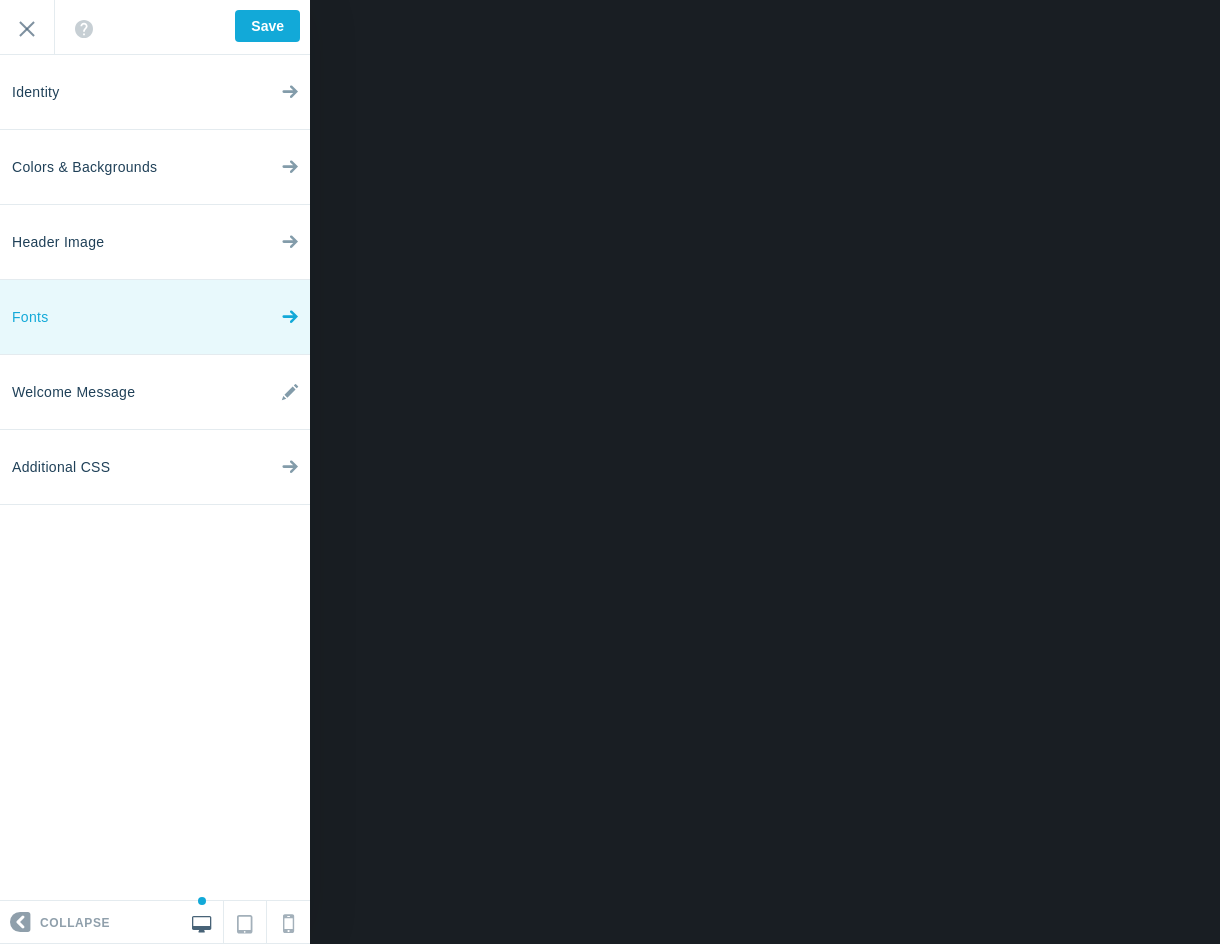 click on "Fonts" at bounding box center (155, 317) 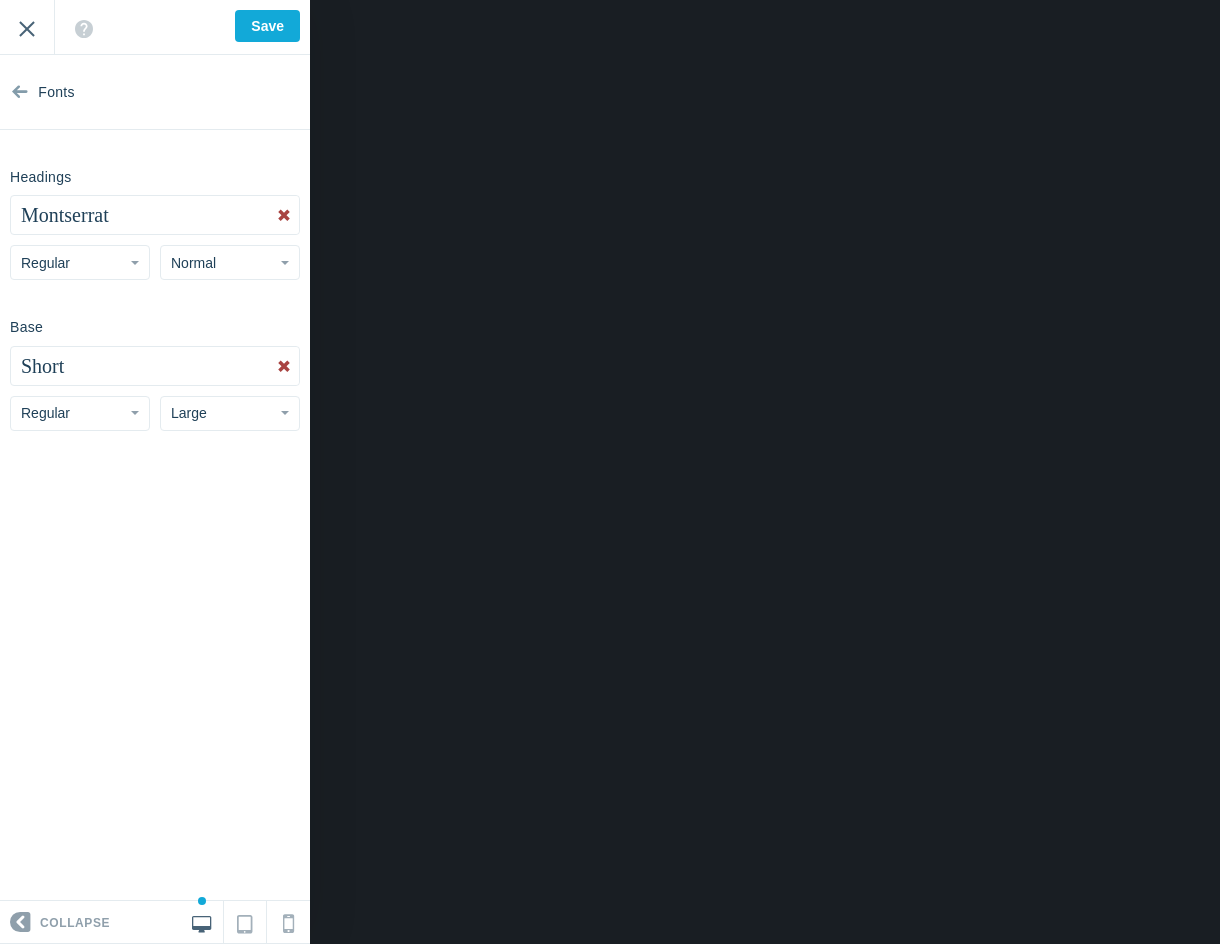 click on "Exit" at bounding box center (27, 27) 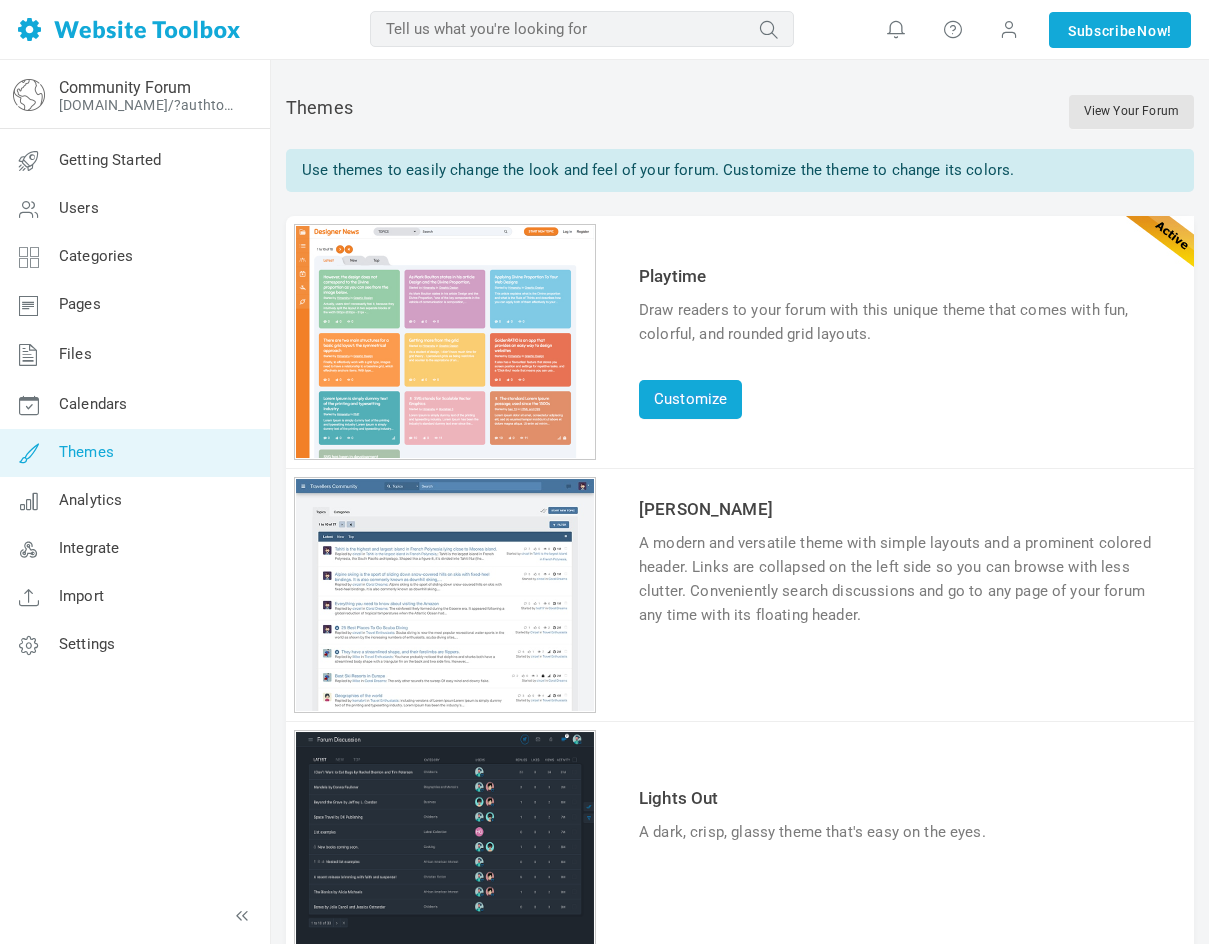 scroll, scrollTop: 0, scrollLeft: 0, axis: both 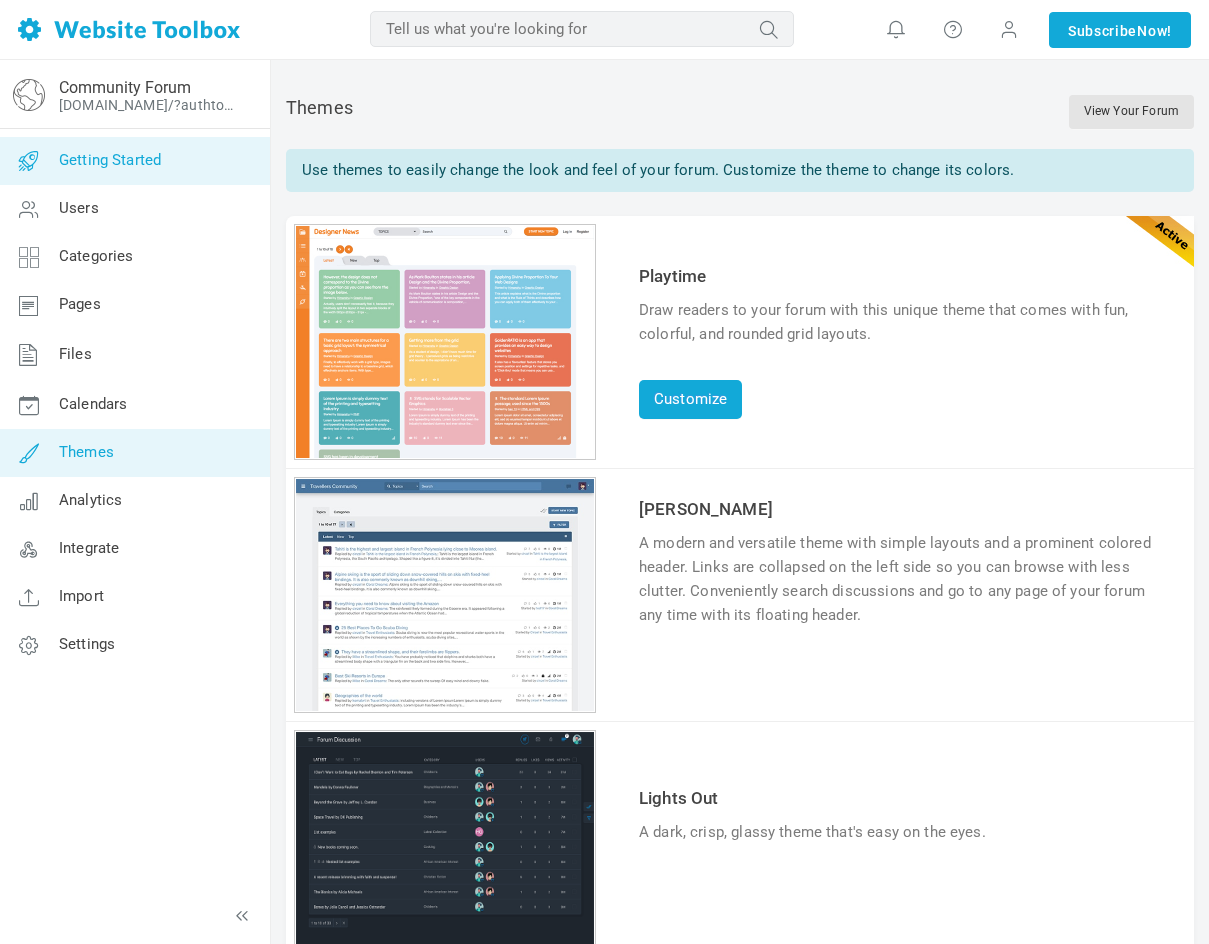 click on "Getting Started" at bounding box center (110, 160) 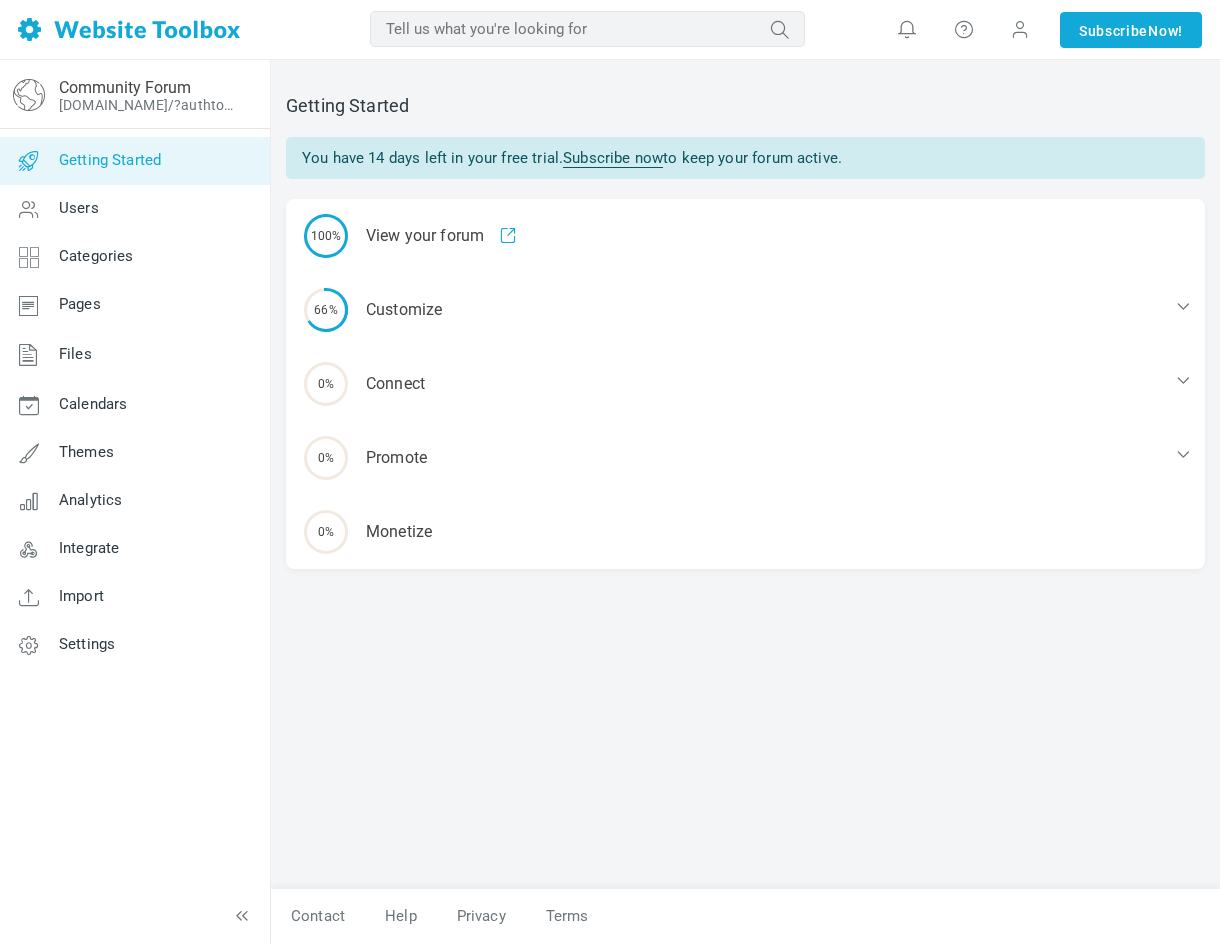 scroll, scrollTop: 0, scrollLeft: 0, axis: both 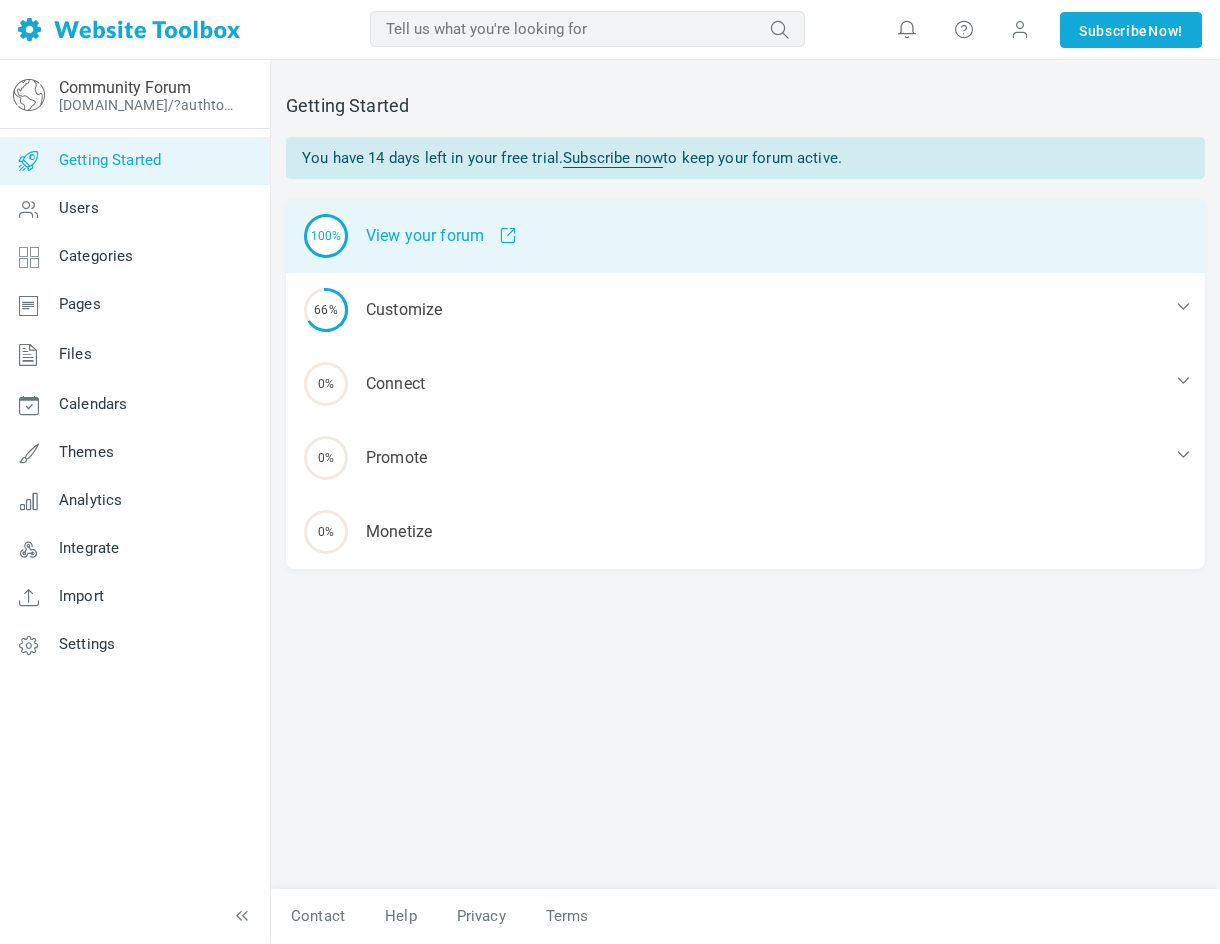 click on "100%
View your forum" at bounding box center [745, 236] 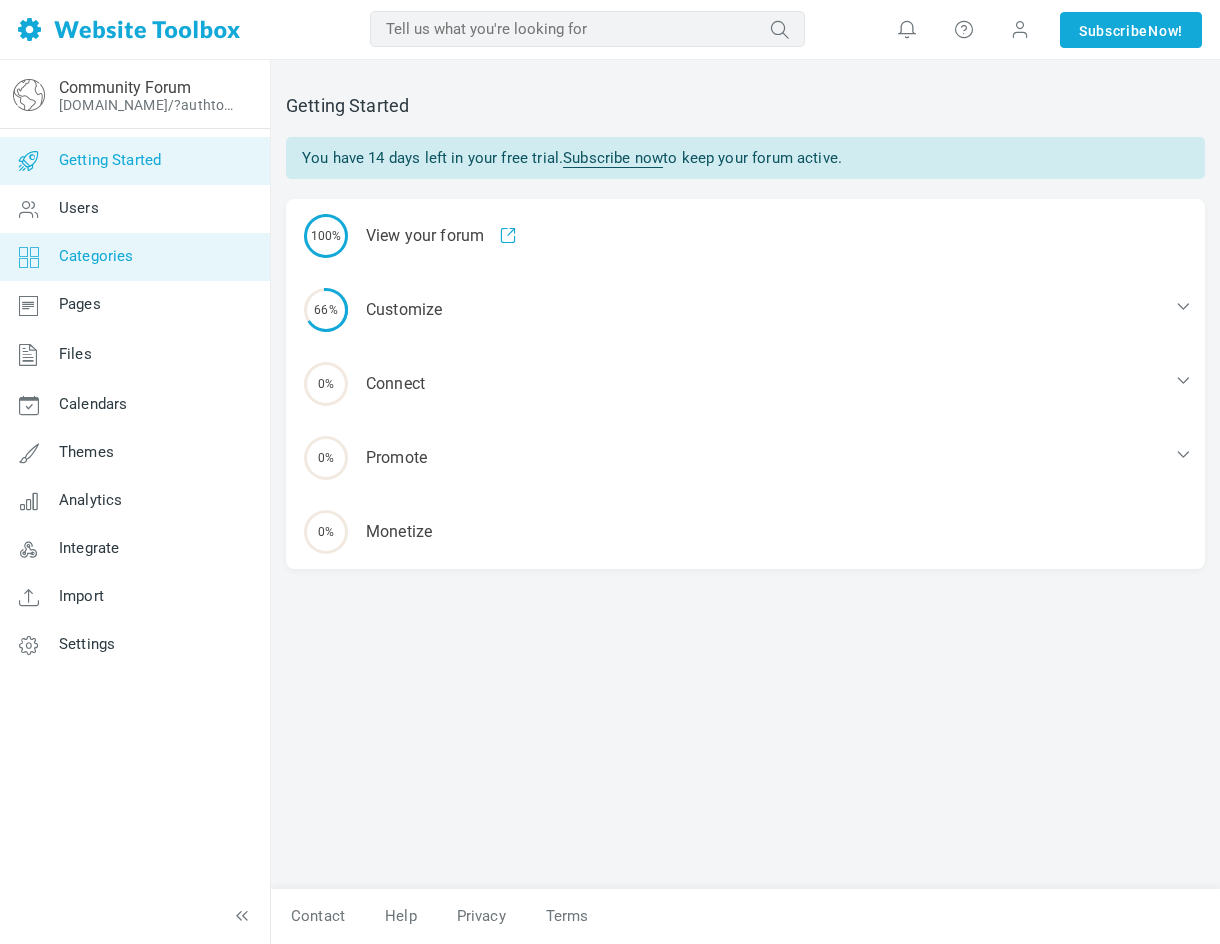 click on "Categories" at bounding box center [134, 257] 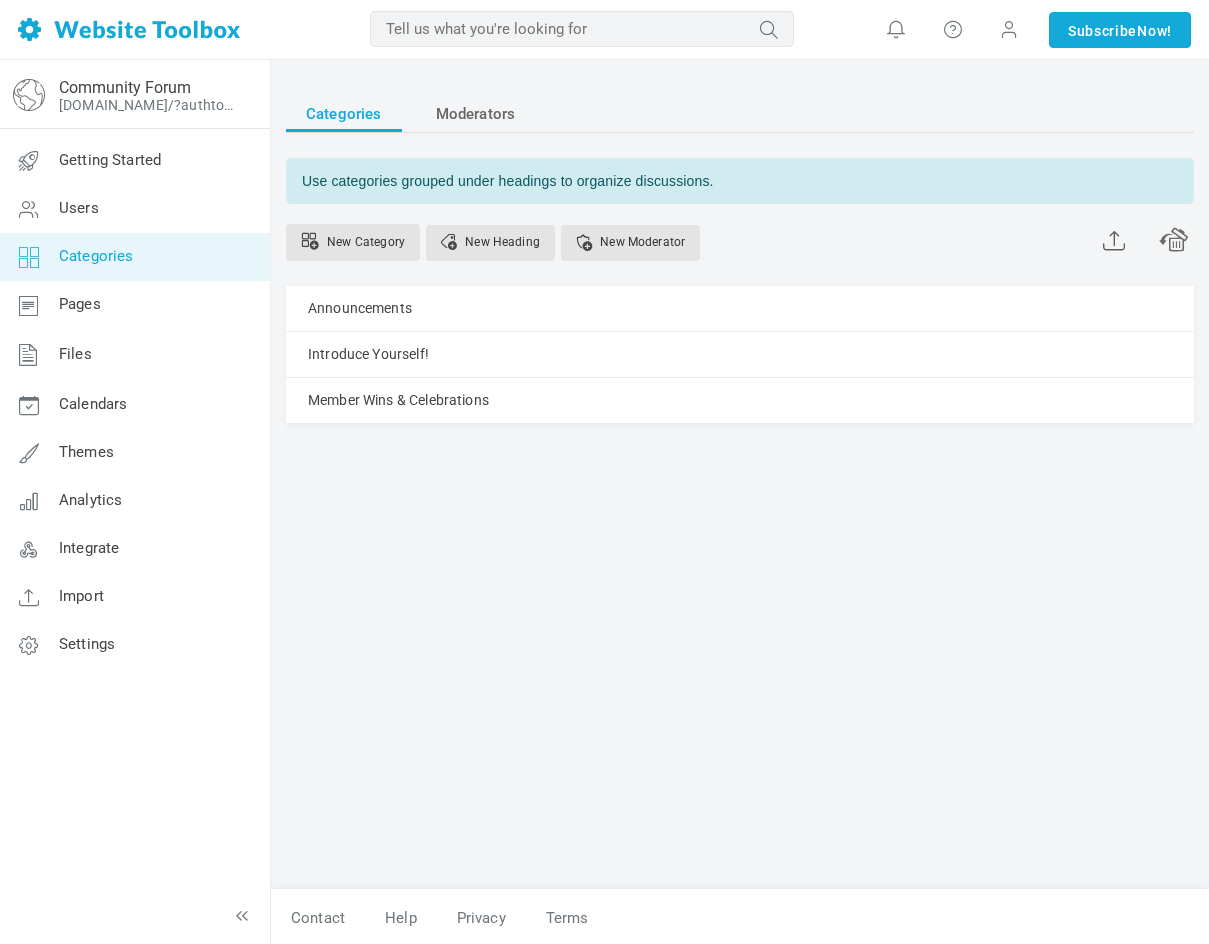 scroll, scrollTop: 0, scrollLeft: 0, axis: both 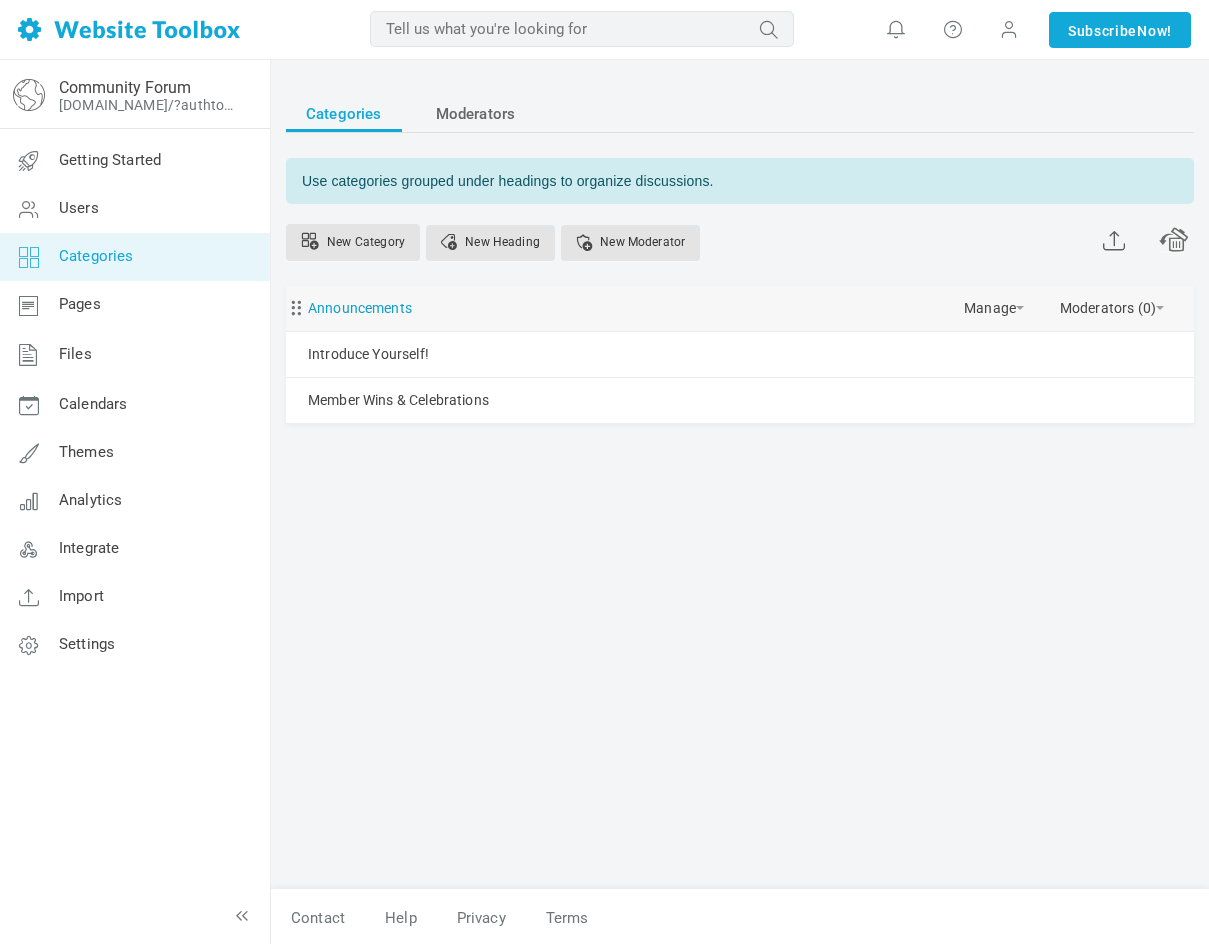 click on "Announcements" at bounding box center [360, 308] 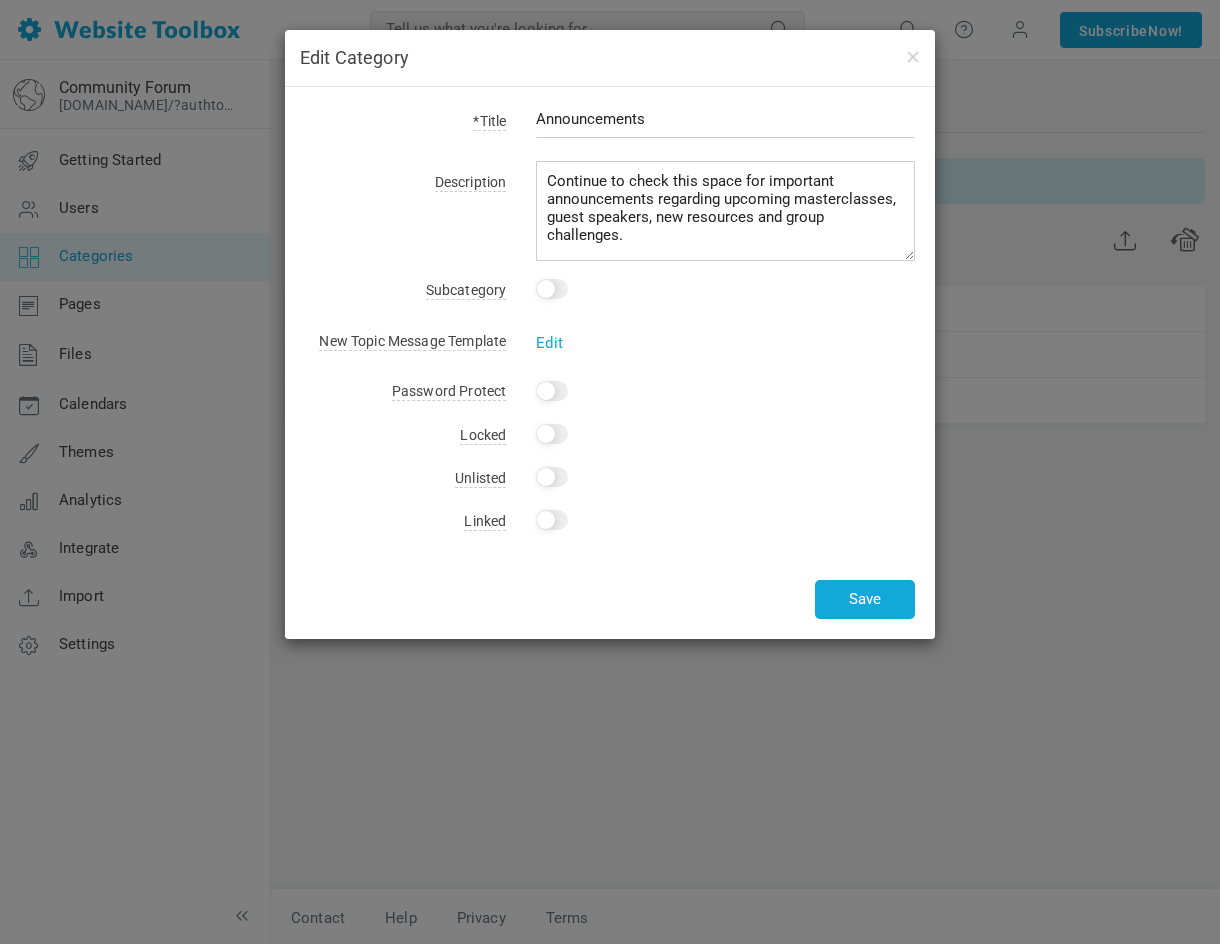 click at bounding box center [552, 289] 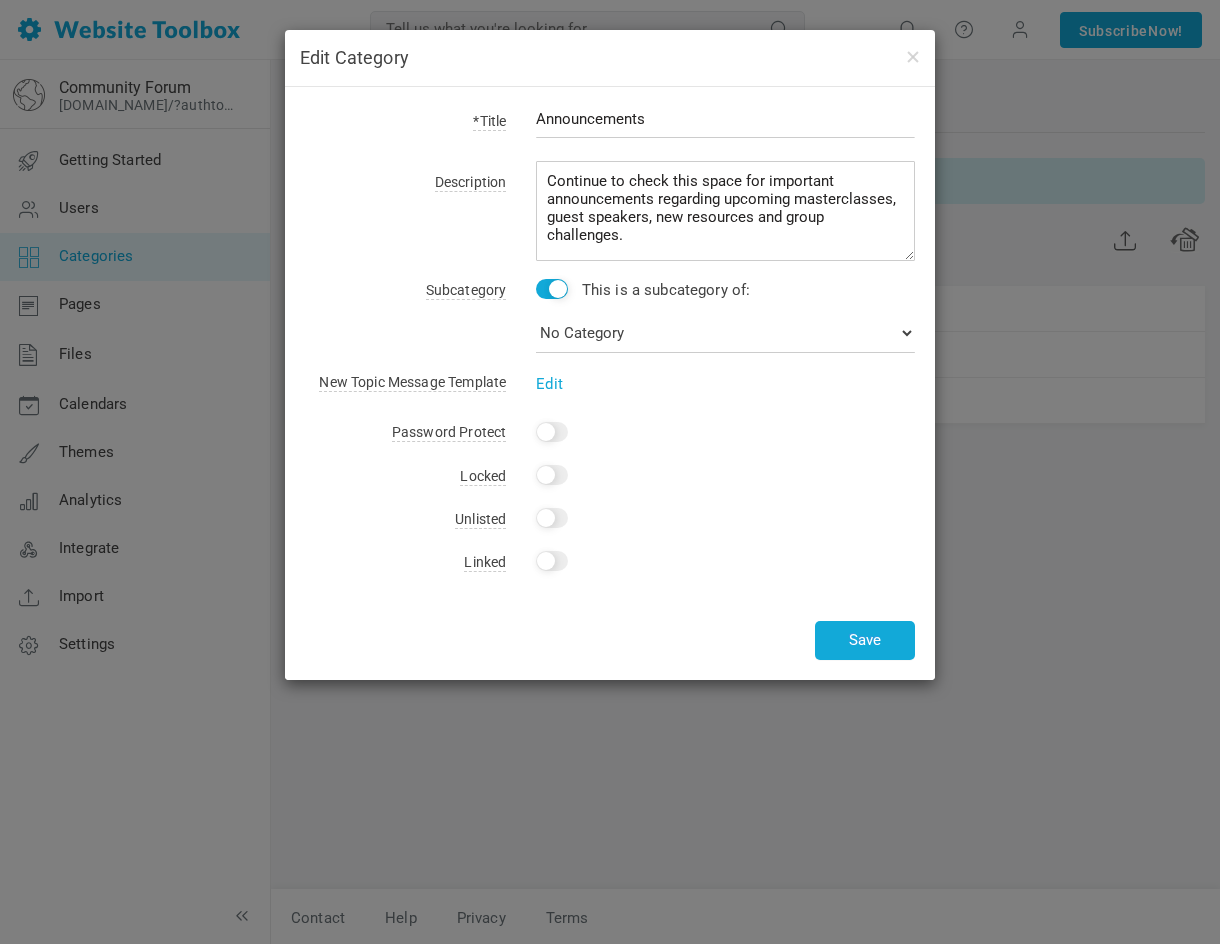click at bounding box center (552, 289) 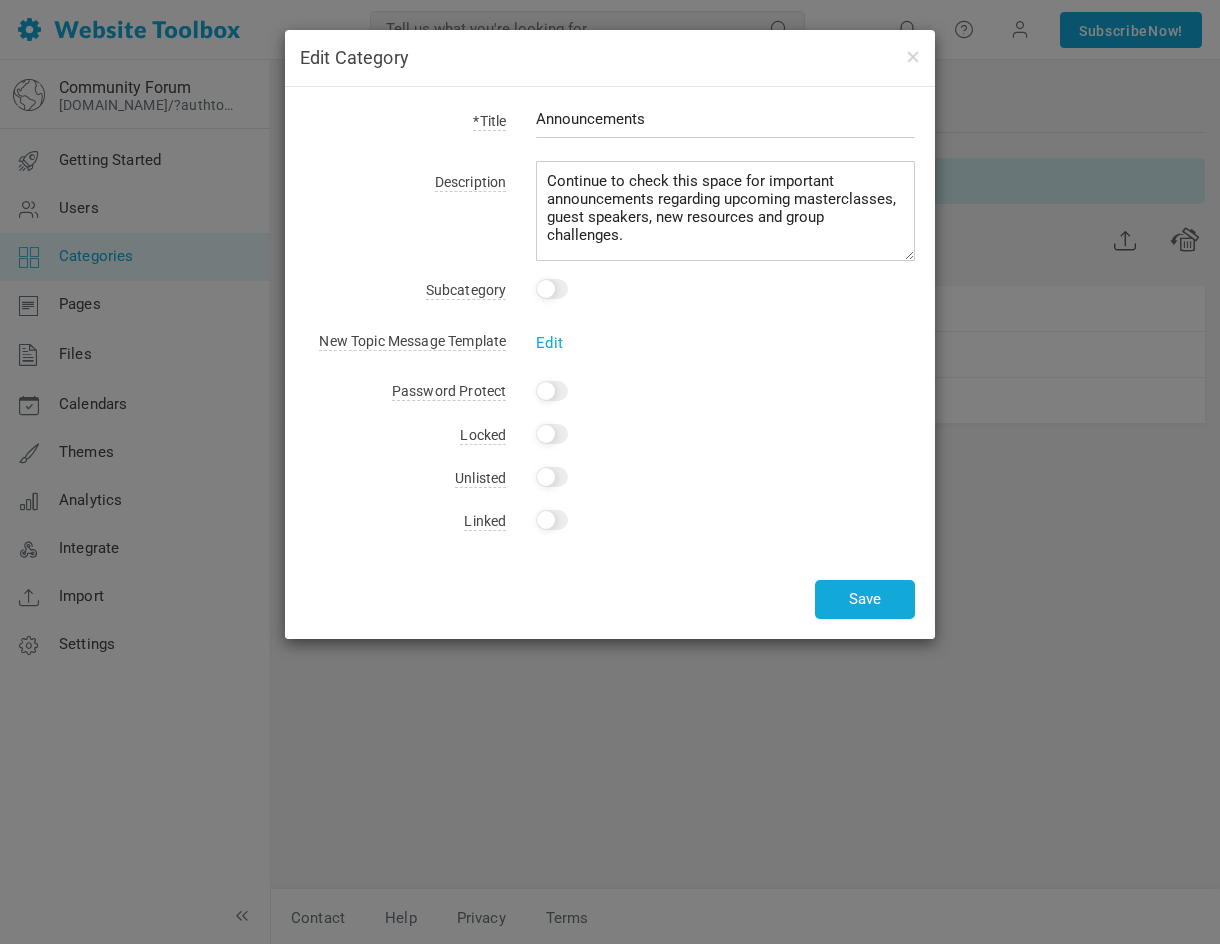 click on "Edit Category
*Title
Announcements
Description
Continue to check this space for important announcements regarding upcoming masterclasses, guest speakers, new resources and group challenges.
Subcategory
This is a subcategory of:
No Category
Introduce Yourself!
Member Wins & Celebrations
New Topic Message Template
Edit
Password Protect
Yes" at bounding box center (610, 472) 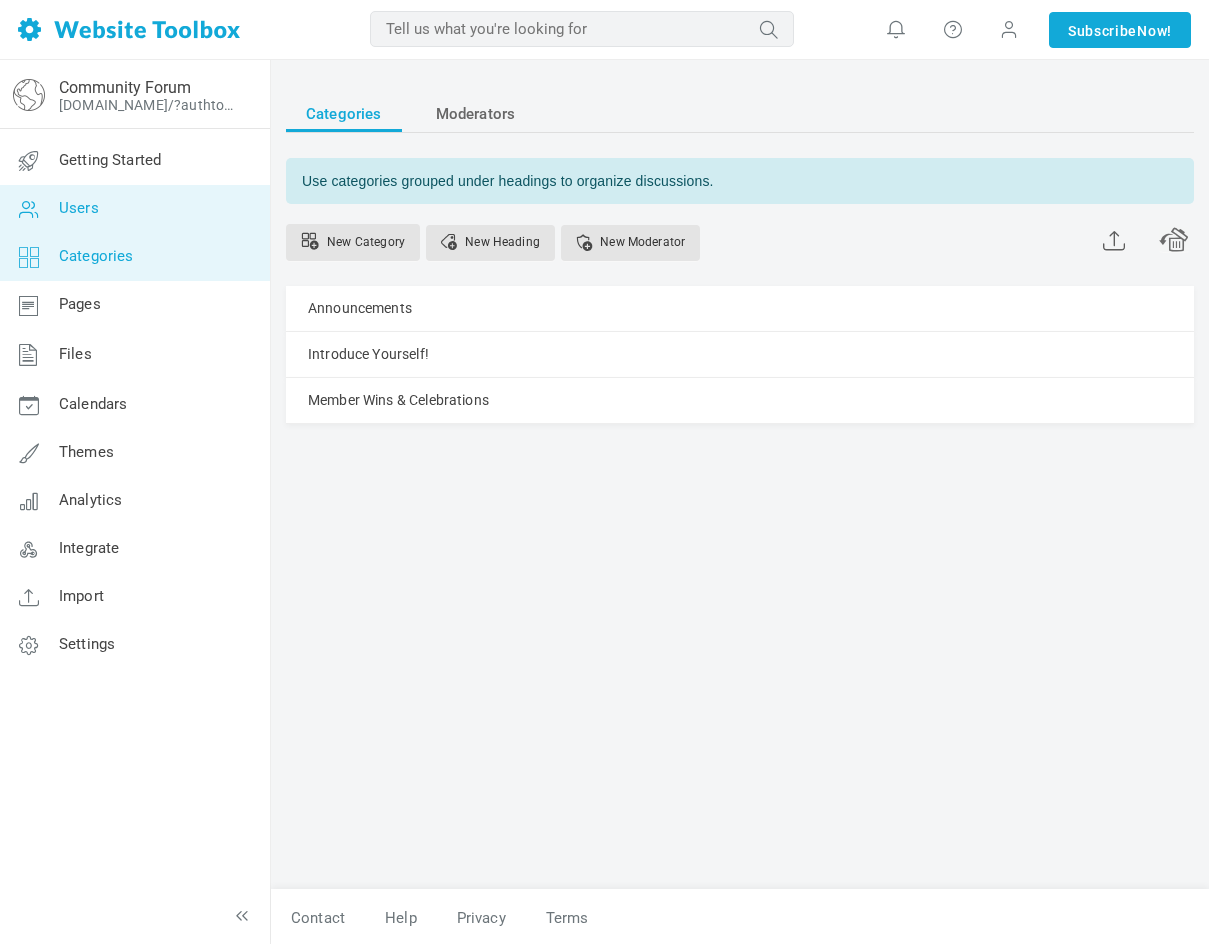 click on "Users" at bounding box center [134, 209] 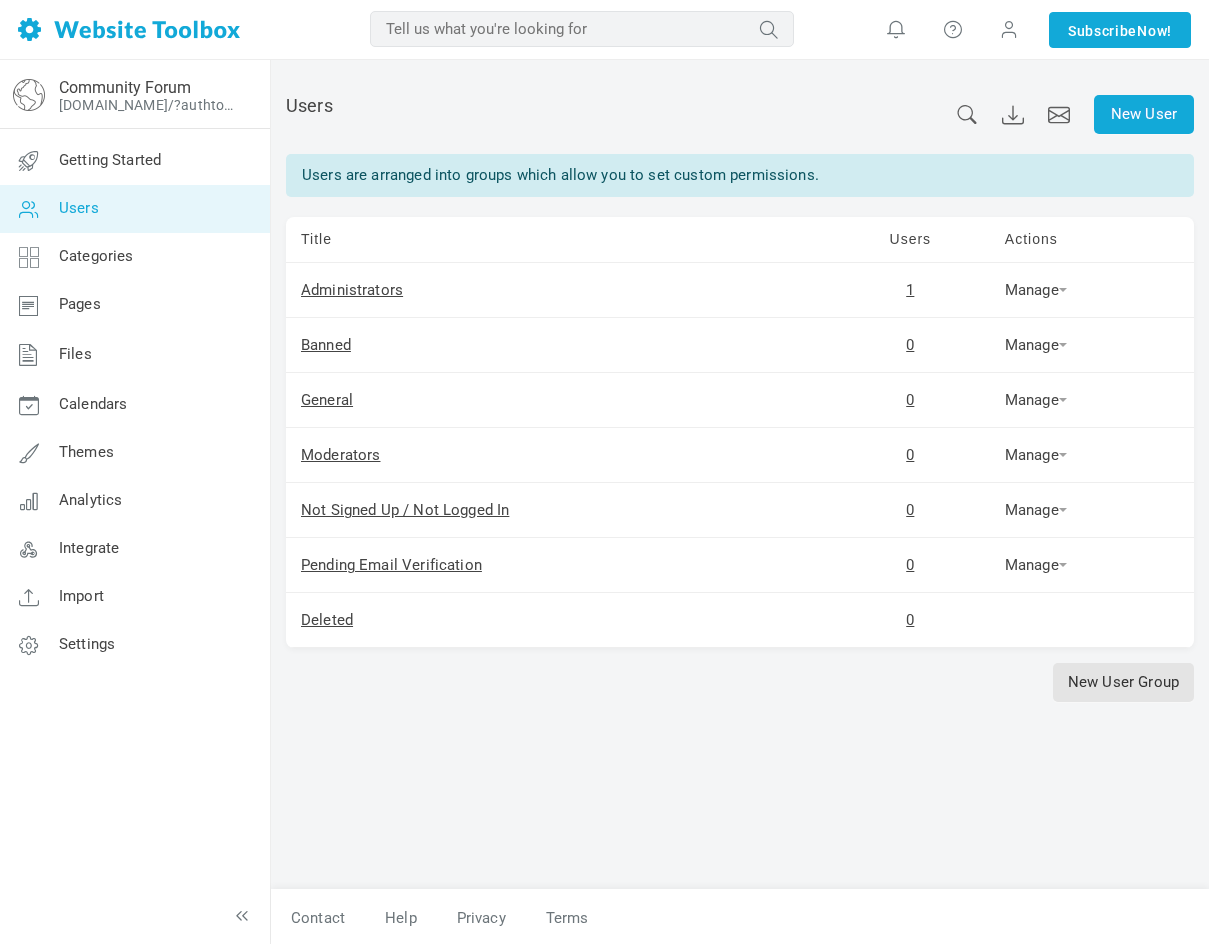 scroll, scrollTop: 0, scrollLeft: 0, axis: both 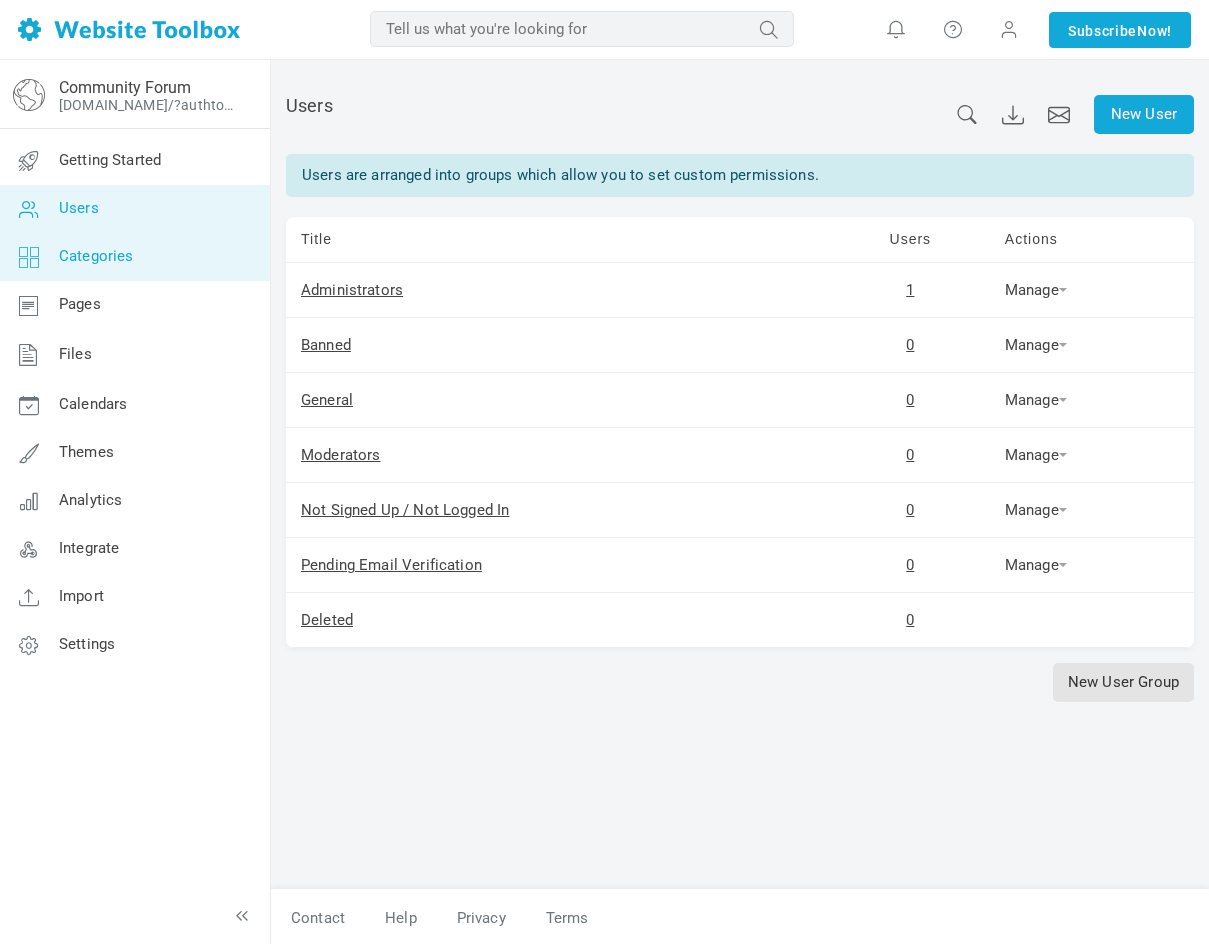 click on "Categories" at bounding box center (134, 257) 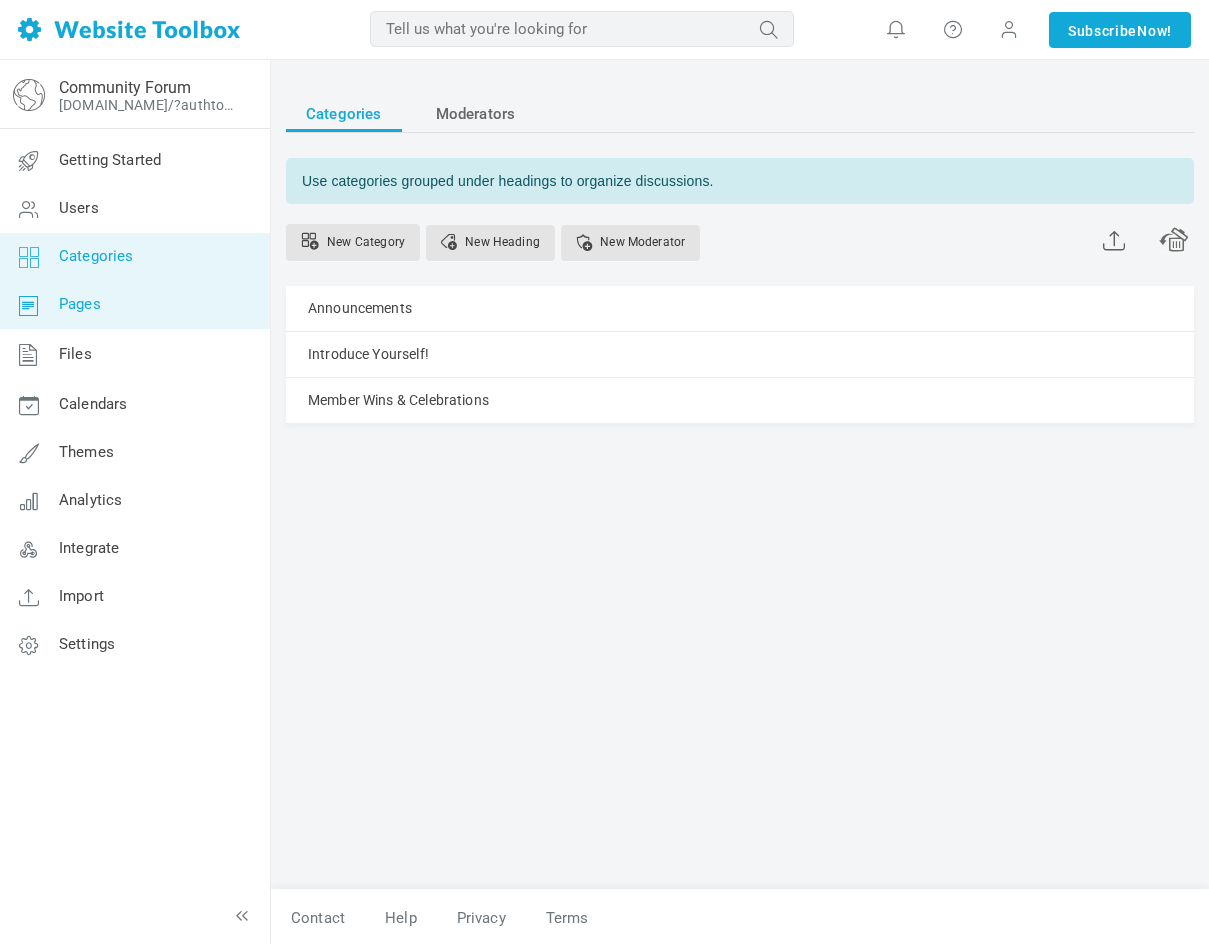 scroll, scrollTop: 0, scrollLeft: 0, axis: both 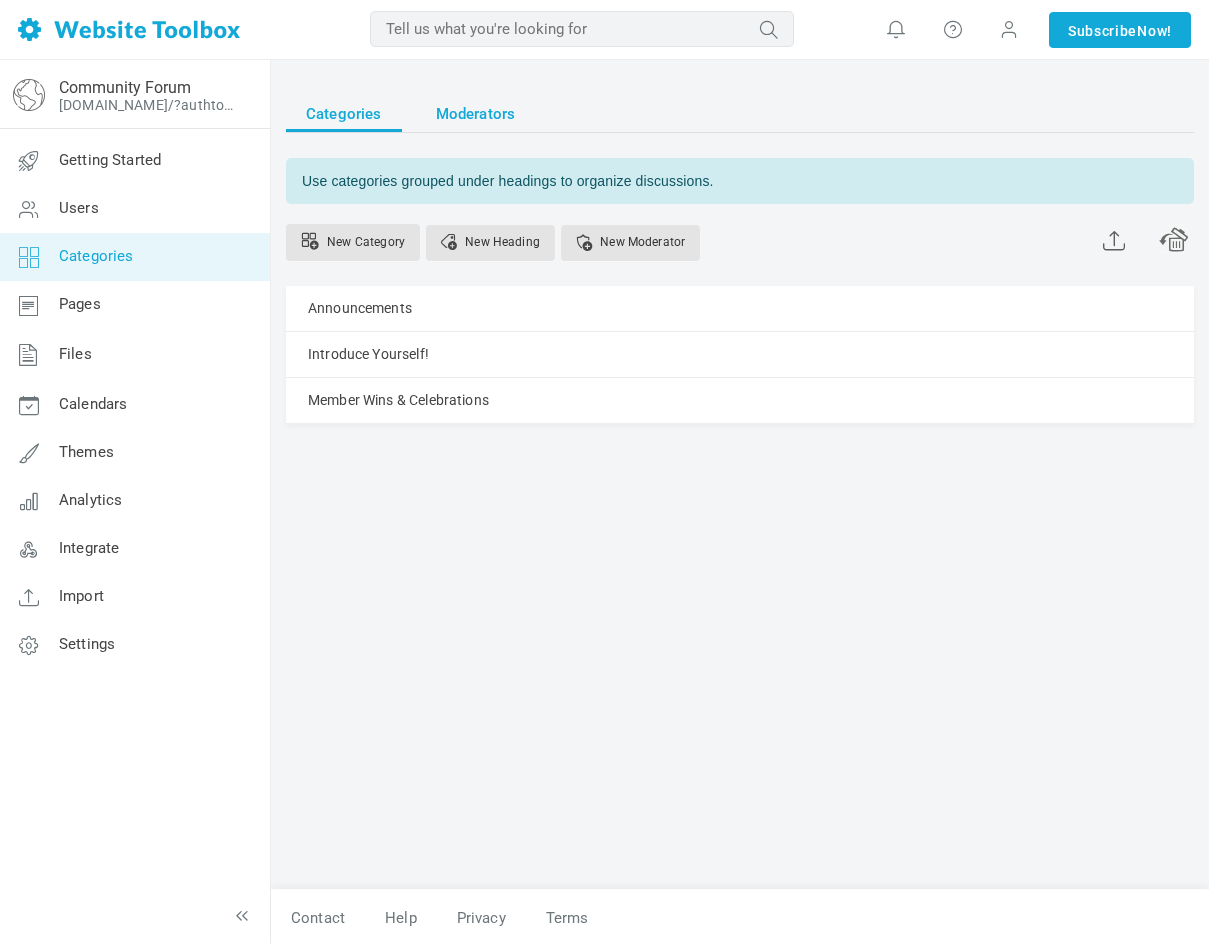 click on "Moderators" at bounding box center (476, 114) 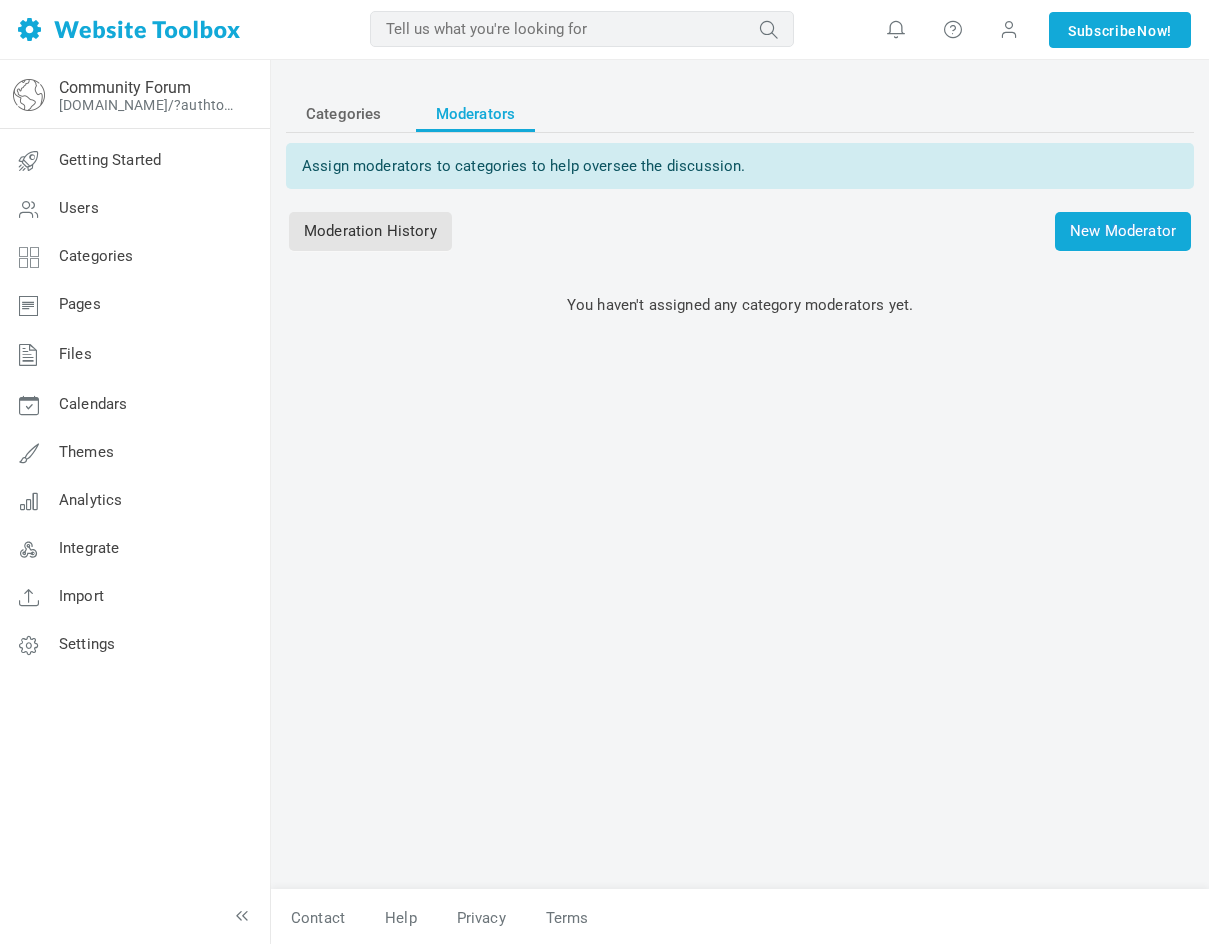 scroll, scrollTop: 0, scrollLeft: 0, axis: both 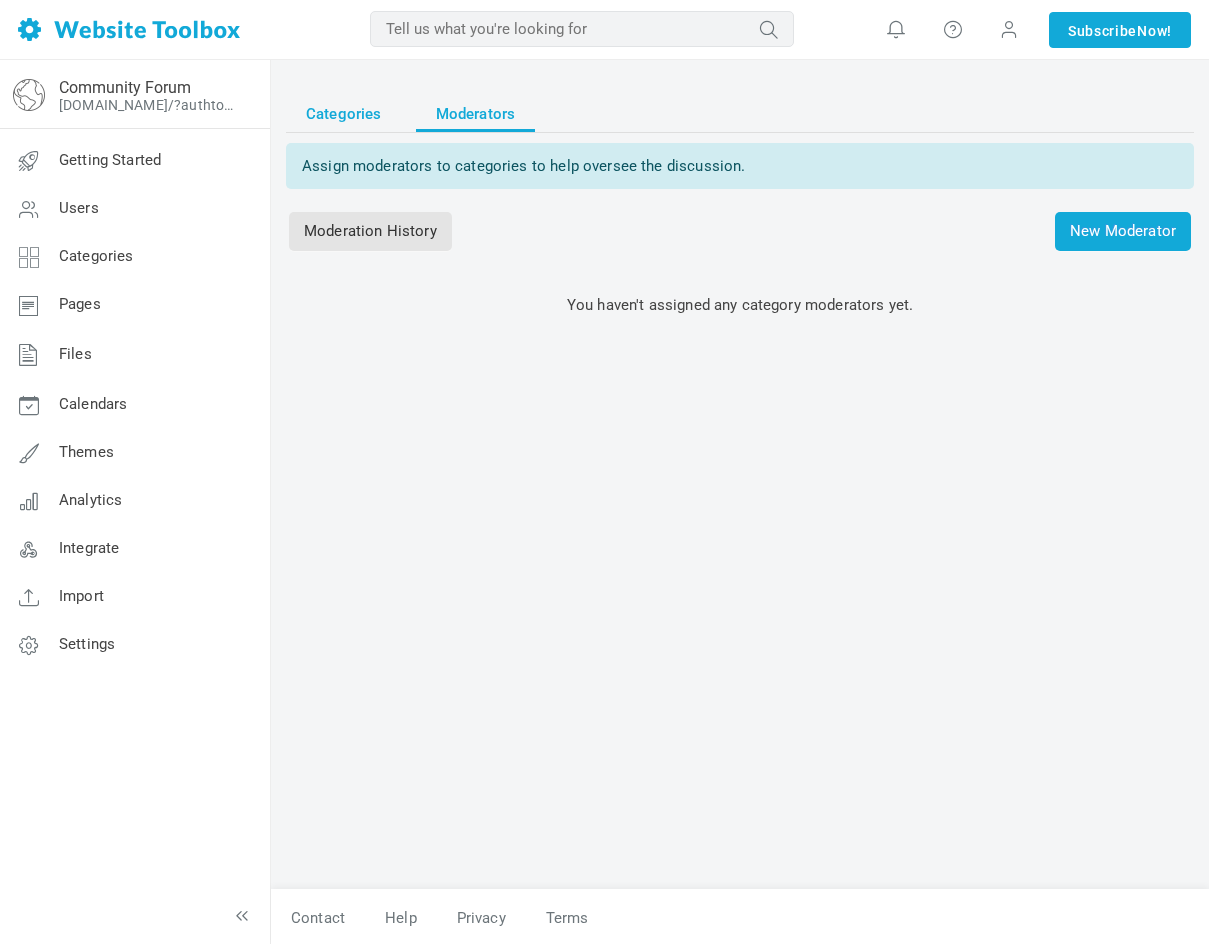 click on "Categories" at bounding box center [344, 114] 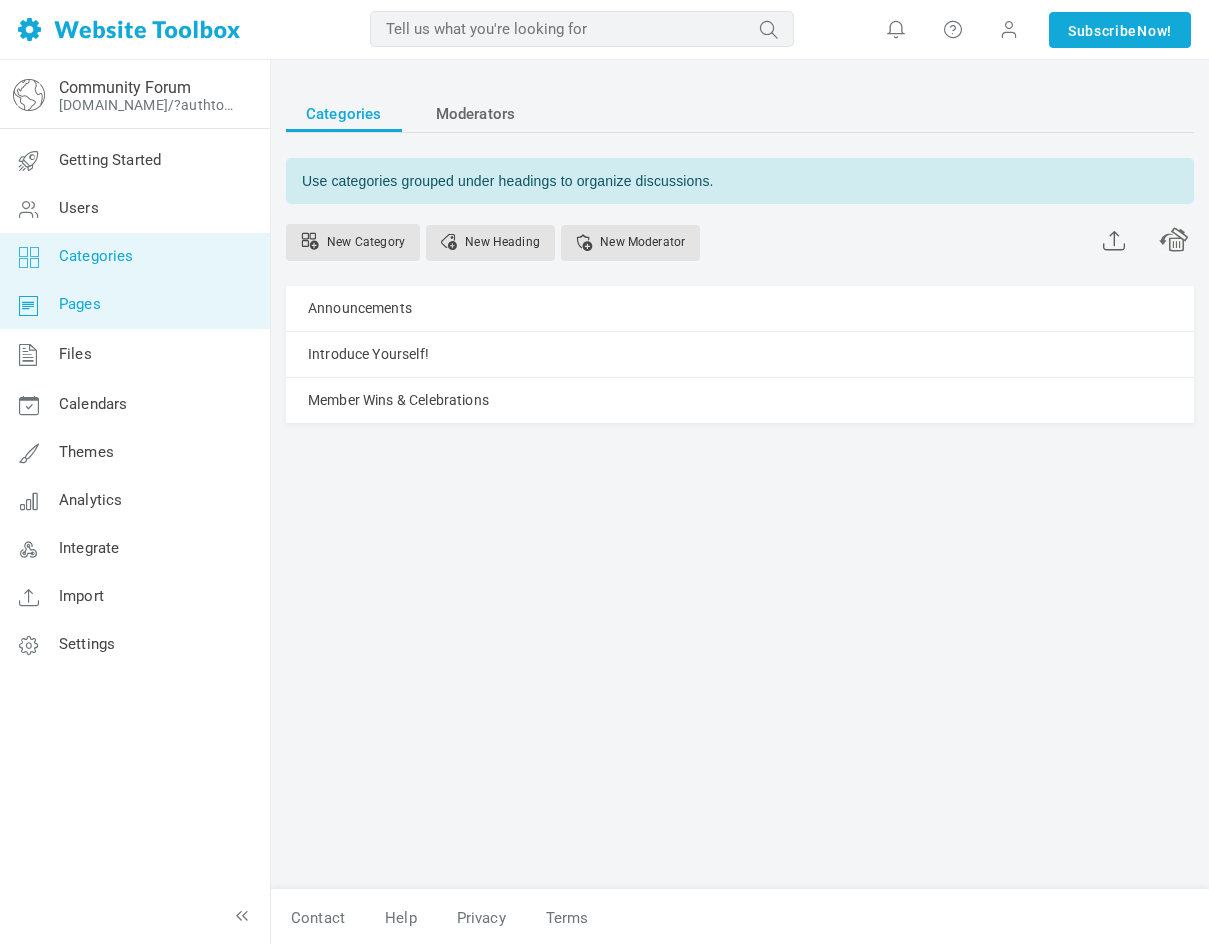 scroll, scrollTop: 0, scrollLeft: 0, axis: both 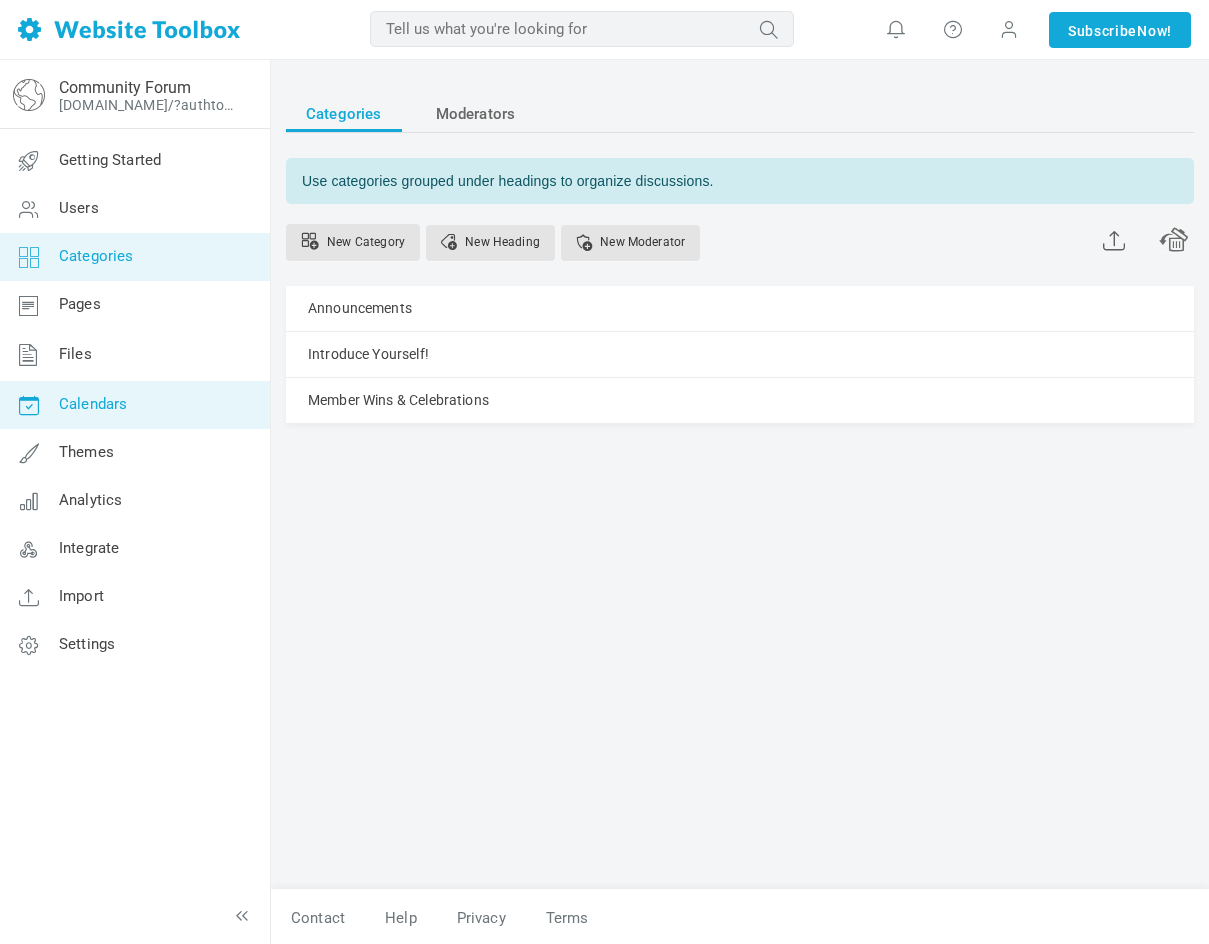 click on "Calendars" at bounding box center (134, 405) 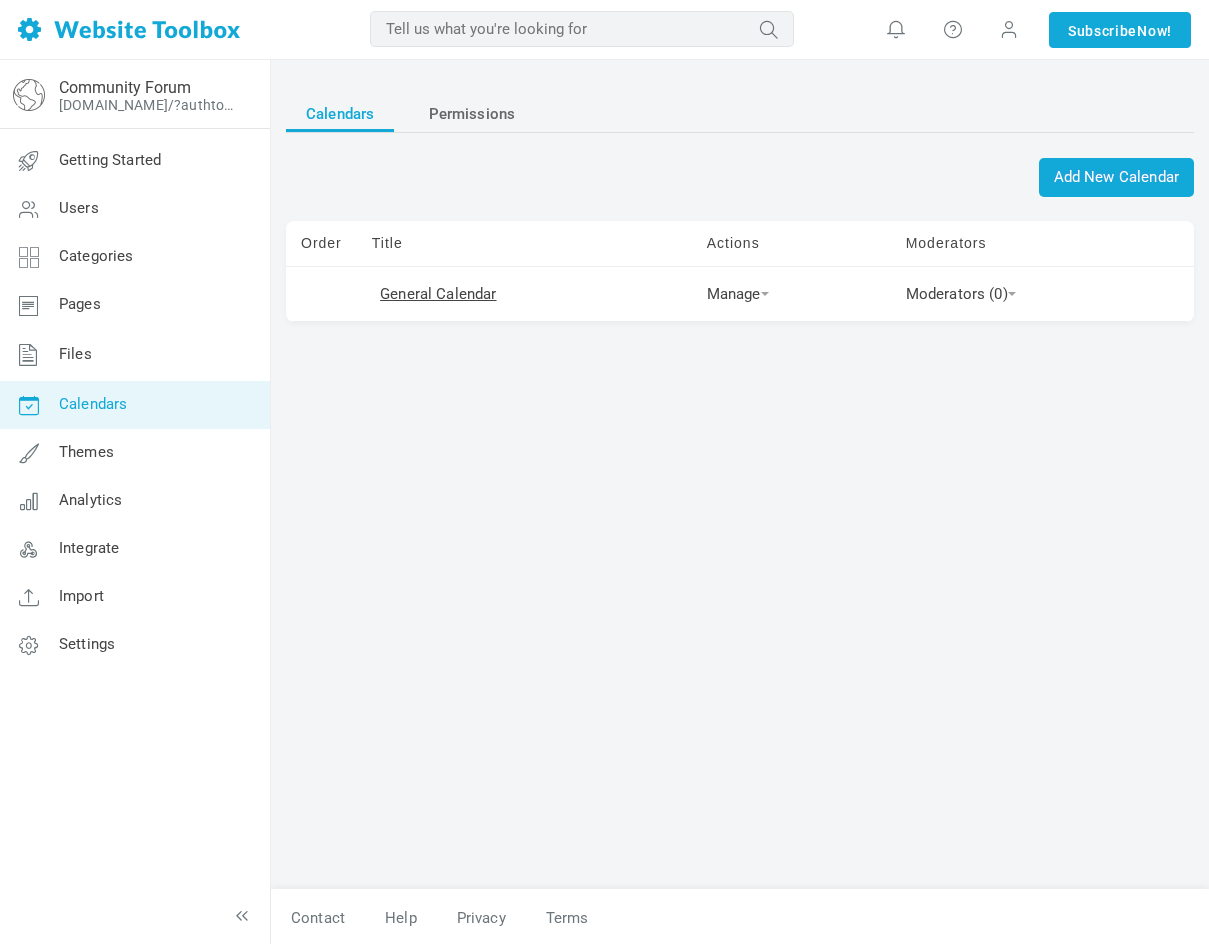 scroll, scrollTop: 0, scrollLeft: 0, axis: both 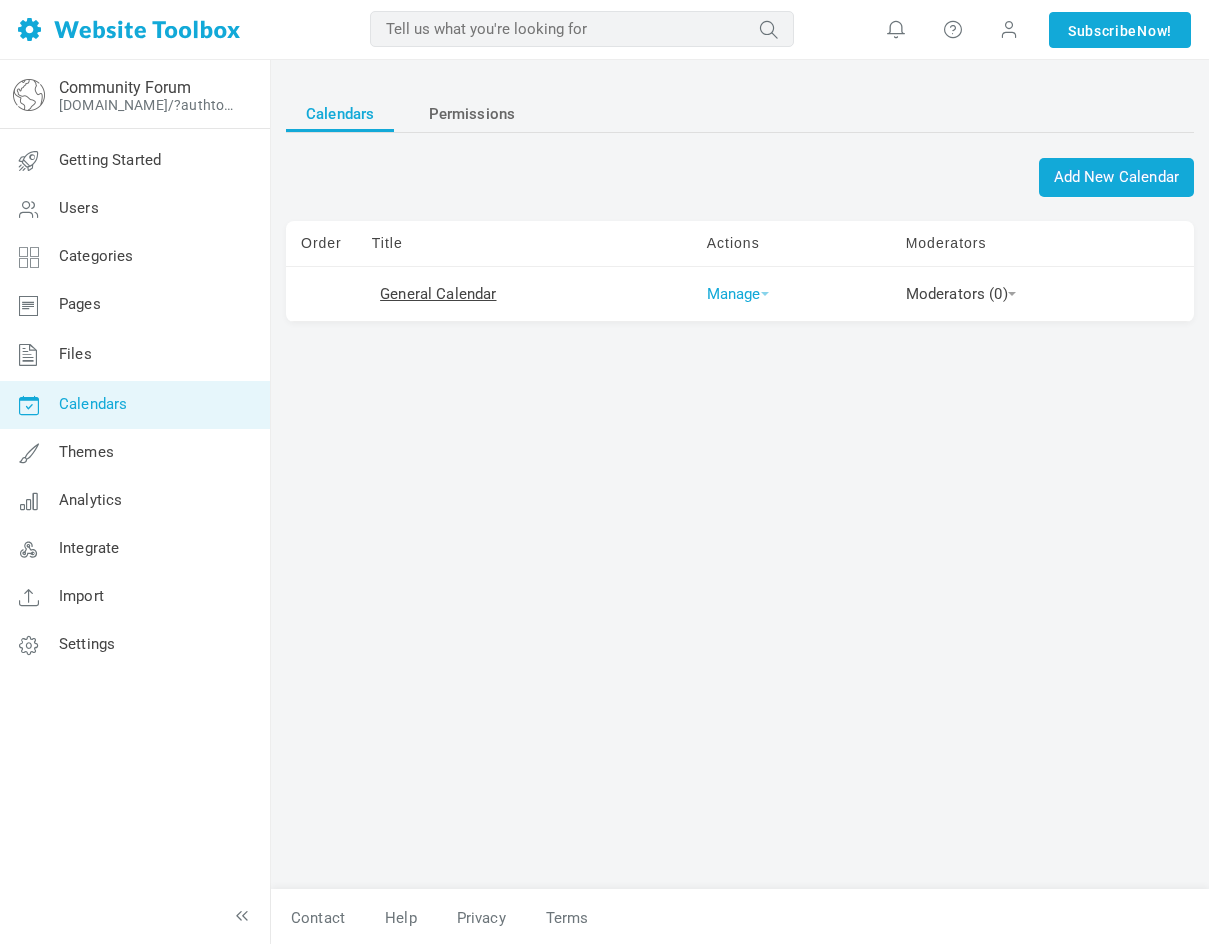 click on "Manage" at bounding box center (738, 294) 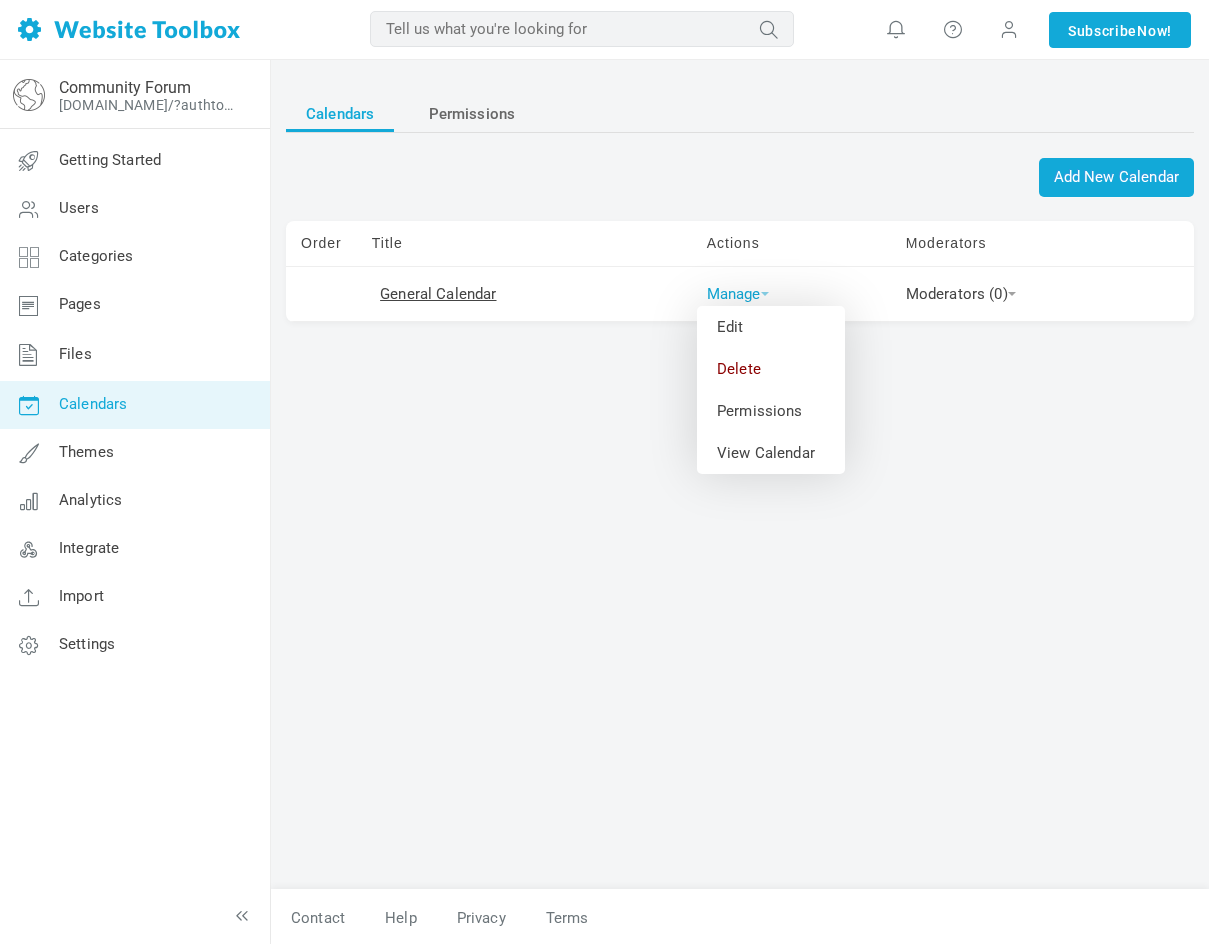 click on "Manage" at bounding box center [738, 294] 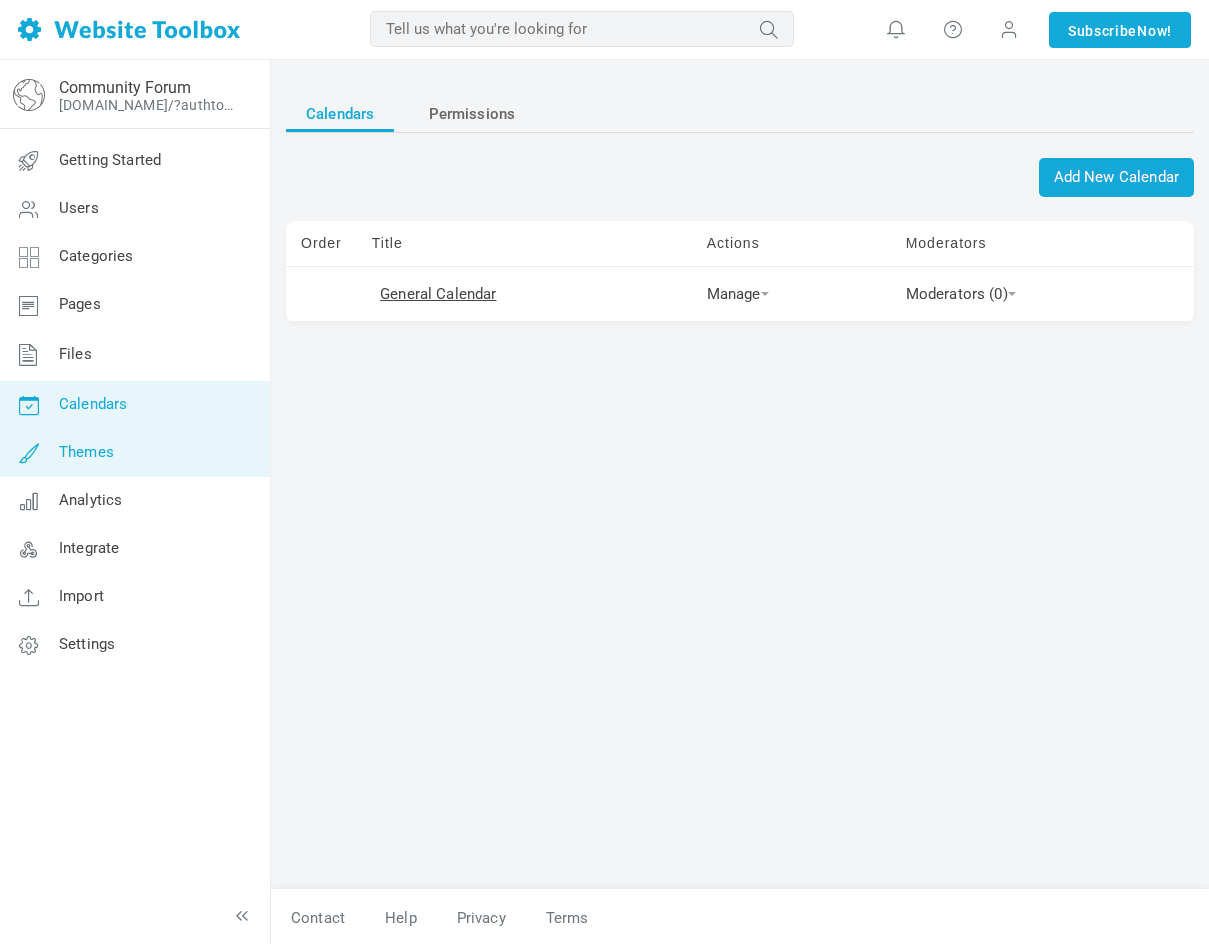 click on "Themes" at bounding box center (134, 453) 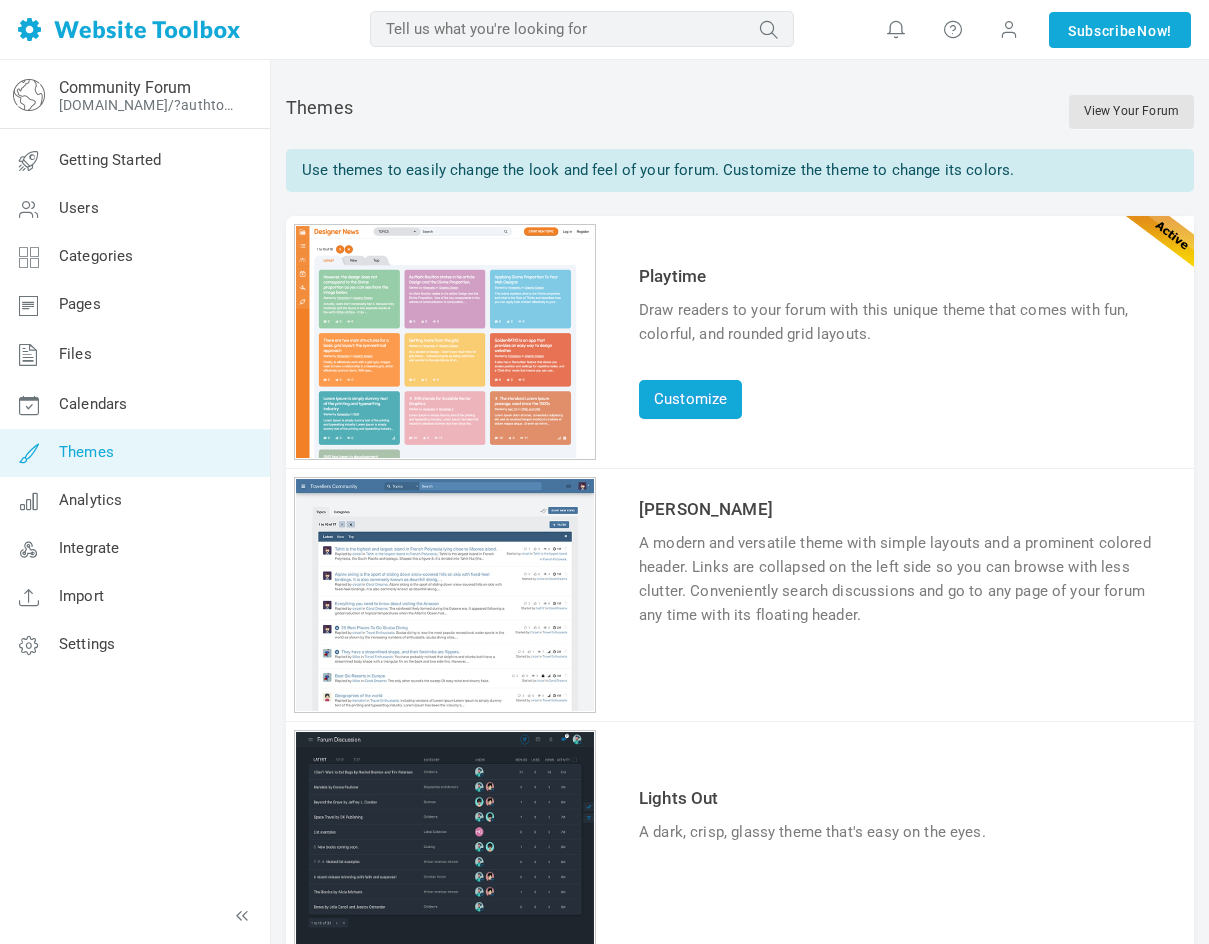 scroll, scrollTop: 0, scrollLeft: 0, axis: both 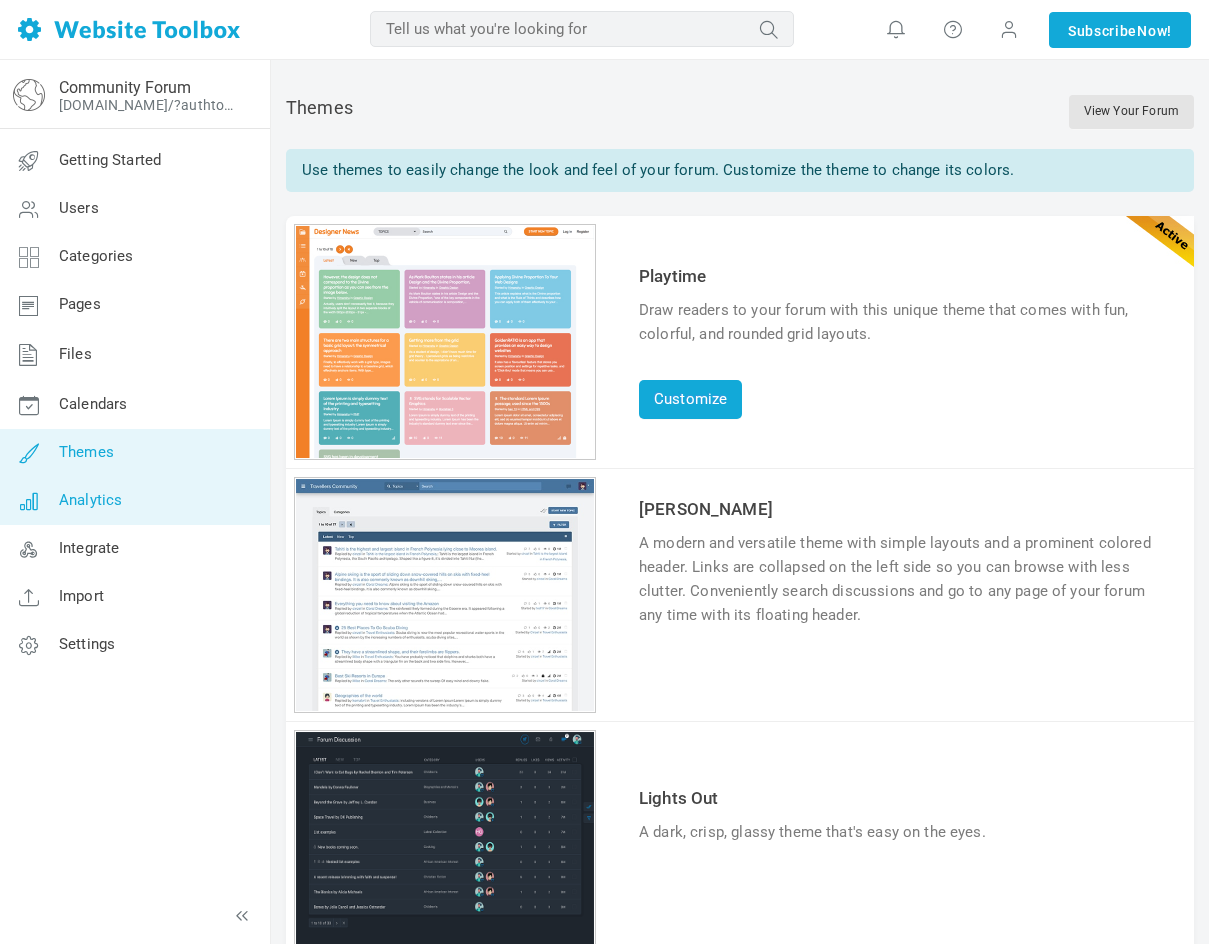 click on "Analytics" at bounding box center [134, 501] 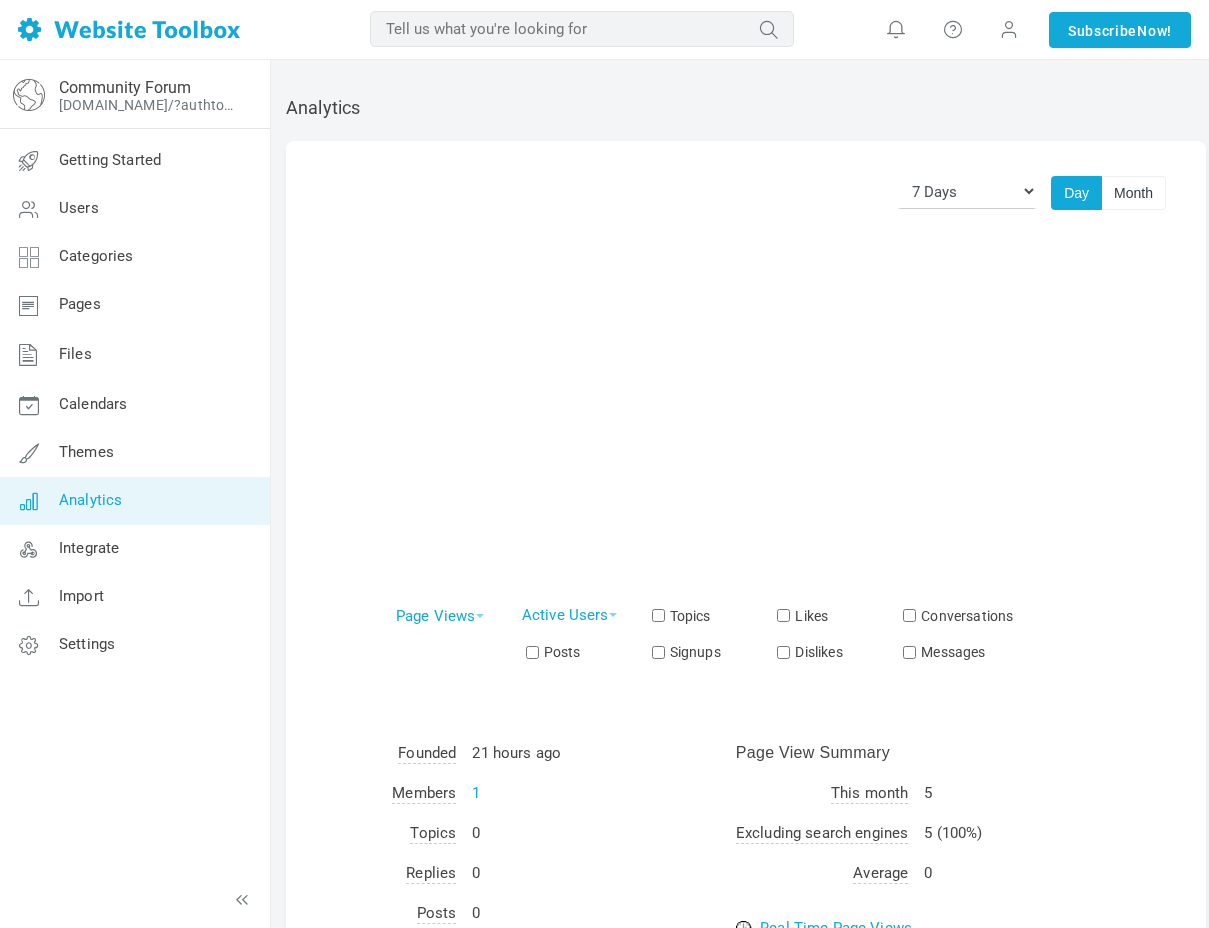 scroll, scrollTop: 0, scrollLeft: 0, axis: both 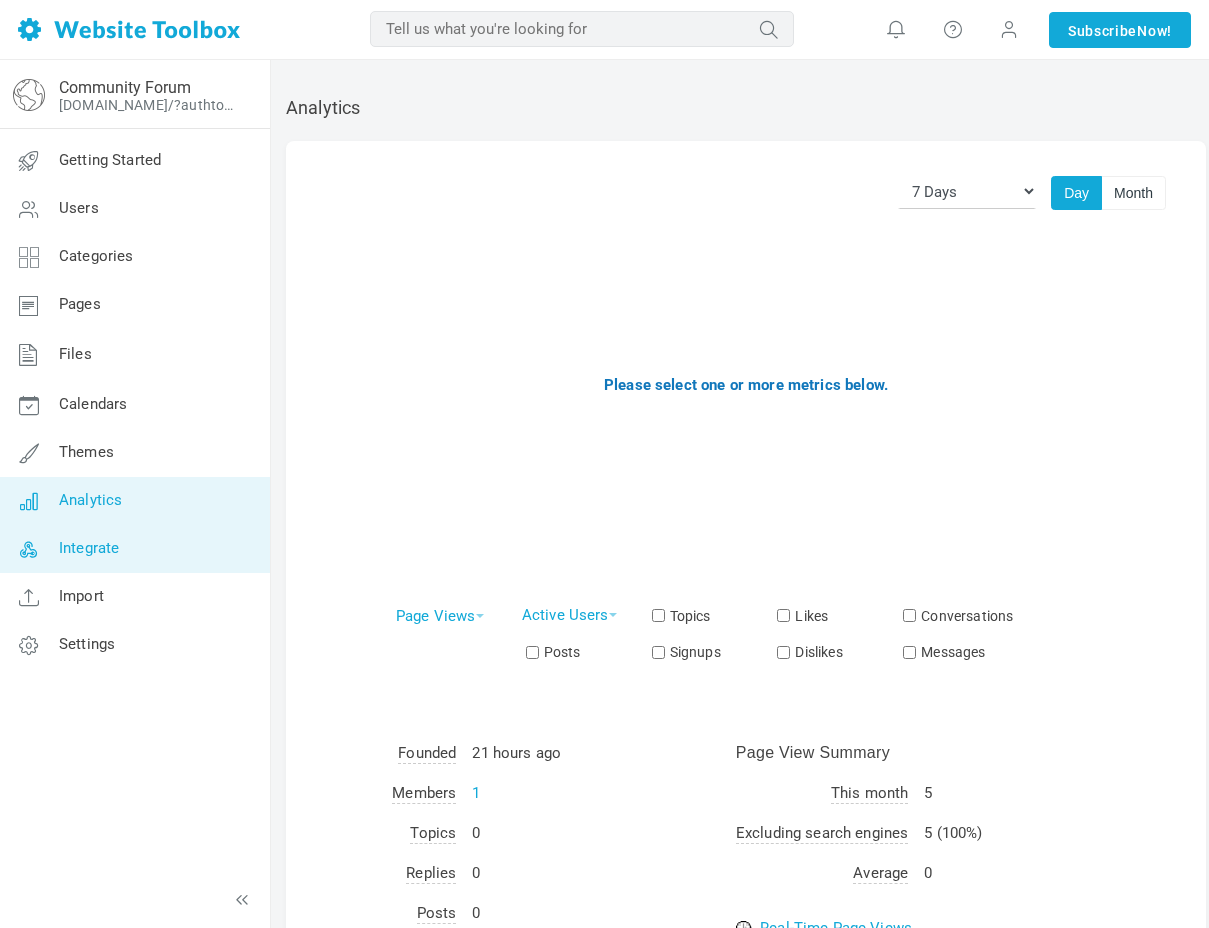 click on "Integrate" at bounding box center [134, 549] 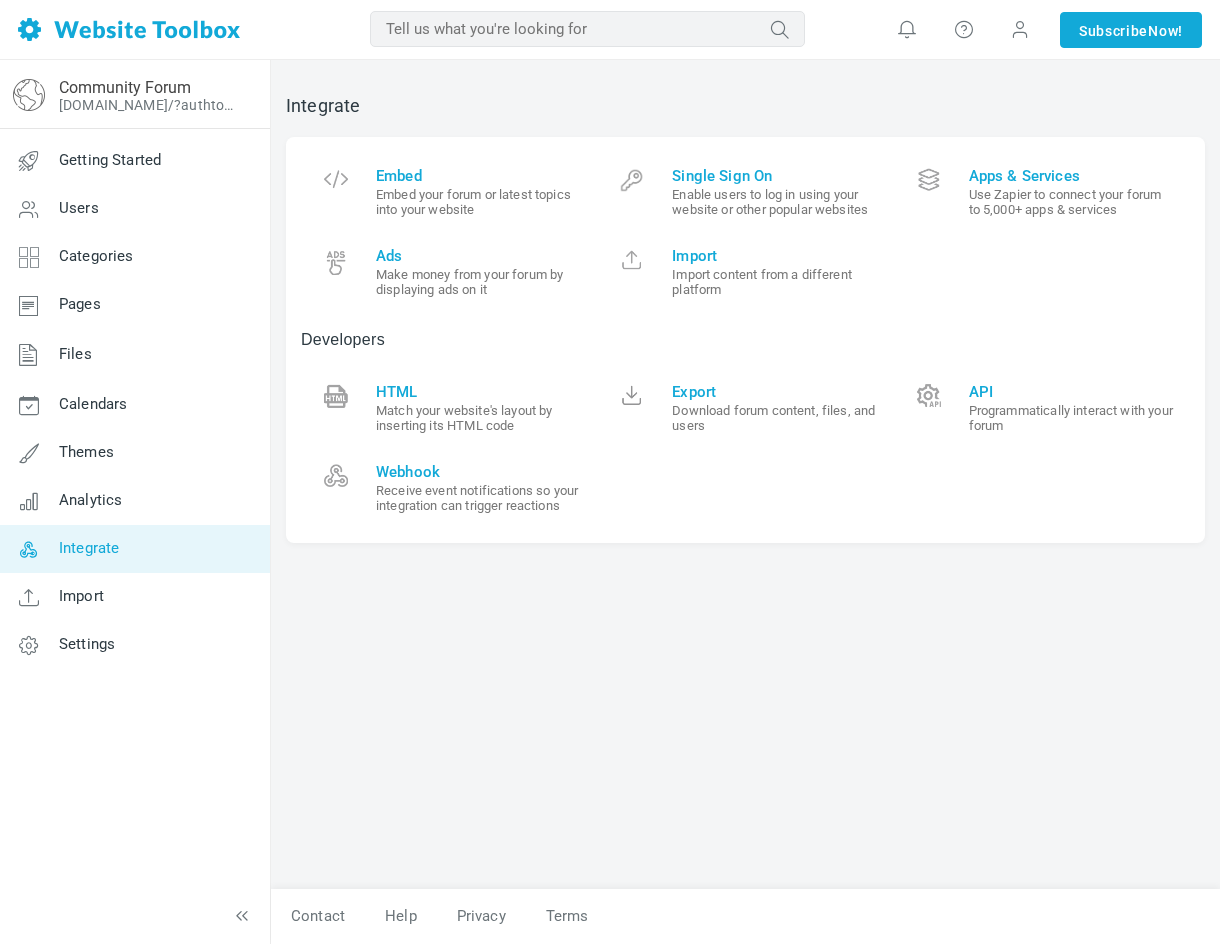 scroll, scrollTop: 0, scrollLeft: 0, axis: both 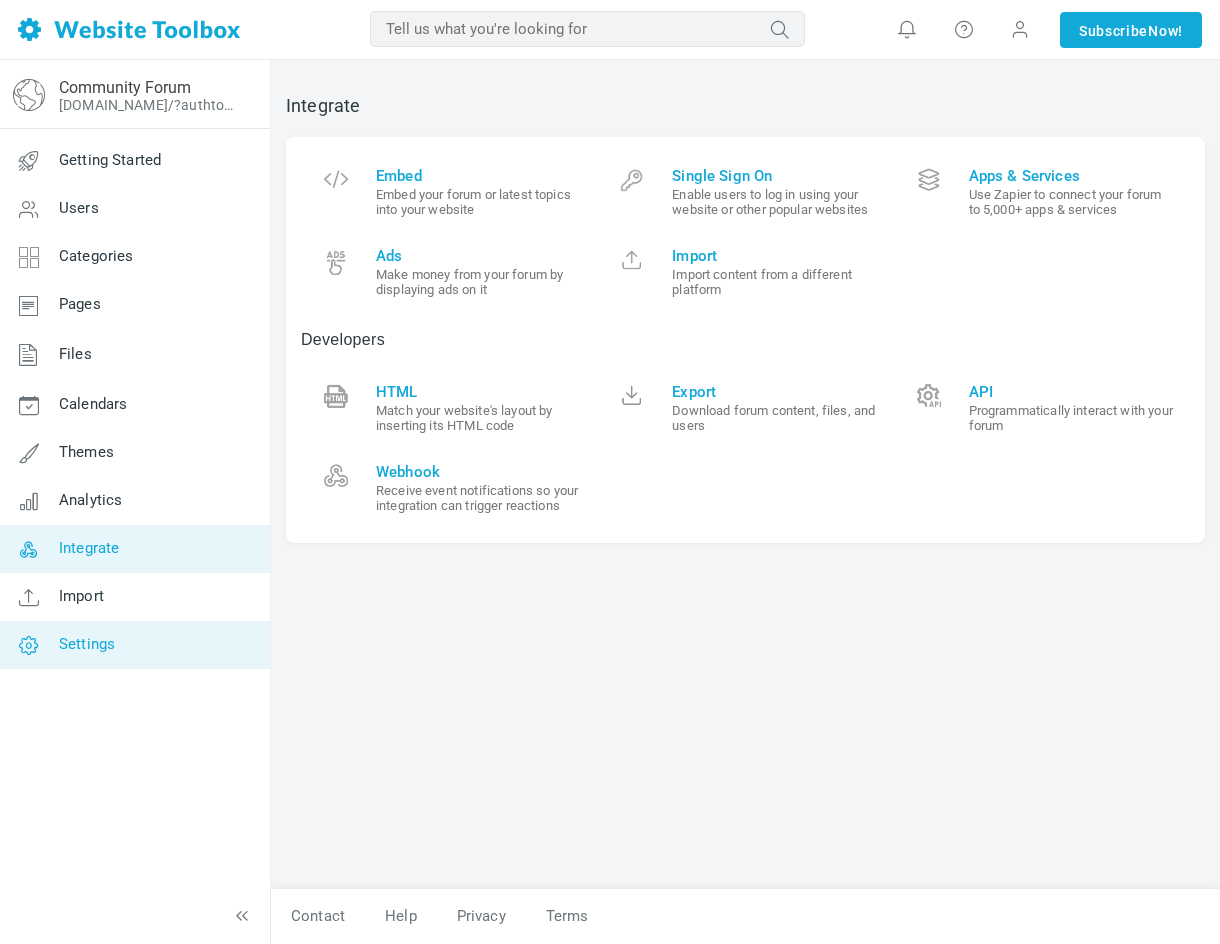 click on "Settings" at bounding box center [134, 645] 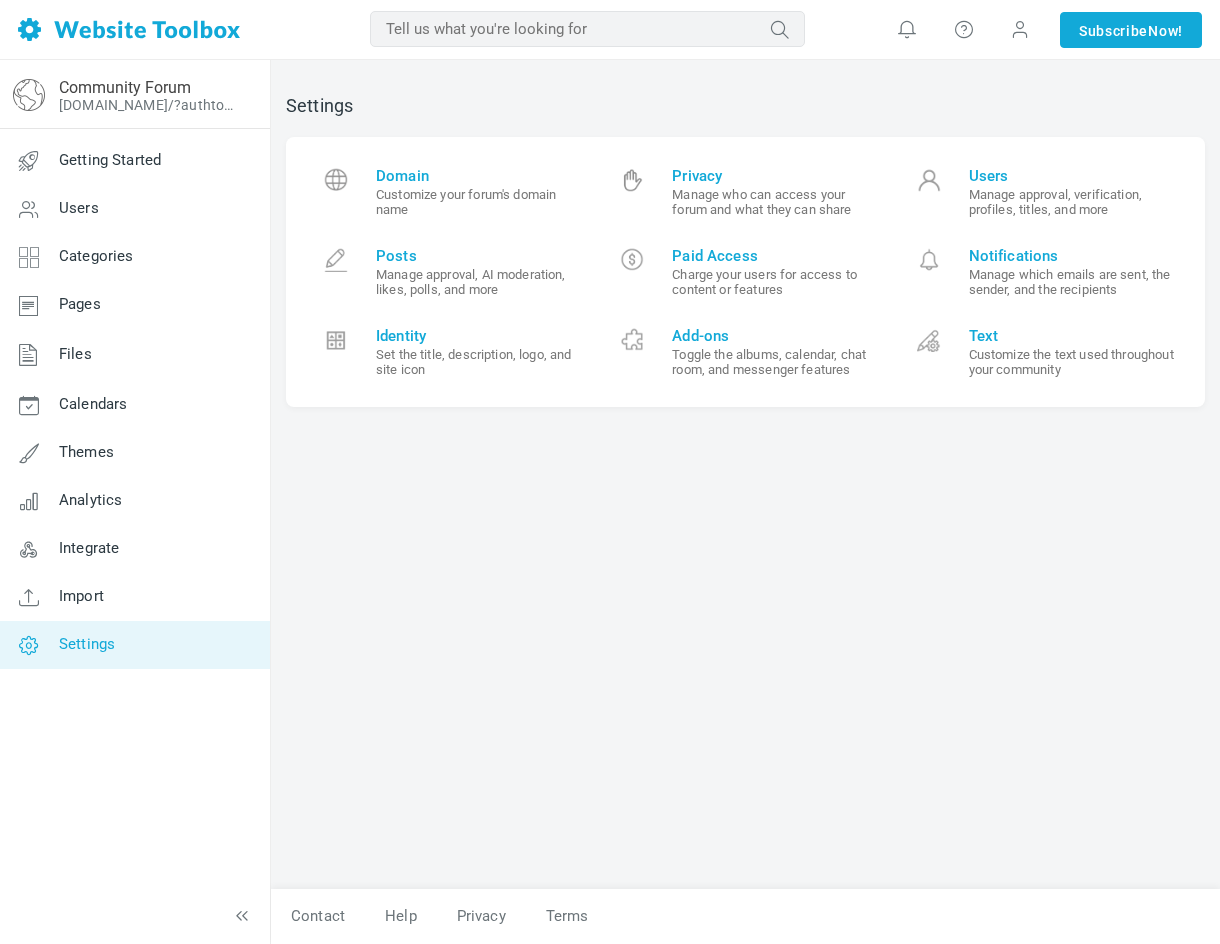 scroll, scrollTop: 0, scrollLeft: 0, axis: both 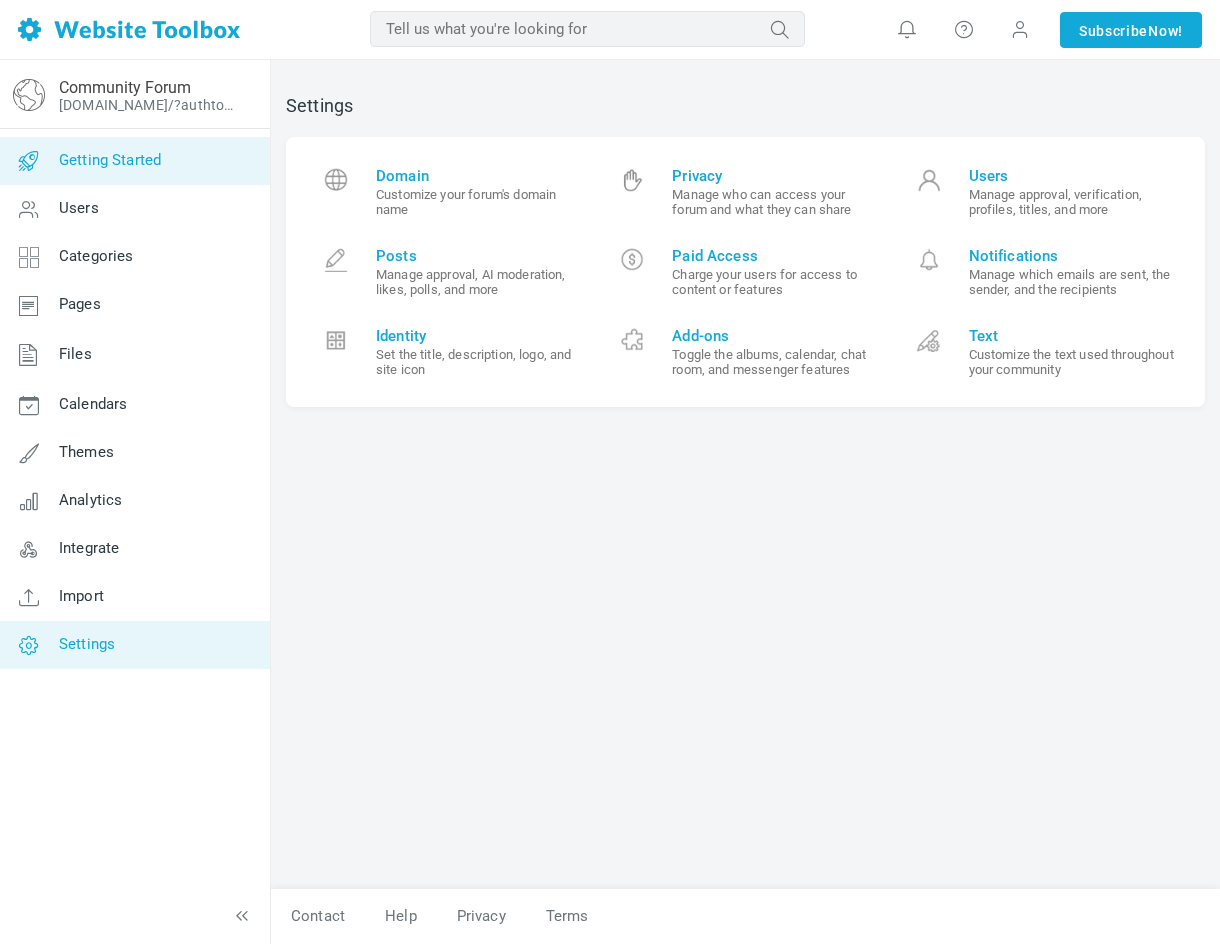 click on "Getting Started" at bounding box center [134, 161] 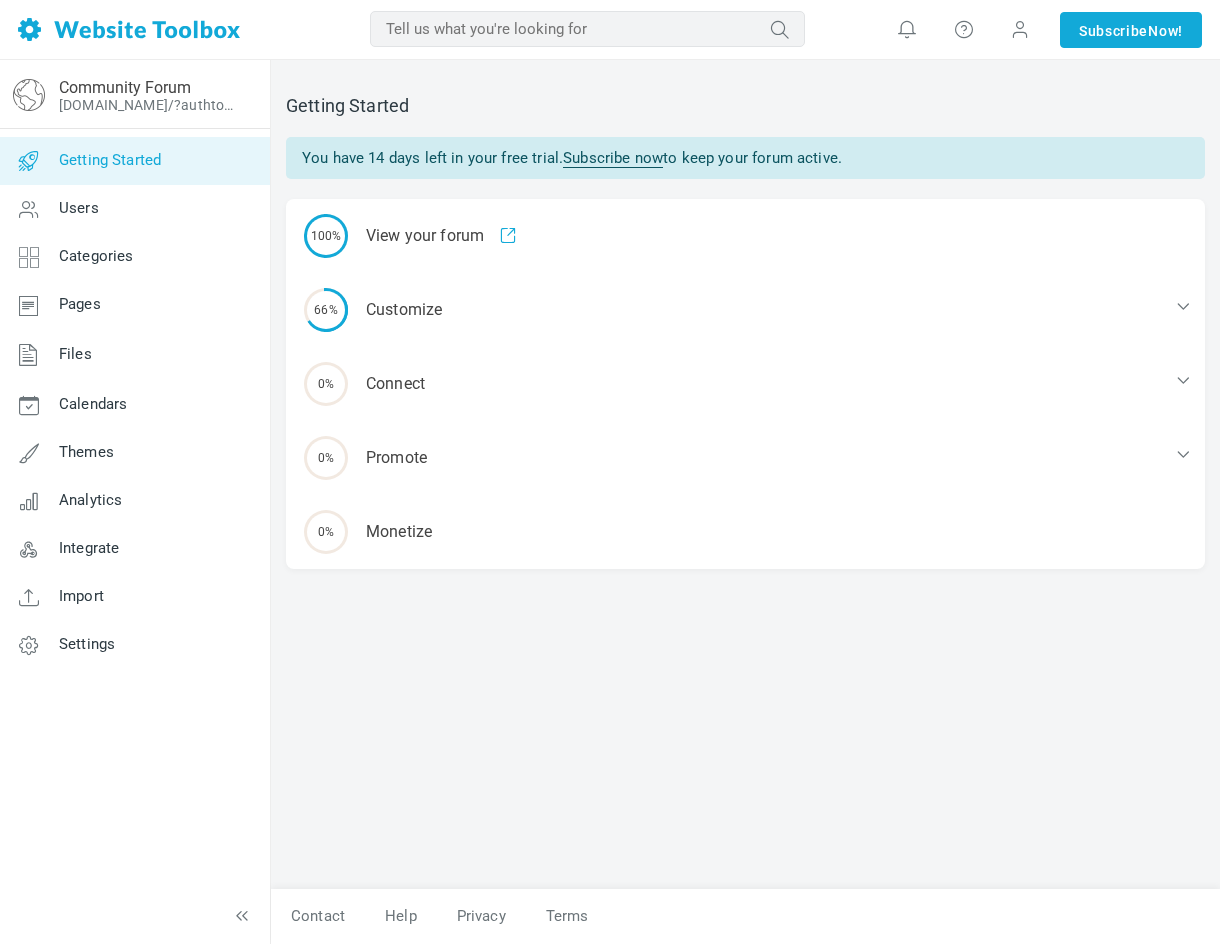 scroll, scrollTop: 0, scrollLeft: 0, axis: both 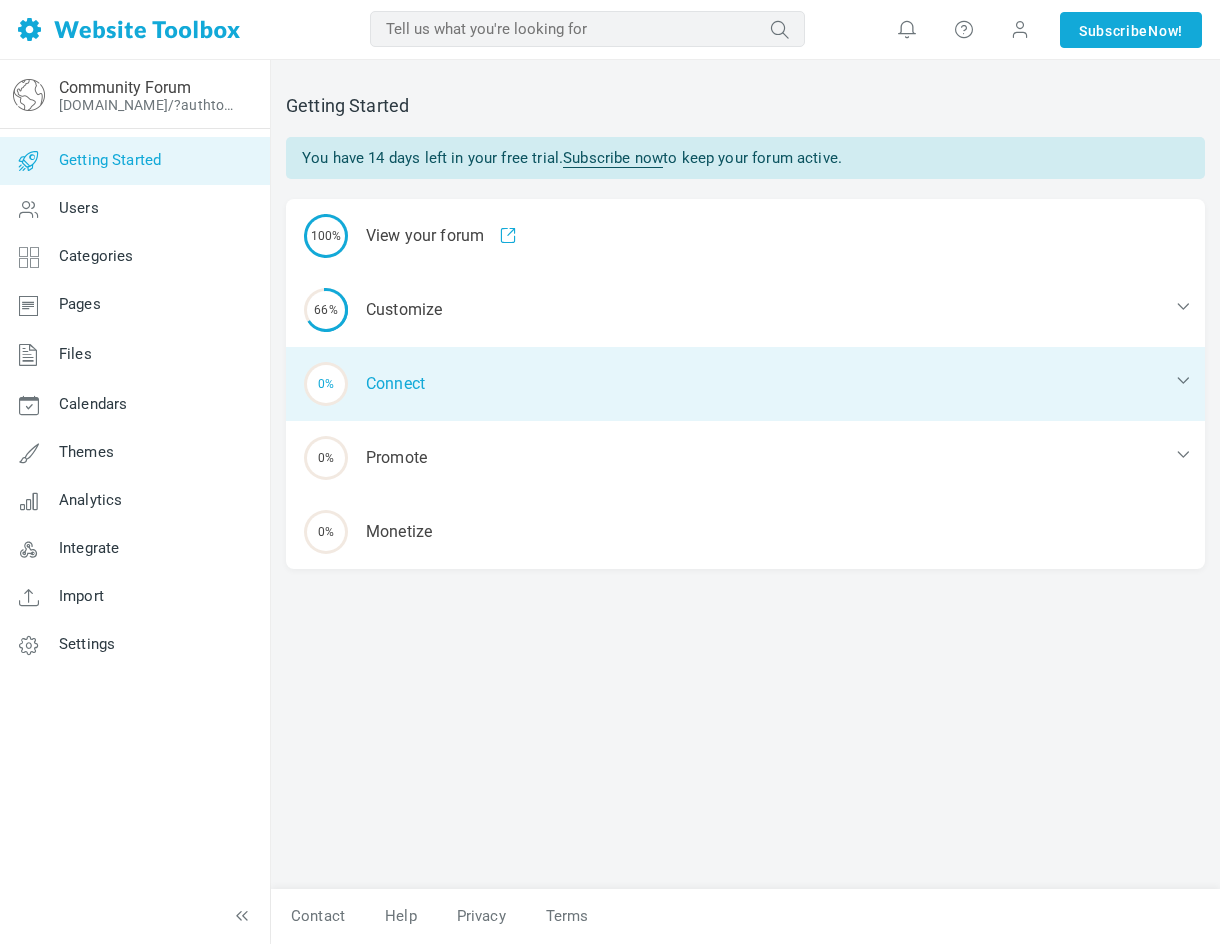 click on "0%
Connect" at bounding box center (745, 384) 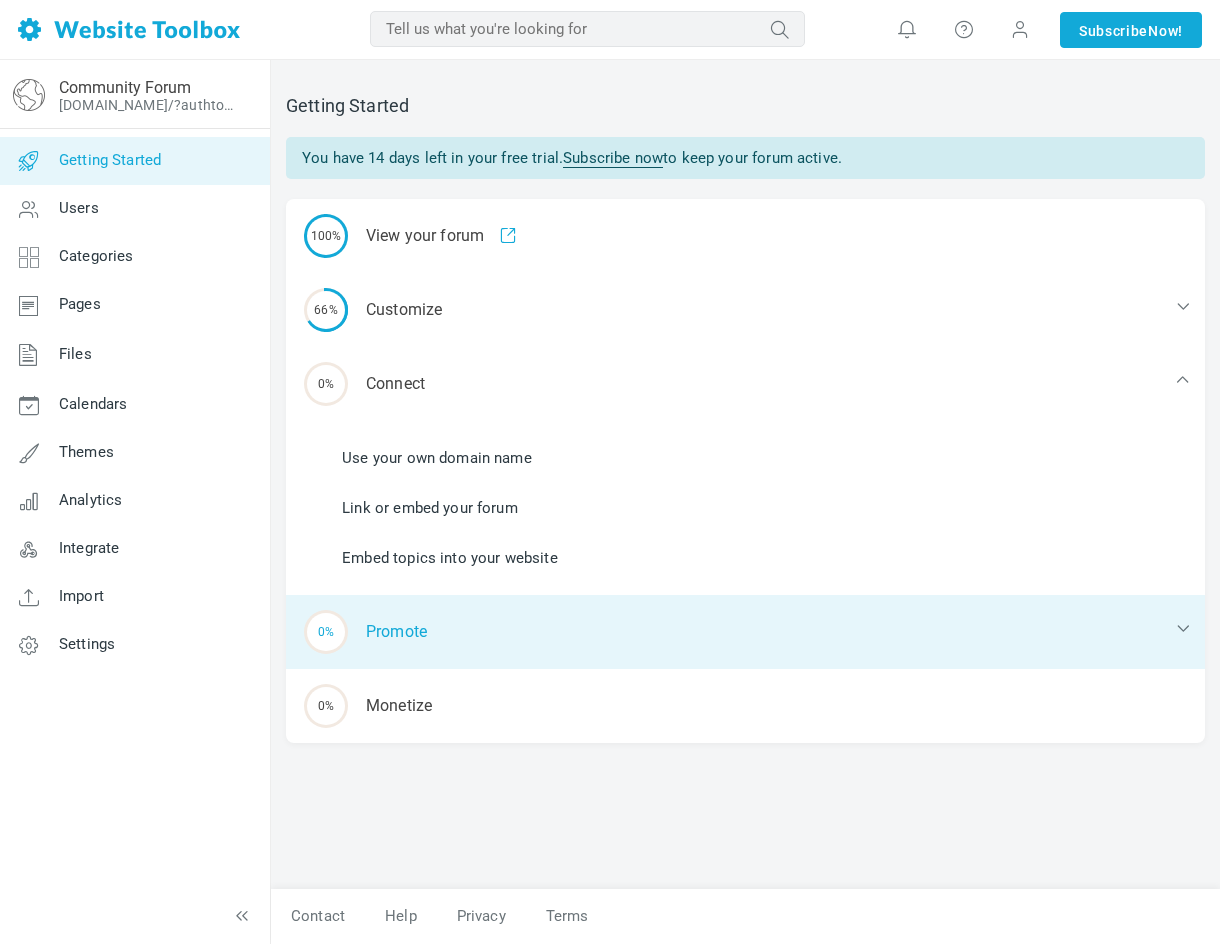 click on "0%
Promote" at bounding box center (745, 632) 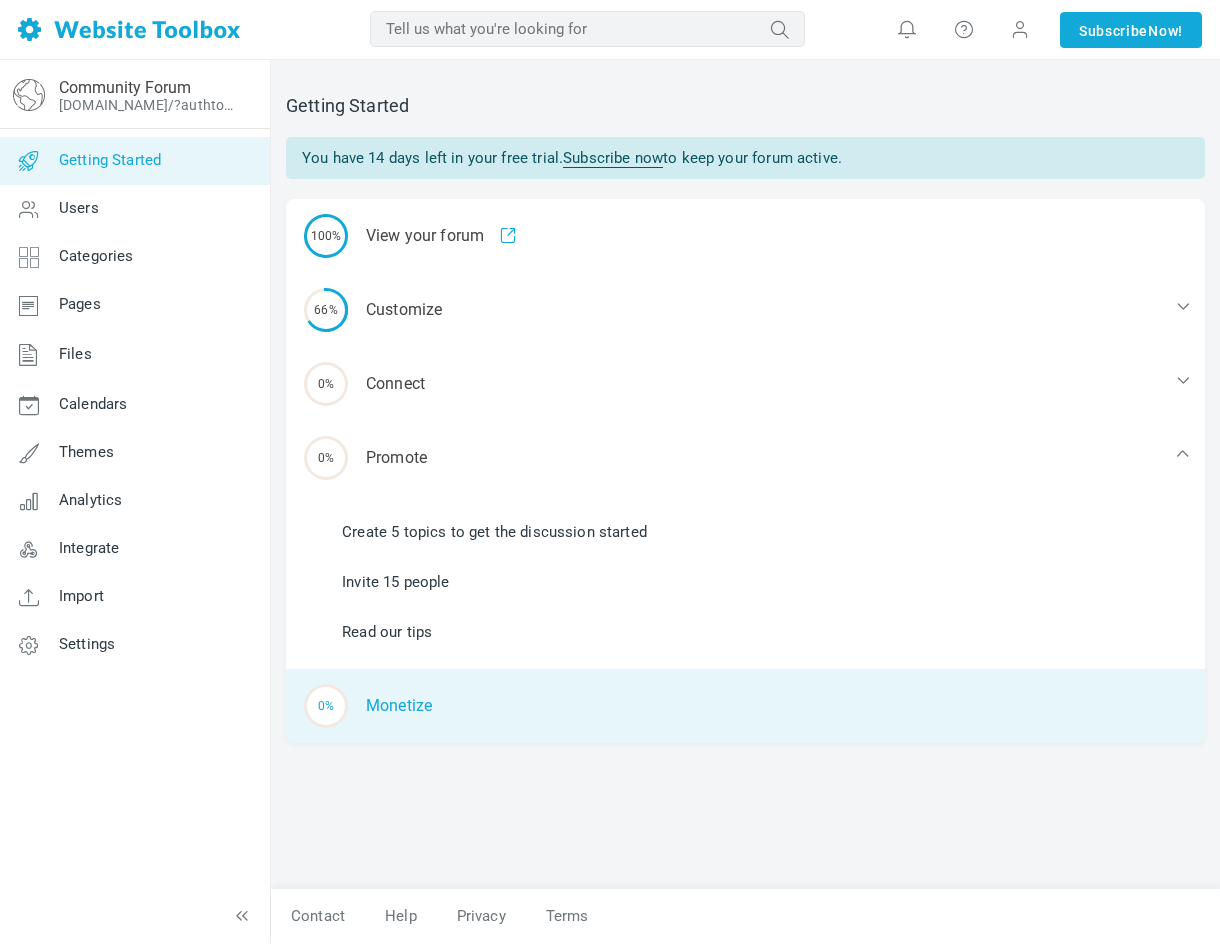 click on "0%
Monetize" at bounding box center (745, 706) 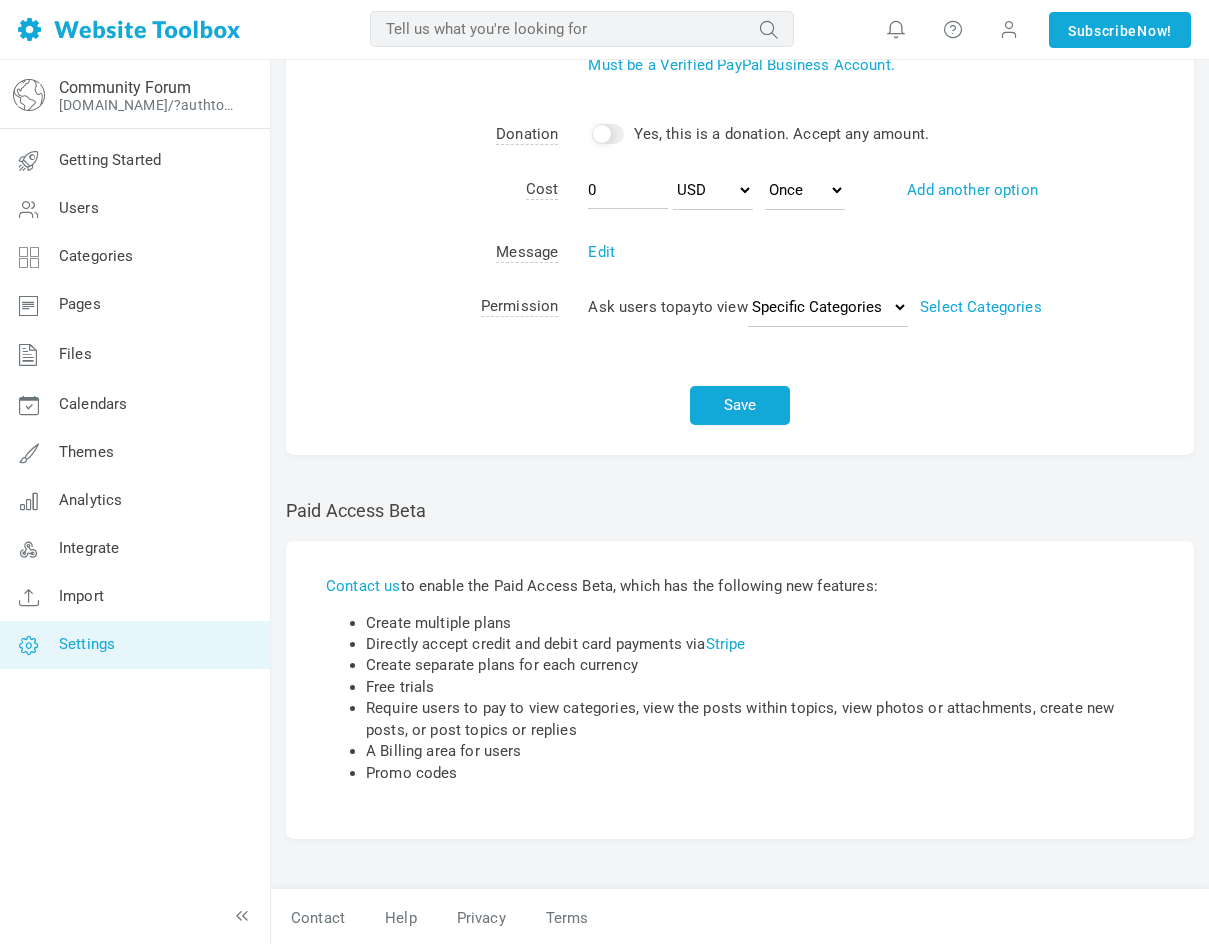 scroll, scrollTop: 0, scrollLeft: 0, axis: both 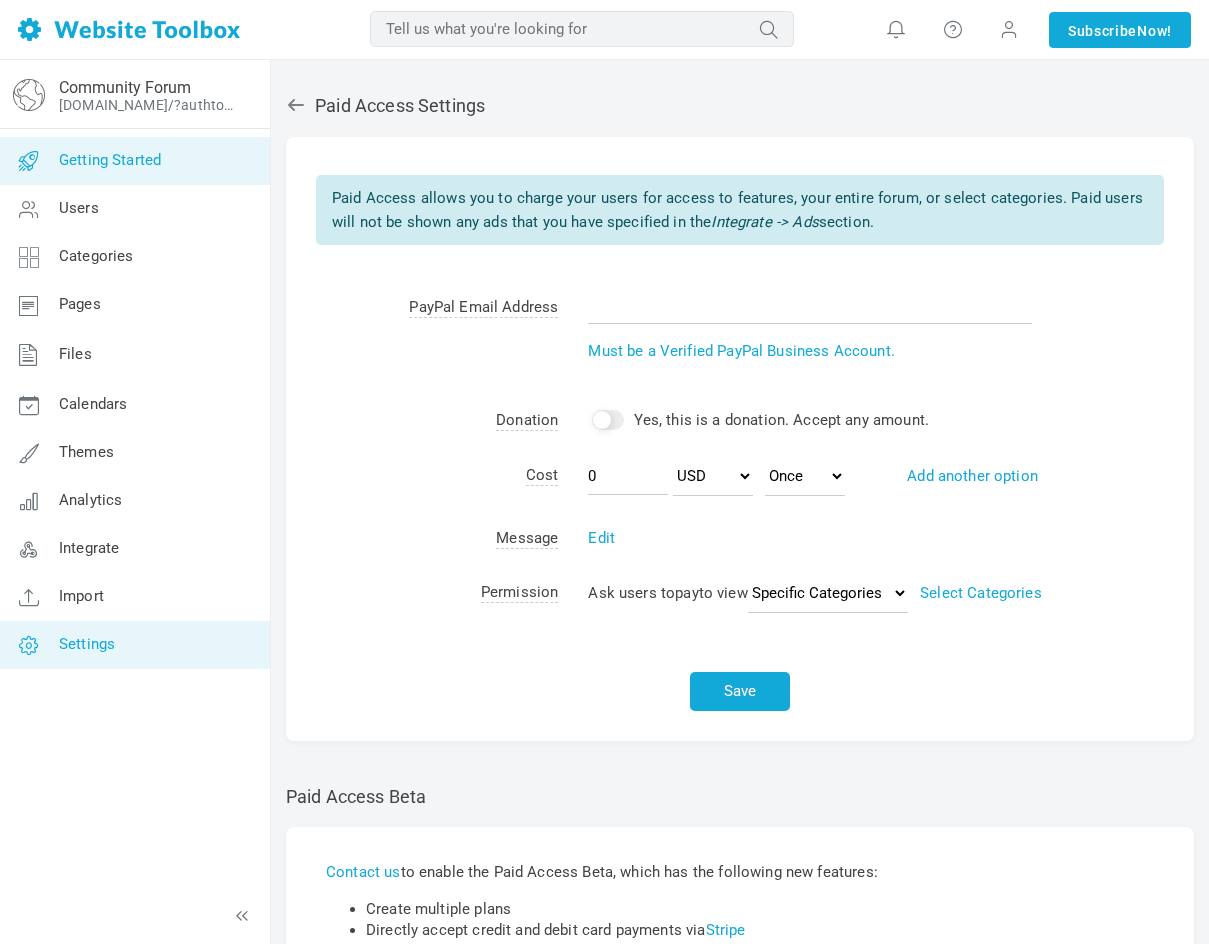 click on "Getting Started" at bounding box center (110, 160) 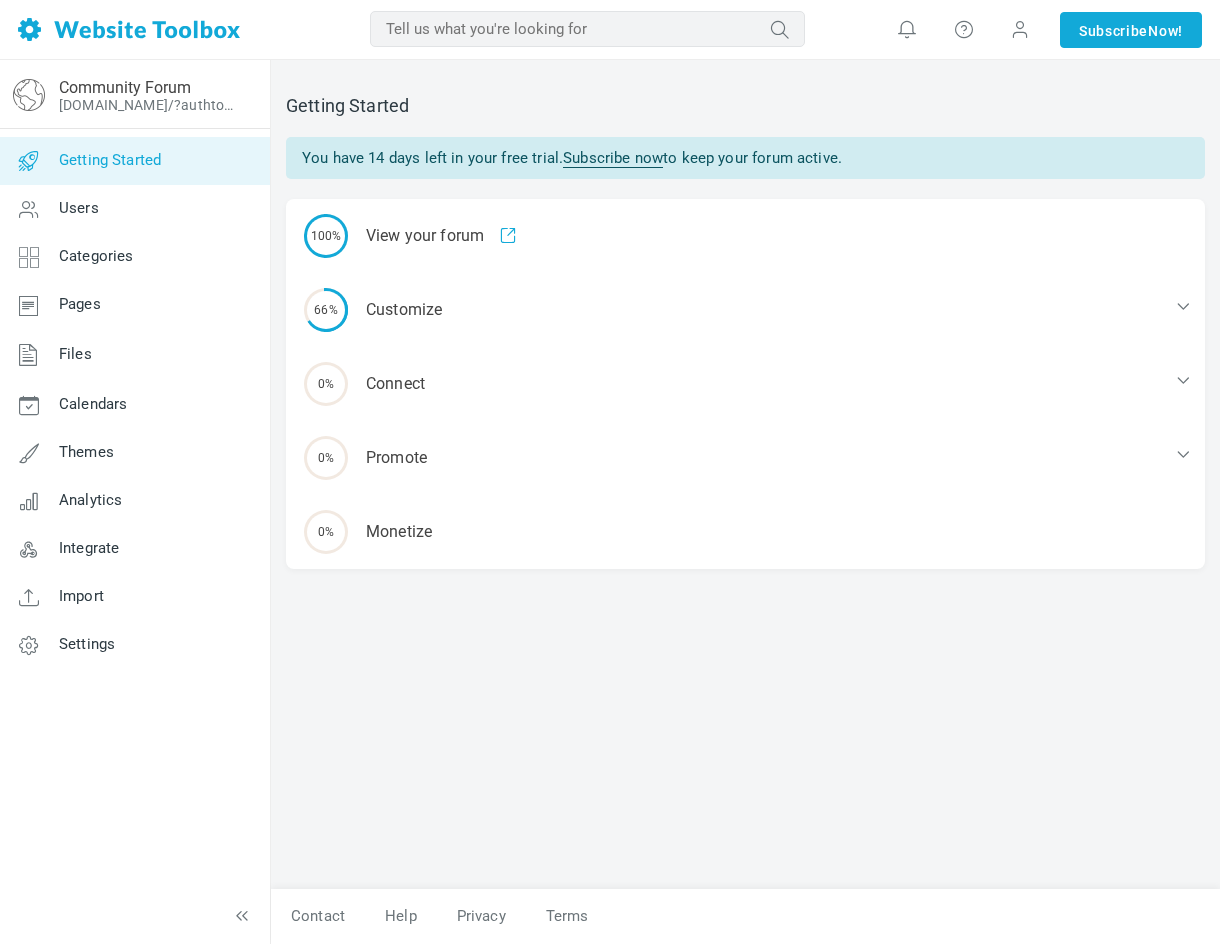 scroll, scrollTop: 0, scrollLeft: 0, axis: both 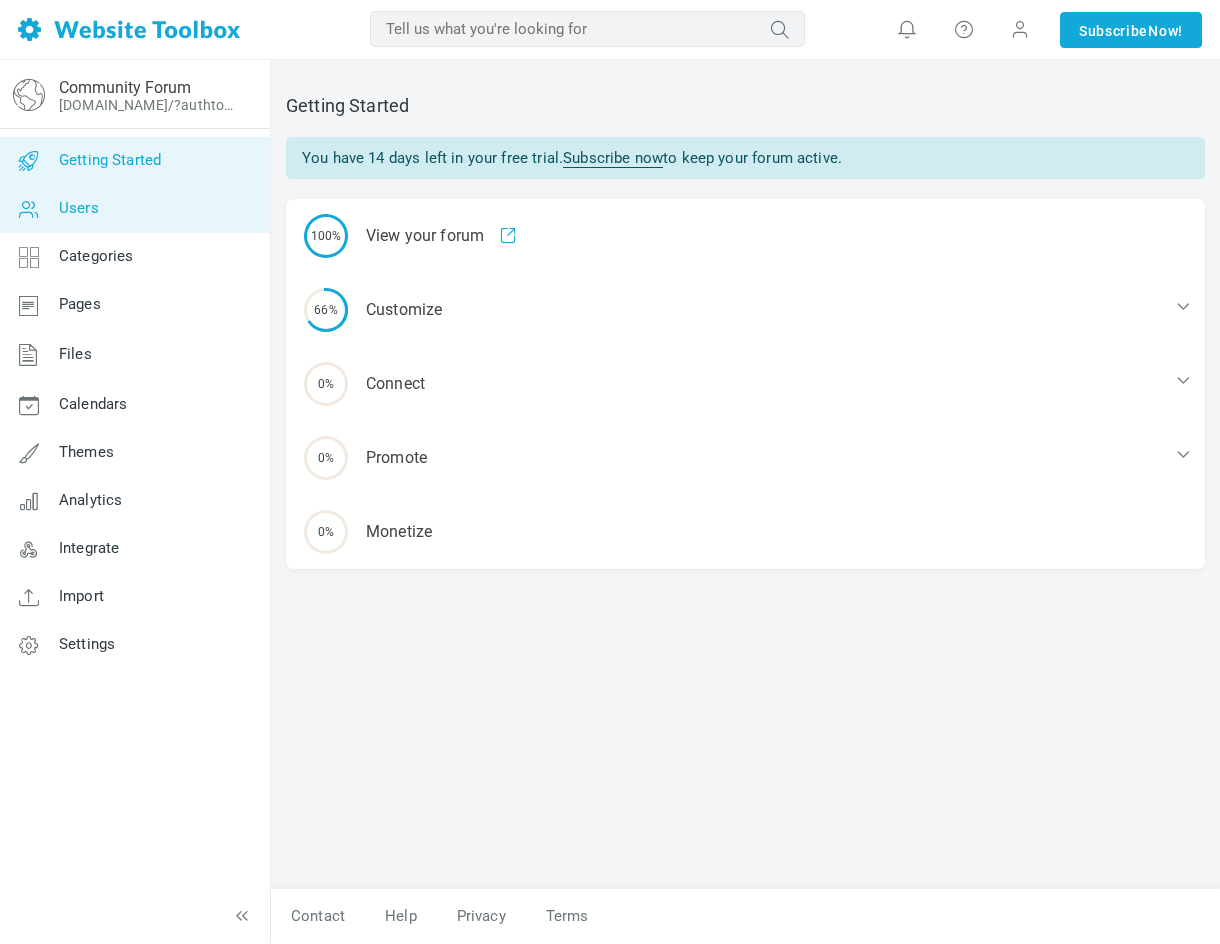 click on "Users" at bounding box center (134, 209) 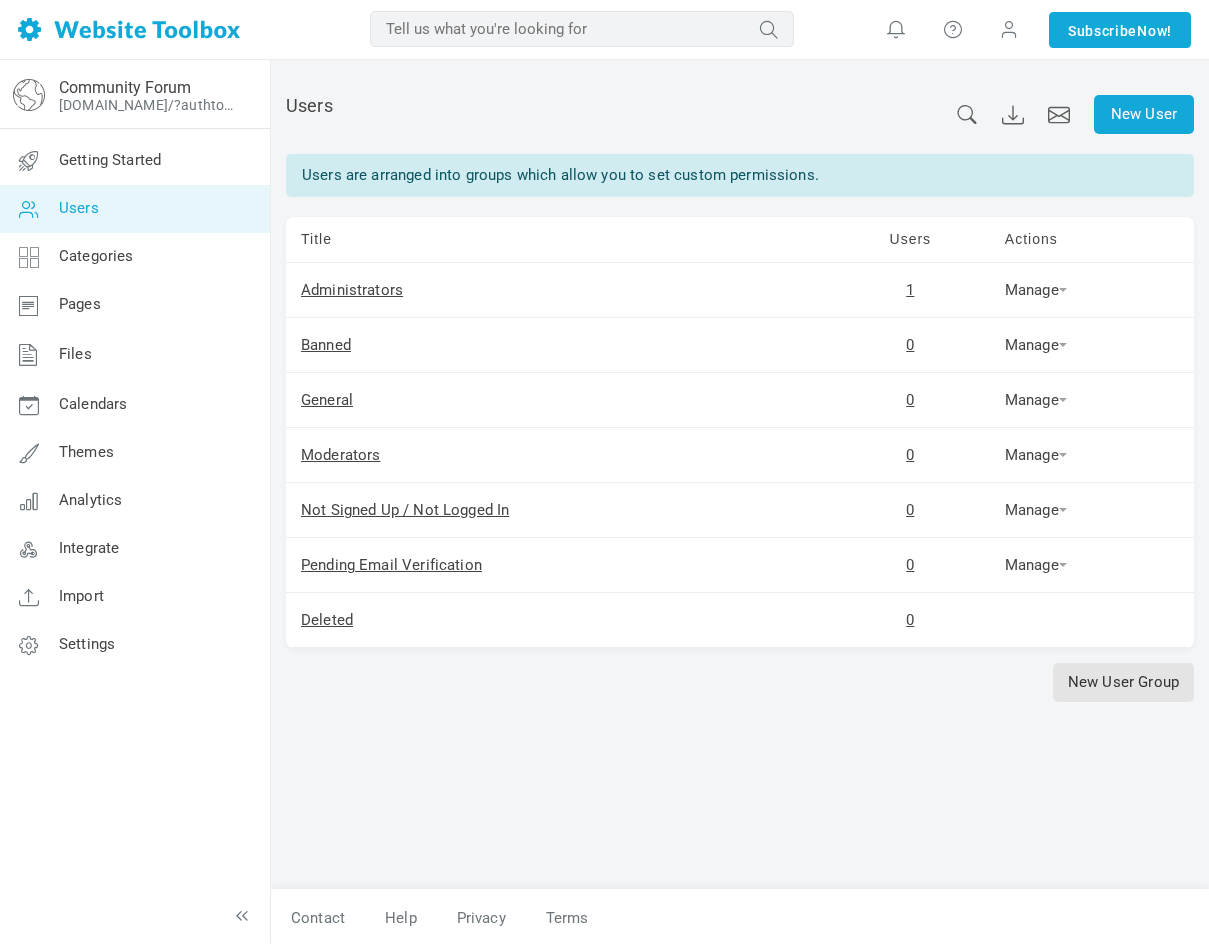 scroll, scrollTop: 0, scrollLeft: 0, axis: both 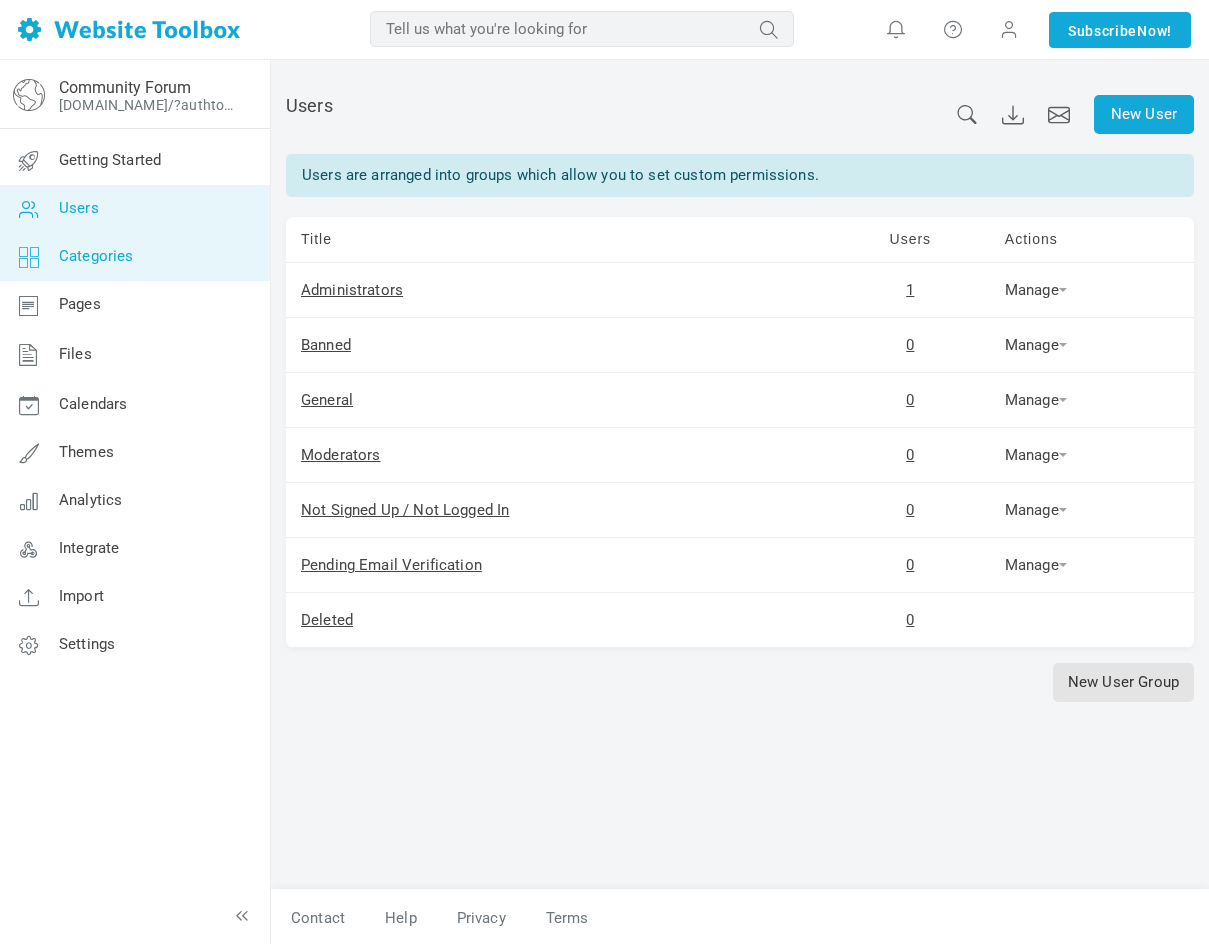 click on "Categories" at bounding box center [96, 256] 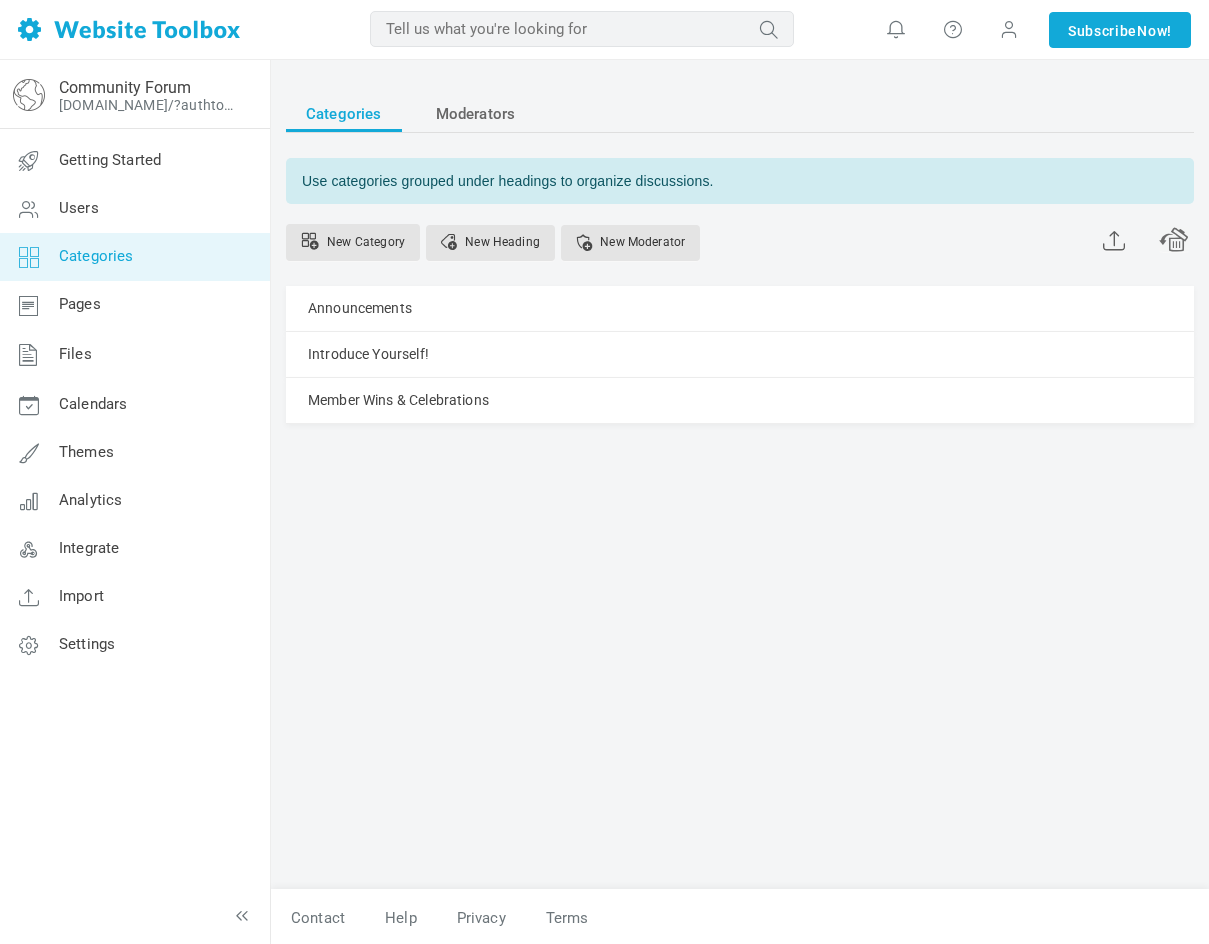 scroll, scrollTop: 0, scrollLeft: 0, axis: both 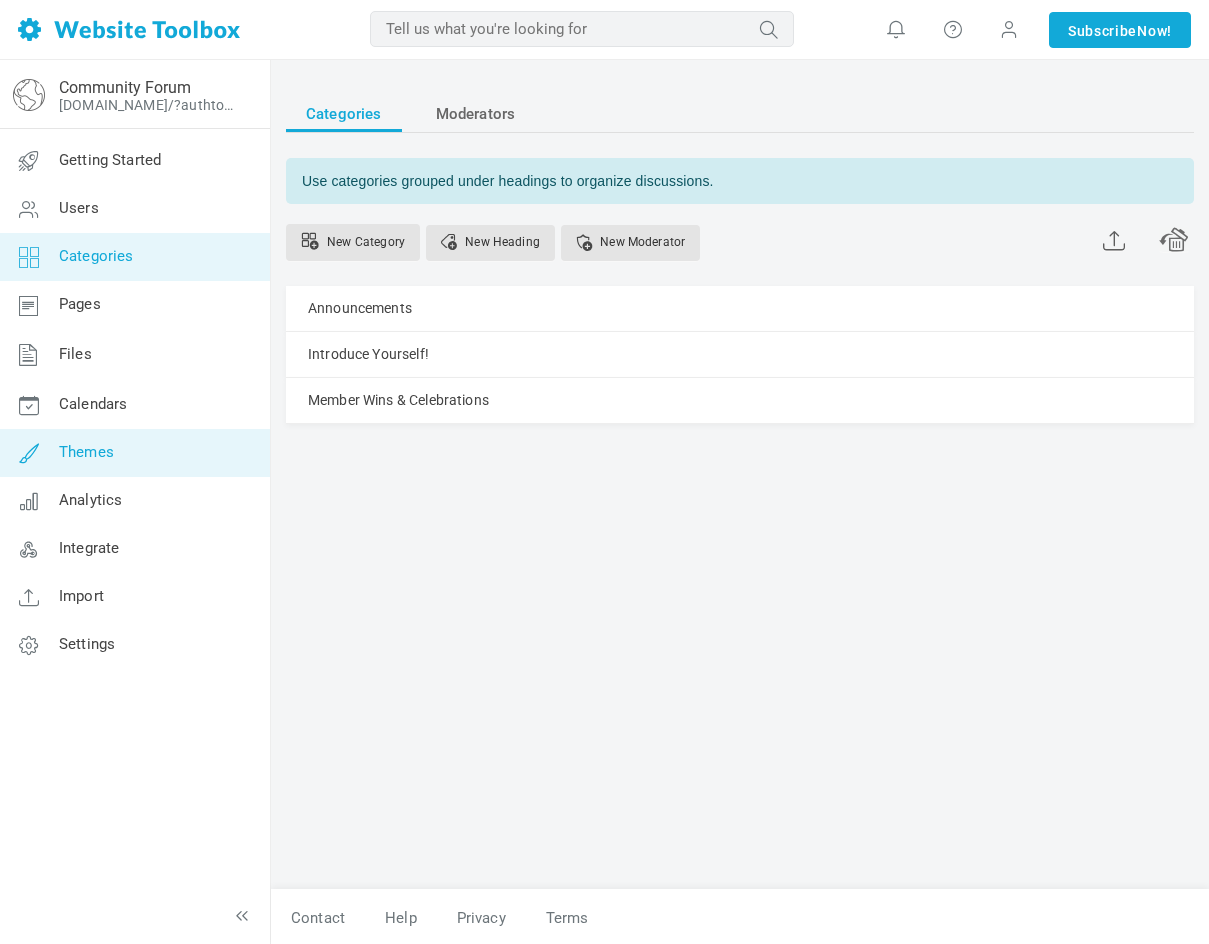 click on "Themes" at bounding box center (134, 453) 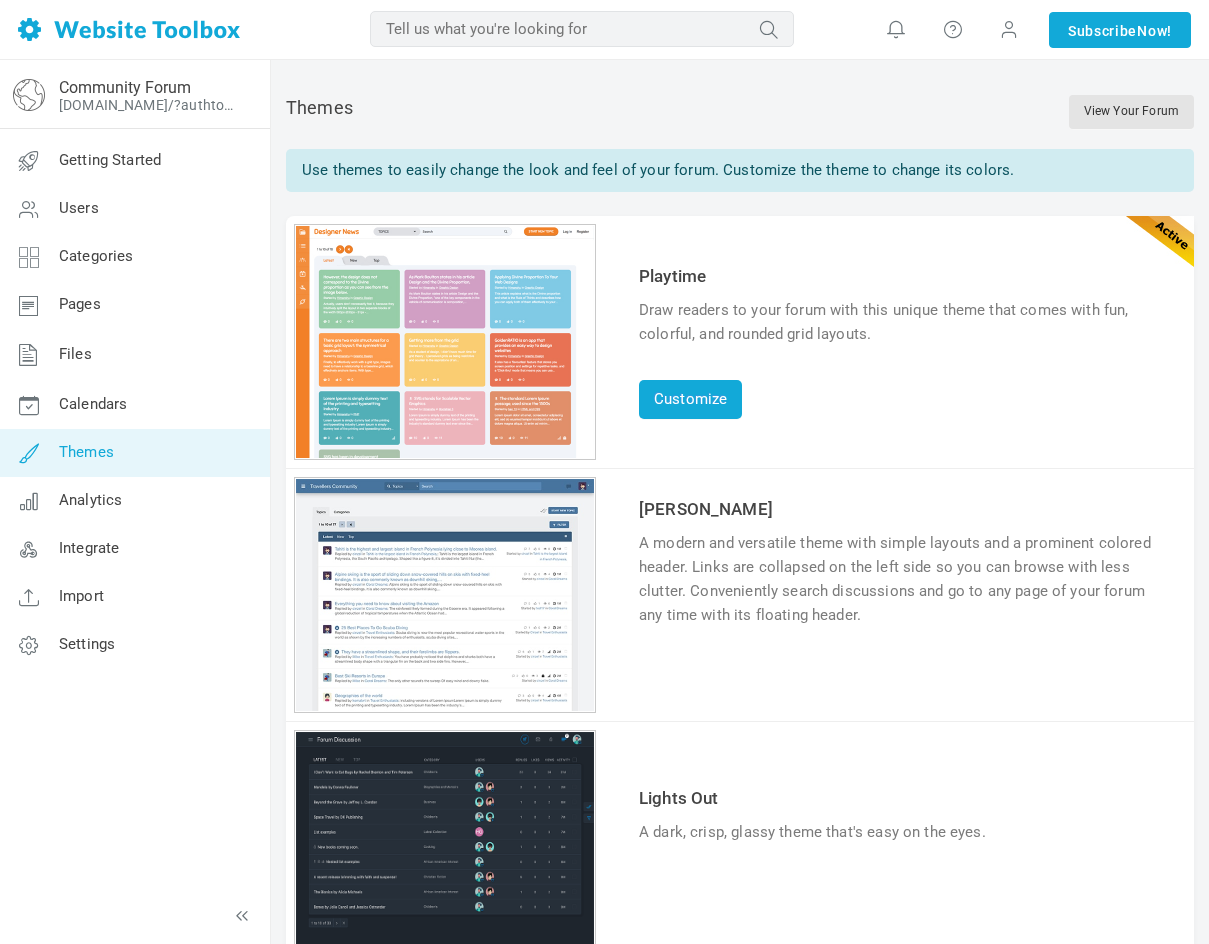 scroll, scrollTop: 0, scrollLeft: 0, axis: both 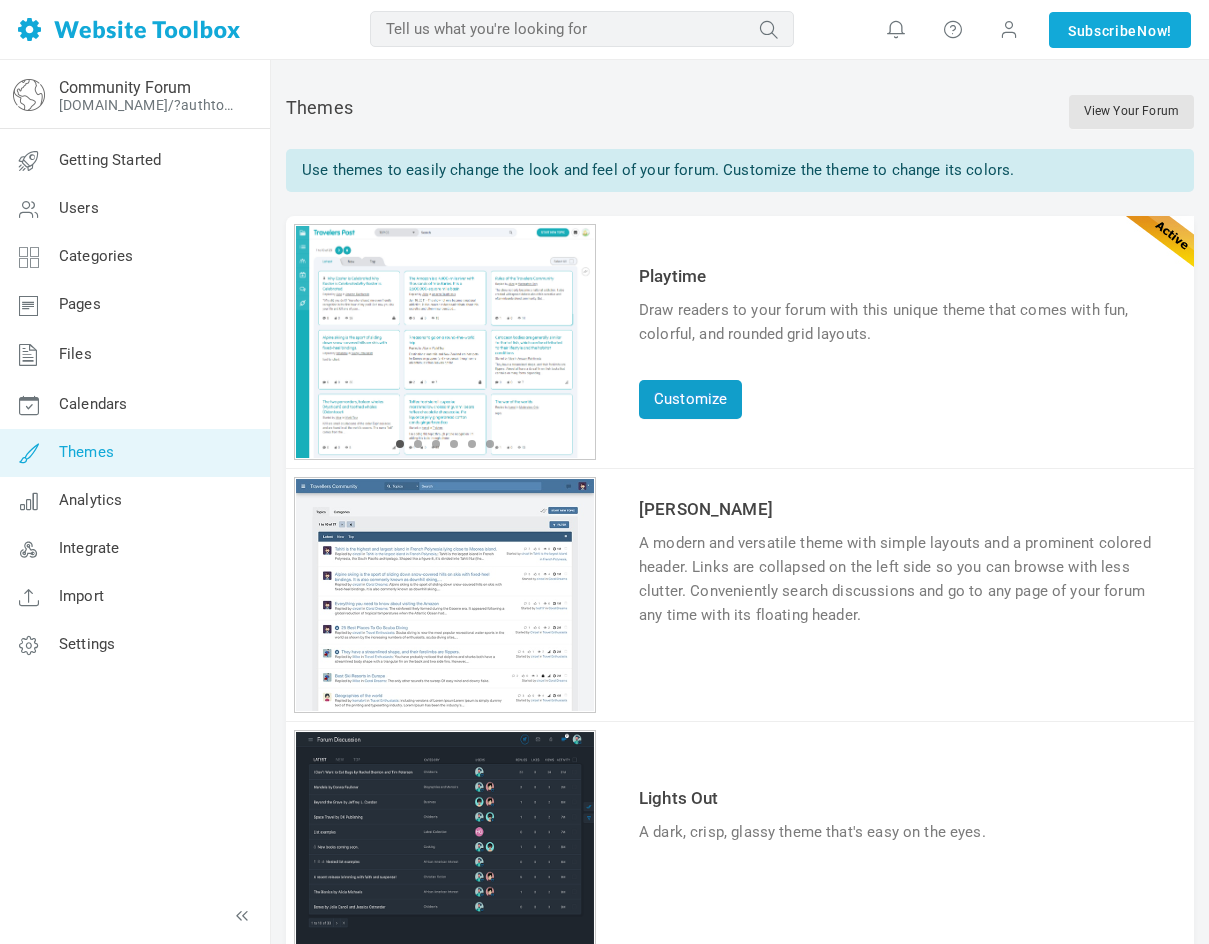click on "Customize" at bounding box center [690, 399] 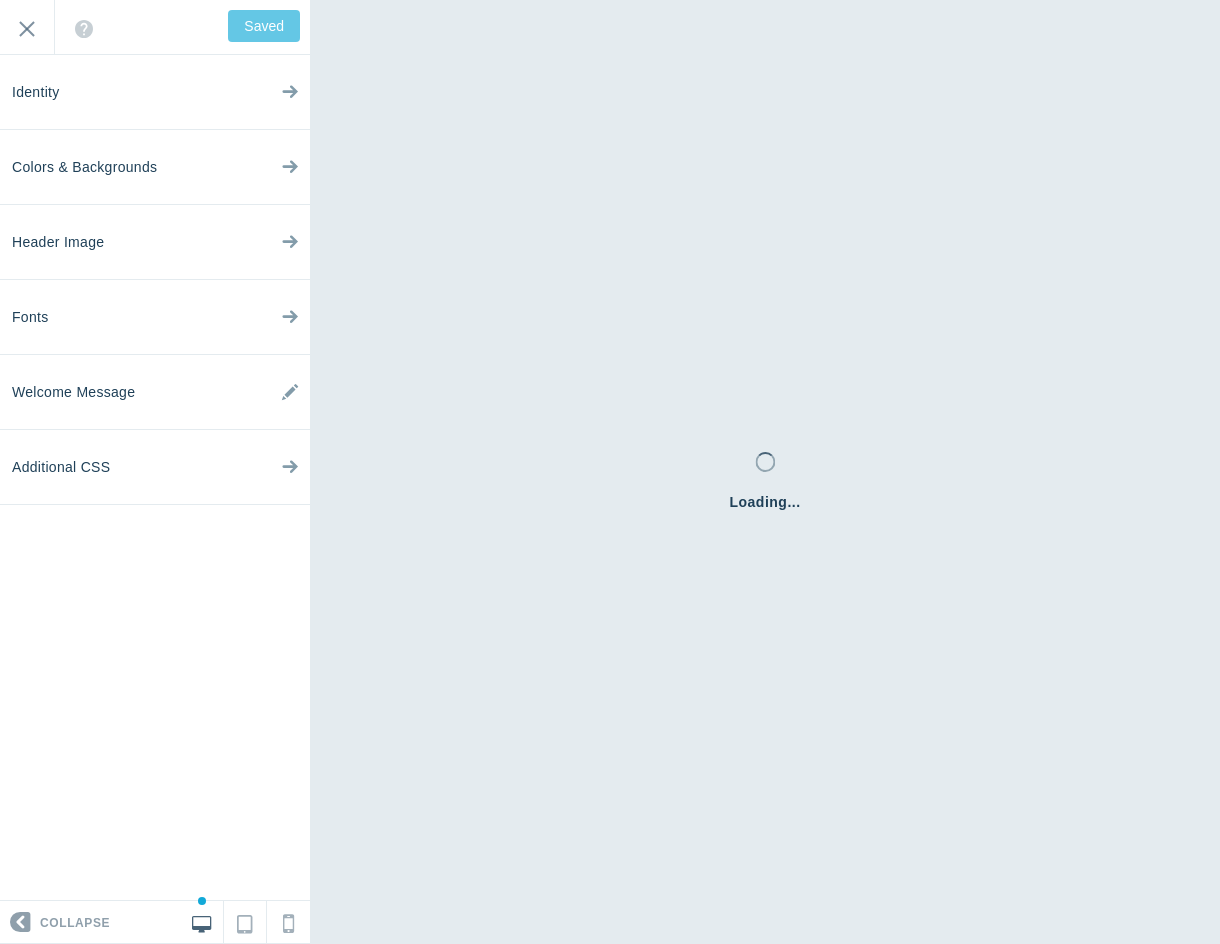 scroll, scrollTop: 0, scrollLeft: 0, axis: both 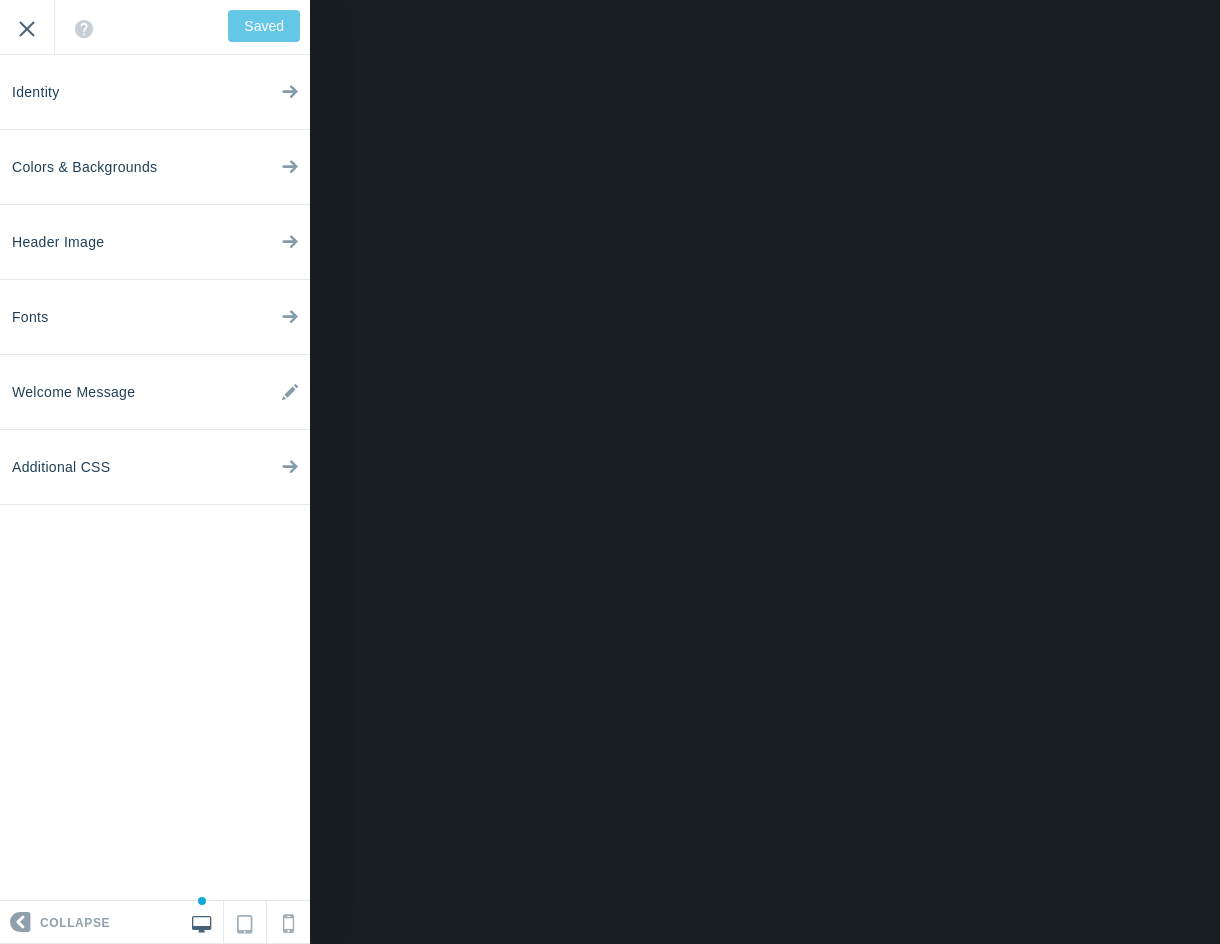 click on "Exit" at bounding box center (27, 27) 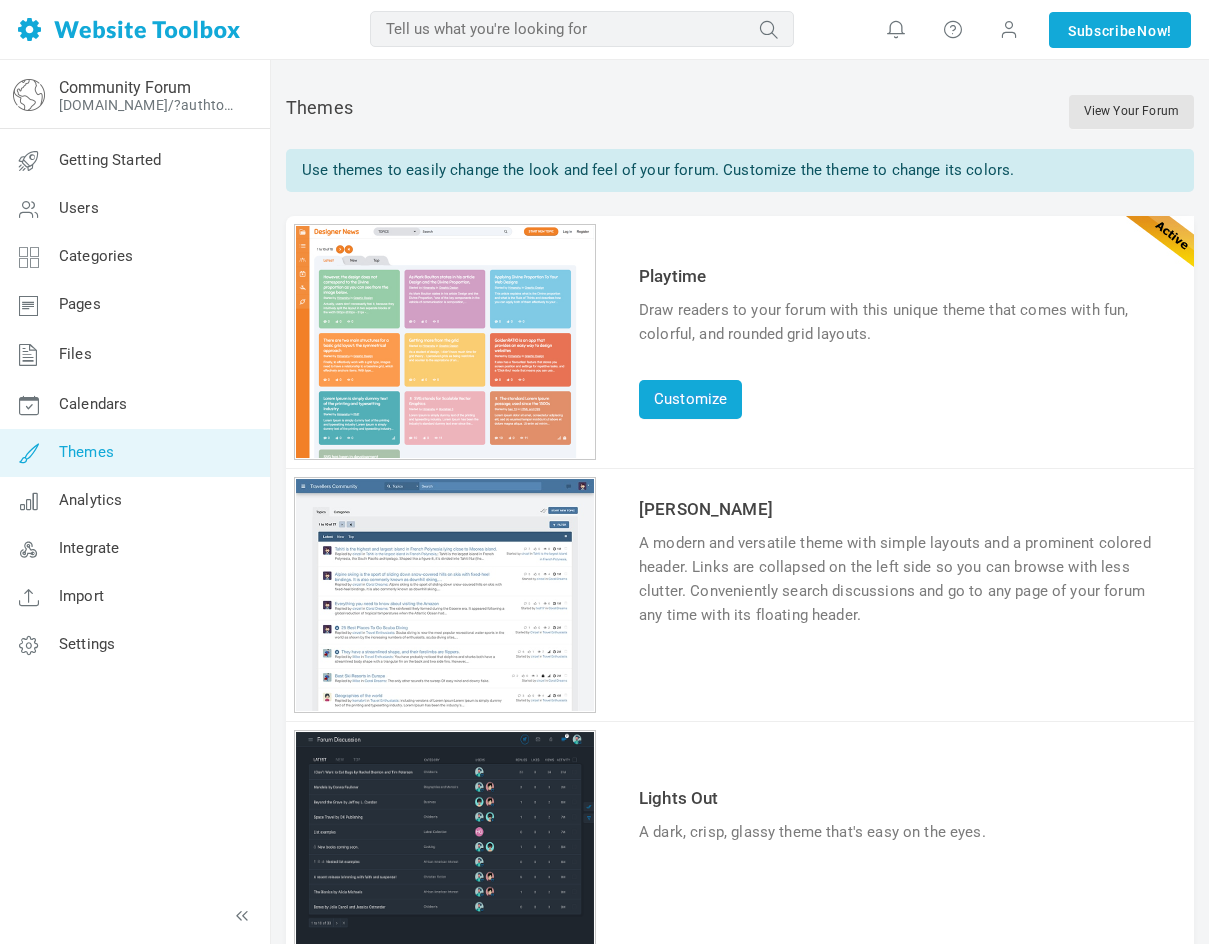scroll, scrollTop: 0, scrollLeft: 0, axis: both 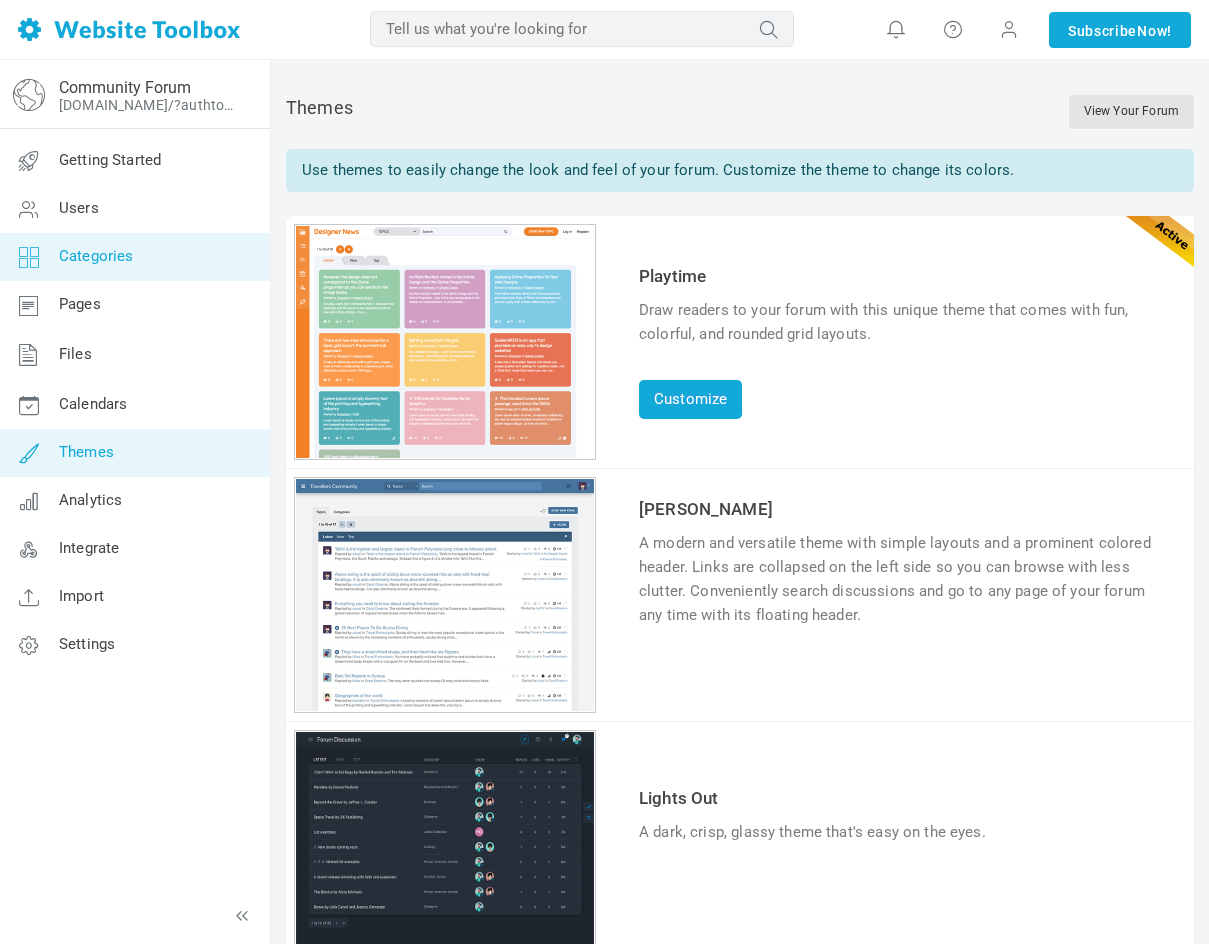 click on "Categories" at bounding box center [134, 257] 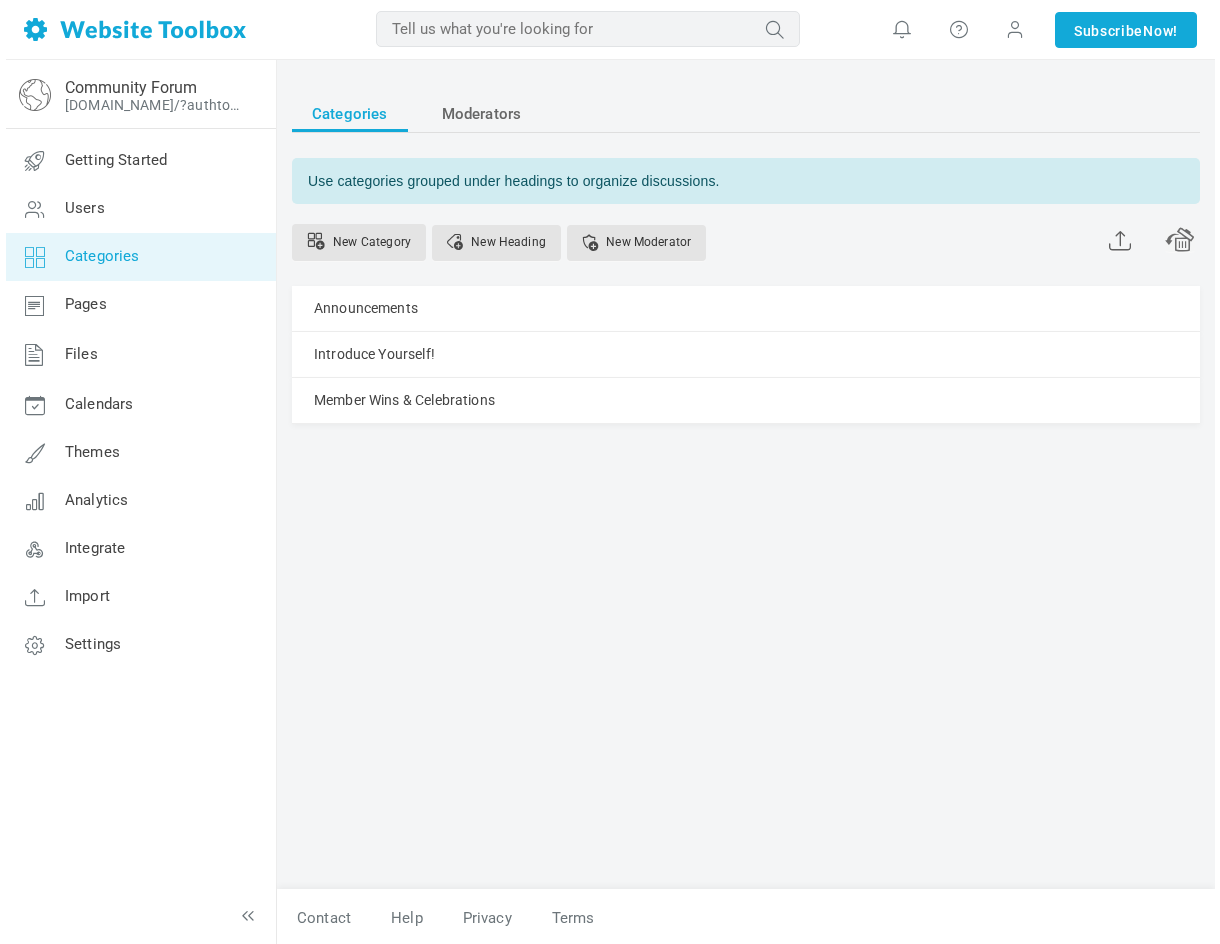 scroll, scrollTop: 0, scrollLeft: 0, axis: both 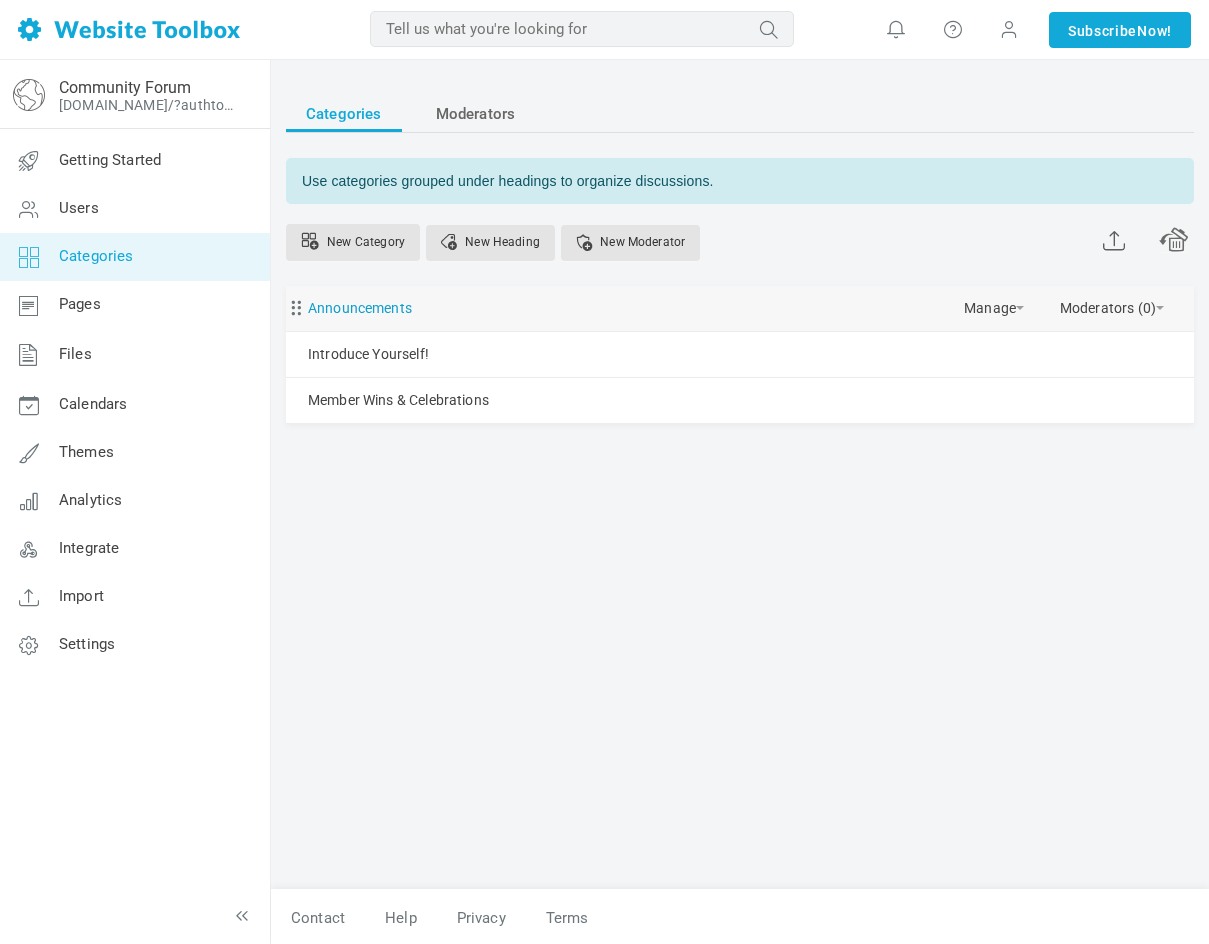 click on "Announcements" at bounding box center (360, 308) 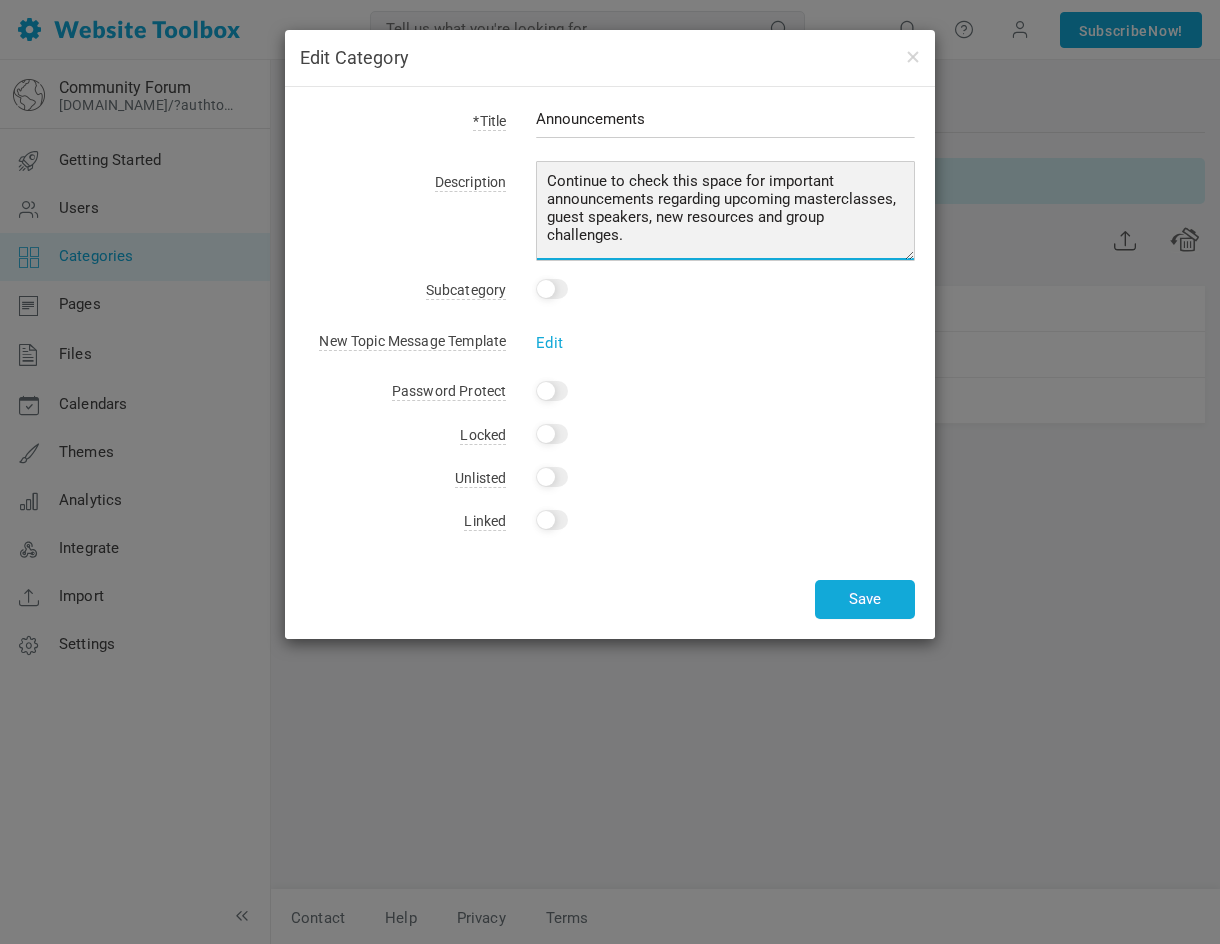 drag, startPoint x: 905, startPoint y: 218, endPoint x: 540, endPoint y: 152, distance: 370.91913 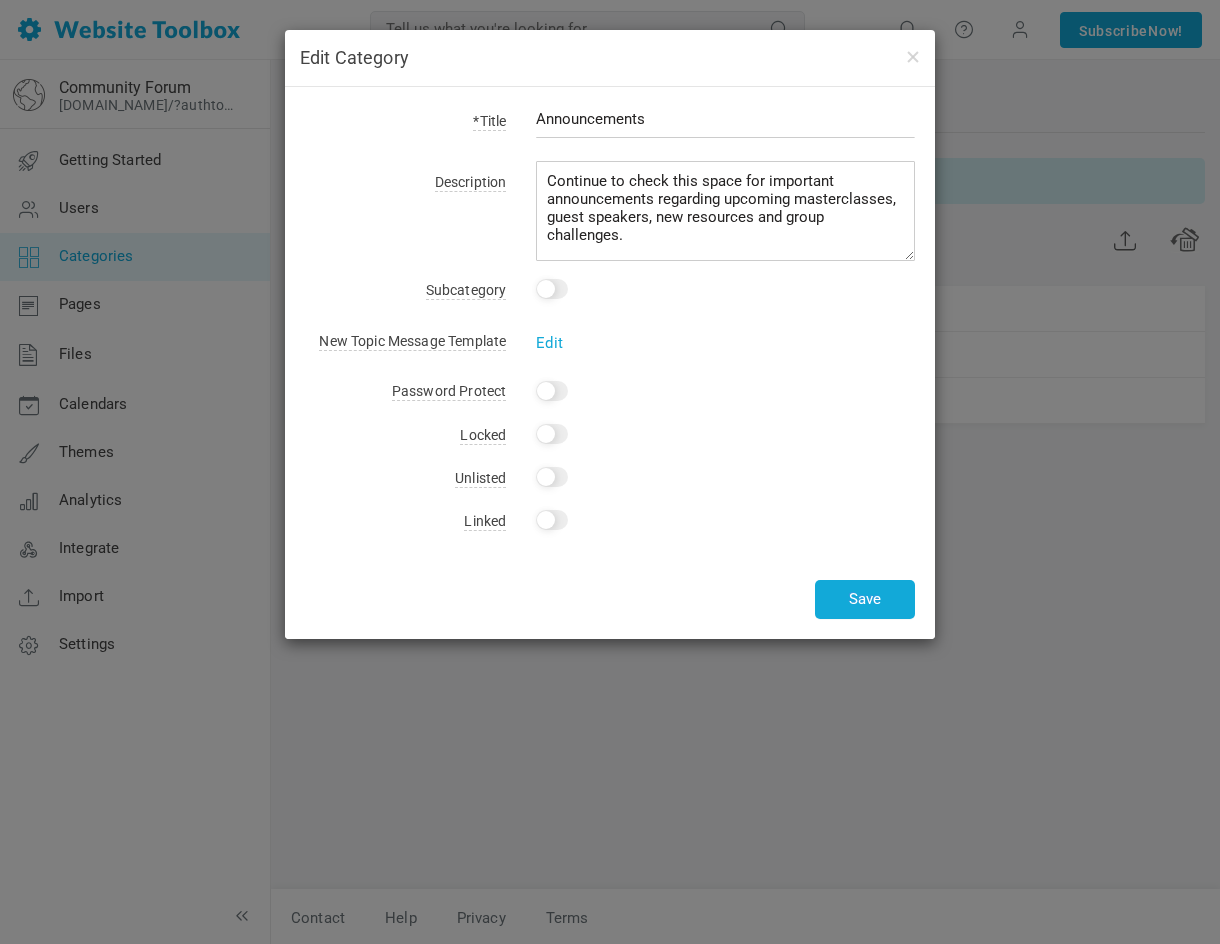 click on "Edit Category
*Title
Announcements
Description
Continue to check this space for important announcements regarding upcoming masterclasses, guest speakers, new resources and group challenges.
Subcategory
This is a subcategory of:
No Category
Introduce Yourself!
Member Wins & Celebrations
New Topic Message Template
Edit
Password Protect
Yes" at bounding box center [610, 472] 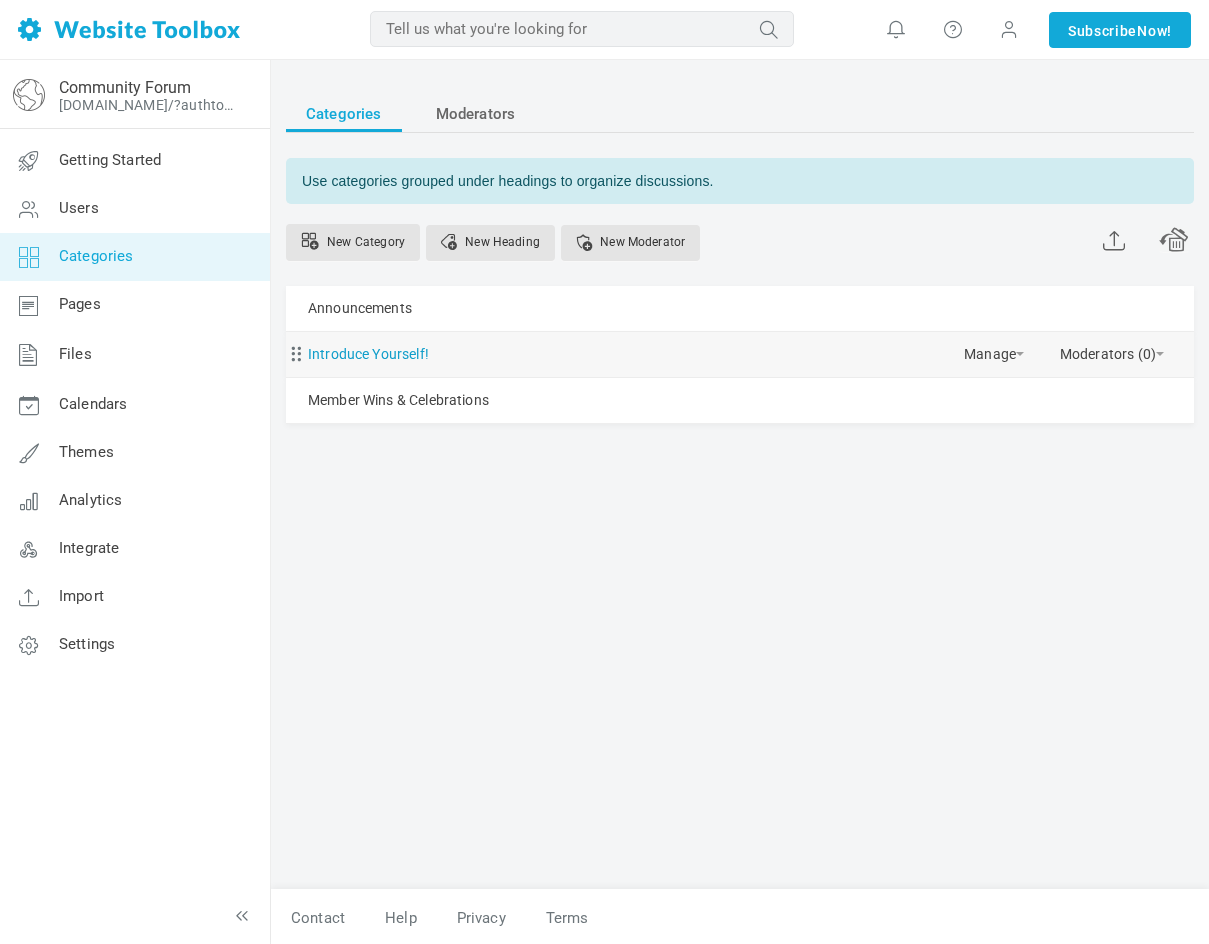 click on "Introduce Yourself!" at bounding box center [368, 354] 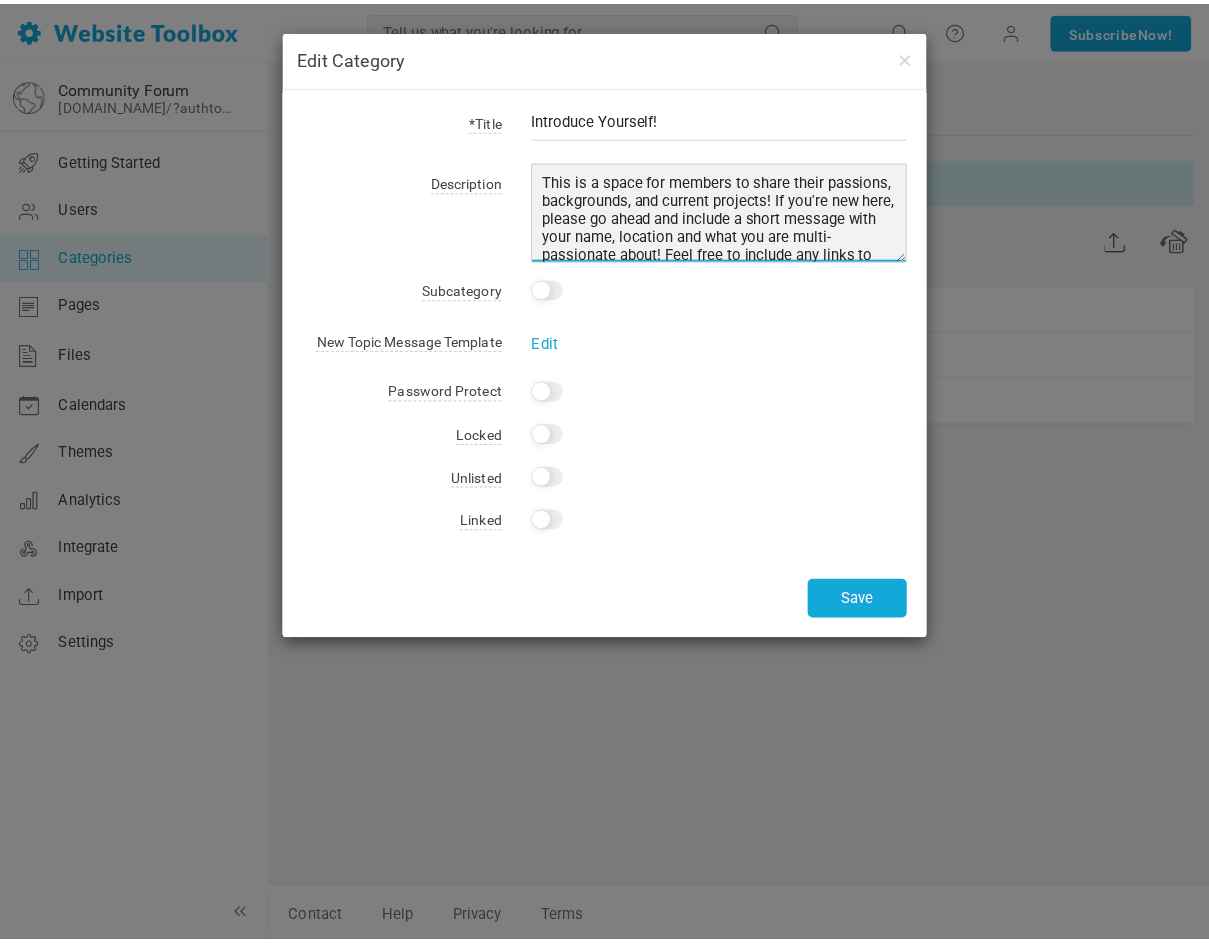 scroll, scrollTop: 44, scrollLeft: 0, axis: vertical 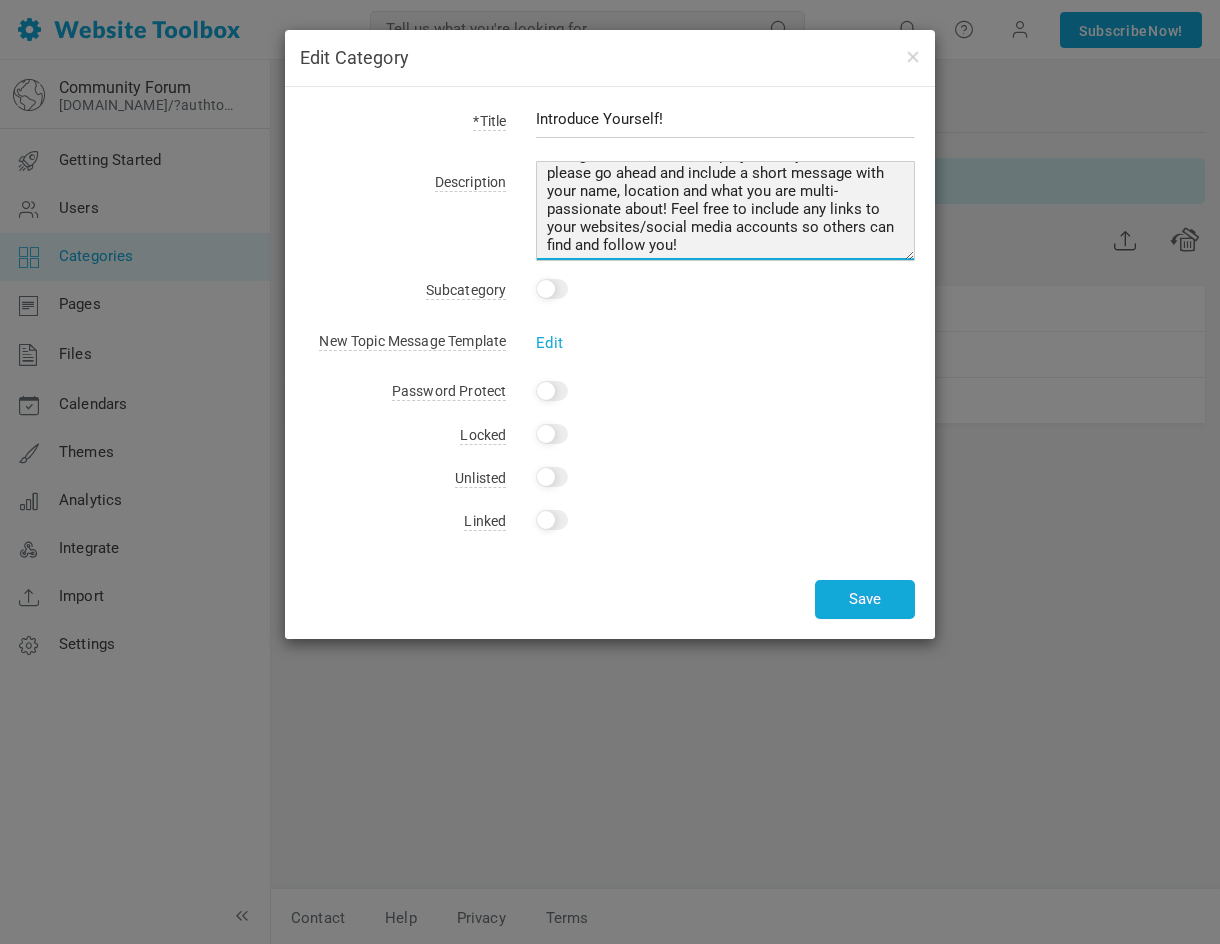 drag, startPoint x: 551, startPoint y: 178, endPoint x: 827, endPoint y: 279, distance: 293.89963 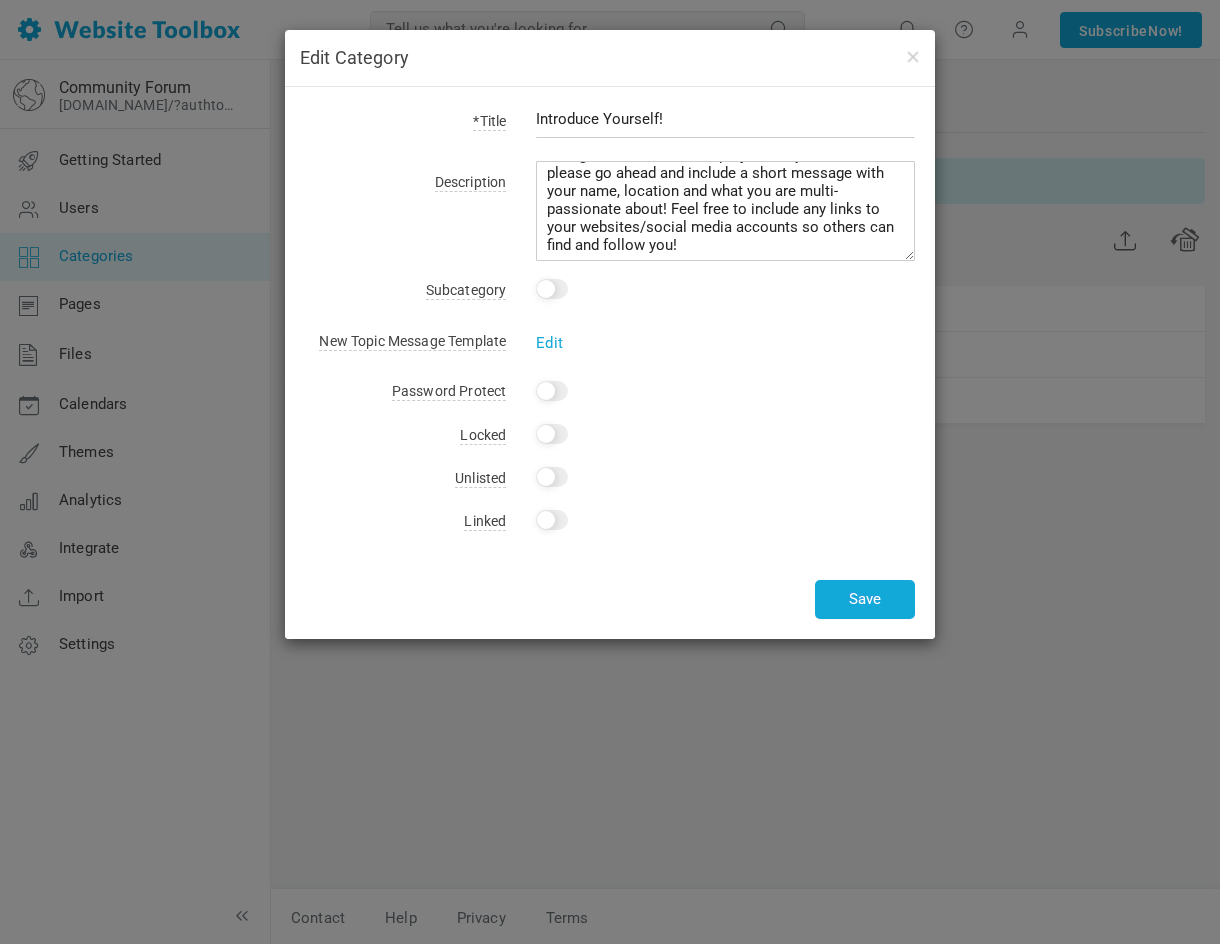 click on "Edit Category
*Title
Introduce Yourself!
Description
This is a space for members to share their passions, backgrounds, and current projects! If you're new here, please go ahead and include a short message with your name, location and what you are multi-passionate about! Feel free to include any links to your websites/social media accounts so others can find and follow you!
Subcategory
This is a subcategory of:
No Category
Announcements
Member Wins & Celebrations
New Topic Message Template
Edit" at bounding box center (610, 472) 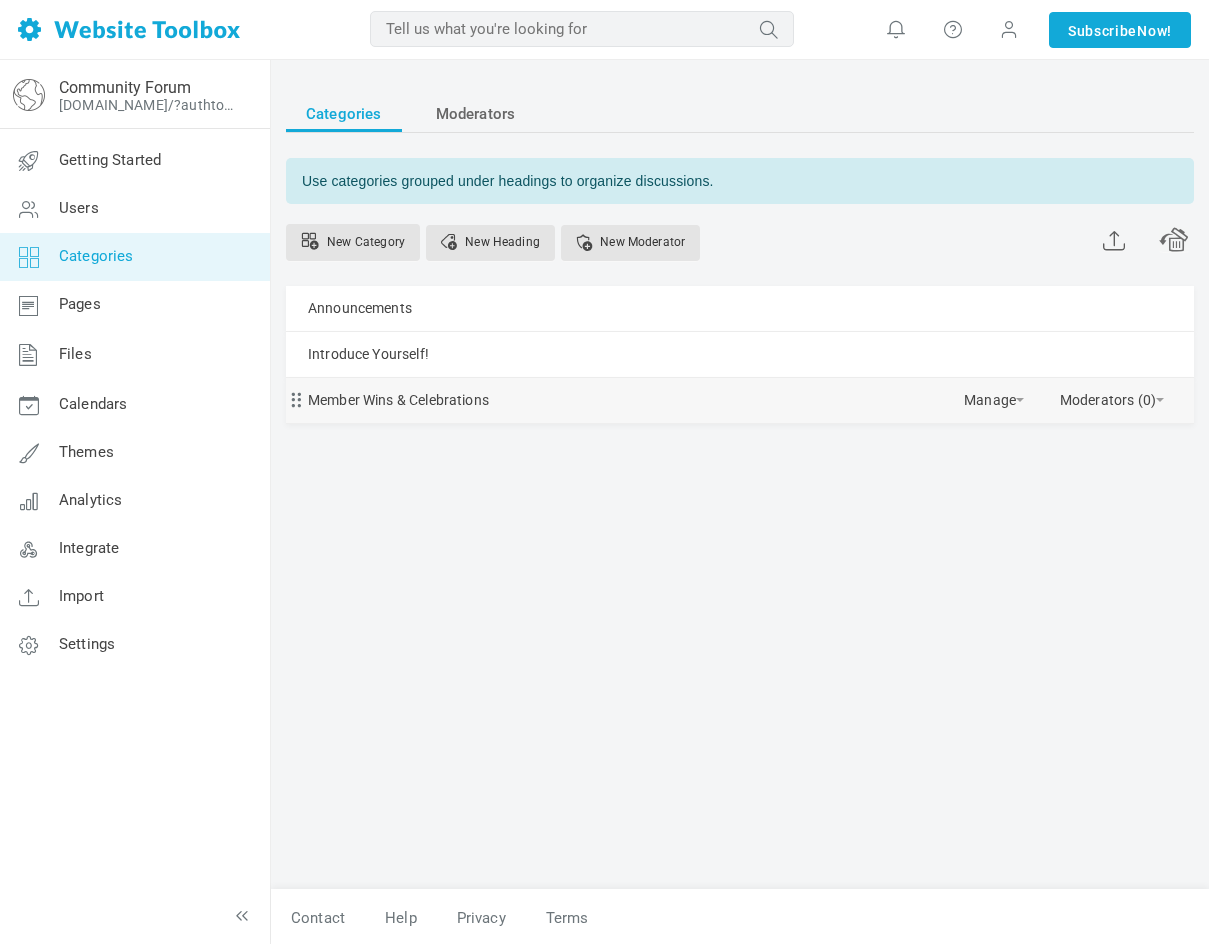 click on "Member Wins & Celebrations
Manage
Edit
Delete
View Category
Copy Email Address
Change Permissions
Copy Permissions
Privacy
New Subcategory
Unindent
Indent
Moderators (0)
Add Moderator" at bounding box center (740, 400) 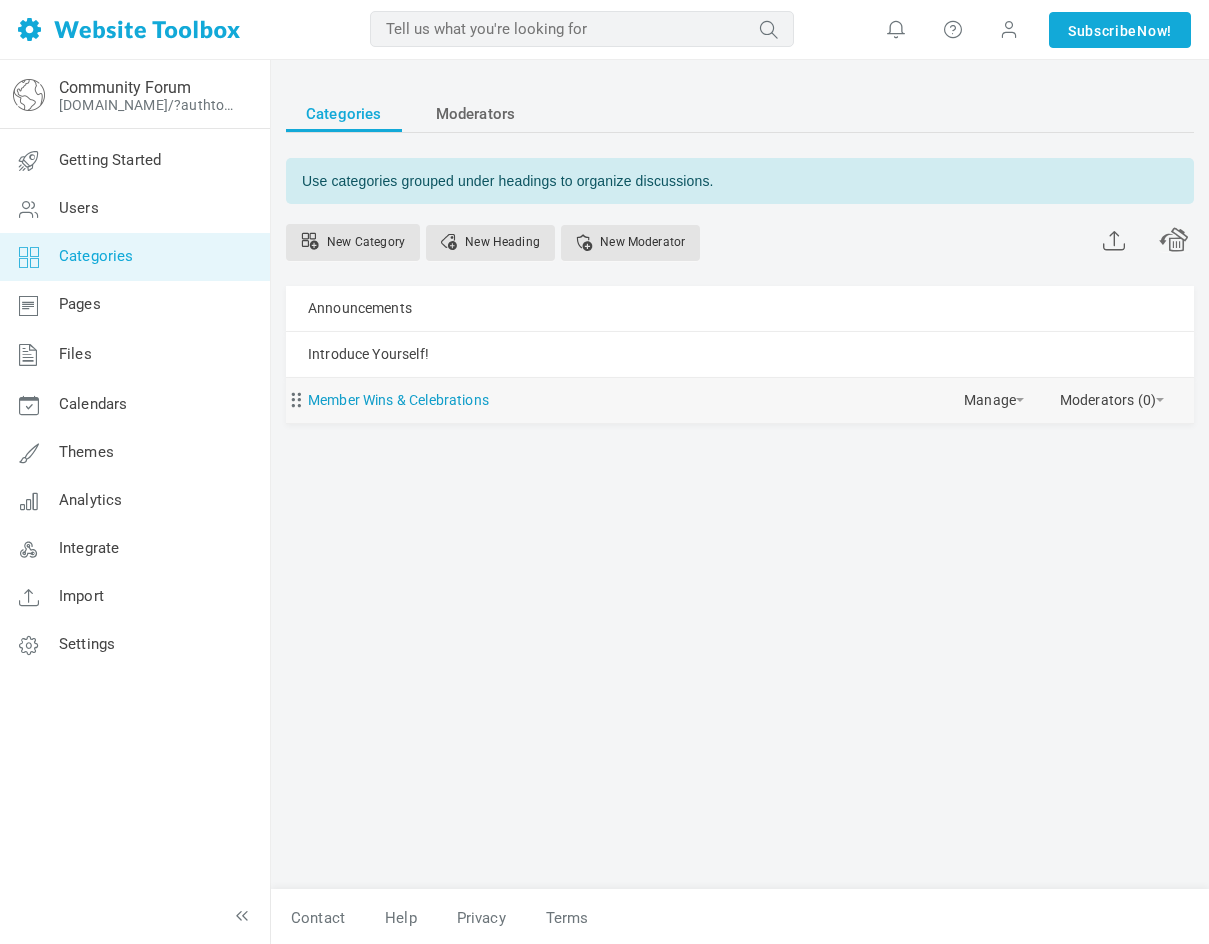 click on "Member Wins & Celebrations" at bounding box center [398, 400] 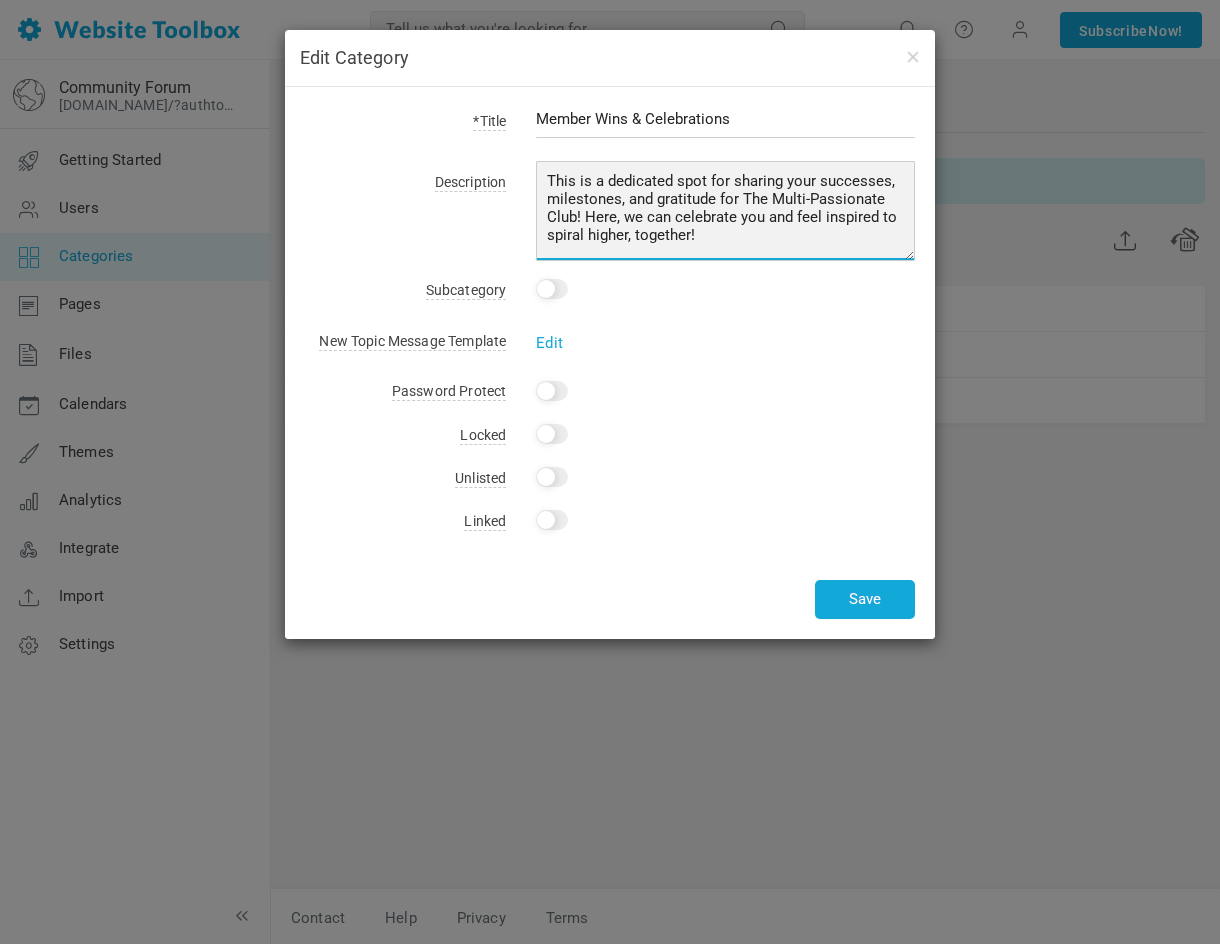 drag, startPoint x: 759, startPoint y: 242, endPoint x: 478, endPoint y: 159, distance: 293.0017 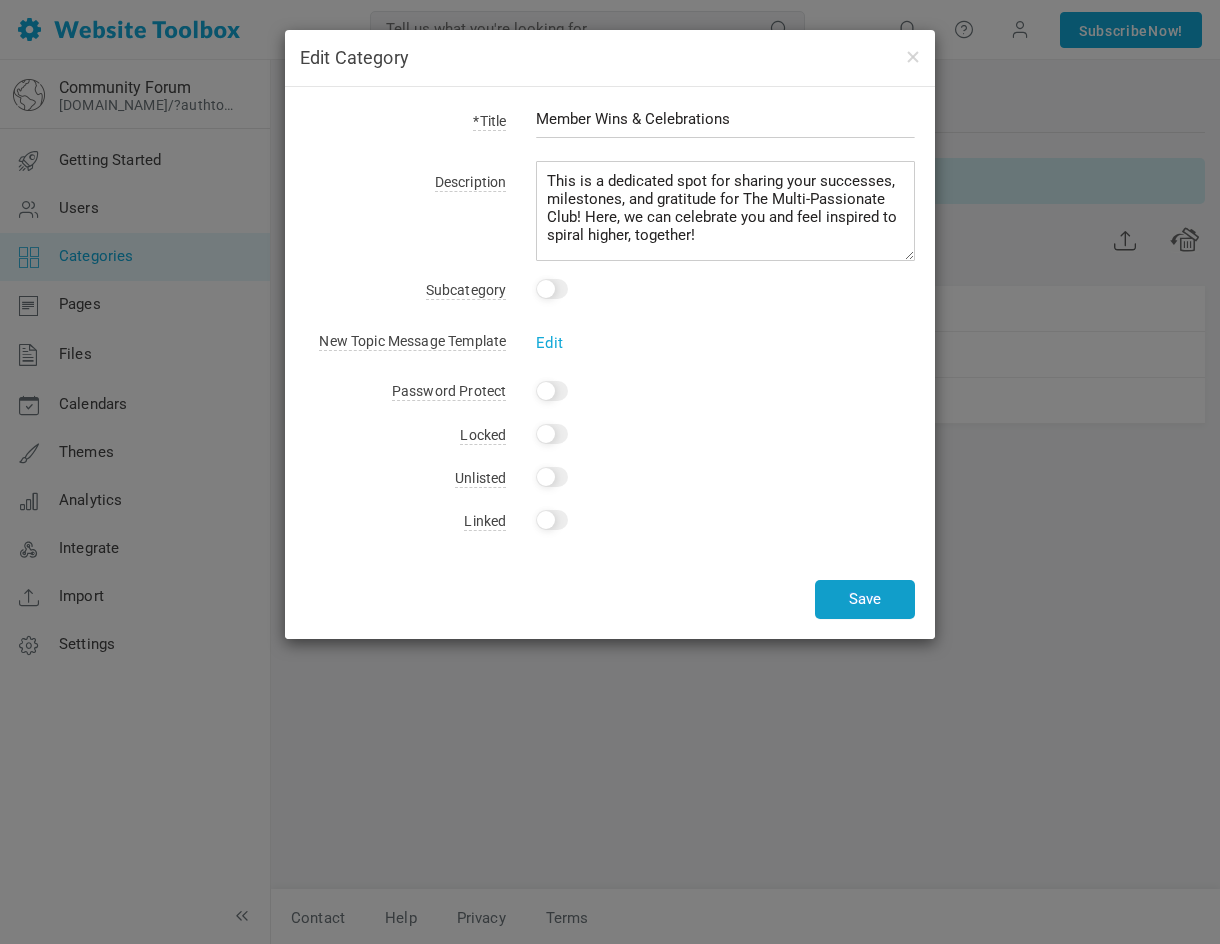 click on "Save" at bounding box center [865, 599] 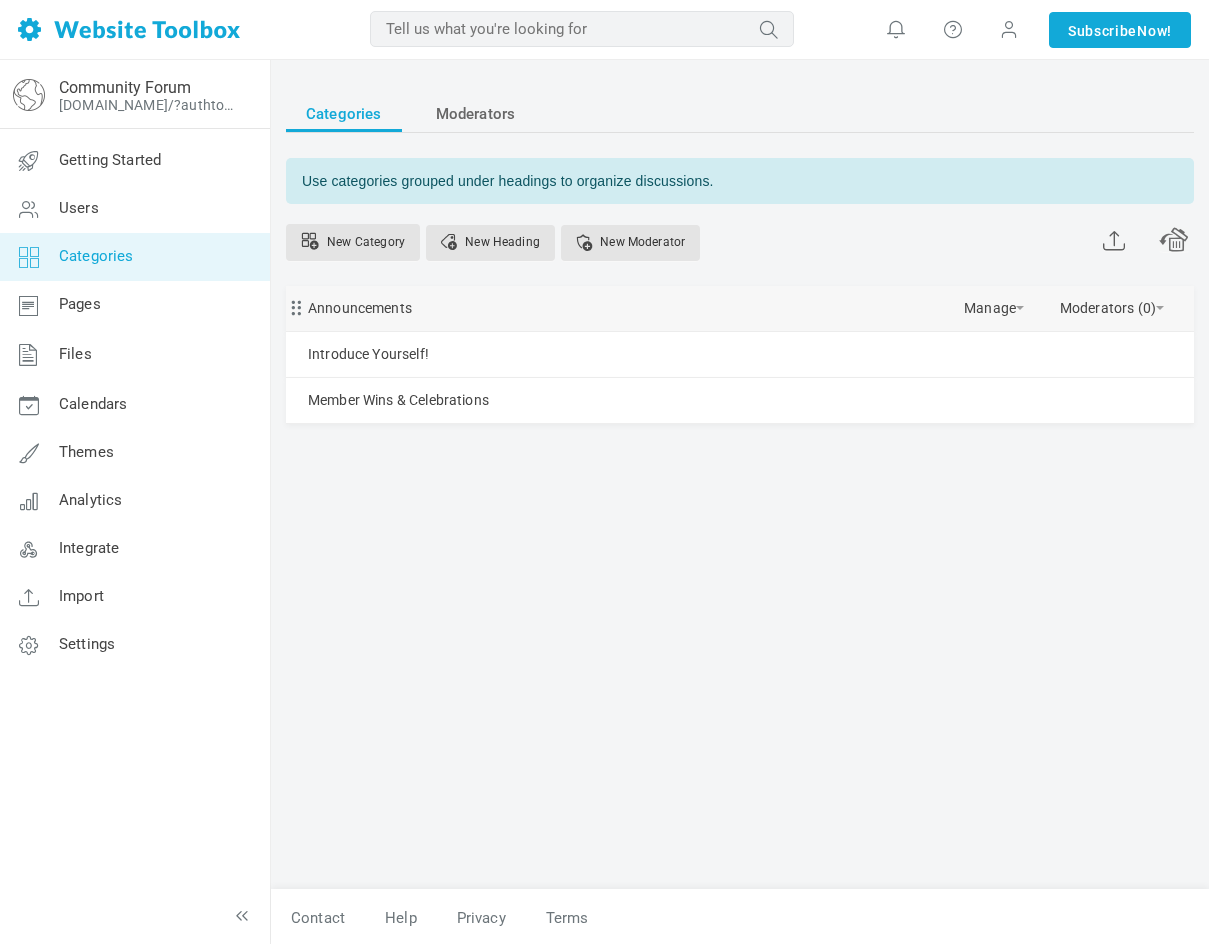 click at bounding box center [293, 303] 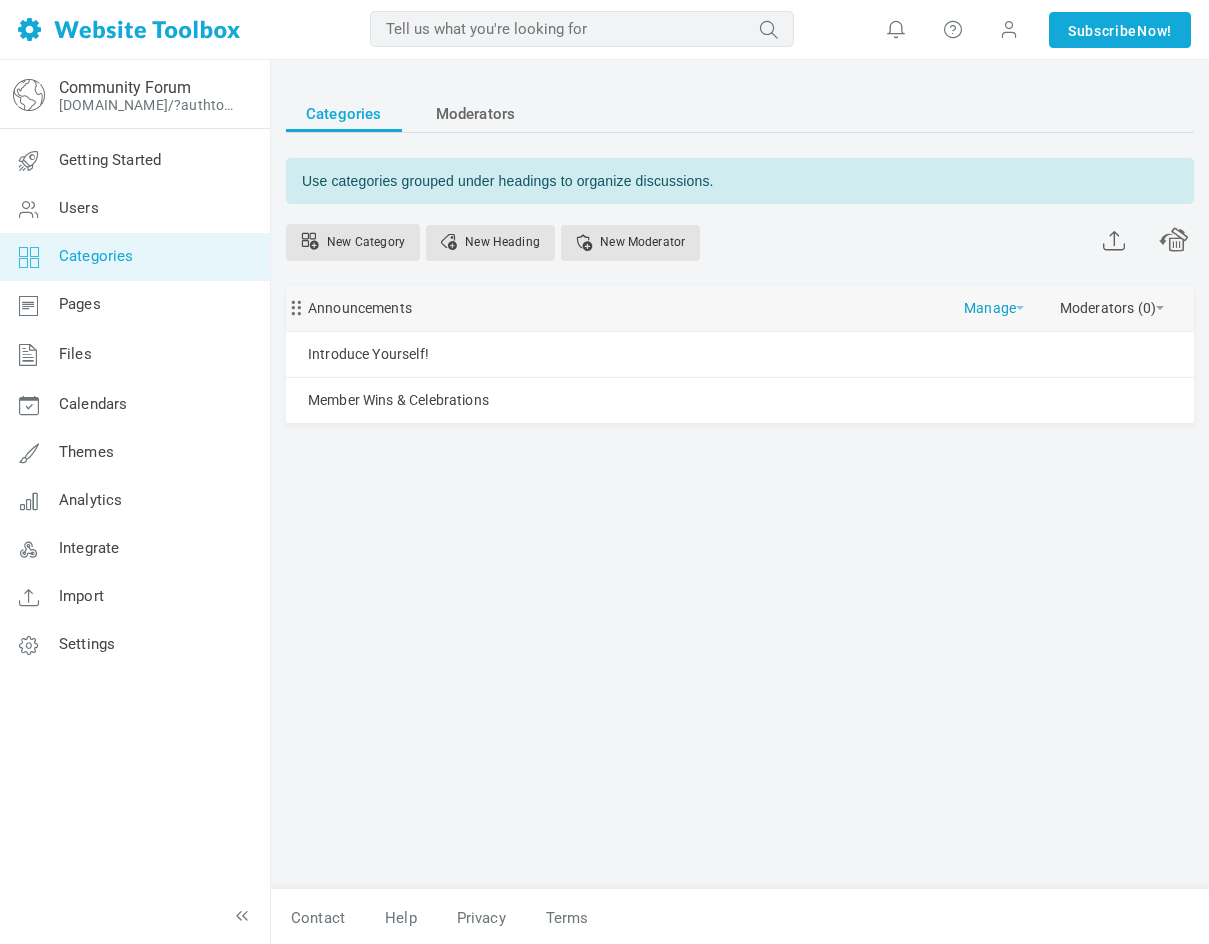 click on "Manage" at bounding box center (994, 303) 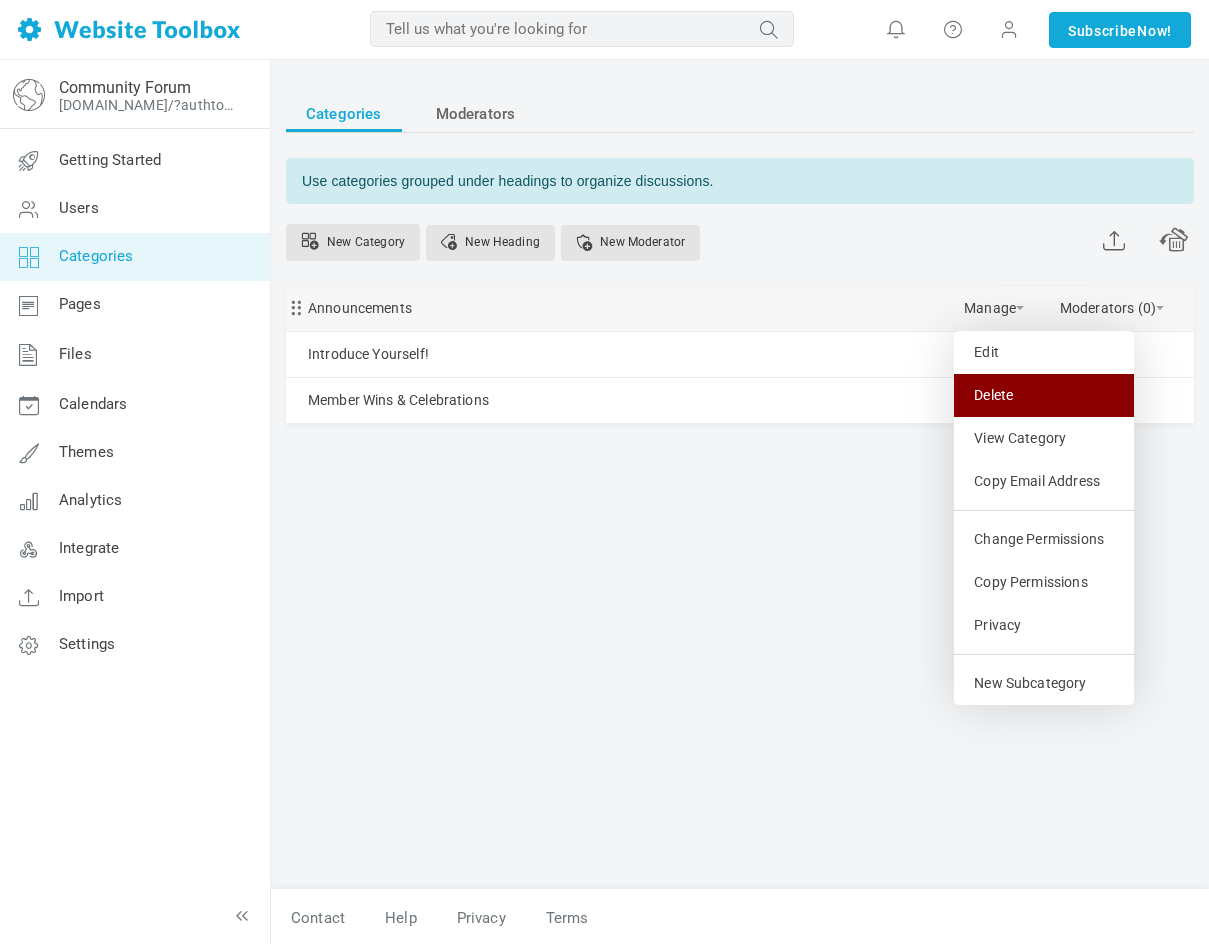 click on "Delete" at bounding box center (1044, 395) 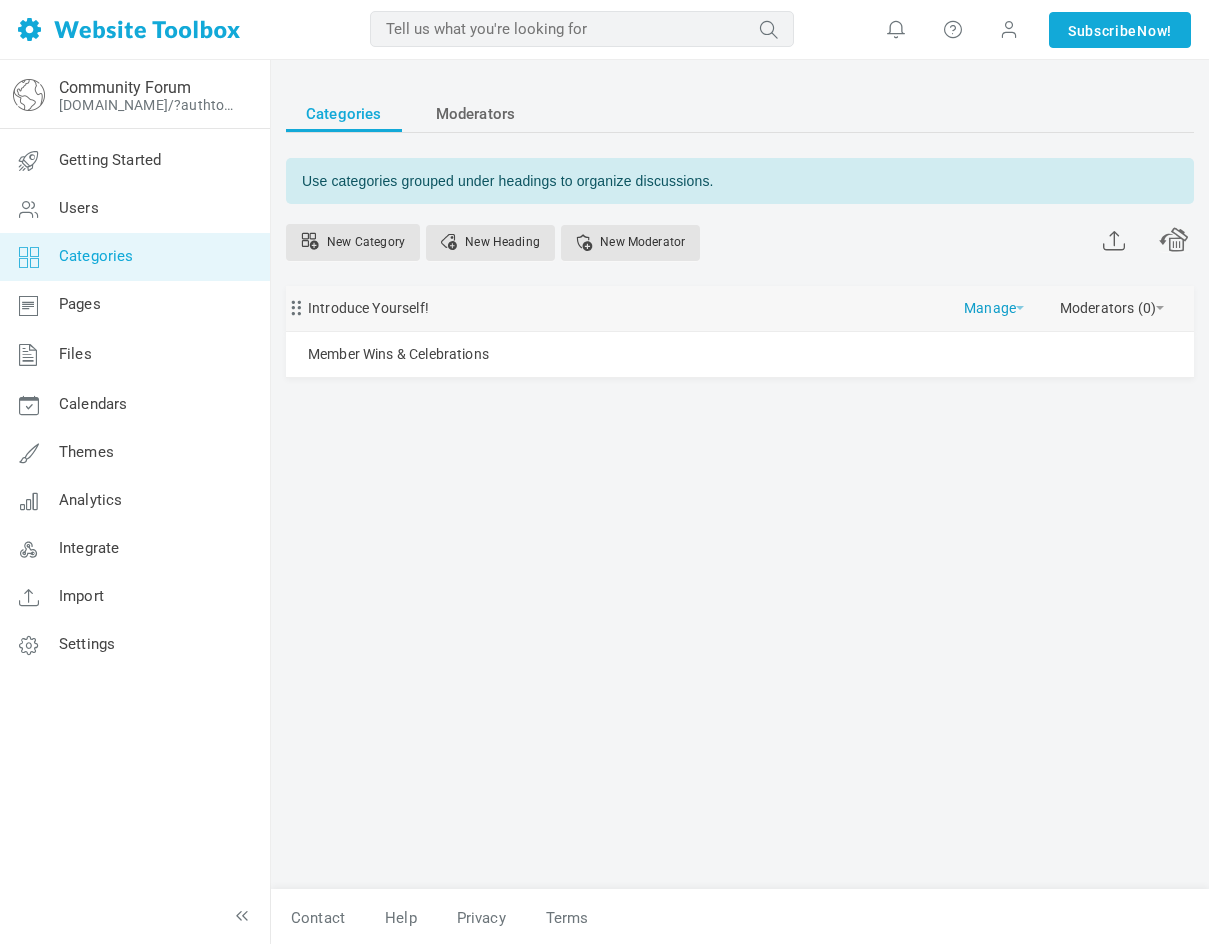 click on "Manage" at bounding box center (994, 303) 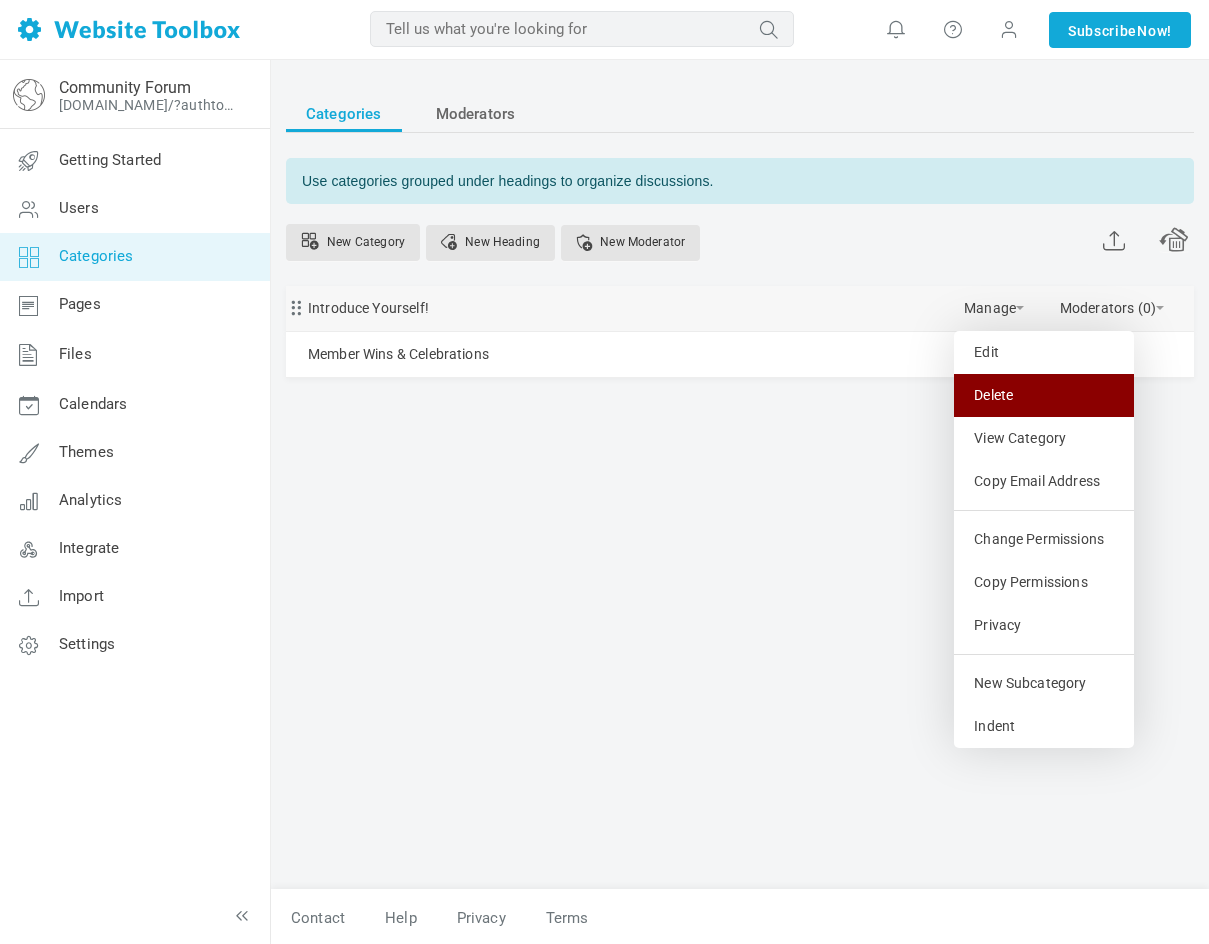 click on "Delete" at bounding box center (1044, 395) 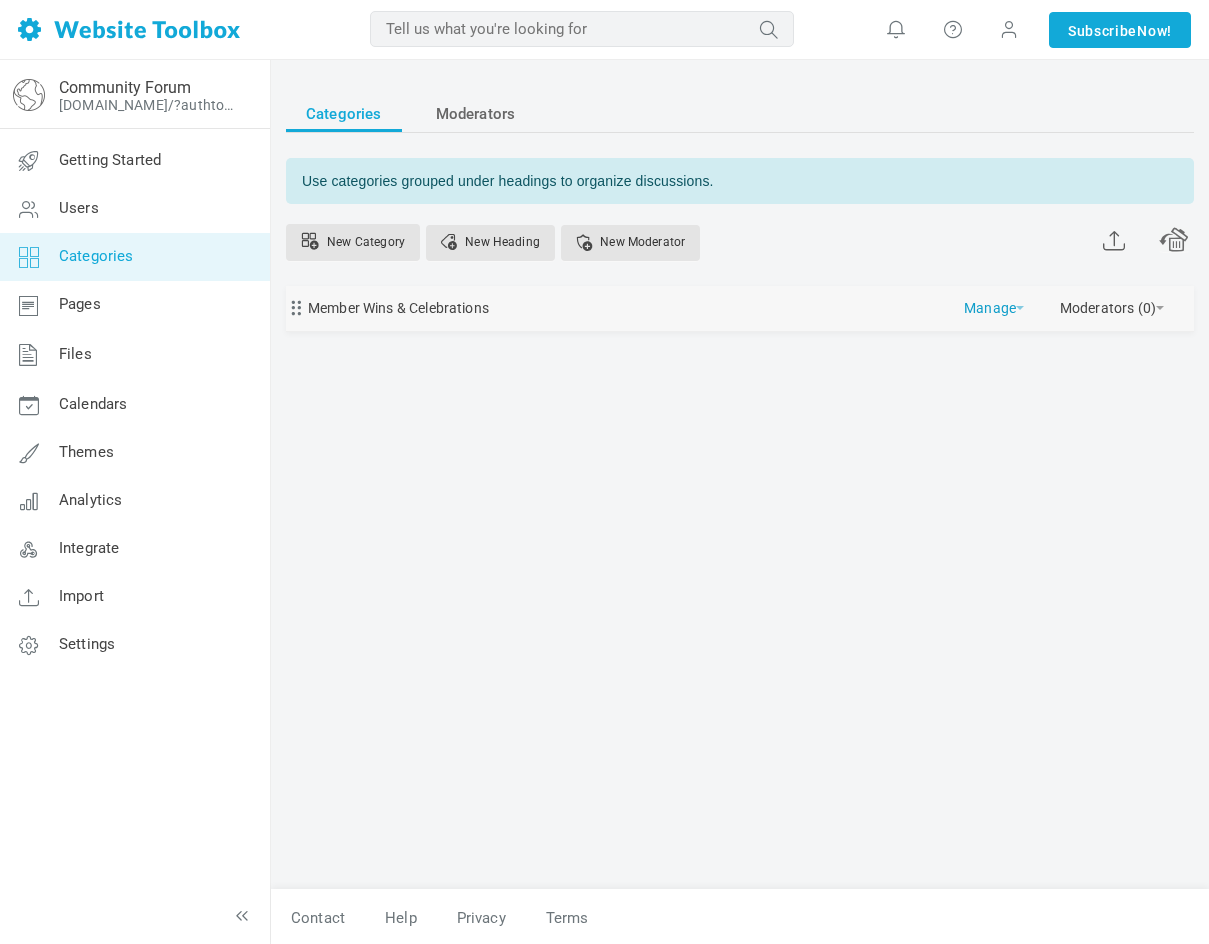click on "Manage" at bounding box center (994, 303) 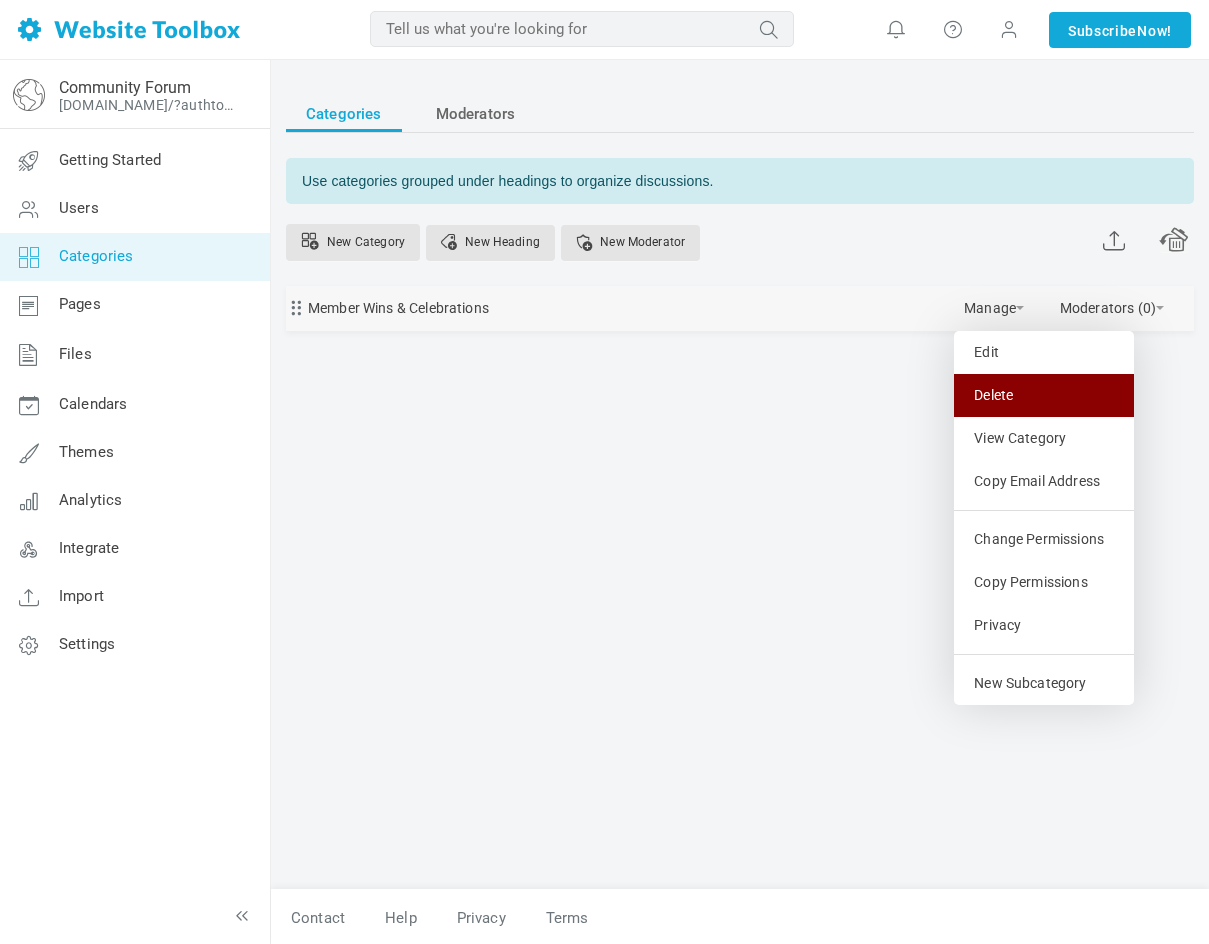 click on "Delete" at bounding box center [1044, 395] 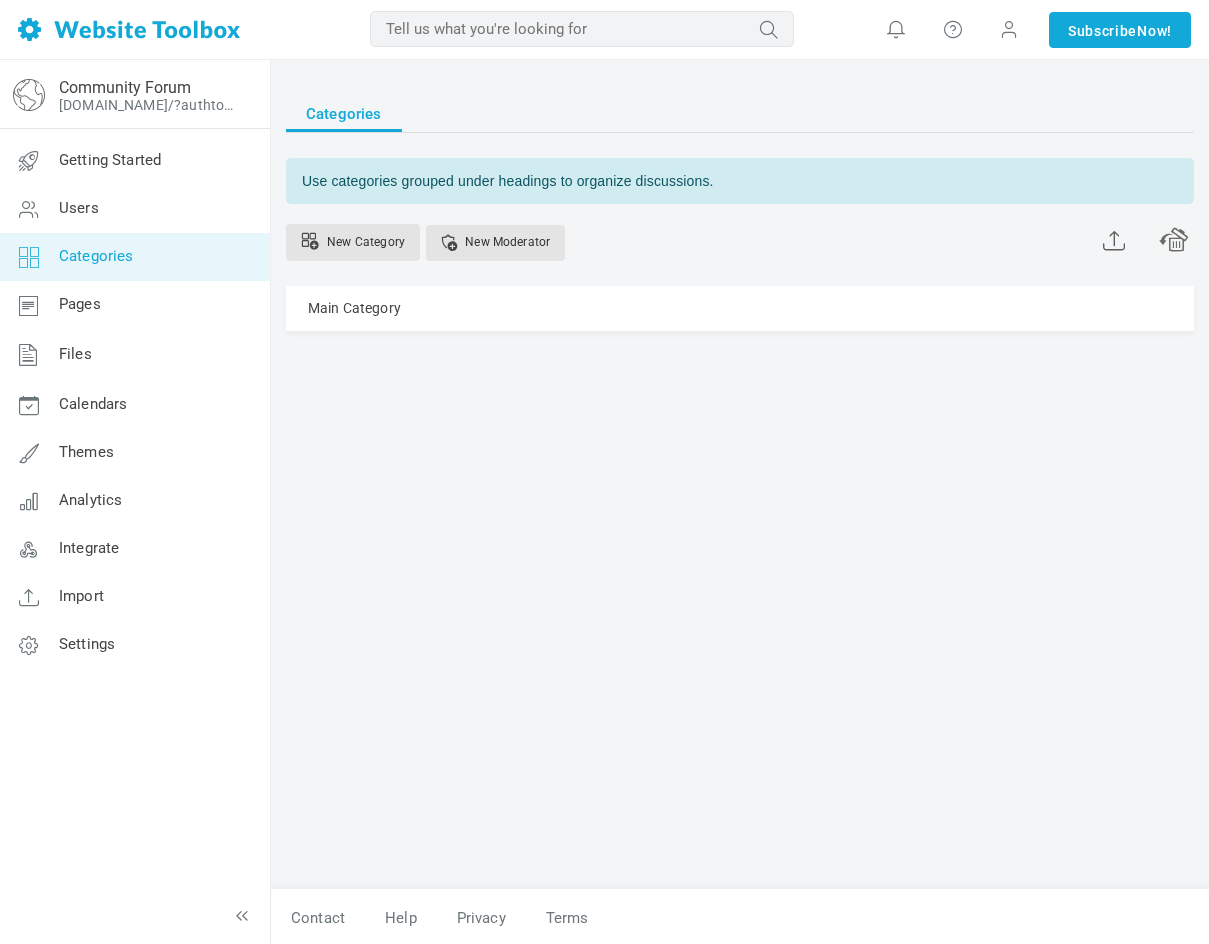 scroll, scrollTop: 0, scrollLeft: 0, axis: both 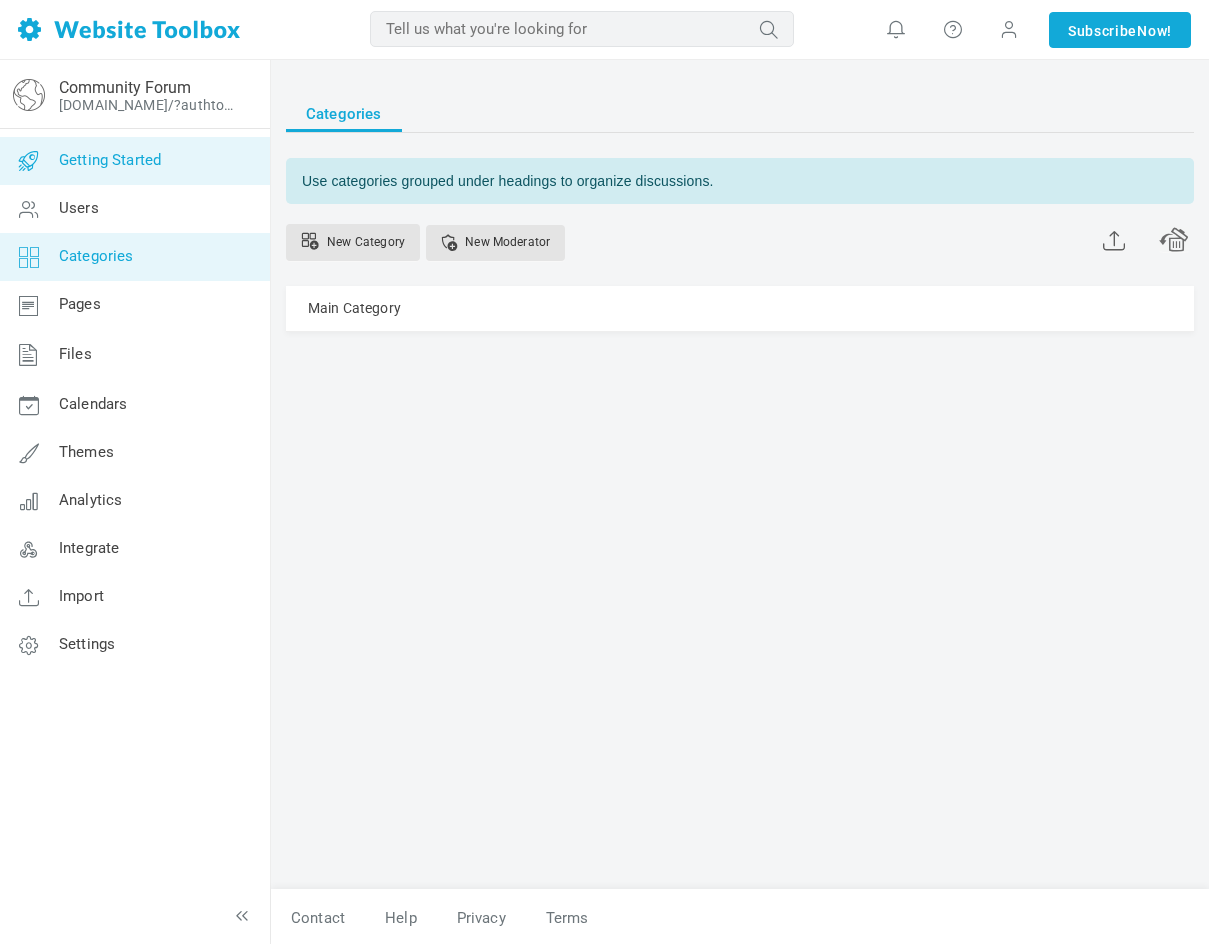 click on "Getting Started" at bounding box center (134, 161) 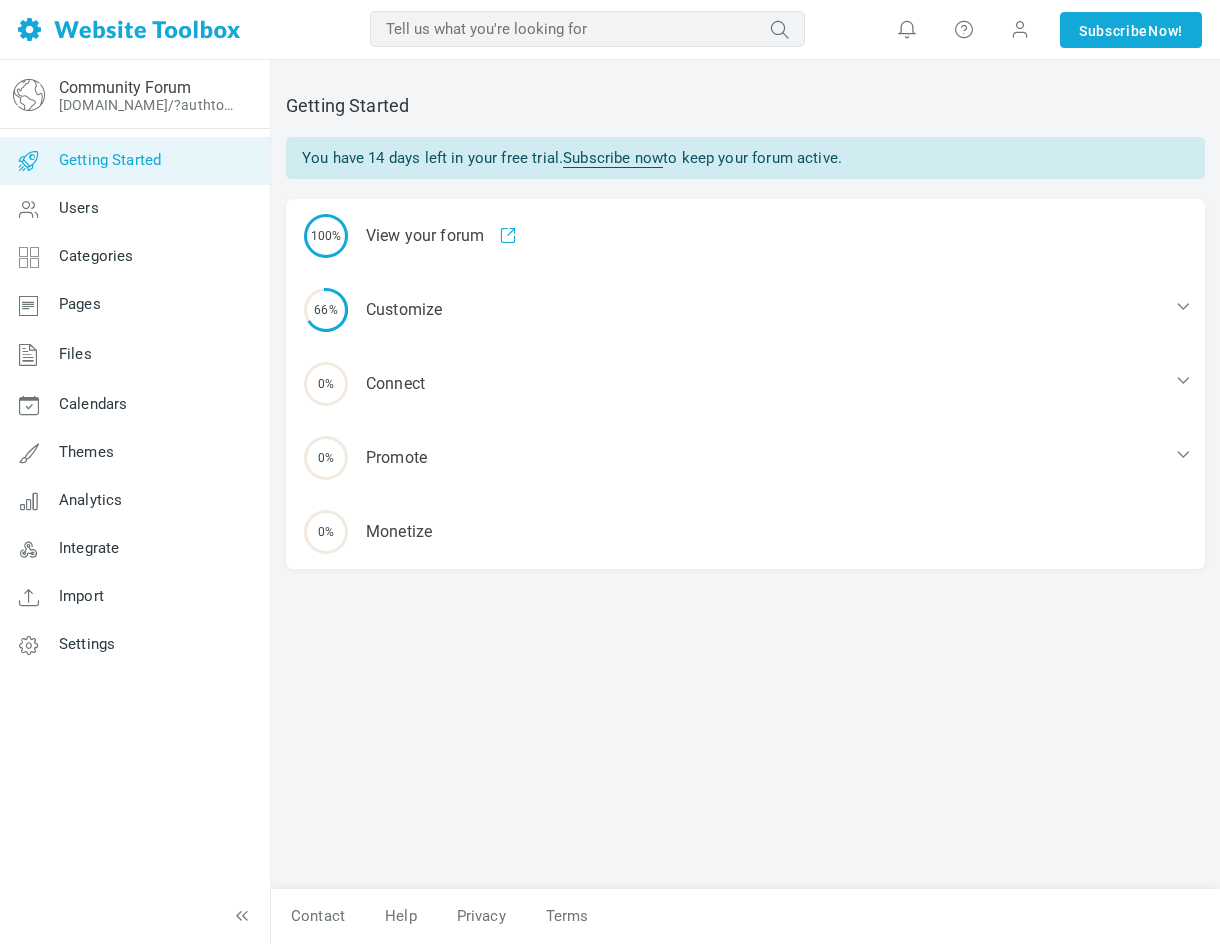 scroll, scrollTop: 0, scrollLeft: 0, axis: both 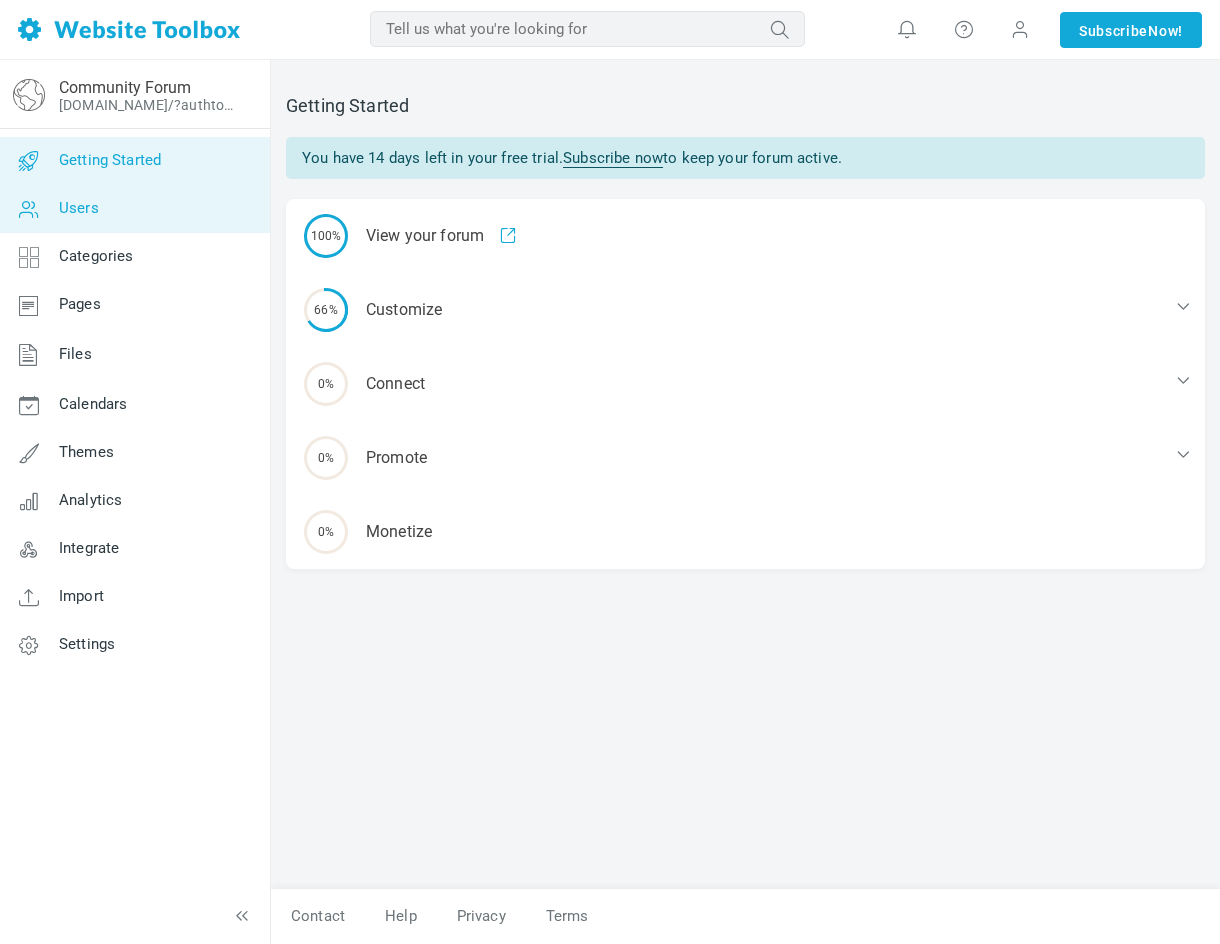 click on "Users" at bounding box center (134, 209) 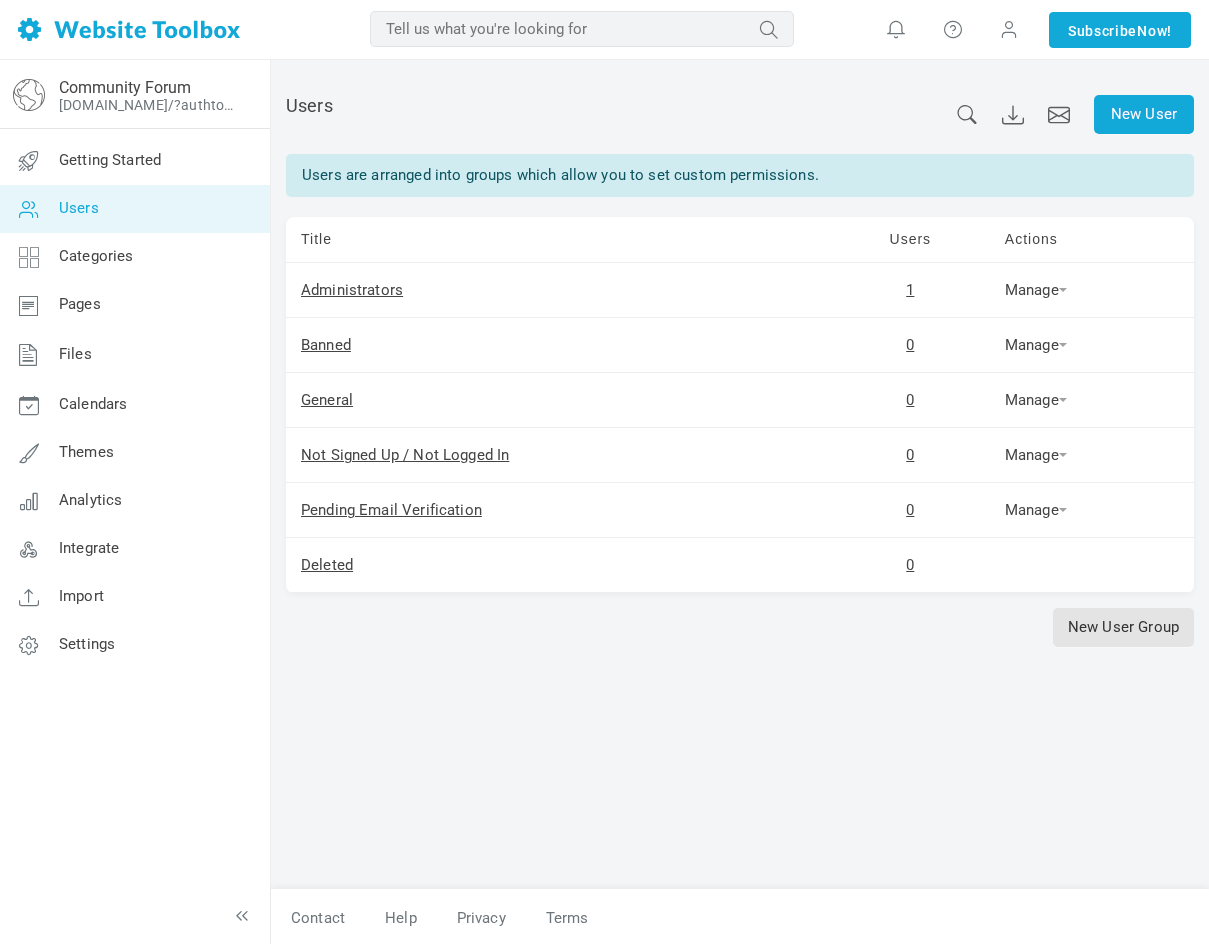 scroll, scrollTop: 0, scrollLeft: 0, axis: both 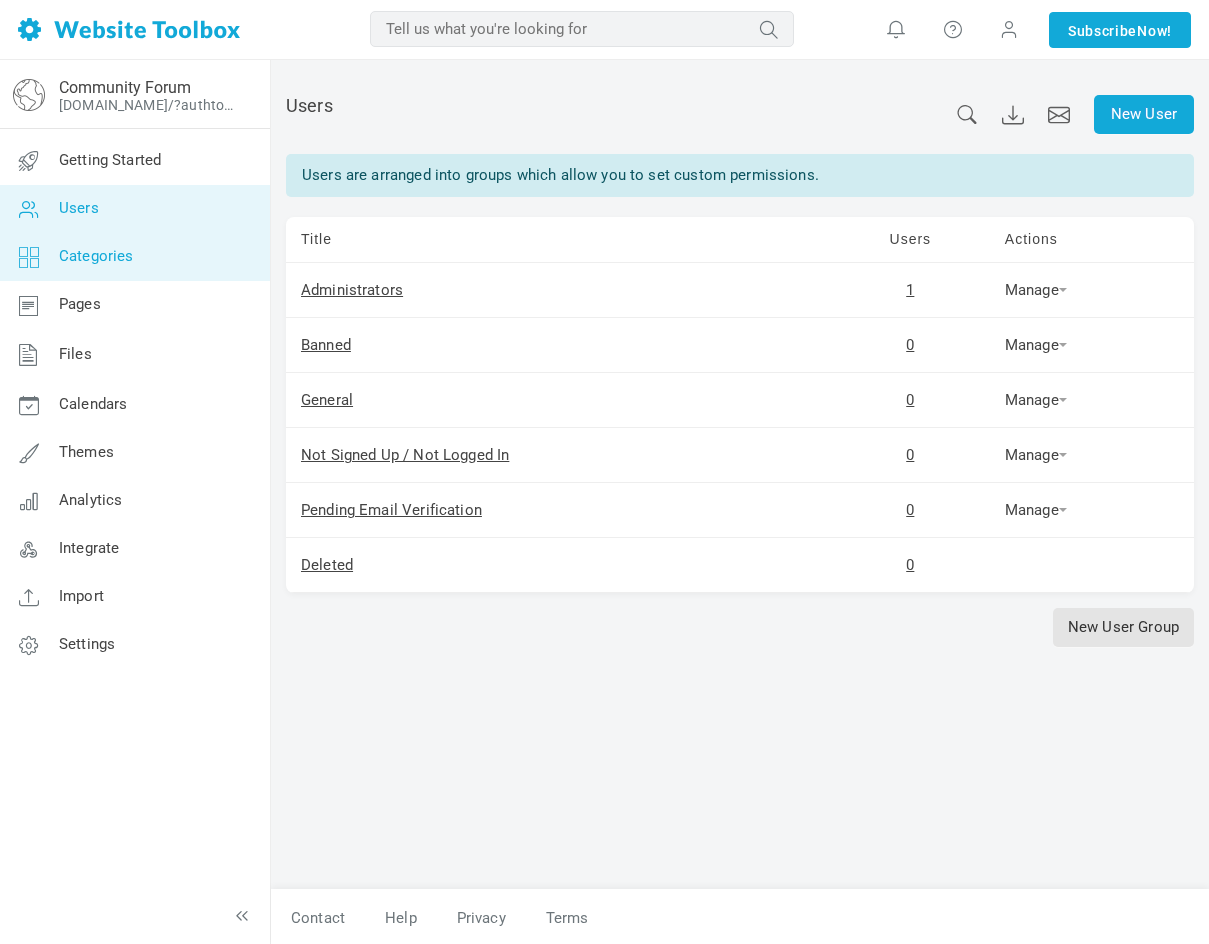 click on "Categories" at bounding box center [134, 257] 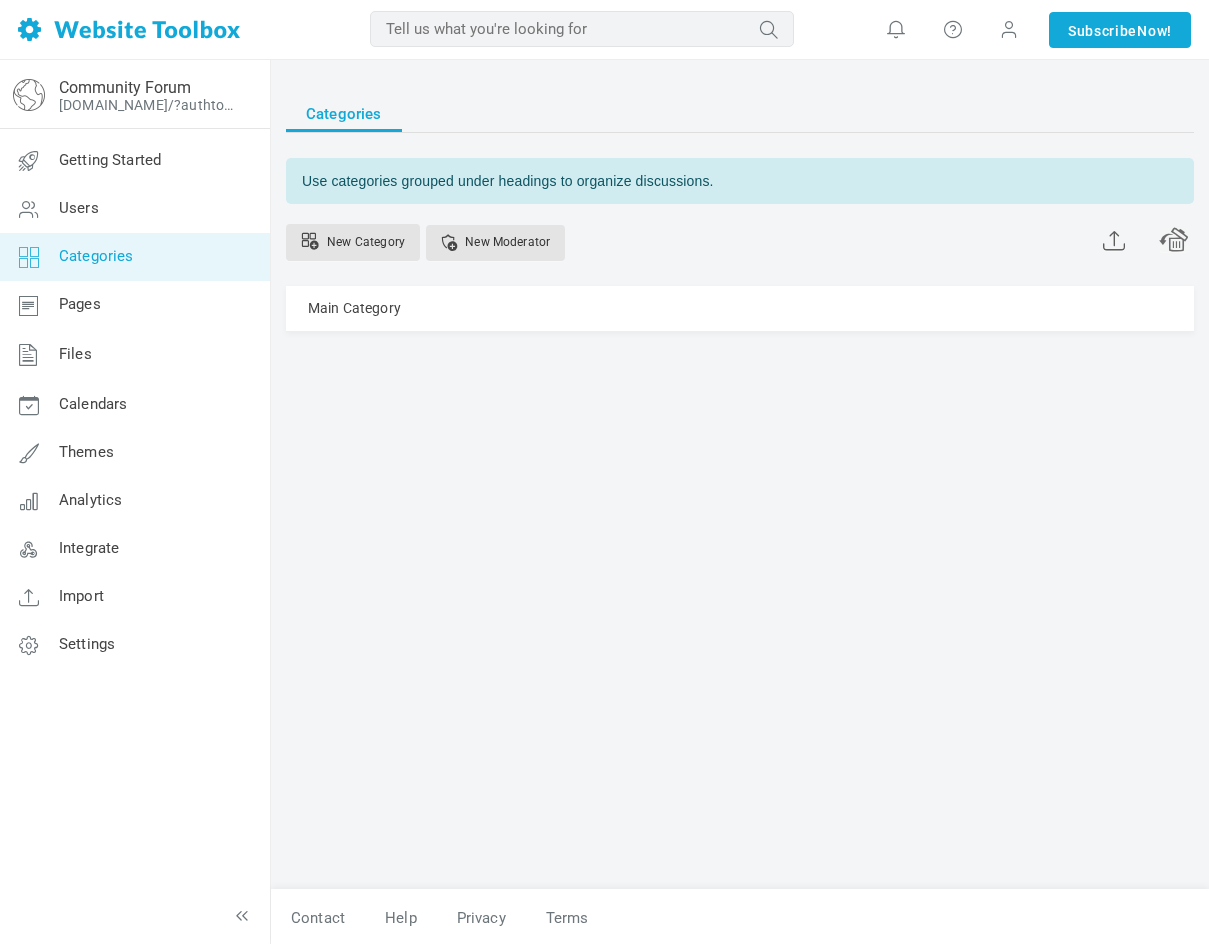 scroll, scrollTop: 0, scrollLeft: 0, axis: both 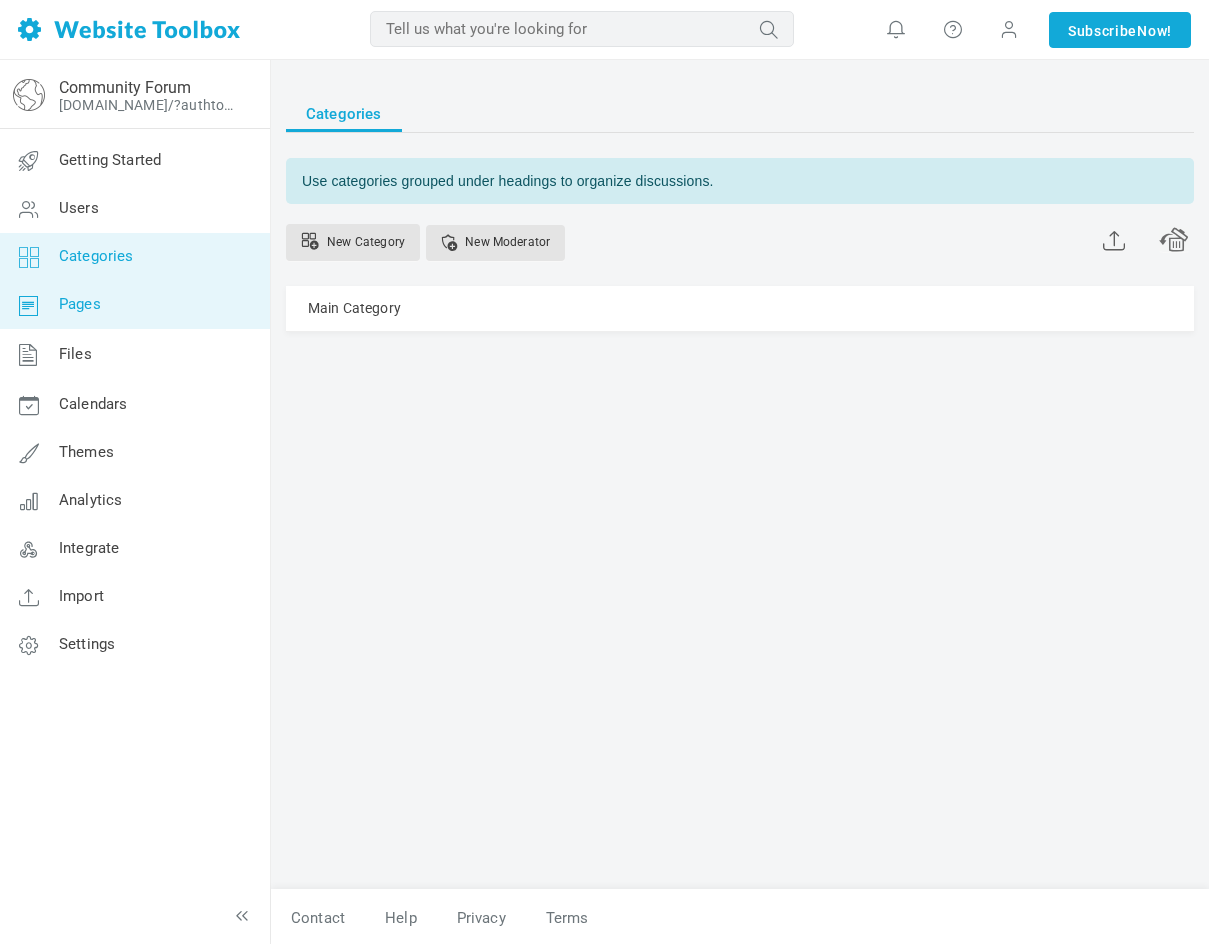 click on "Pages" at bounding box center [134, 305] 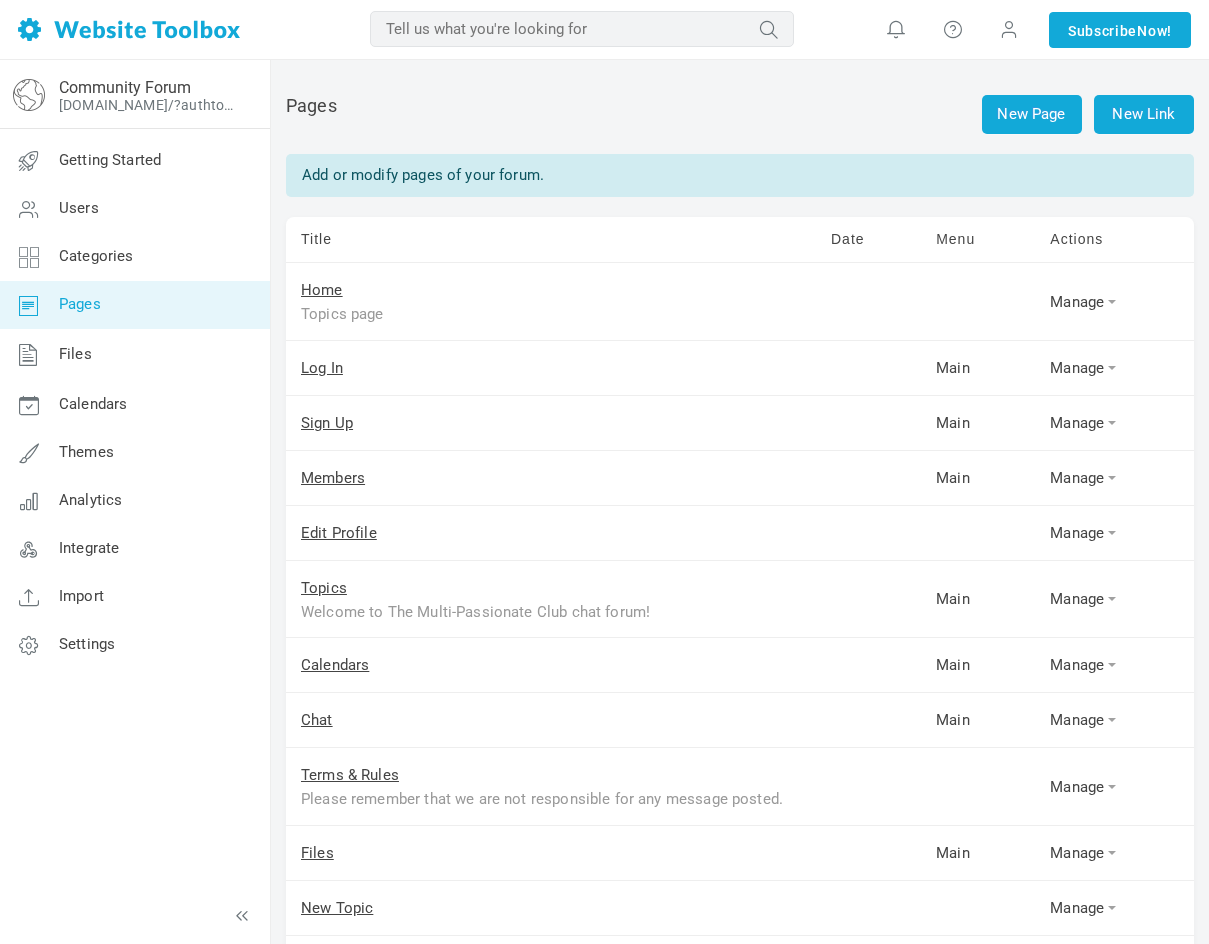 scroll, scrollTop: 0, scrollLeft: 0, axis: both 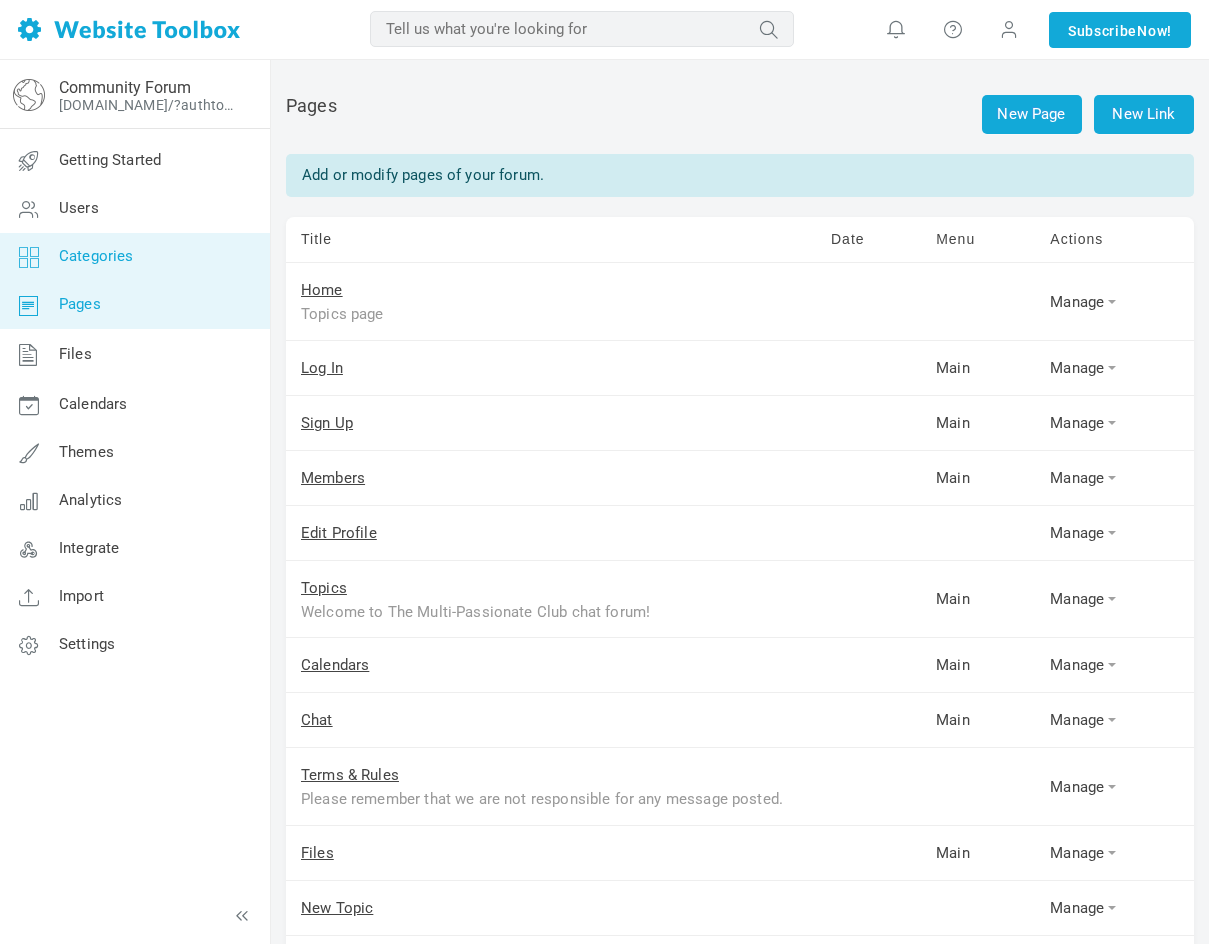 click on "Categories" at bounding box center [134, 257] 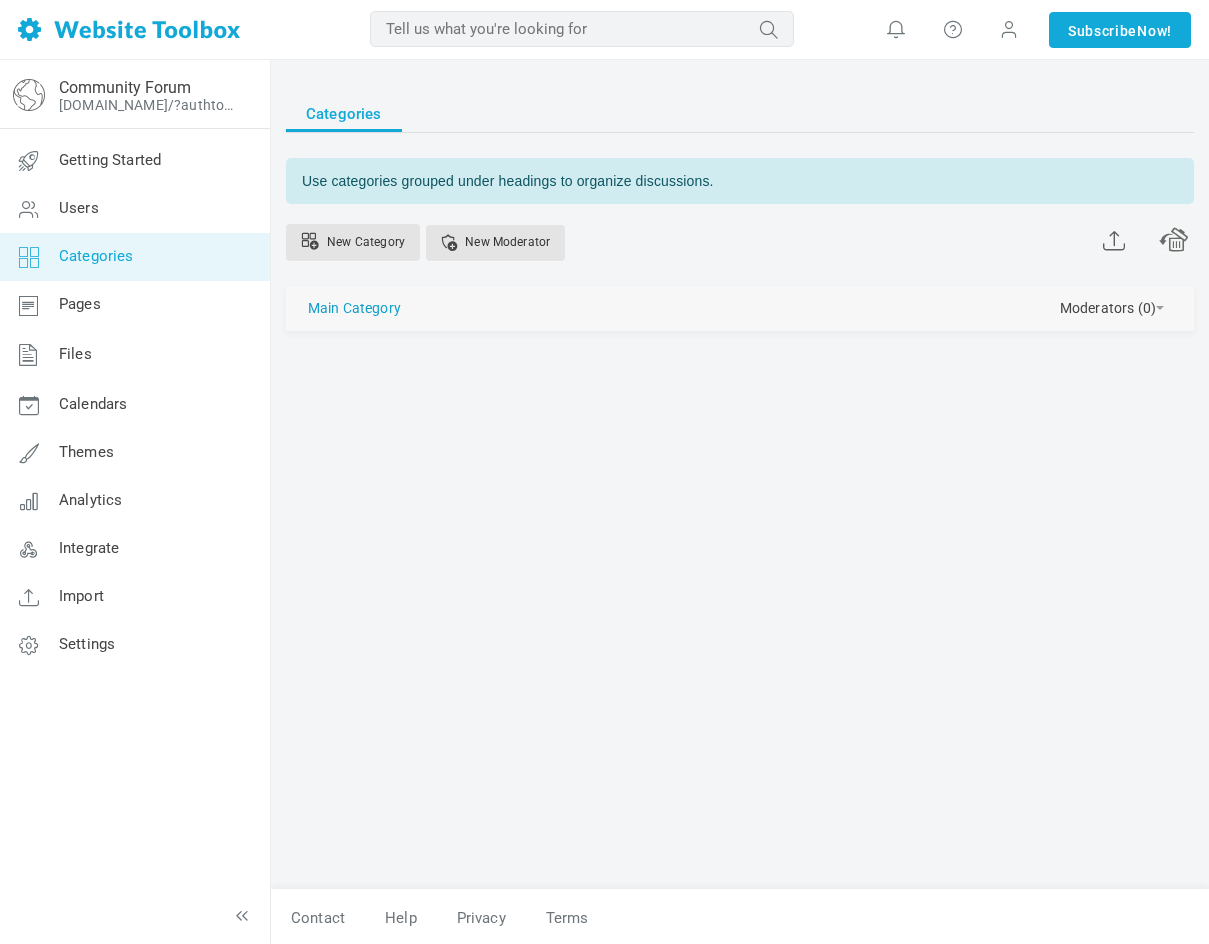 scroll, scrollTop: 0, scrollLeft: 0, axis: both 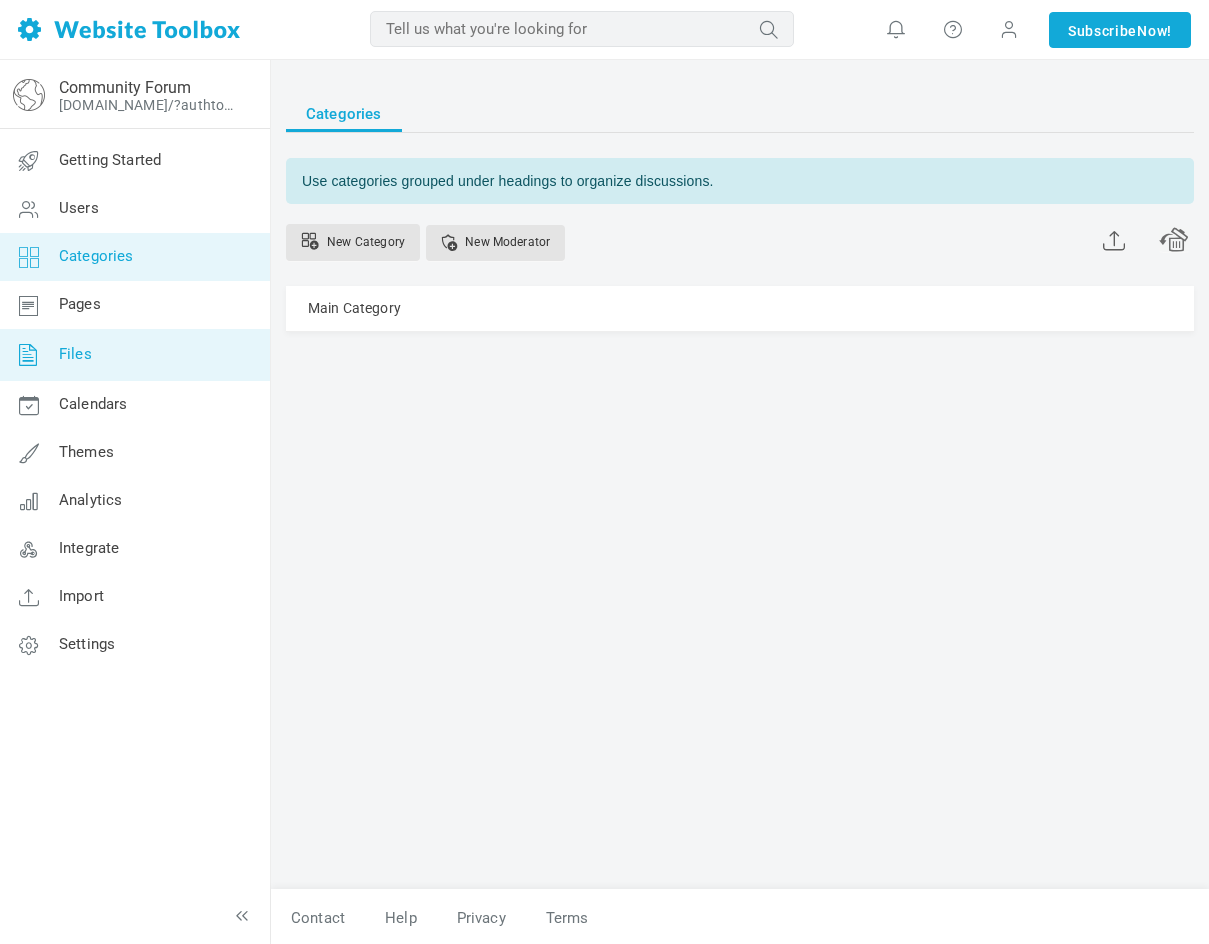 click on "Files" at bounding box center (134, 355) 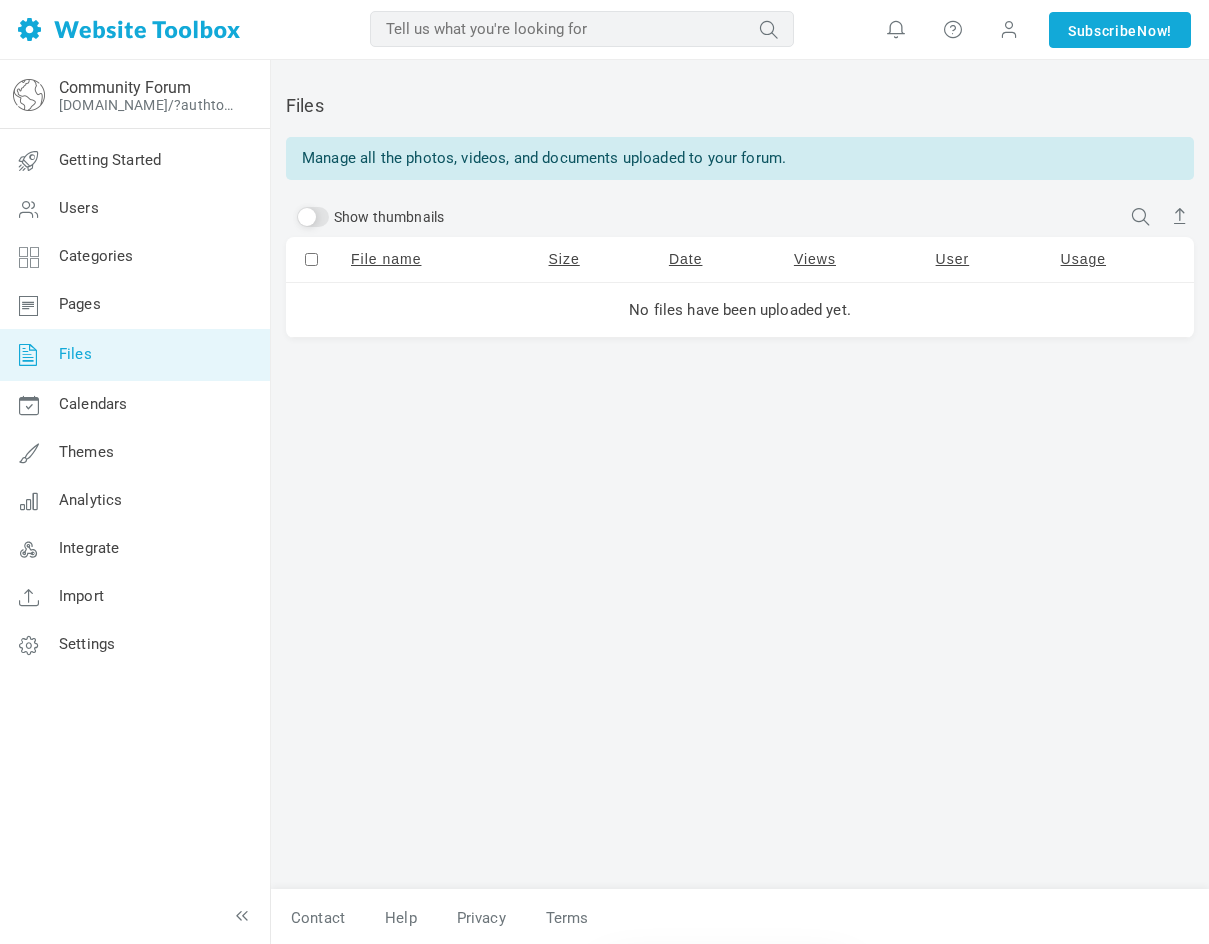 scroll, scrollTop: 0, scrollLeft: 0, axis: both 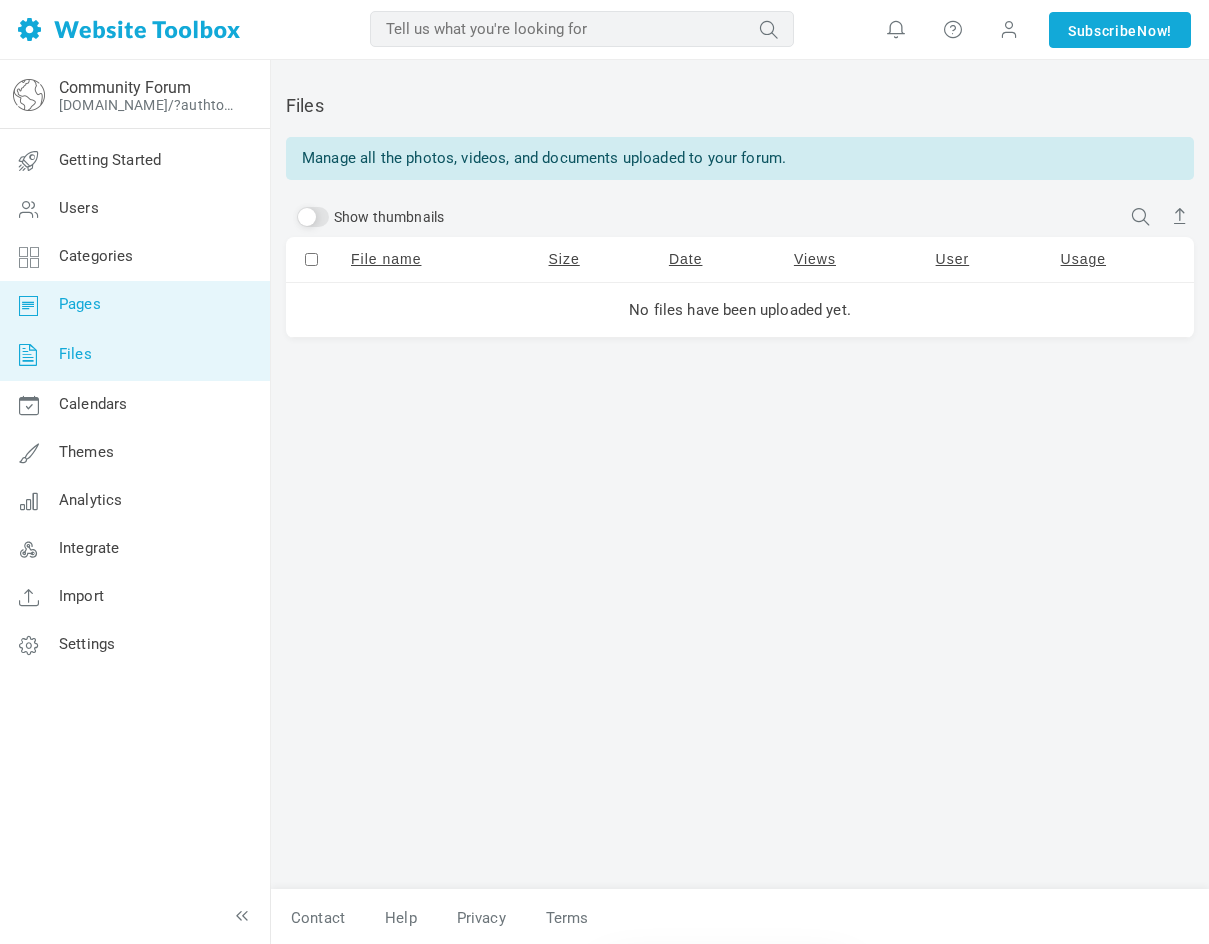 click on "Pages" at bounding box center [134, 305] 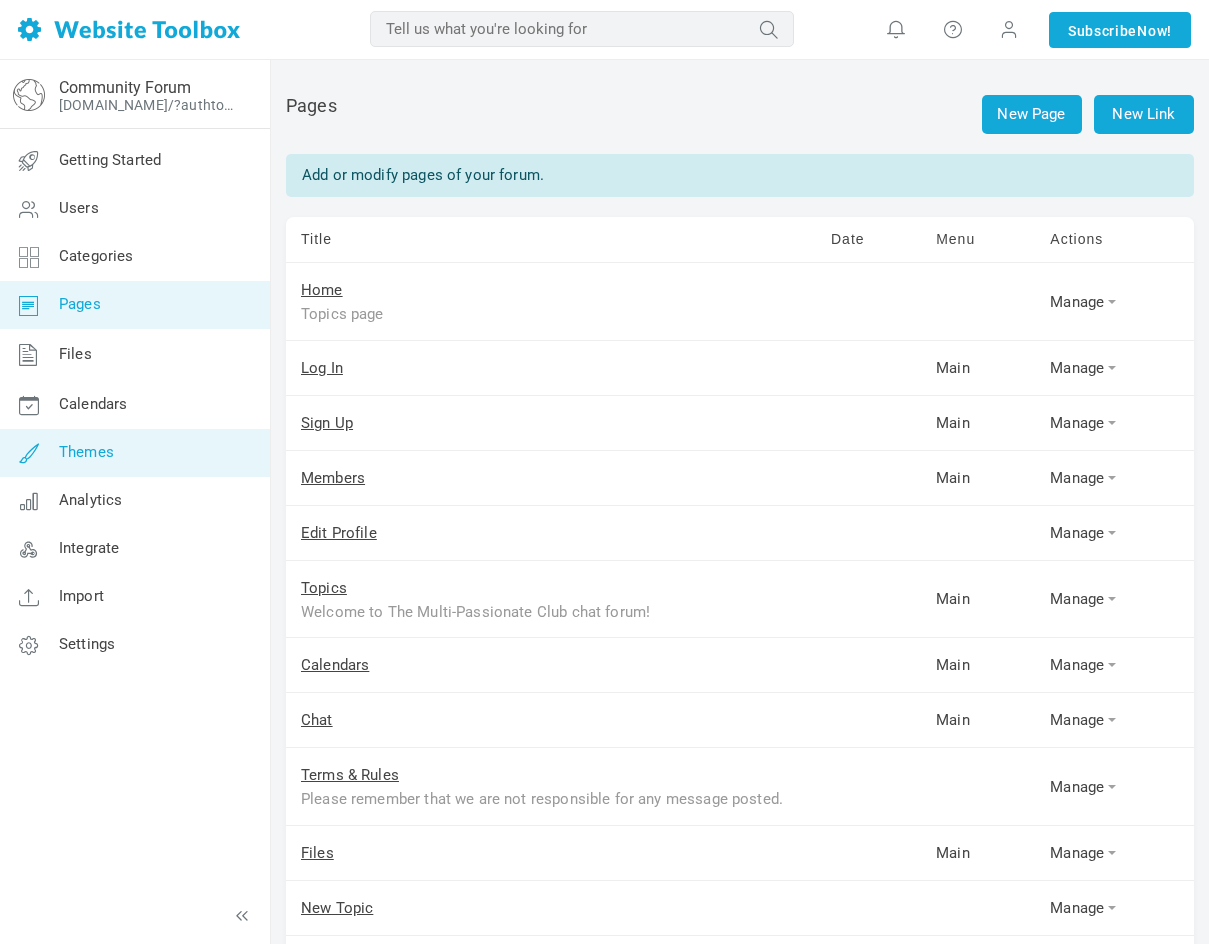 scroll, scrollTop: 0, scrollLeft: 0, axis: both 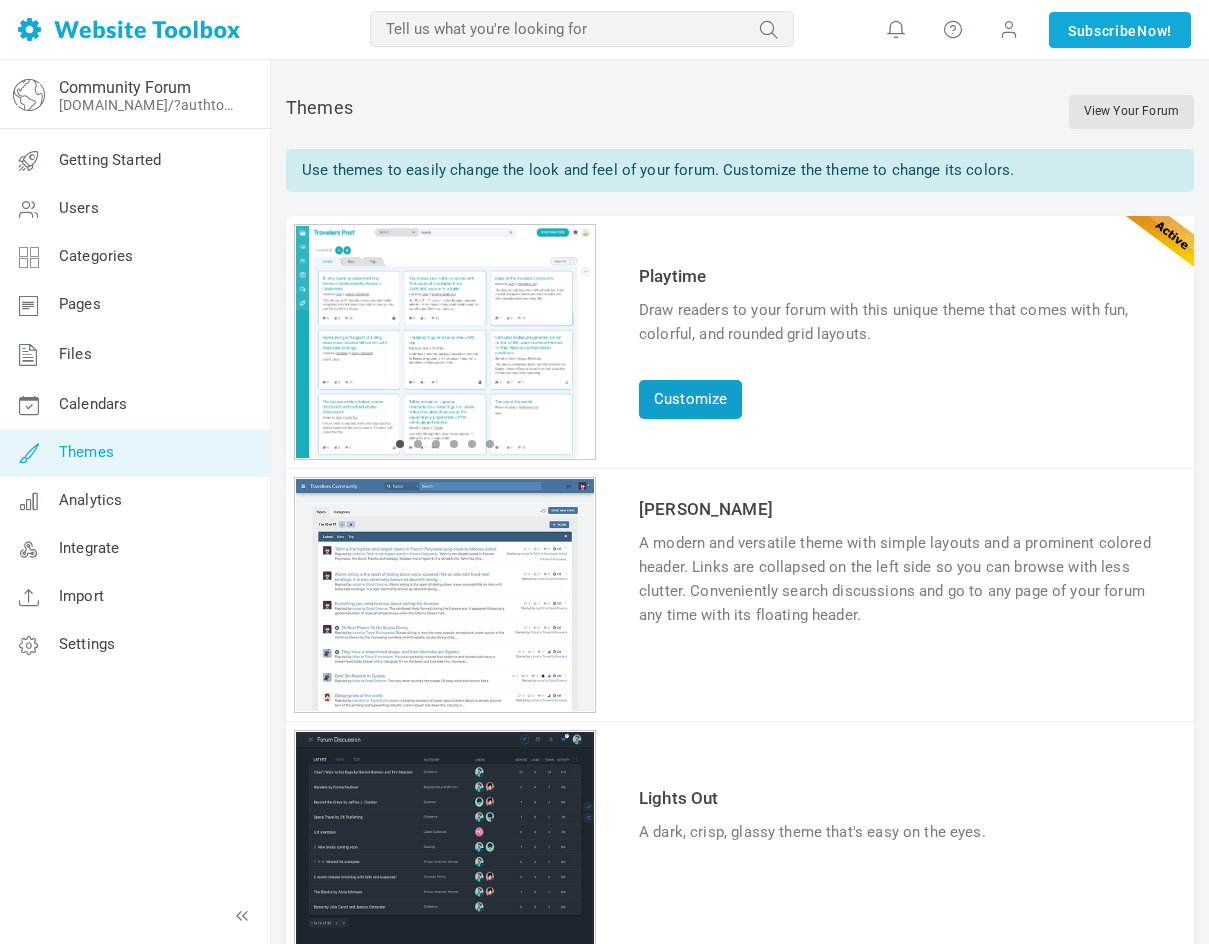 click on "Customize" at bounding box center (690, 399) 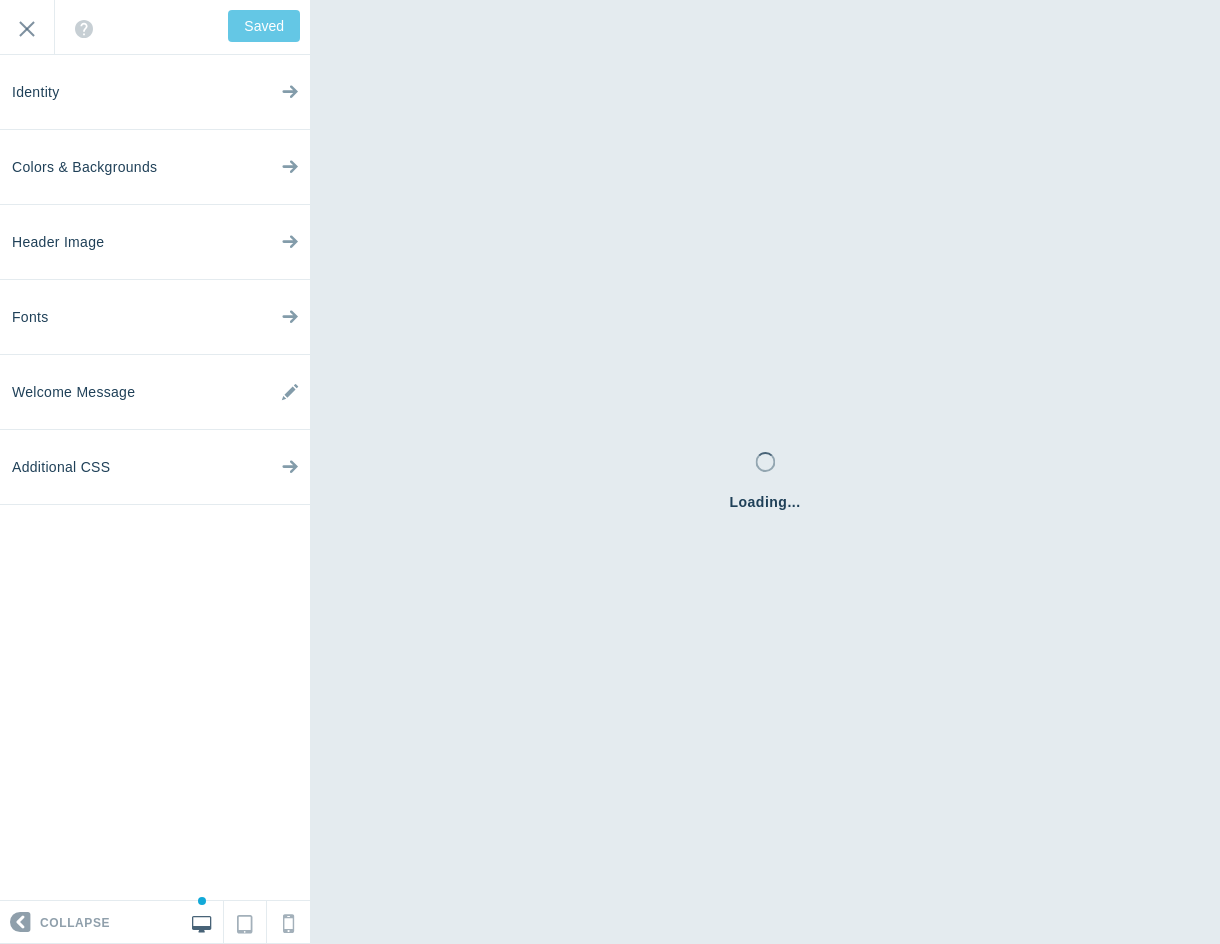 scroll, scrollTop: 0, scrollLeft: 0, axis: both 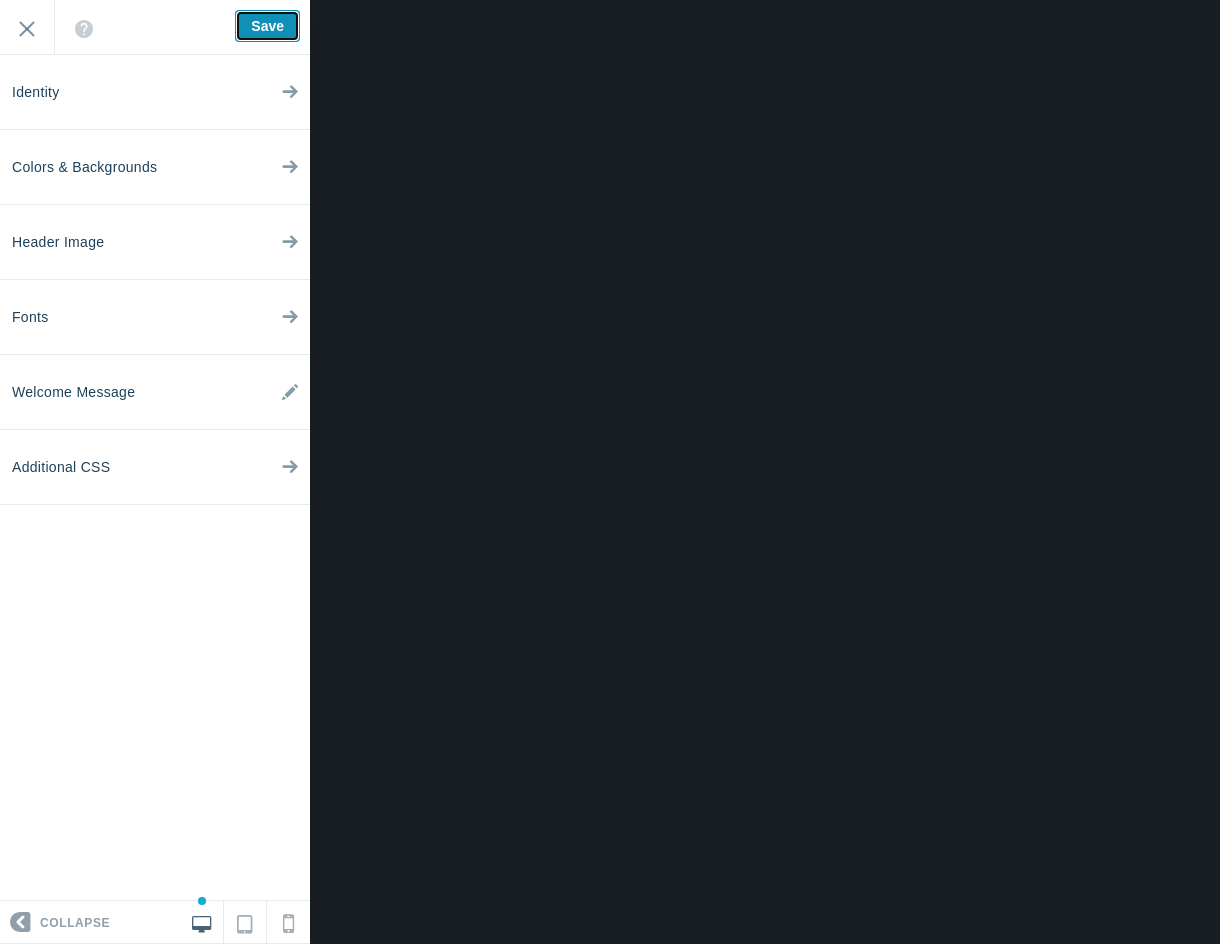 click on "Save" at bounding box center (267, 26) 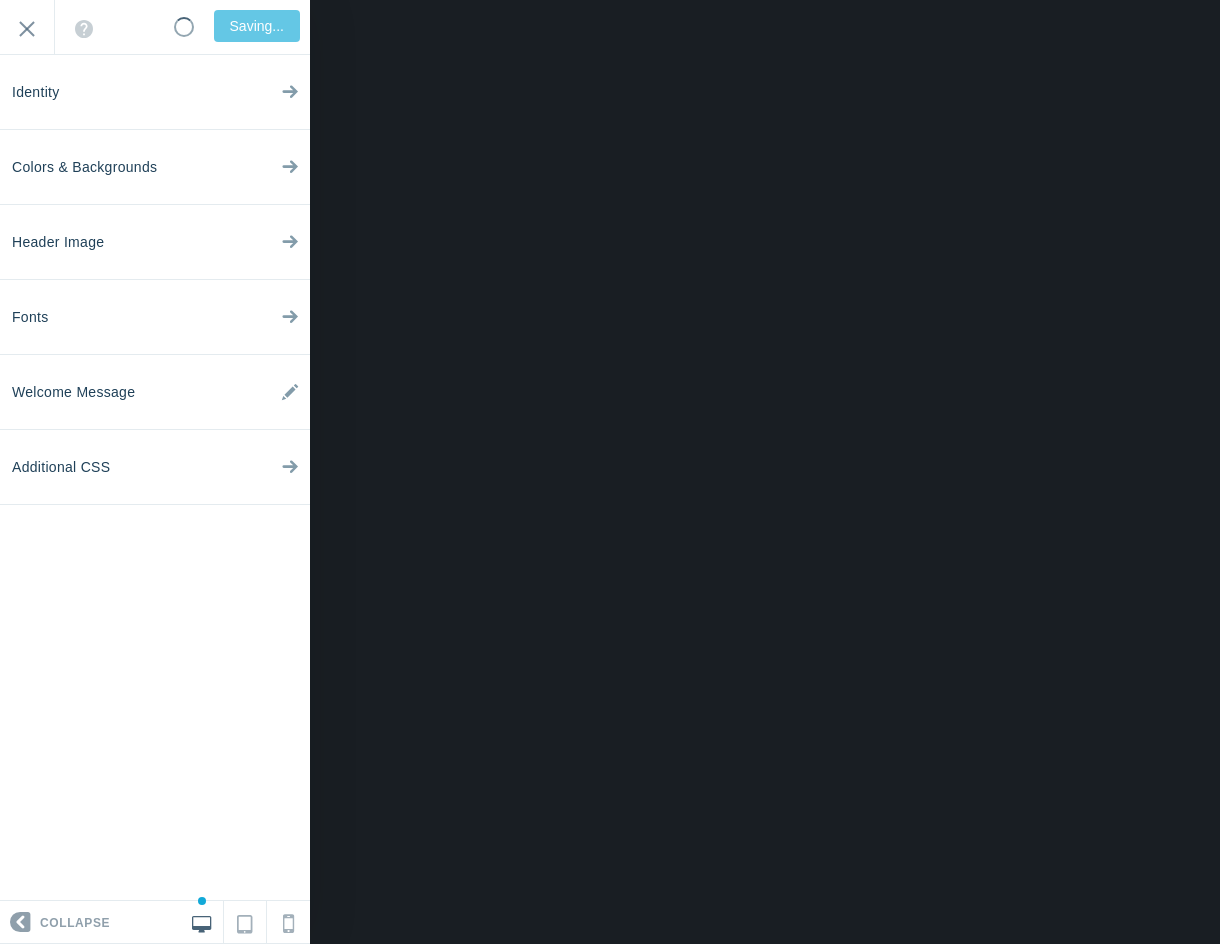 type on "Saved" 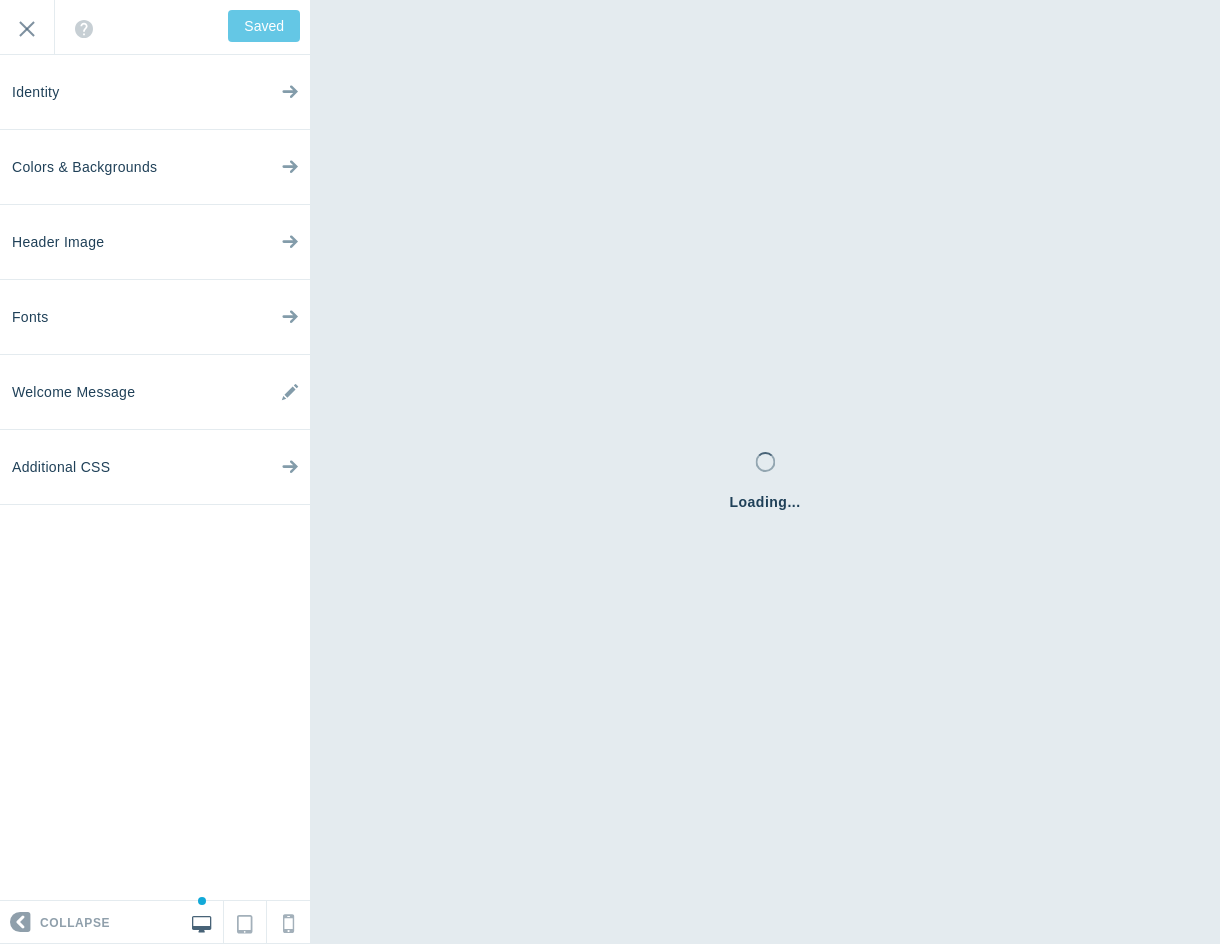 scroll, scrollTop: 0, scrollLeft: 0, axis: both 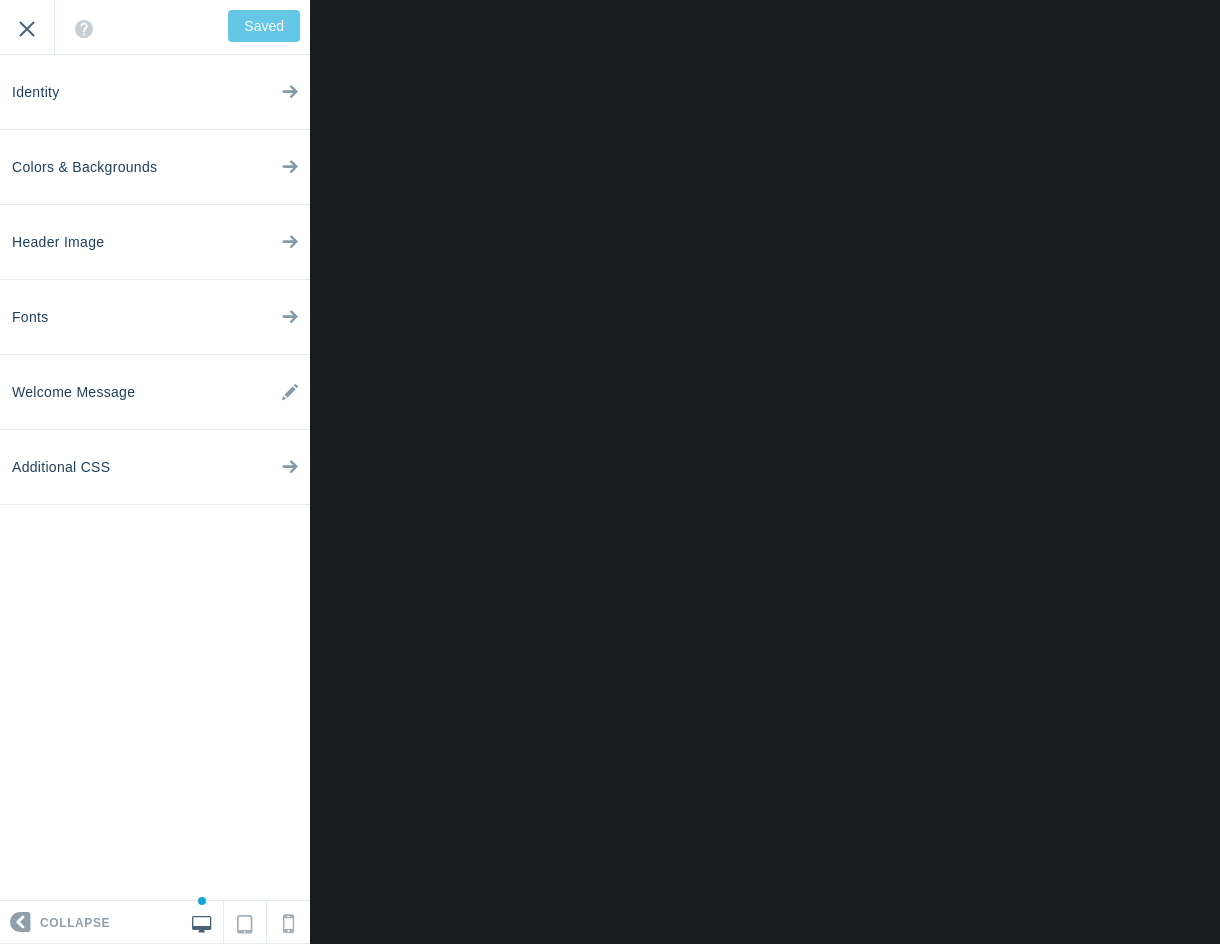 click on "Exit" at bounding box center (27, 27) 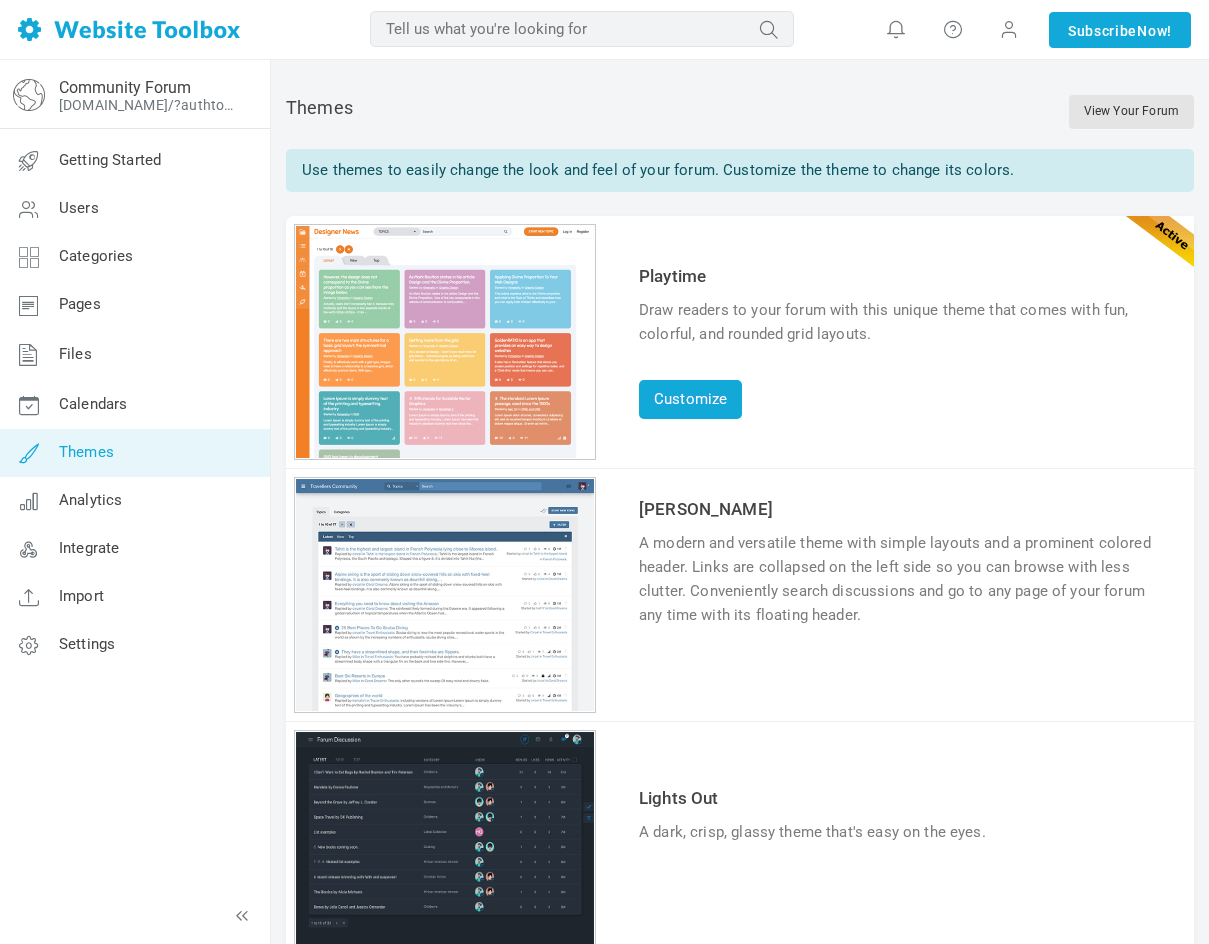 scroll, scrollTop: 0, scrollLeft: 0, axis: both 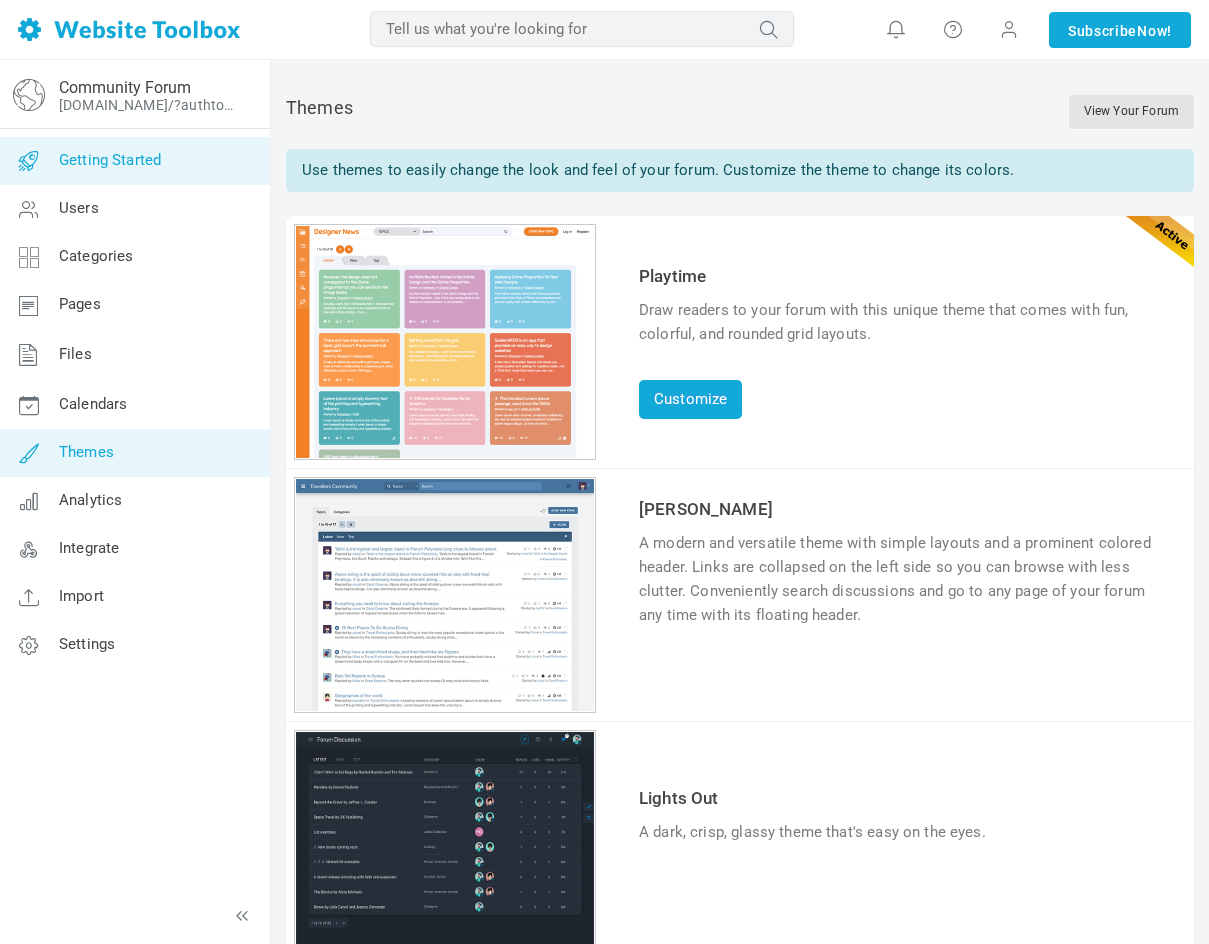 click on "Getting Started" at bounding box center [134, 161] 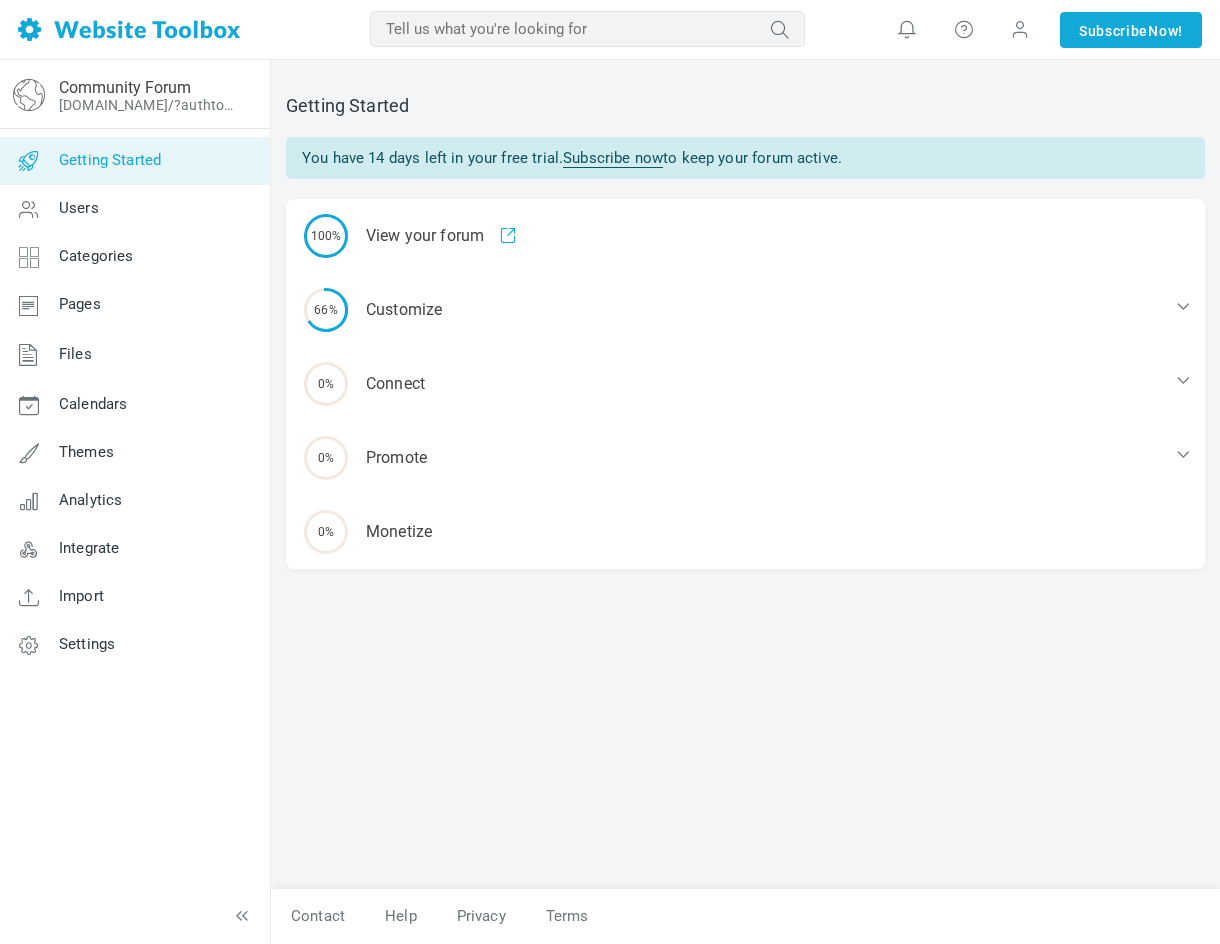 scroll, scrollTop: 0, scrollLeft: 0, axis: both 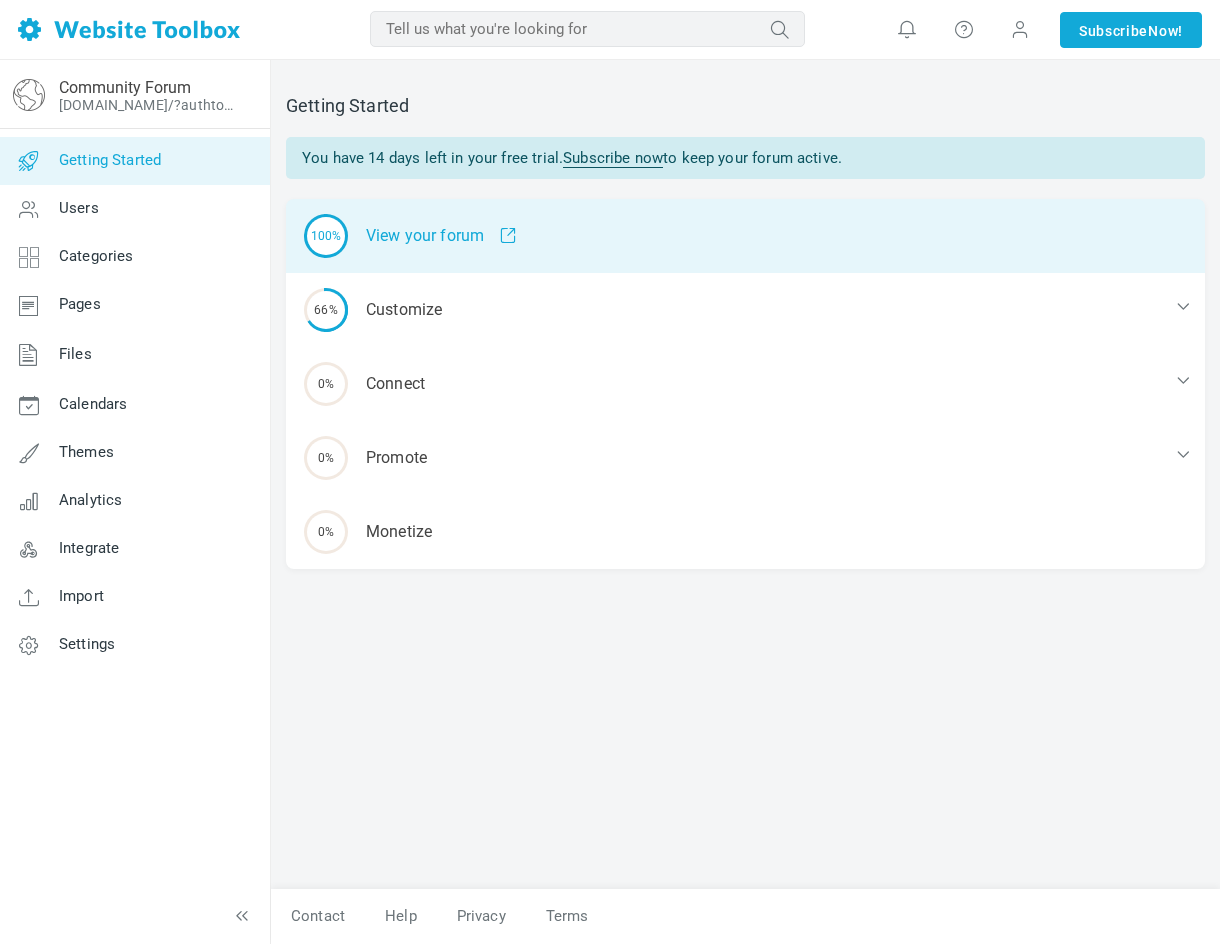 click on "100%
View your forum" at bounding box center [745, 236] 